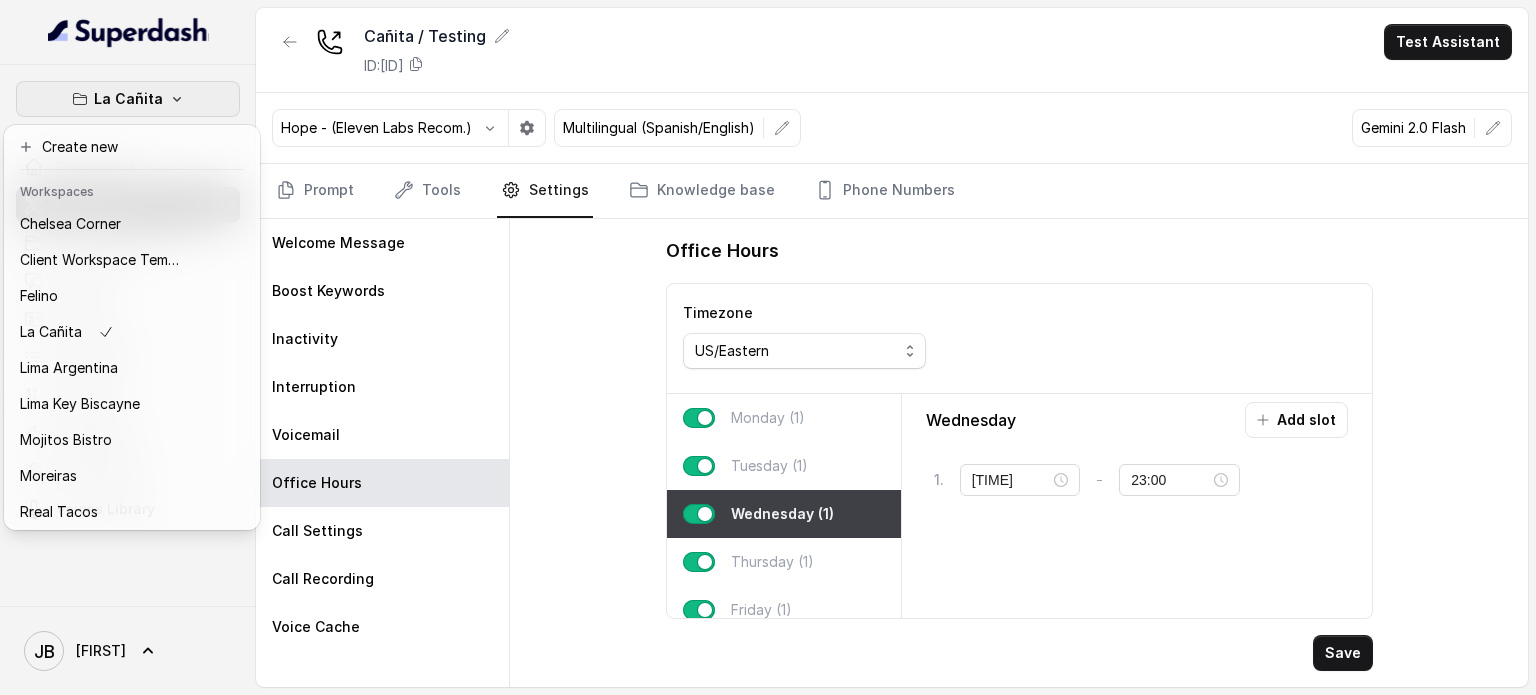 scroll, scrollTop: 0, scrollLeft: 0, axis: both 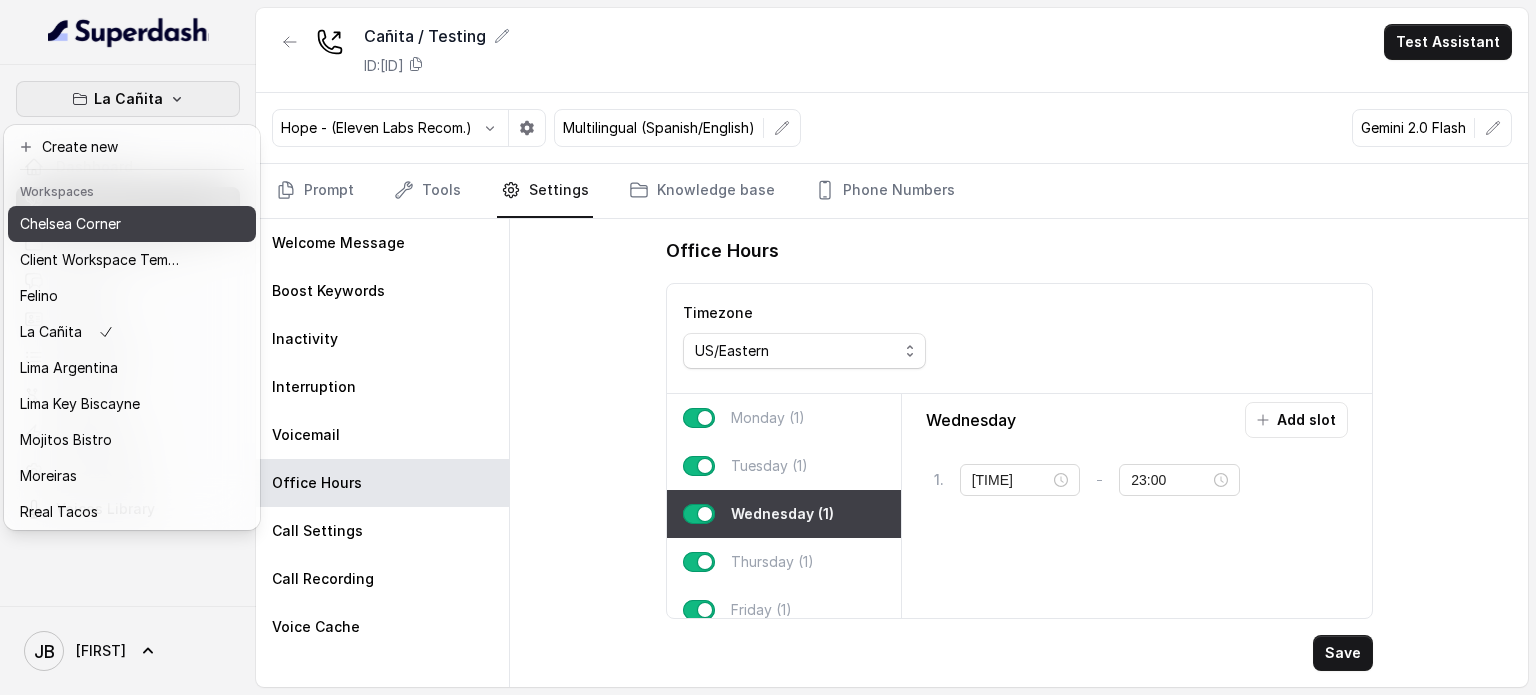 click on "Chelsea Corner" at bounding box center [100, 224] 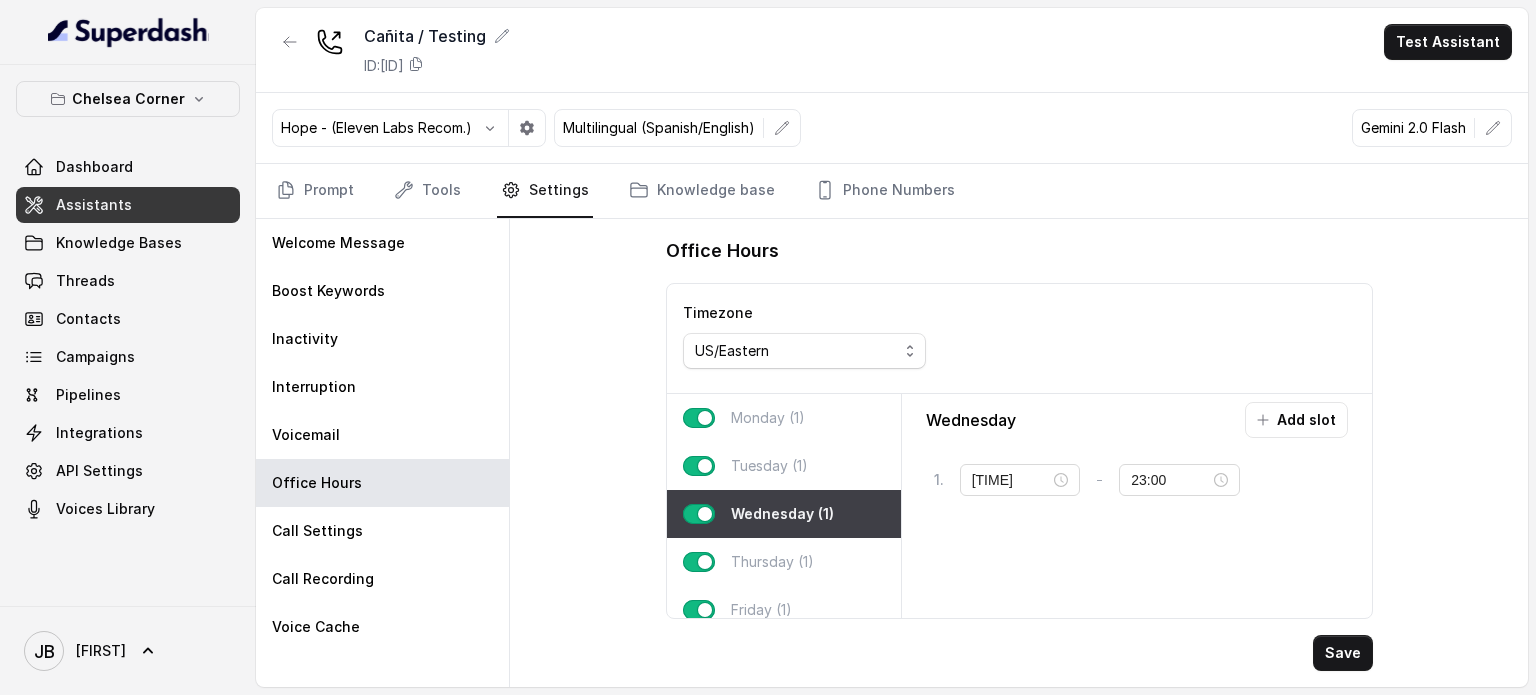 type 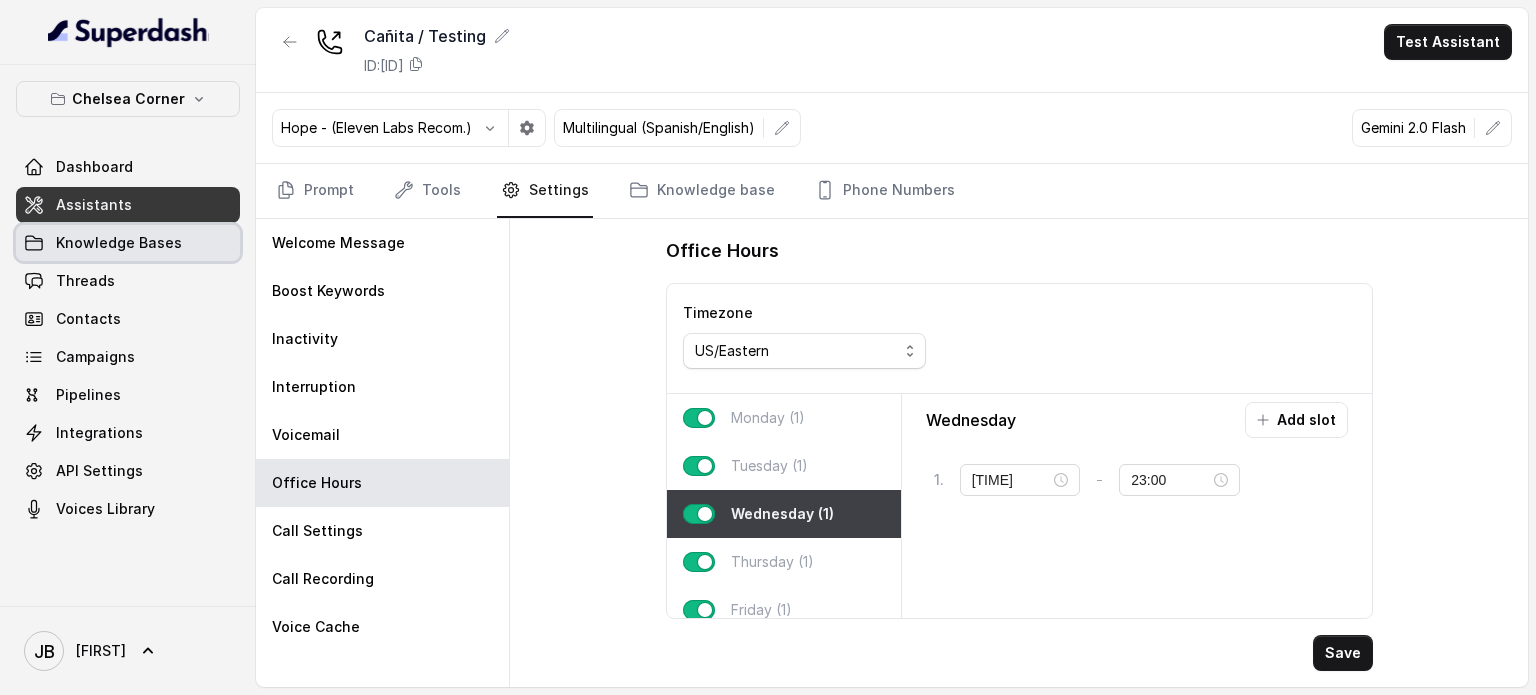 click on "Knowledge Bases" at bounding box center (119, 243) 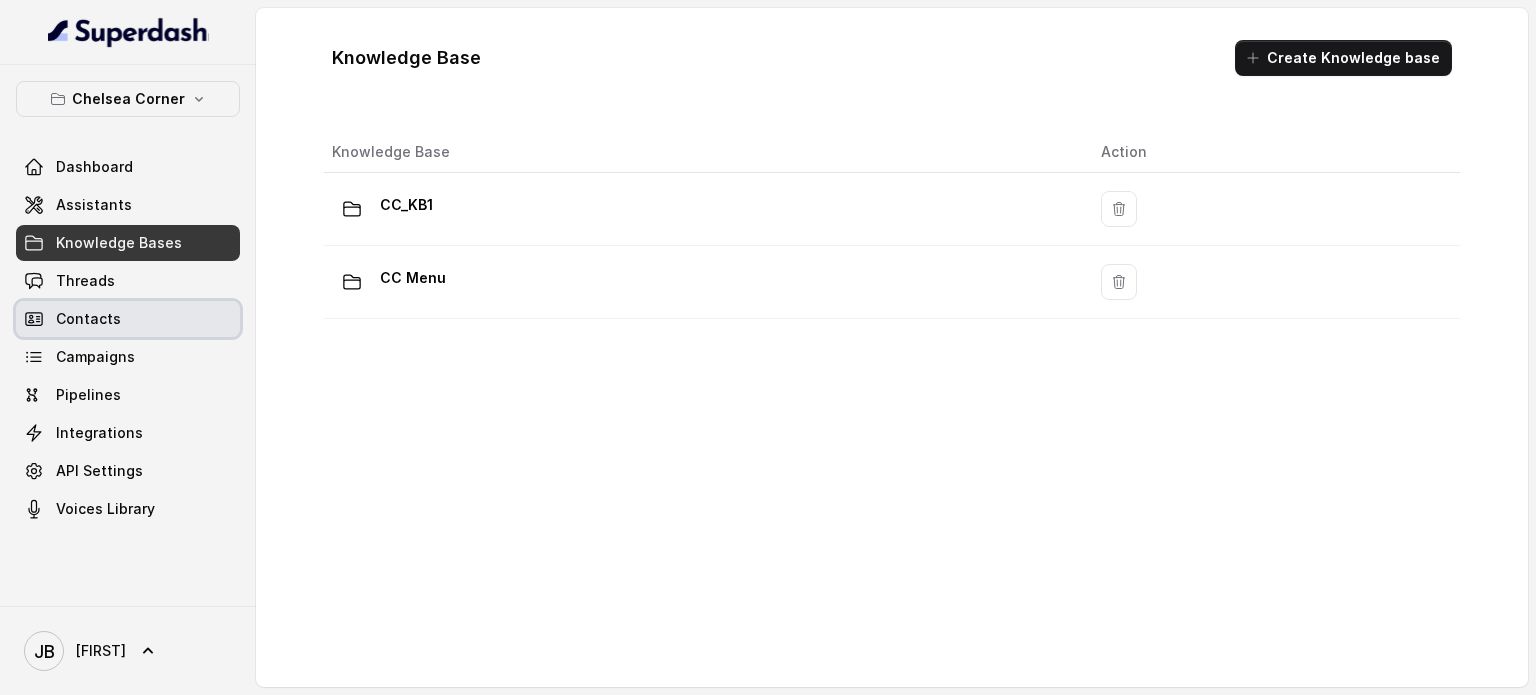 click on "Contacts" at bounding box center (128, 319) 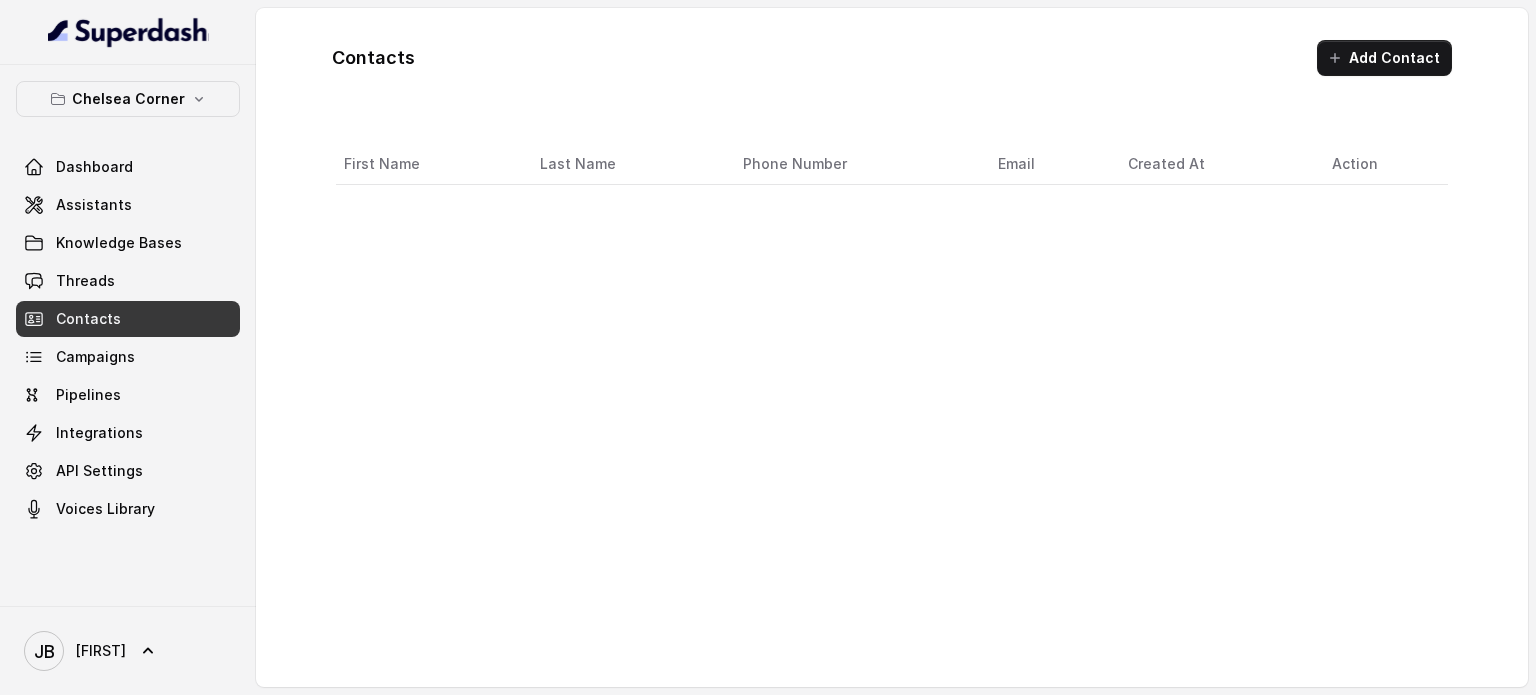 click on "Threads" at bounding box center (128, 281) 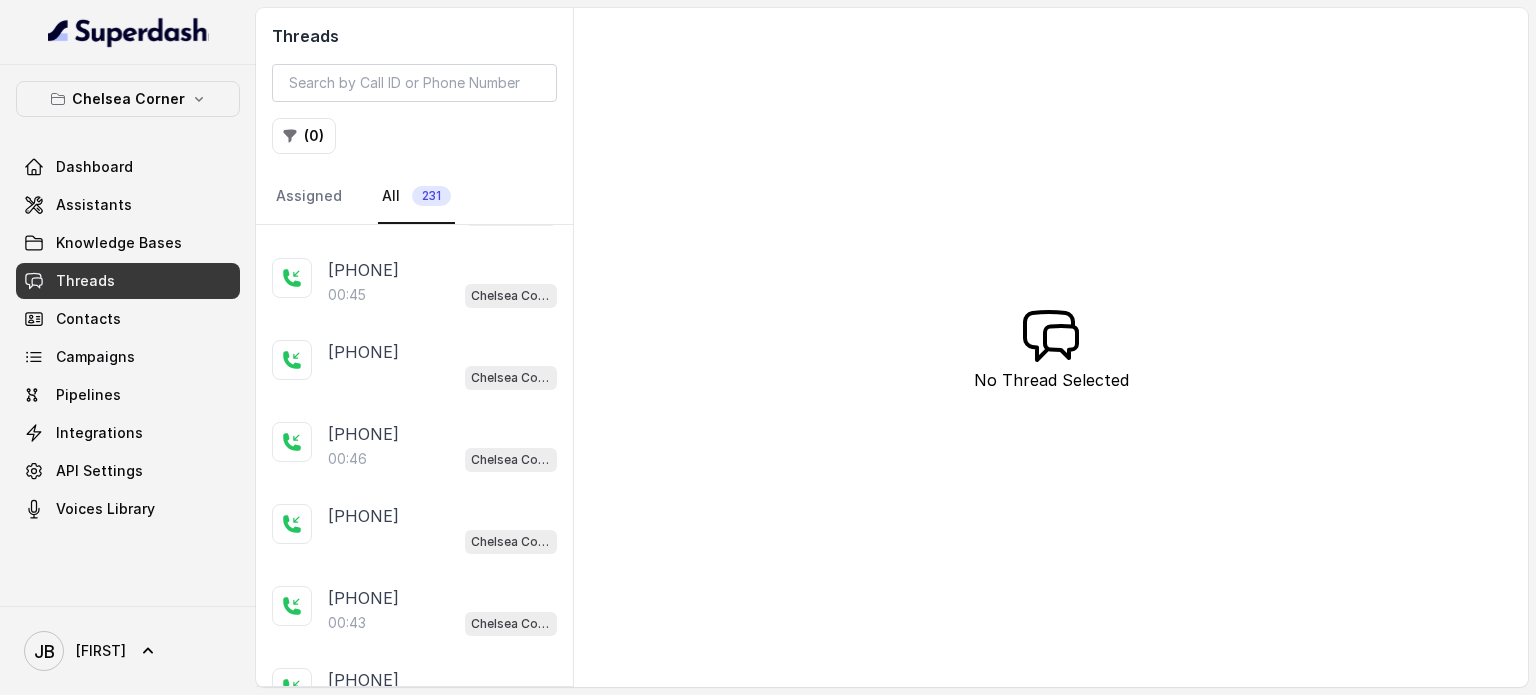 scroll, scrollTop: 3644, scrollLeft: 0, axis: vertical 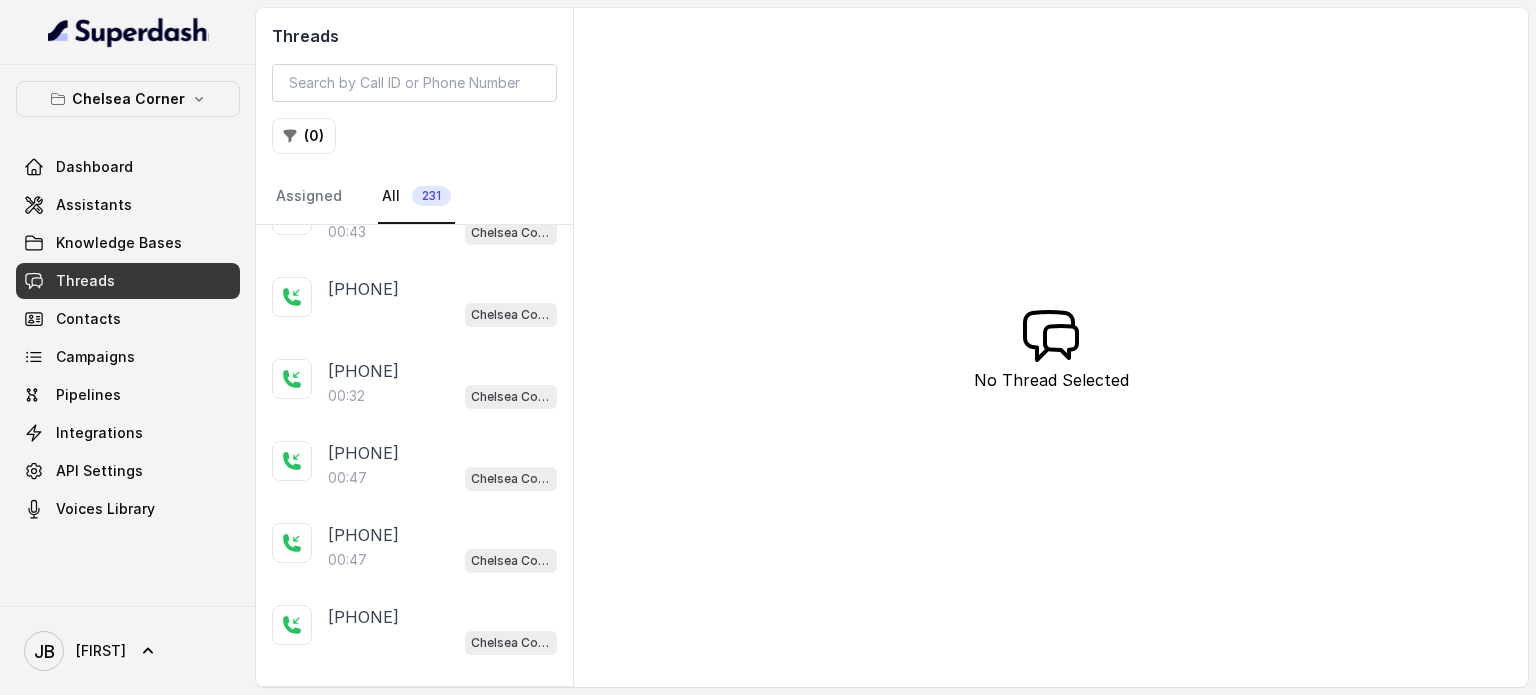 click on "Load more conversations" at bounding box center (415, 699) 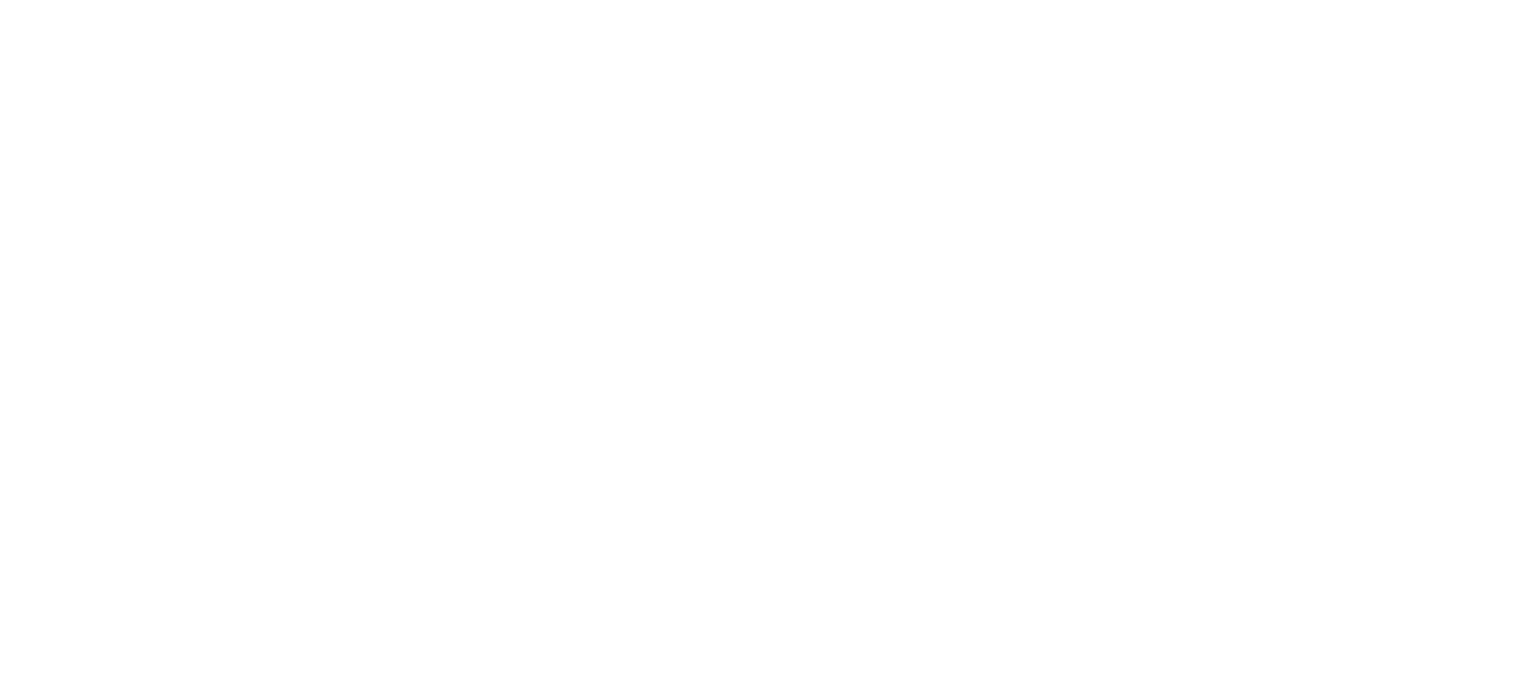 scroll, scrollTop: 0, scrollLeft: 0, axis: both 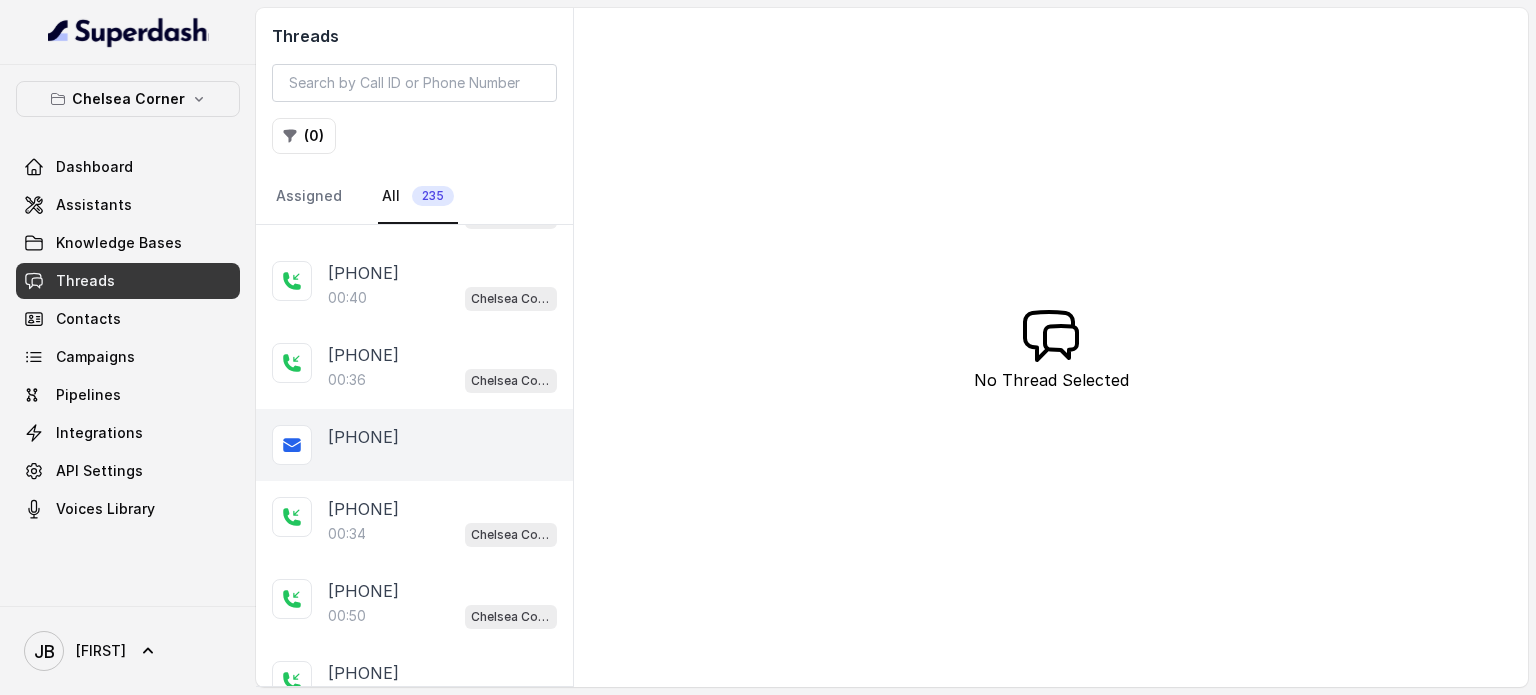 click on "[PHONE]" at bounding box center [363, 437] 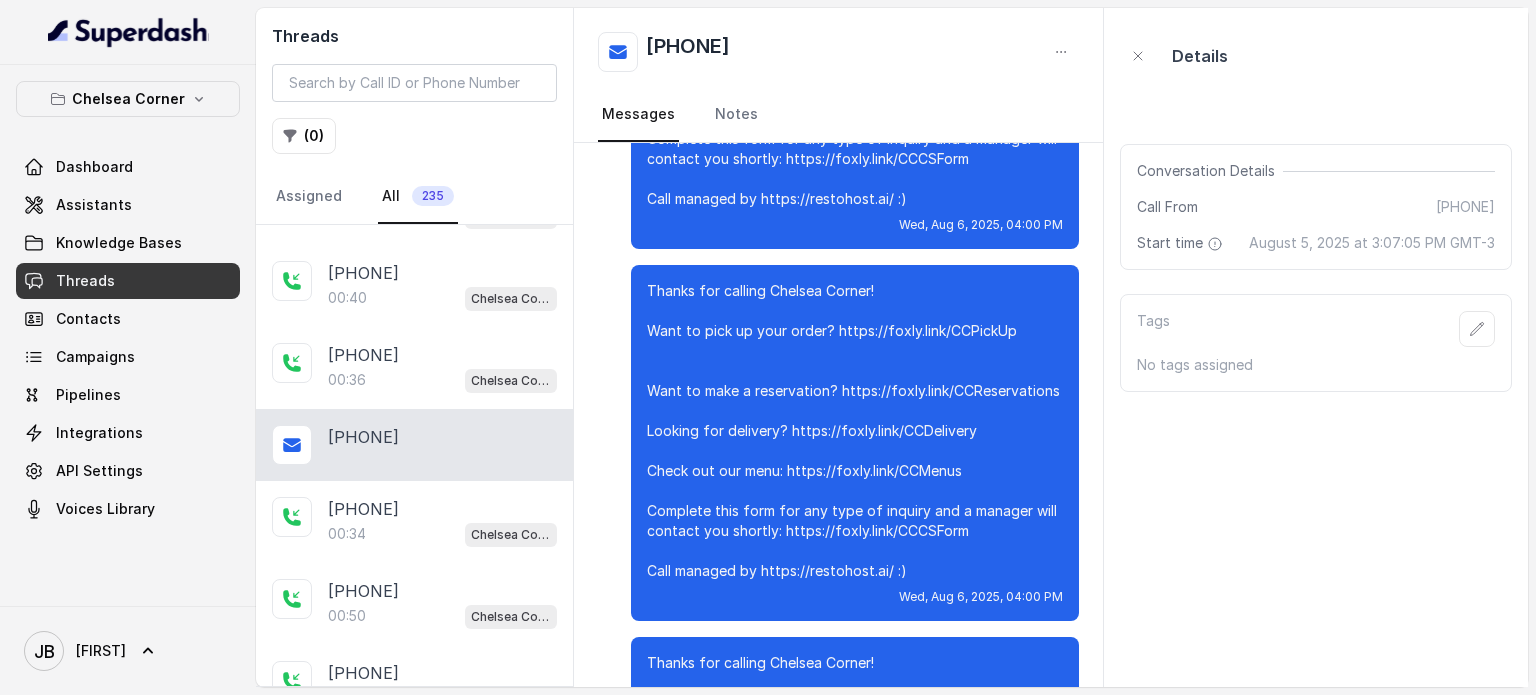 scroll, scrollTop: 0, scrollLeft: 0, axis: both 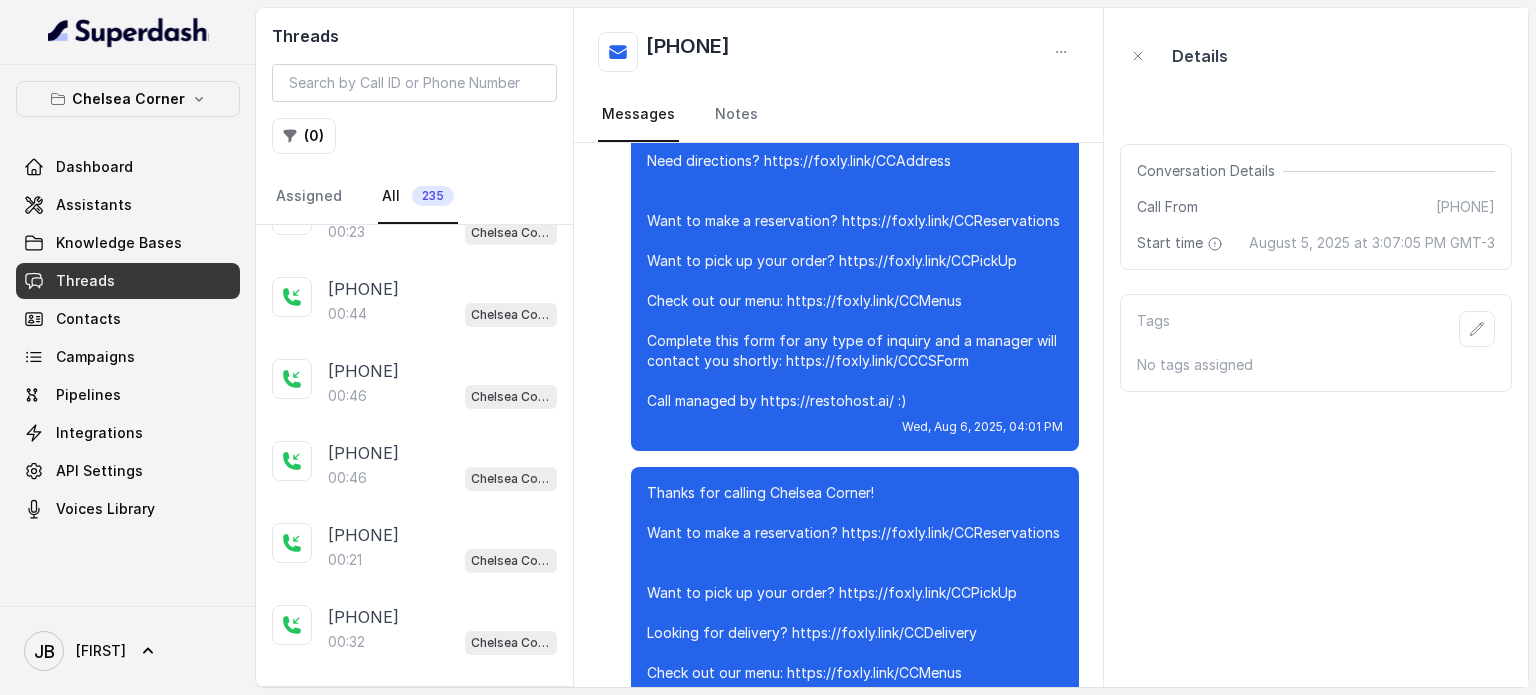 click on "Load more conversations" at bounding box center [415, 699] 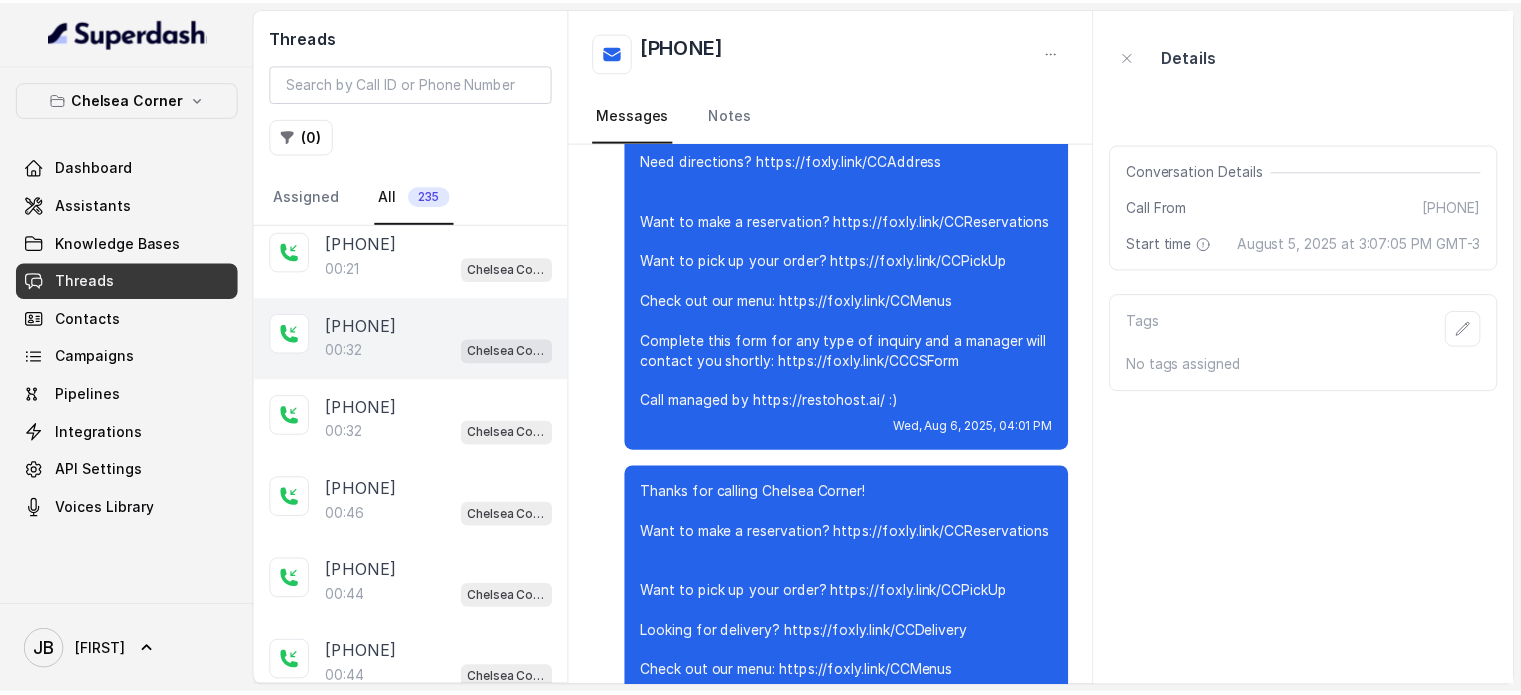 scroll, scrollTop: 3944, scrollLeft: 0, axis: vertical 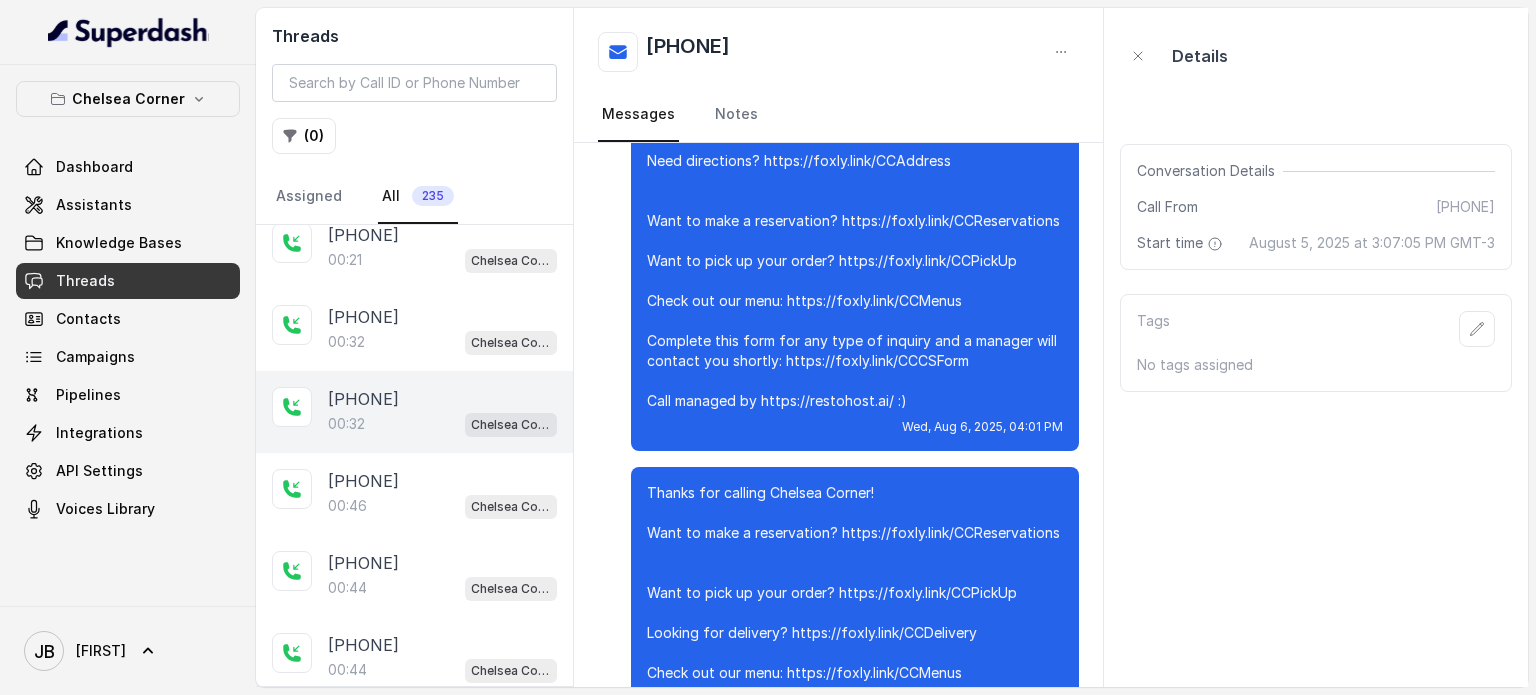 click on "[PHONE] 00:32 [LOCATION]" at bounding box center (414, 412) 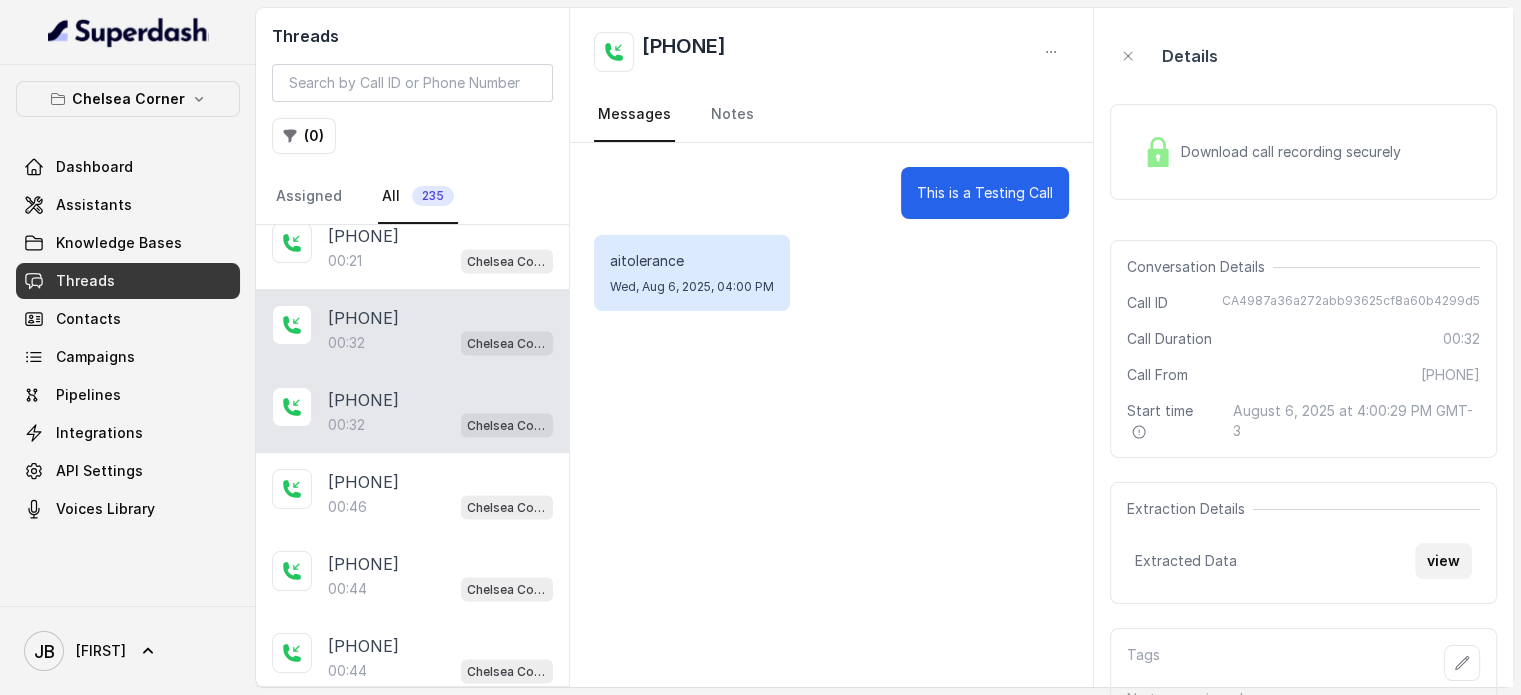 click on "view" at bounding box center [1443, 561] 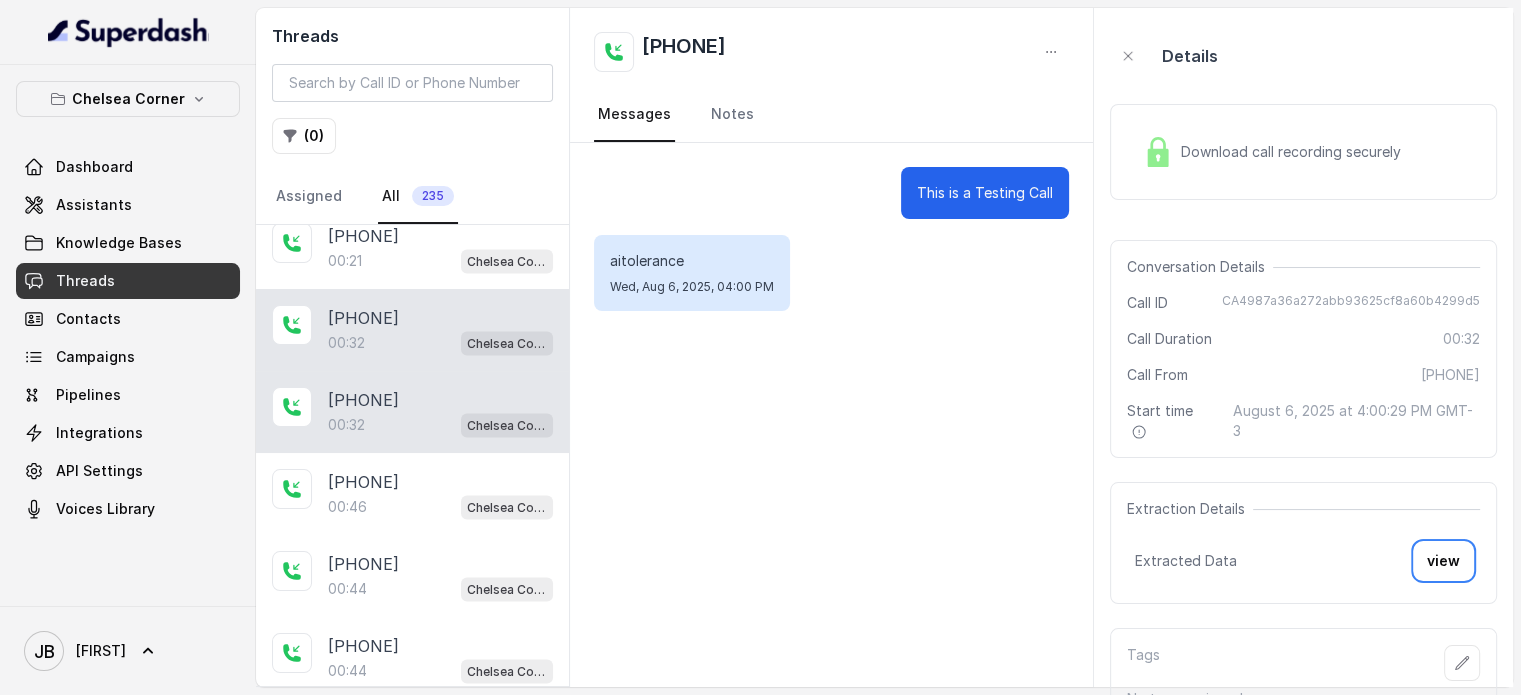 type 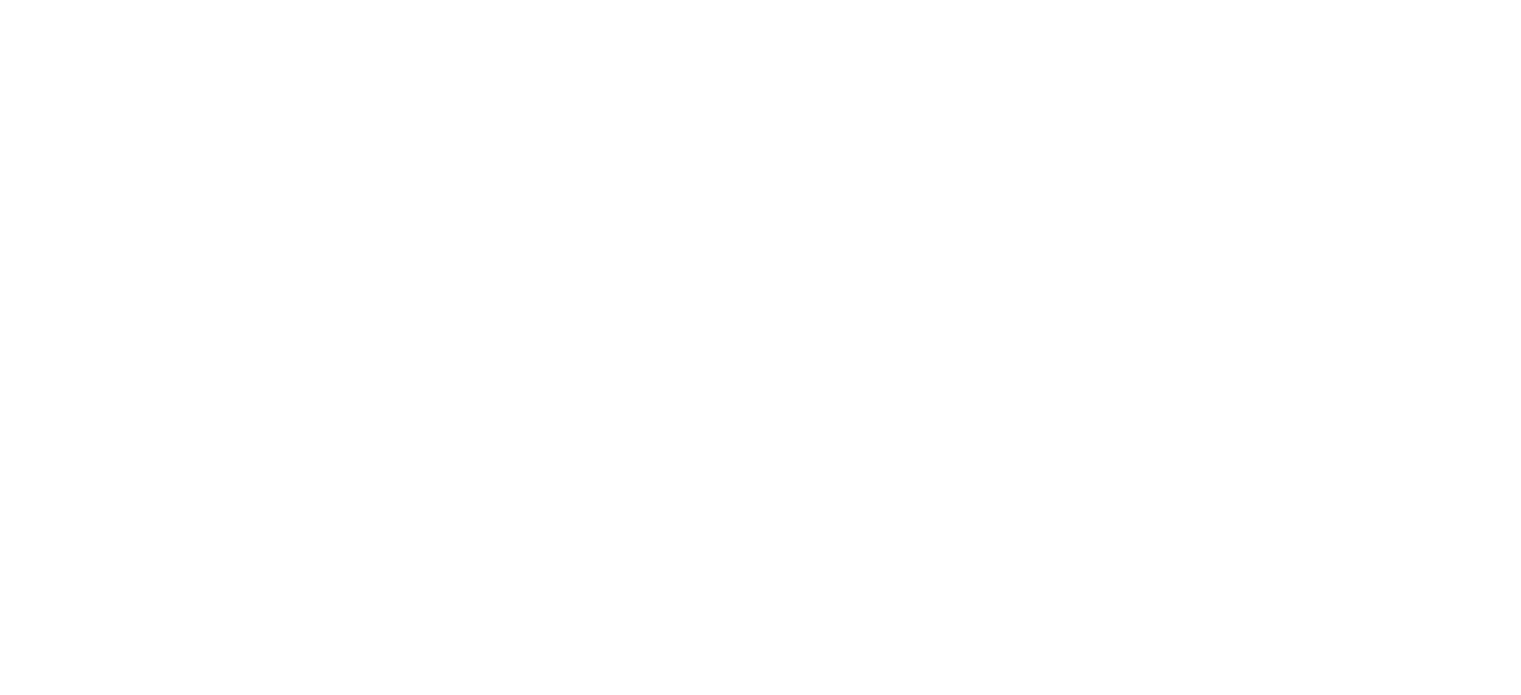 scroll, scrollTop: 0, scrollLeft: 0, axis: both 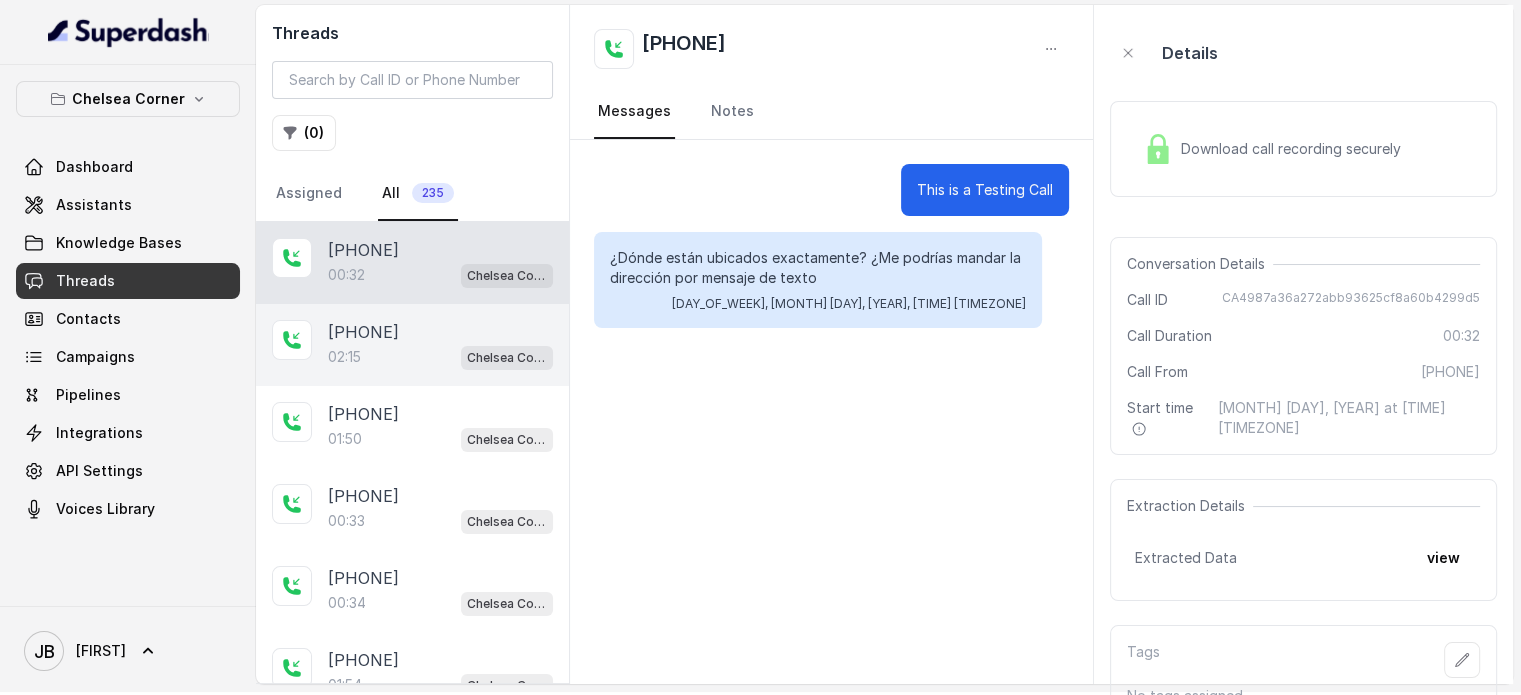 click on "[PHONE]" at bounding box center [363, 332] 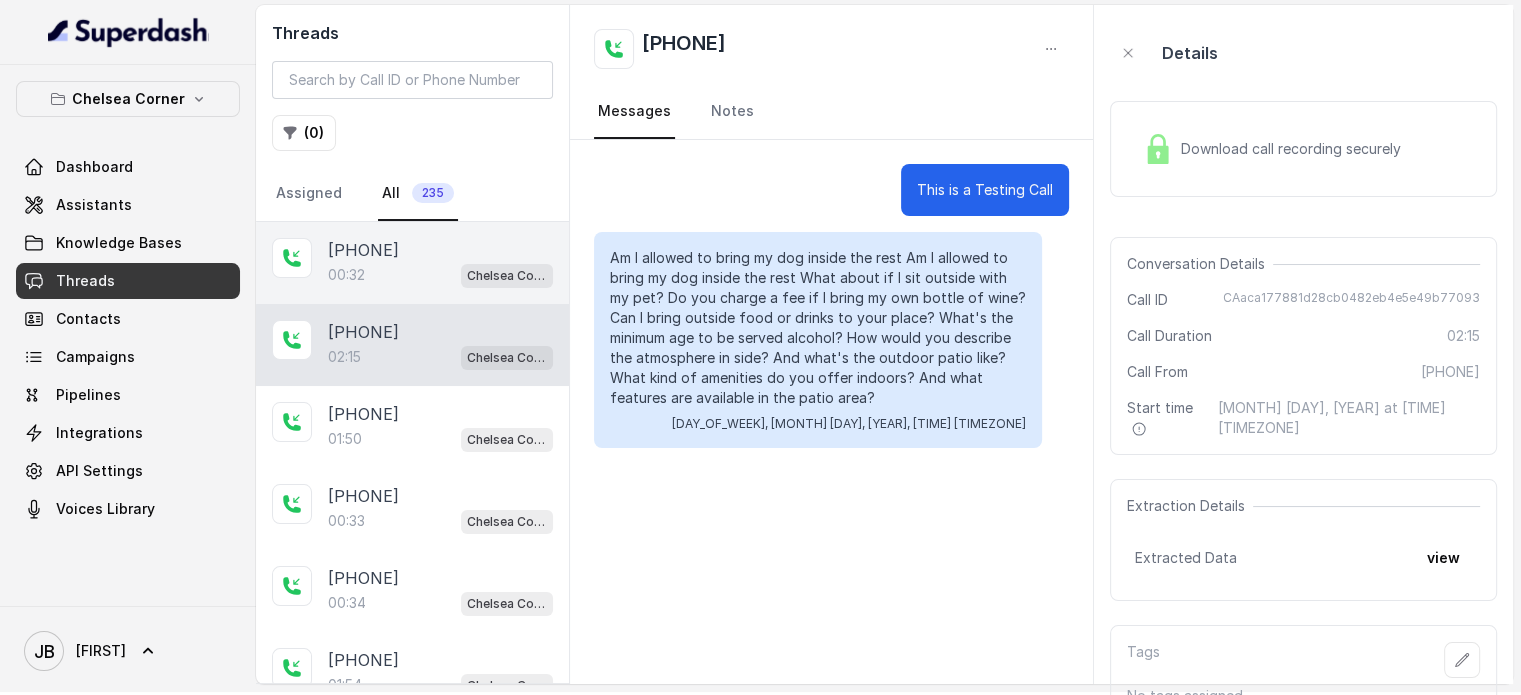 click on "[PHONE]" at bounding box center (363, 250) 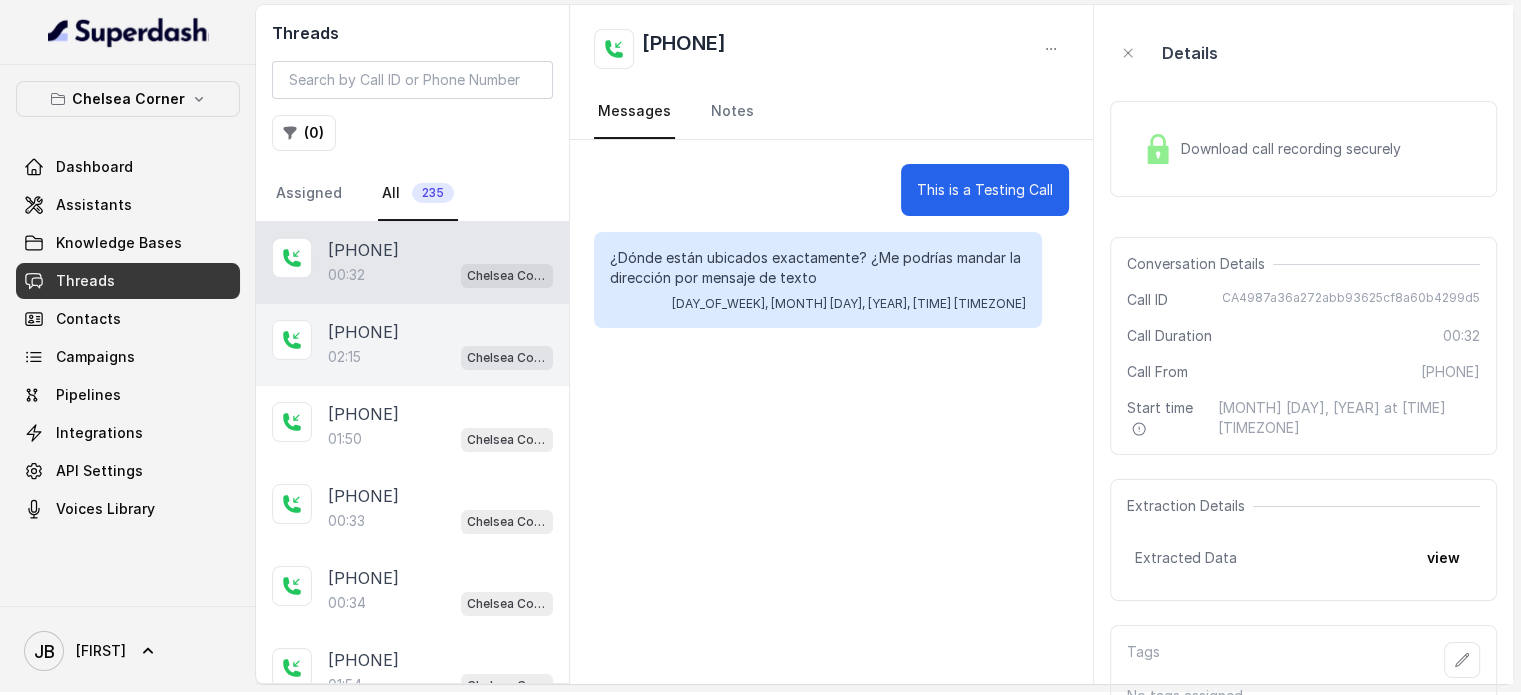 click on "+17547998960   02:15 Chelsea Corner" at bounding box center (412, 345) 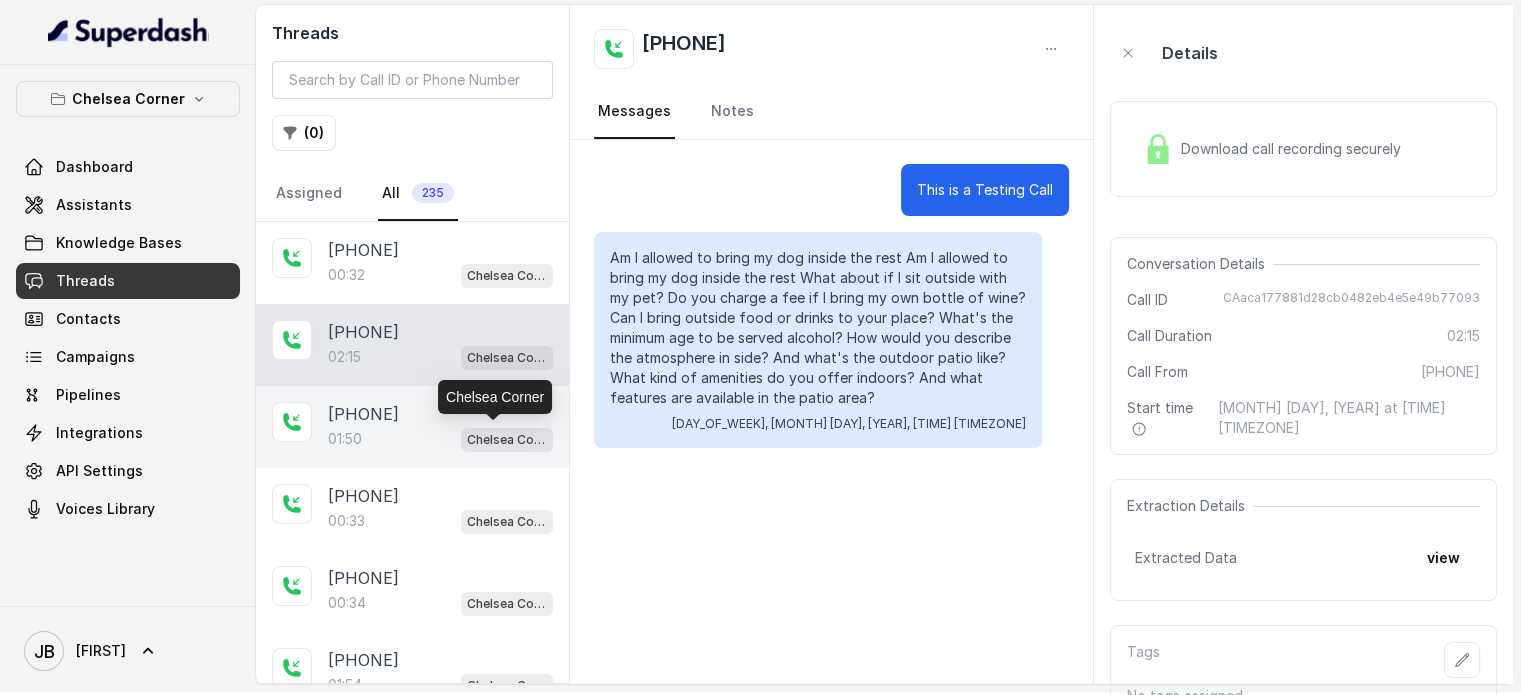 scroll, scrollTop: 132, scrollLeft: 0, axis: vertical 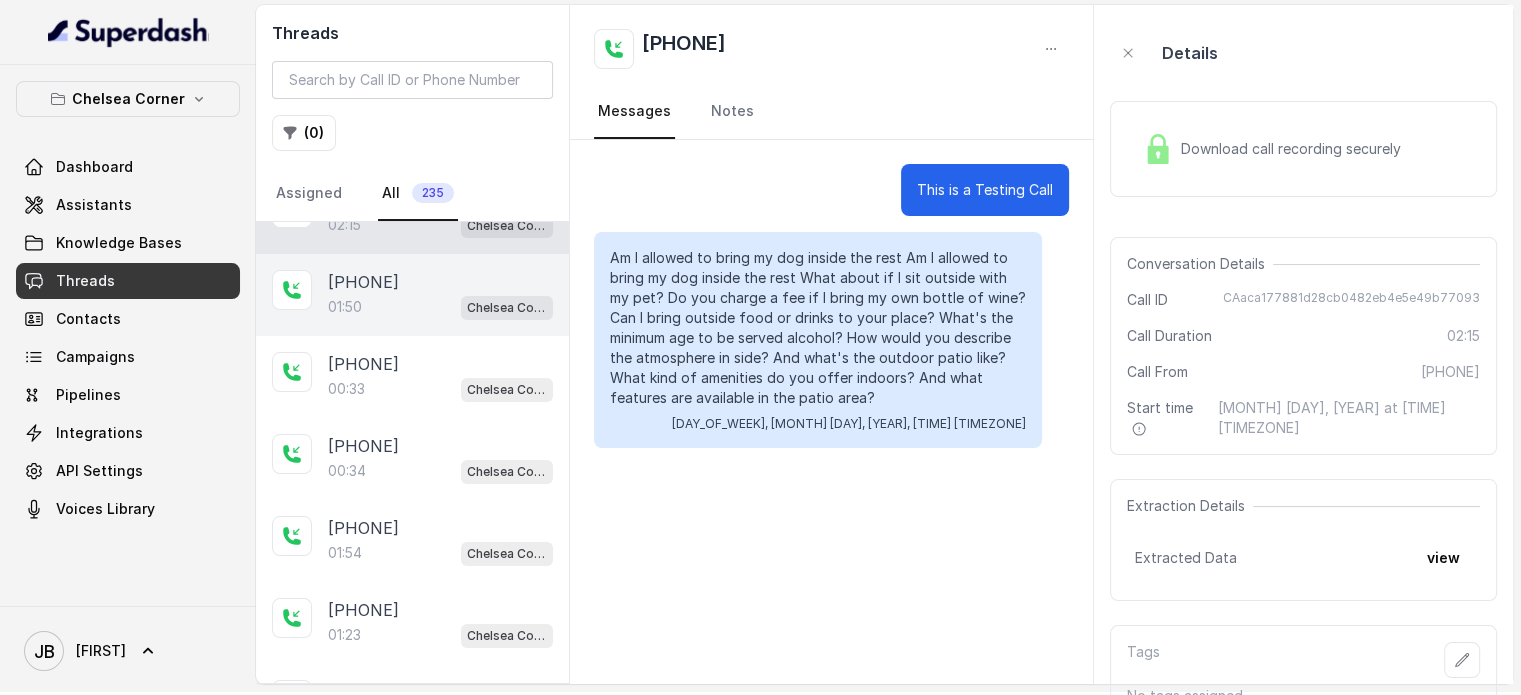 click on "+1[PHONE]" at bounding box center (363, 282) 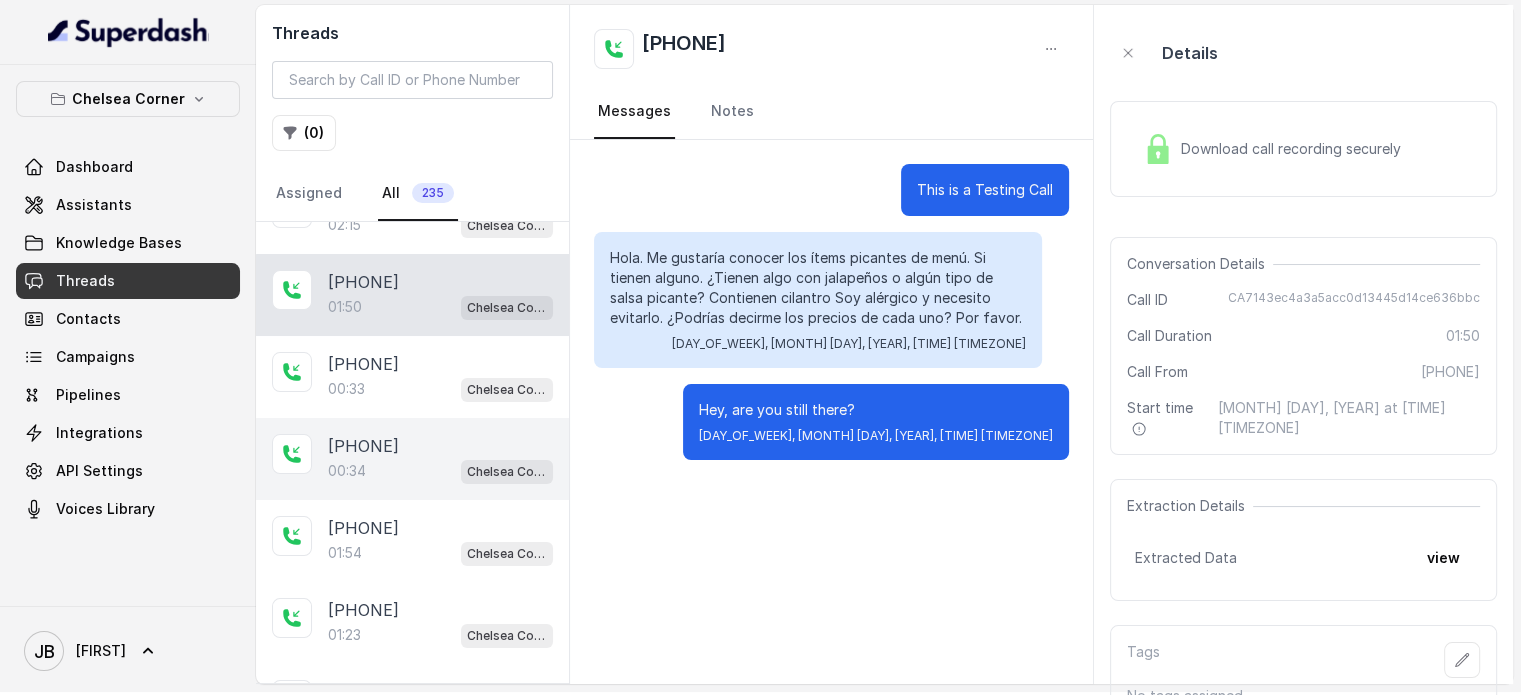 scroll, scrollTop: 0, scrollLeft: 0, axis: both 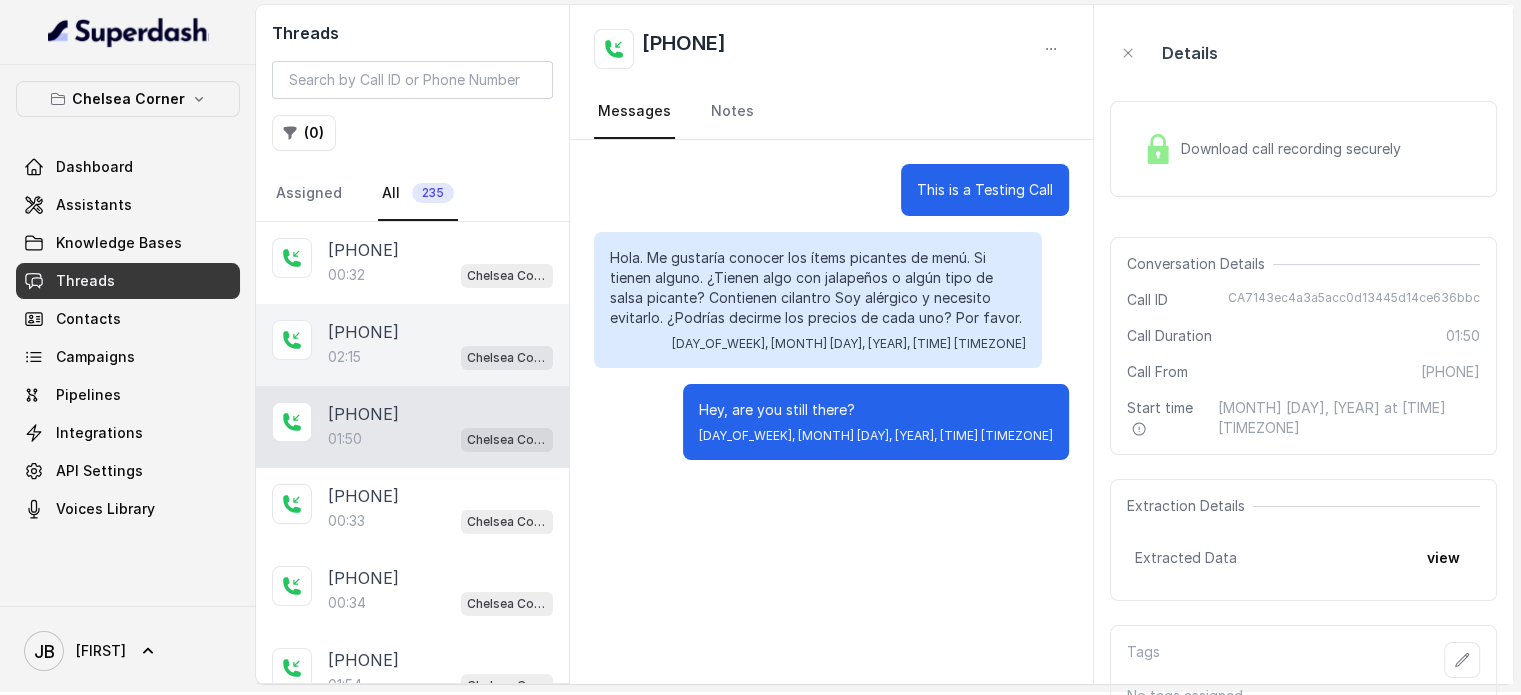click on "+[PHONE]" at bounding box center [363, 332] 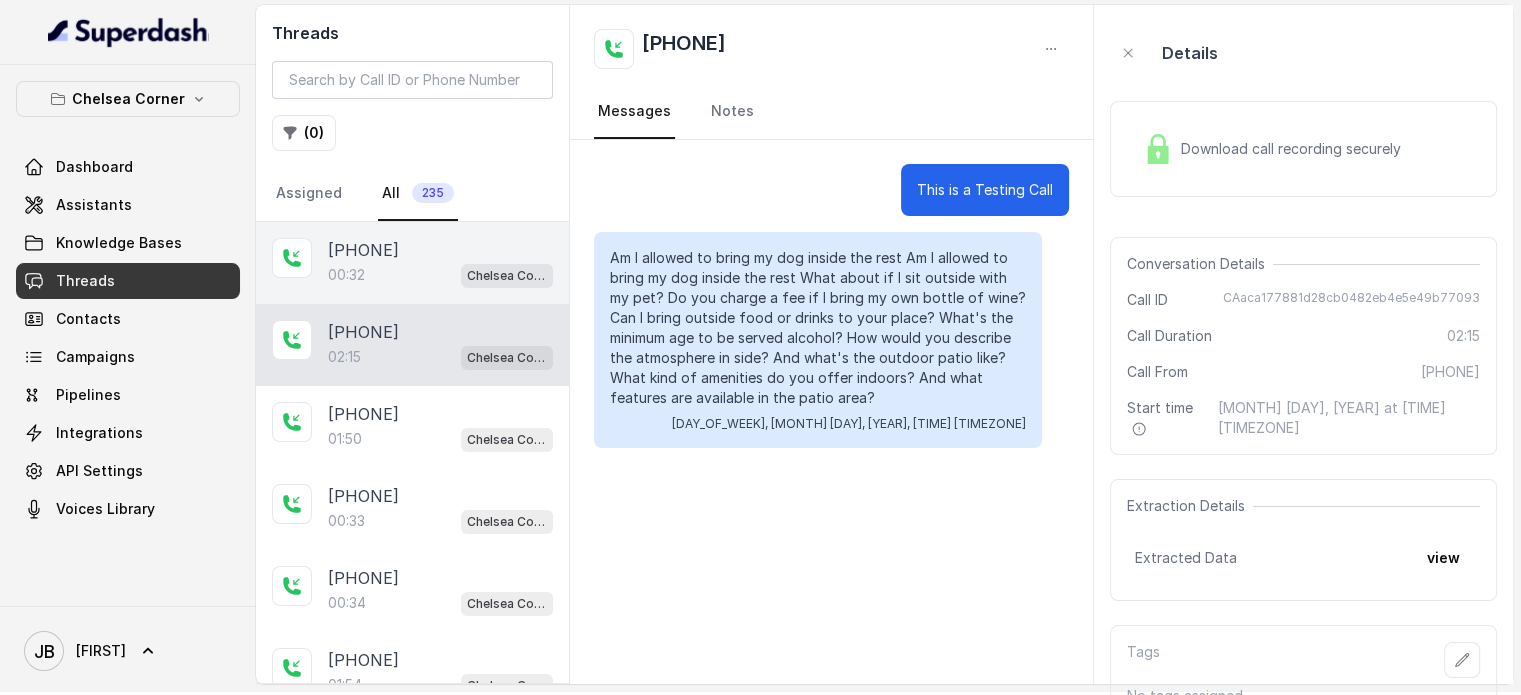 click on "00:32 Chelsea Corner" at bounding box center [440, 275] 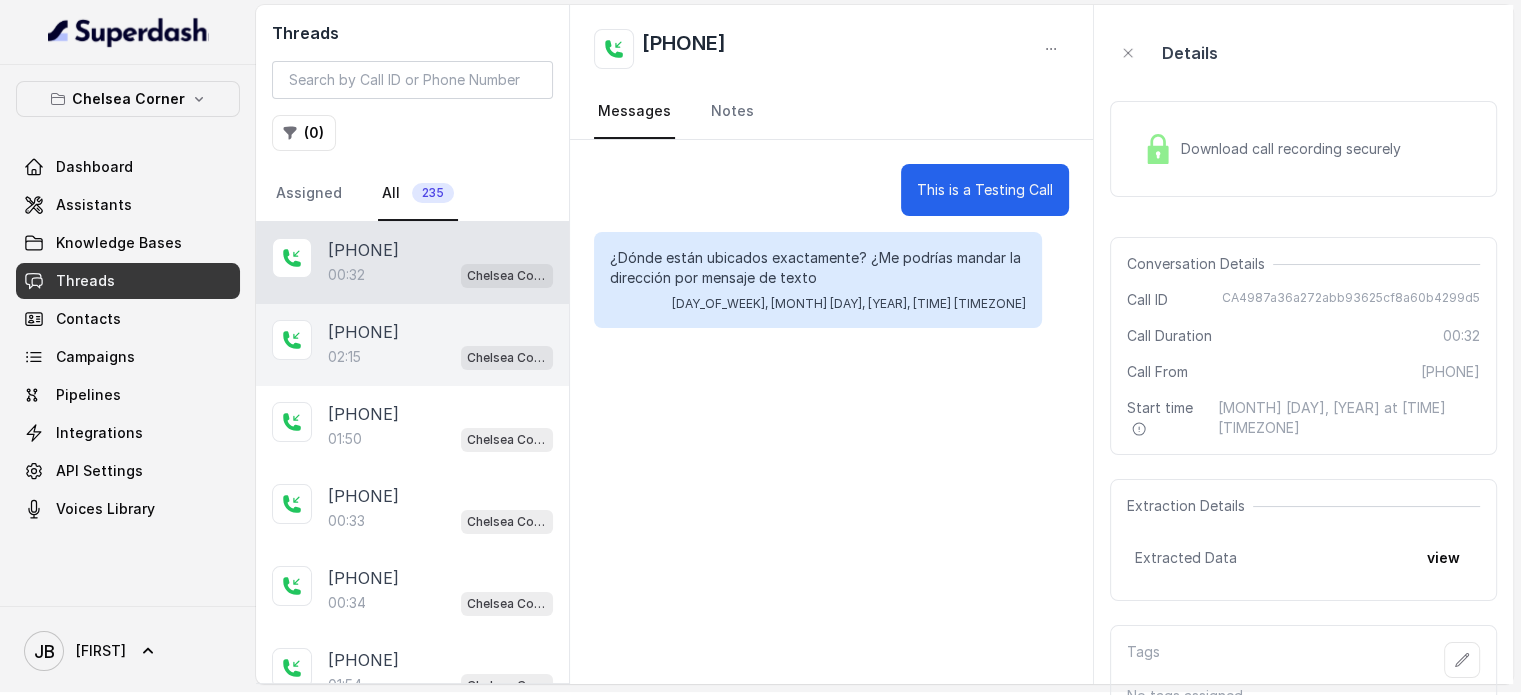 click on "02:15 Chelsea Corner" at bounding box center (440, 357) 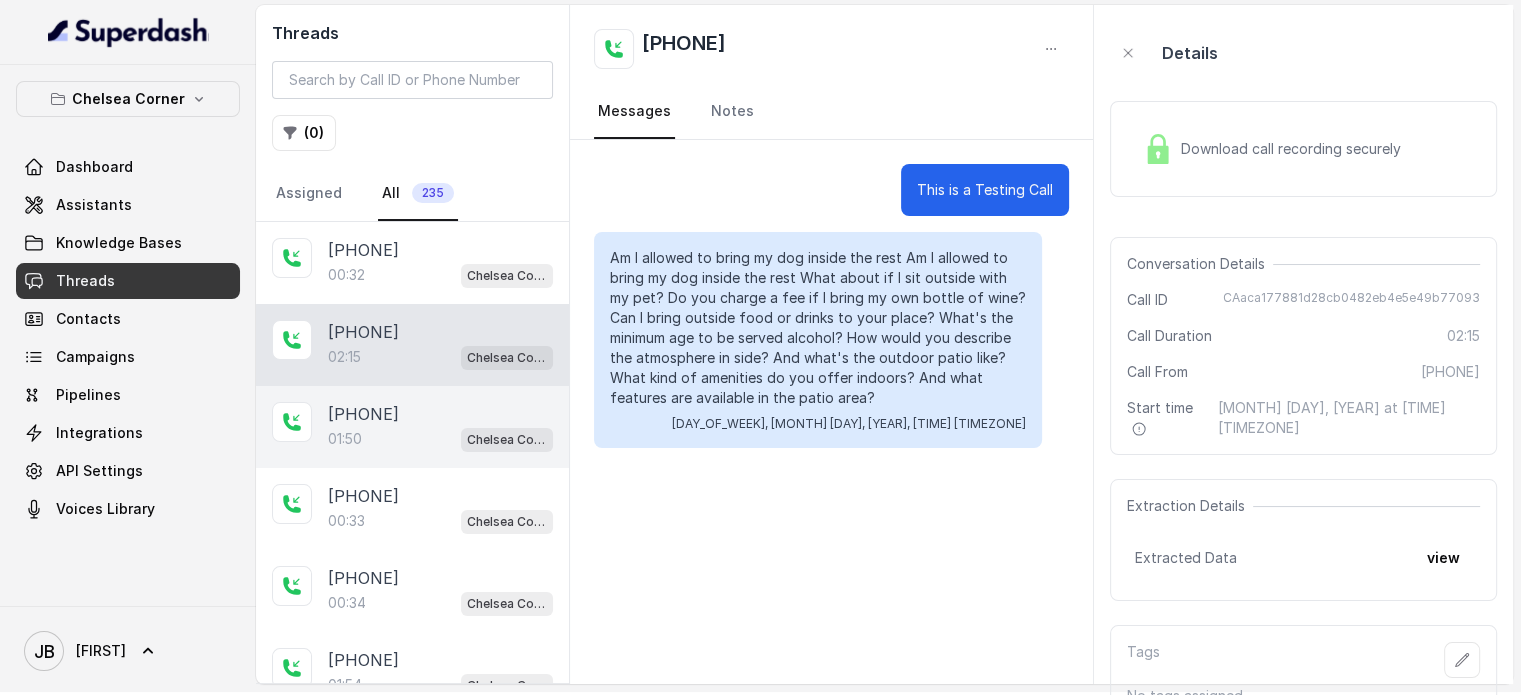 click on "01:50 Chelsea Corner" at bounding box center [440, 439] 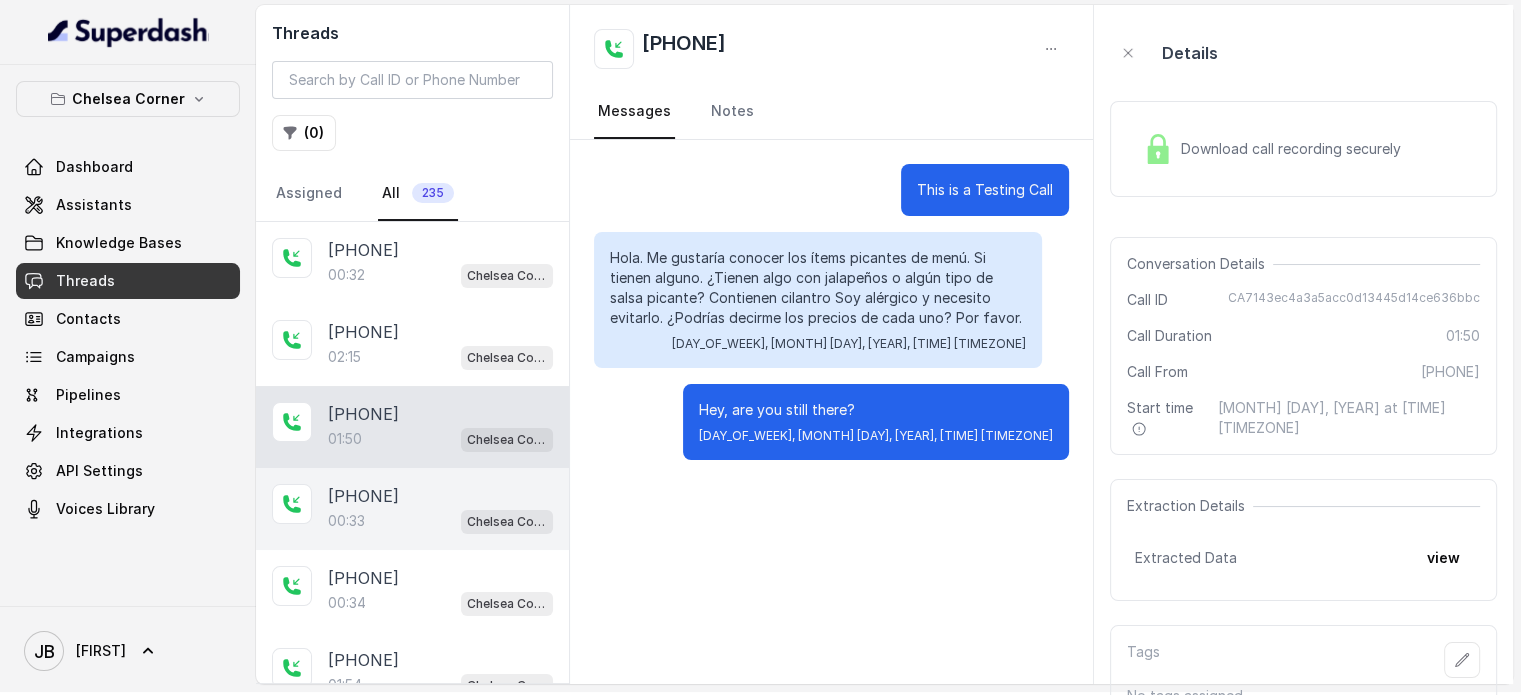 scroll, scrollTop: 124, scrollLeft: 0, axis: vertical 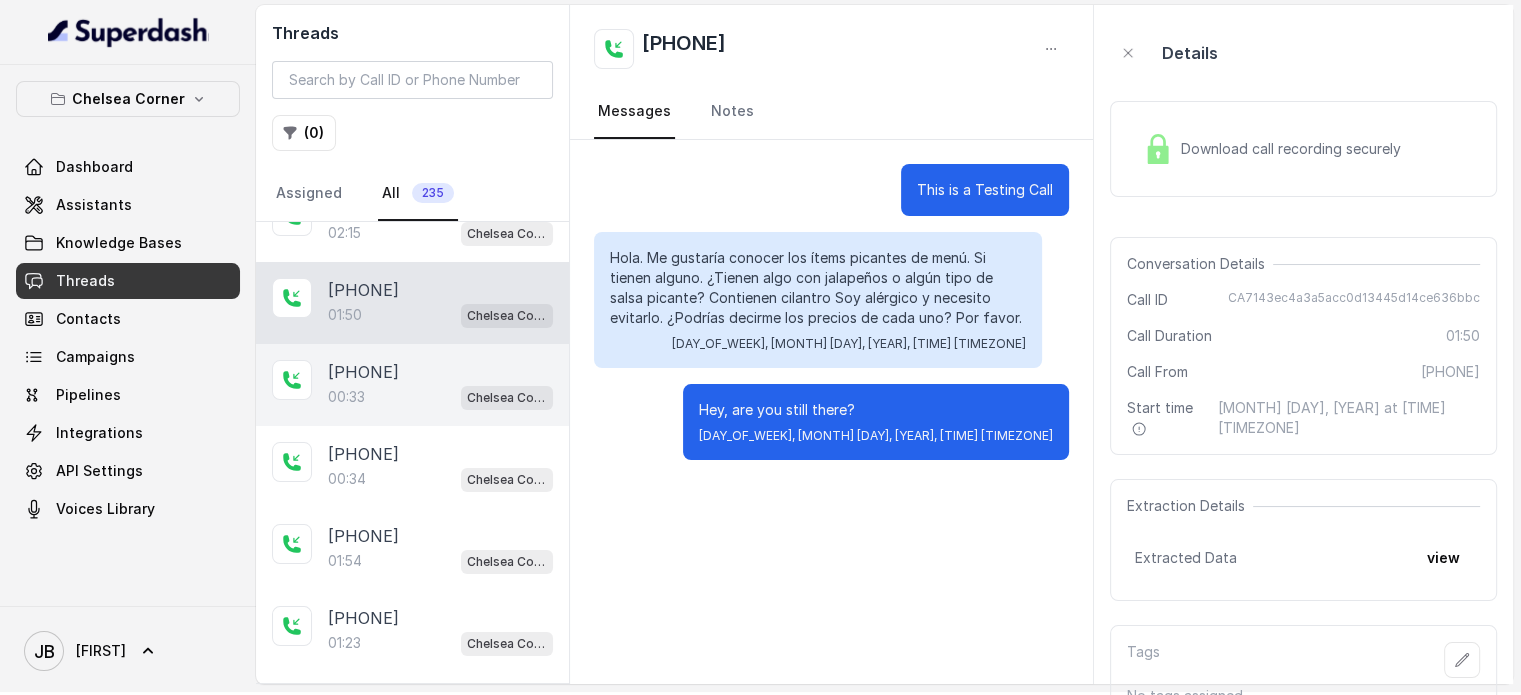 click on "00:33 Chelsea Corner" at bounding box center [440, 397] 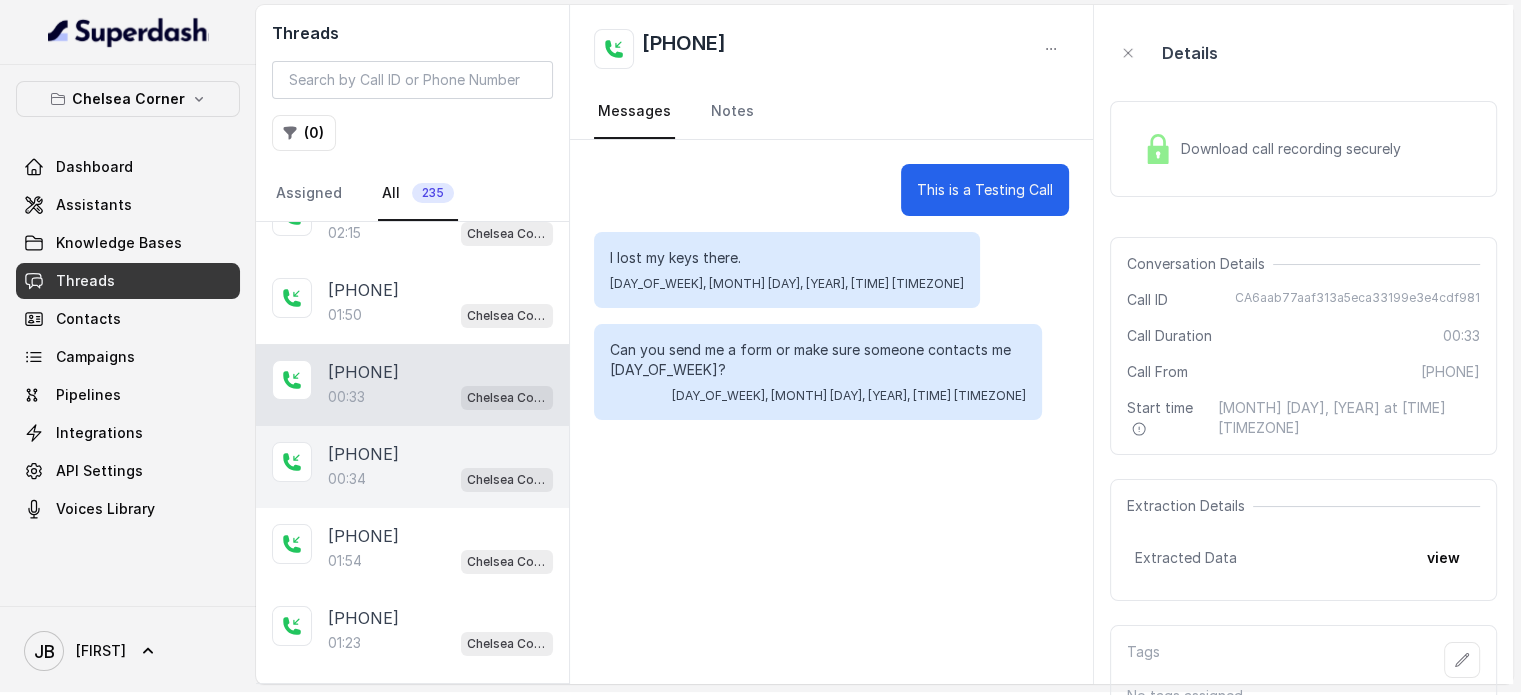 click on "00:34 Chelsea Corner" at bounding box center [440, 479] 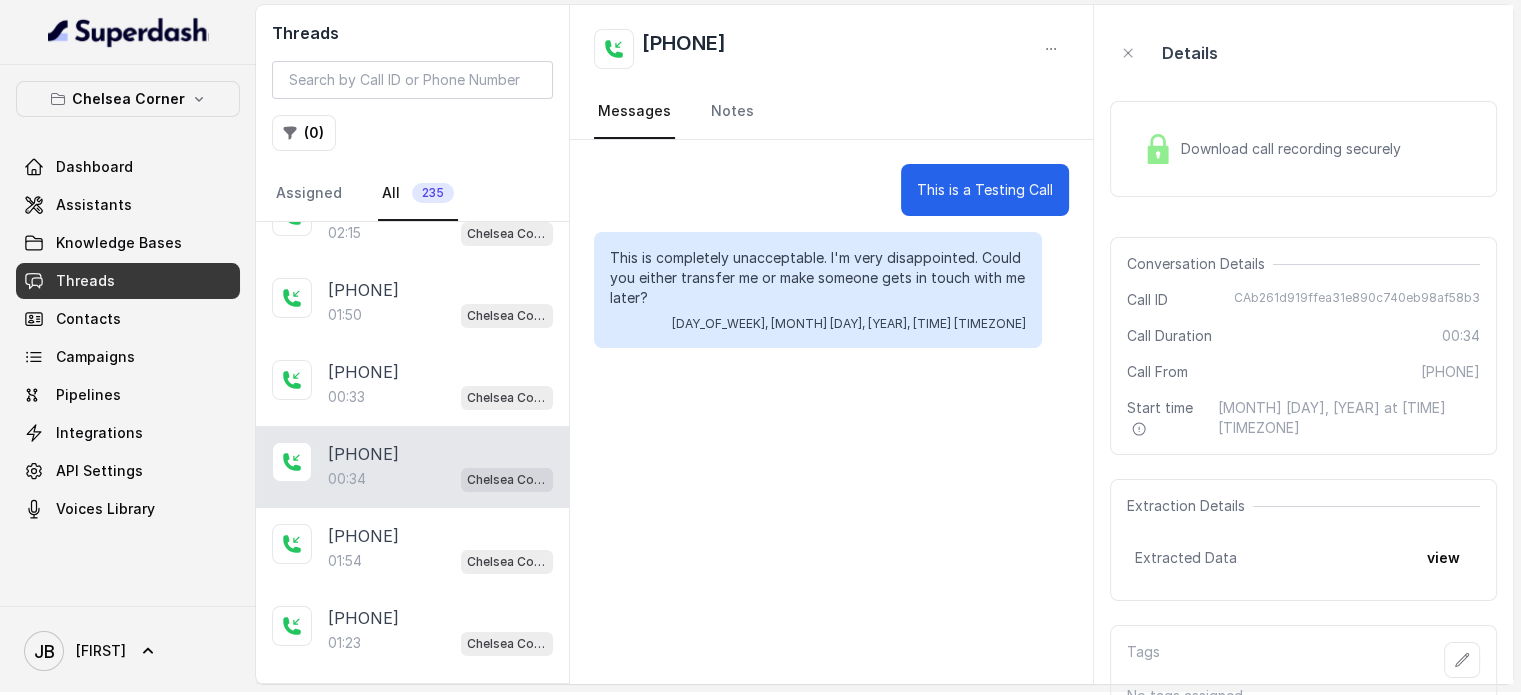scroll, scrollTop: 396, scrollLeft: 0, axis: vertical 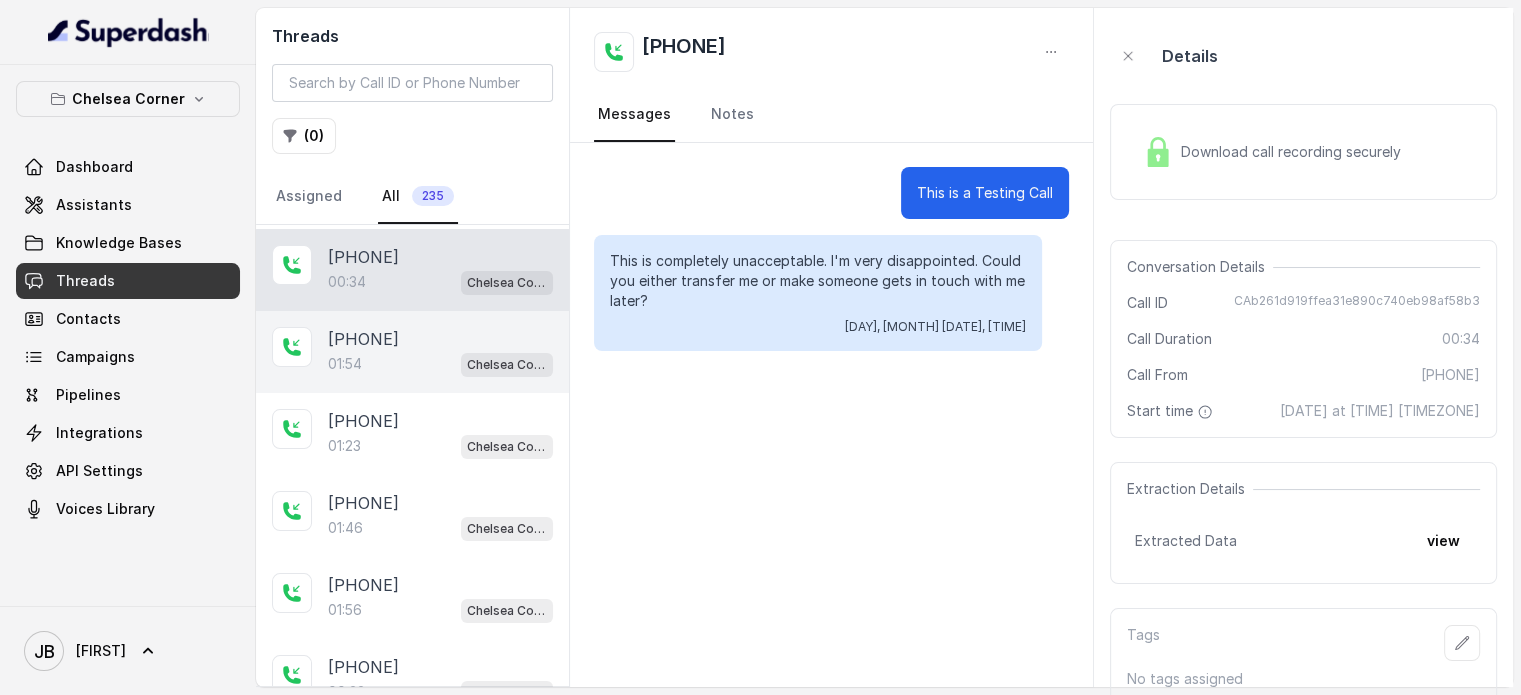 click on "[PHONE]" at bounding box center (363, 339) 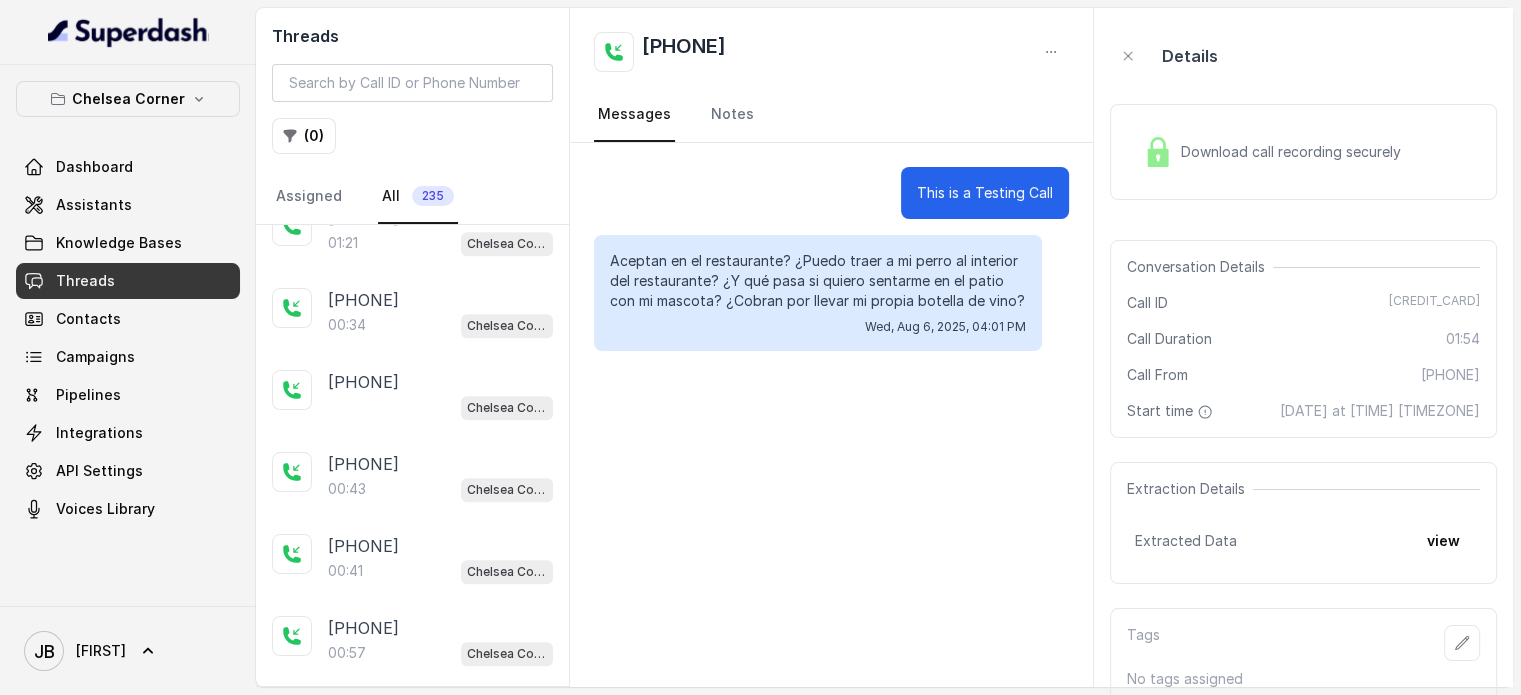 scroll, scrollTop: 1205, scrollLeft: 0, axis: vertical 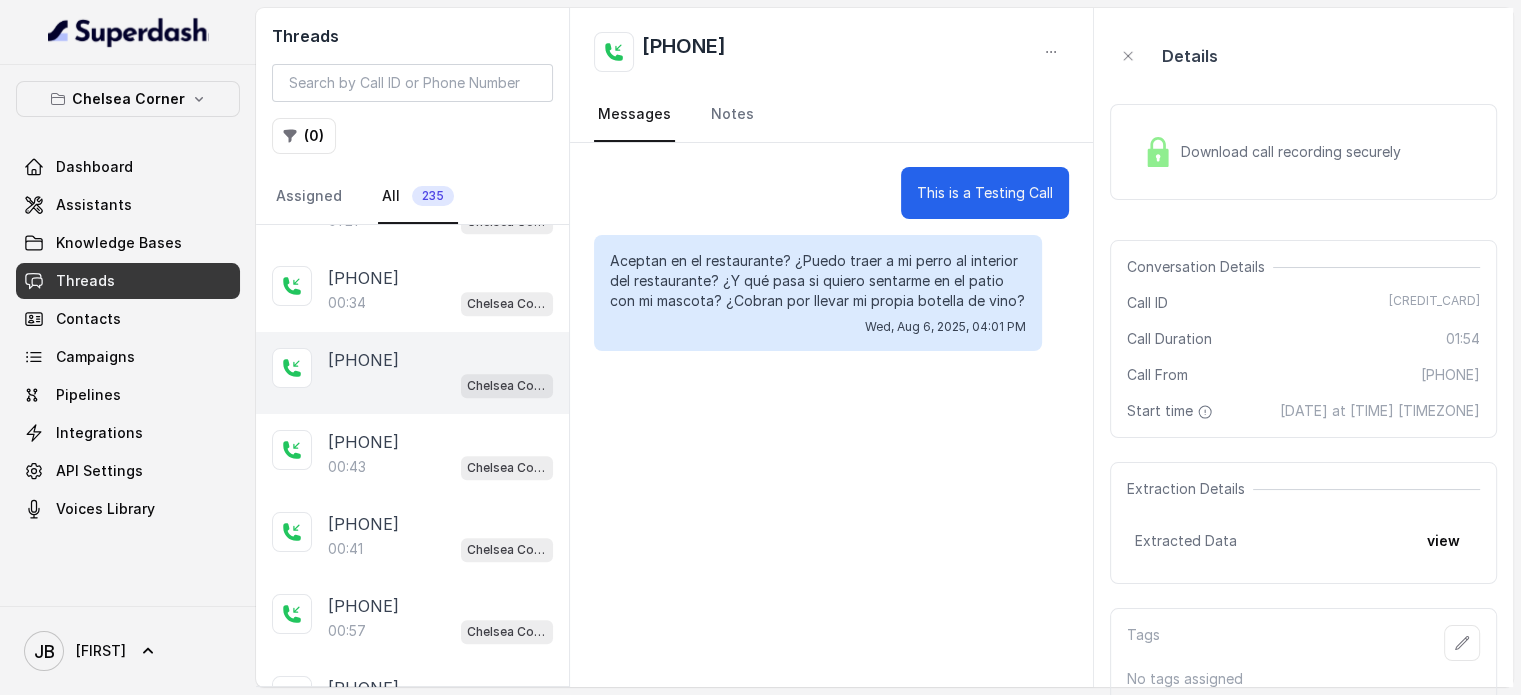 click on "Chelsea Corner" at bounding box center (440, 385) 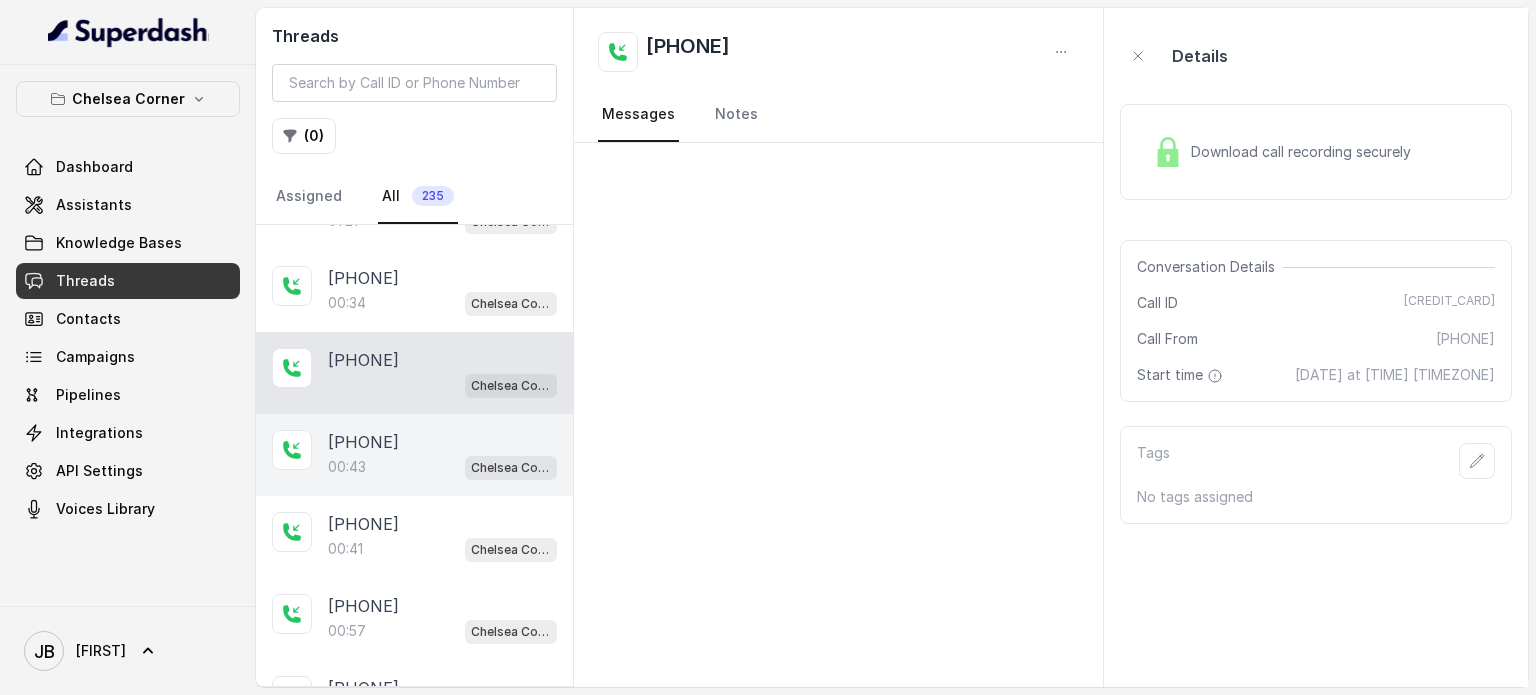 click on "[PHONE]" at bounding box center (363, 442) 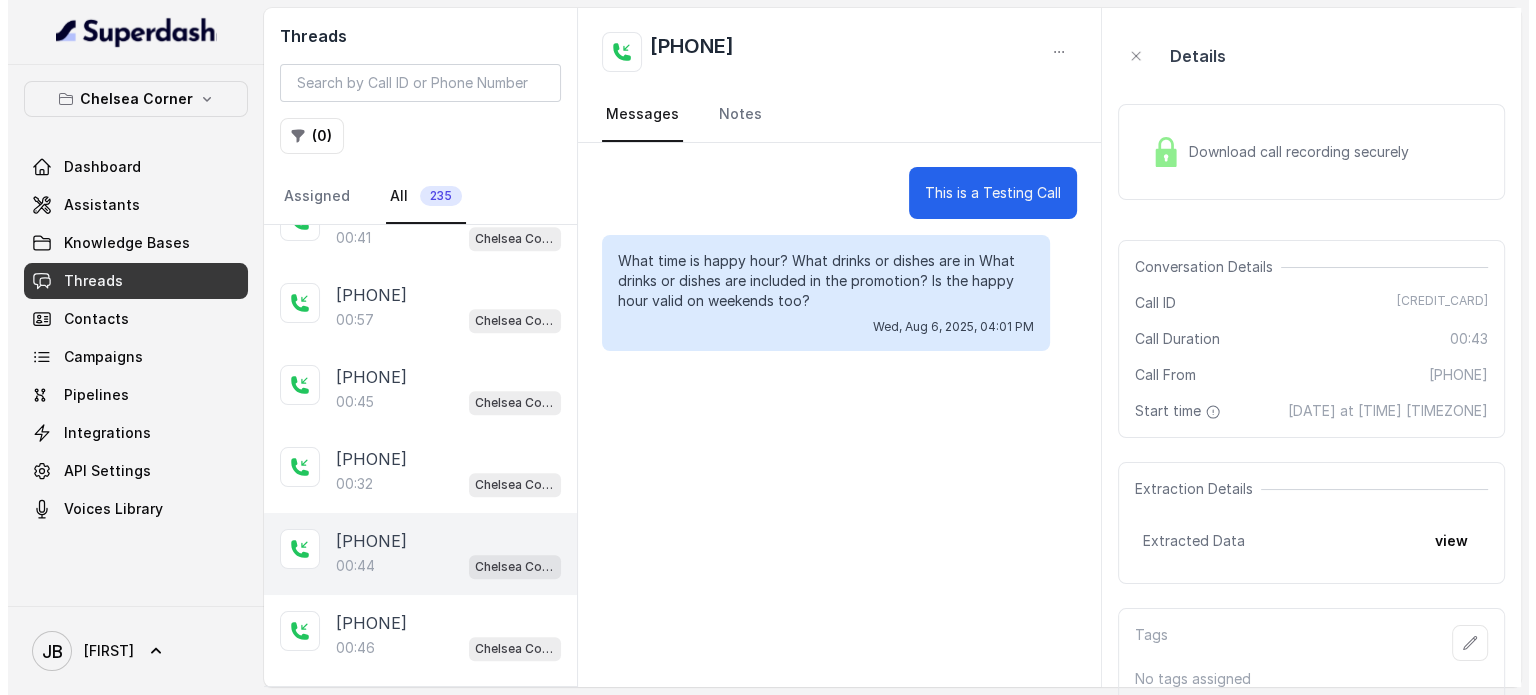 scroll, scrollTop: 1368, scrollLeft: 0, axis: vertical 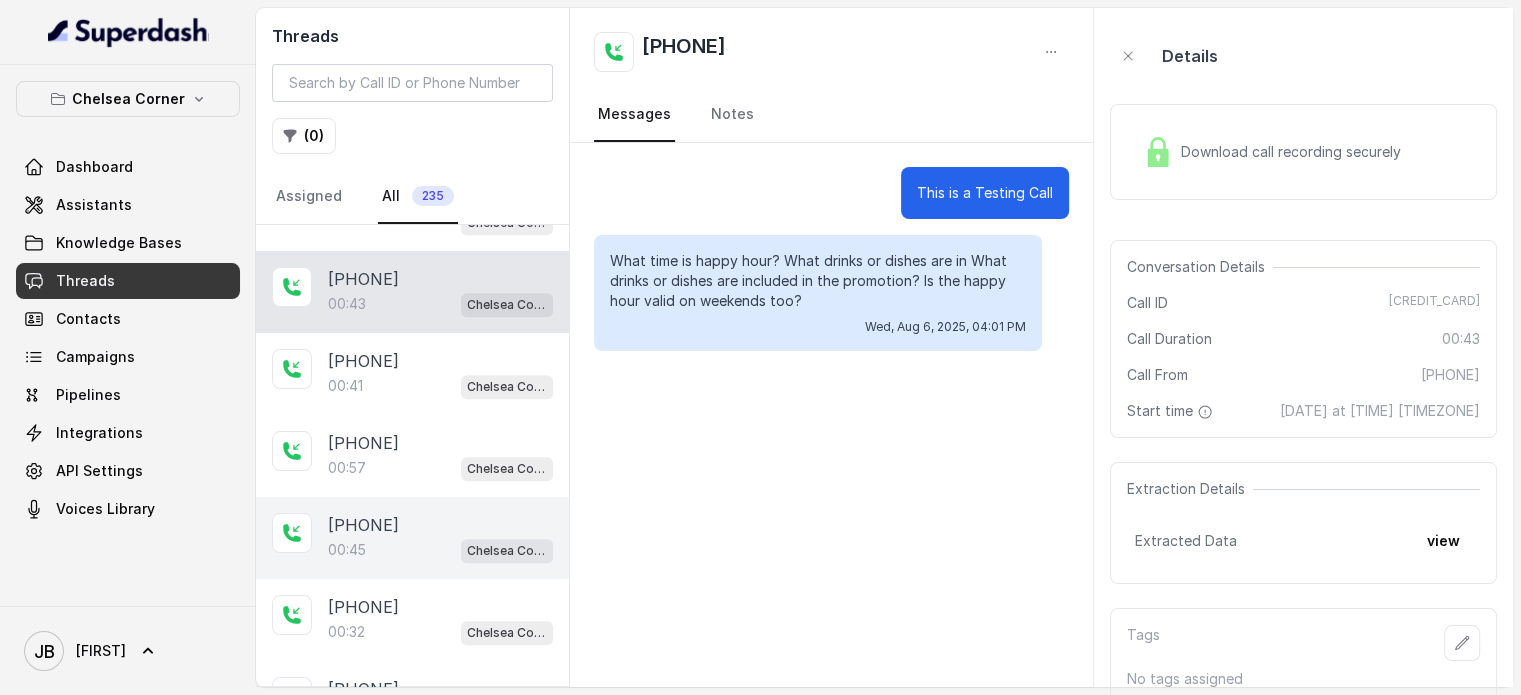click on "[PHONE] 00:32 [LOCATION]" at bounding box center (412, 620) 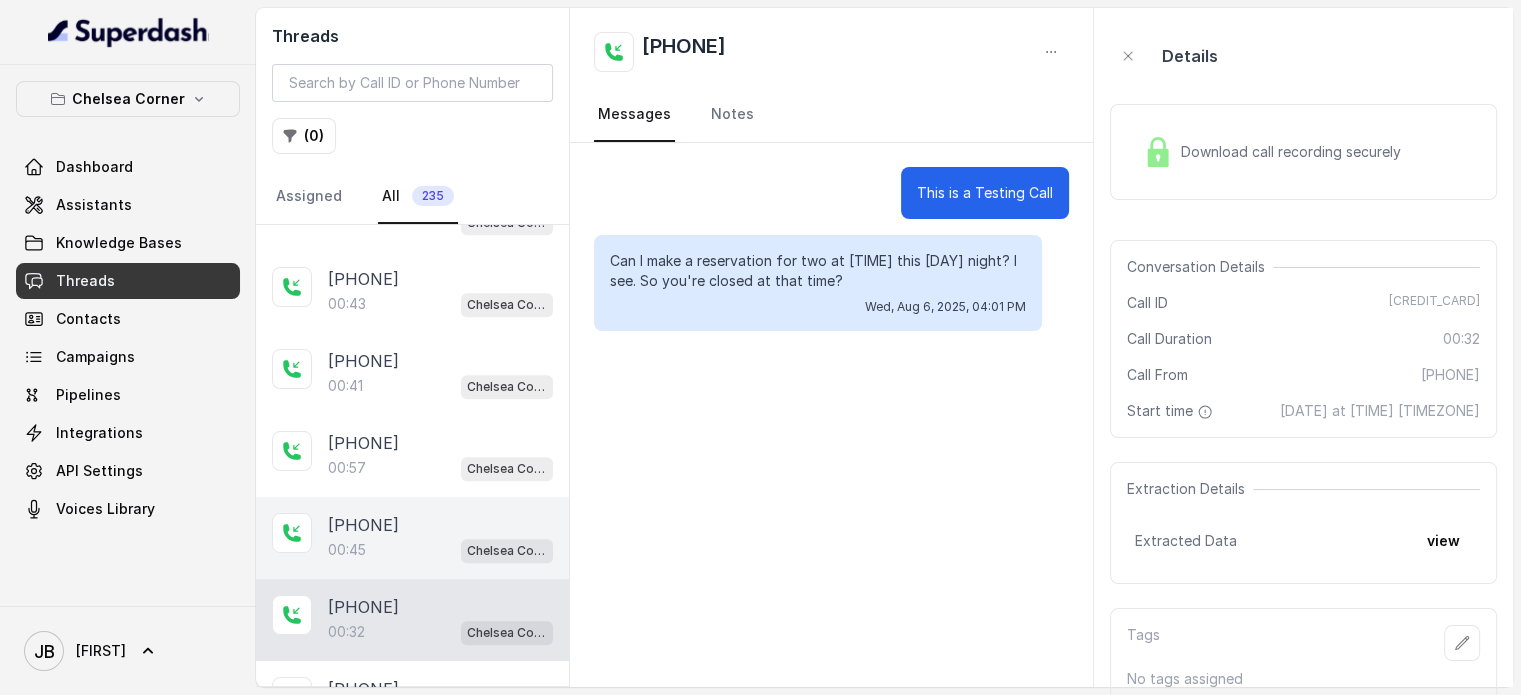 click on "00:45 [LOCATION]" at bounding box center (440, 550) 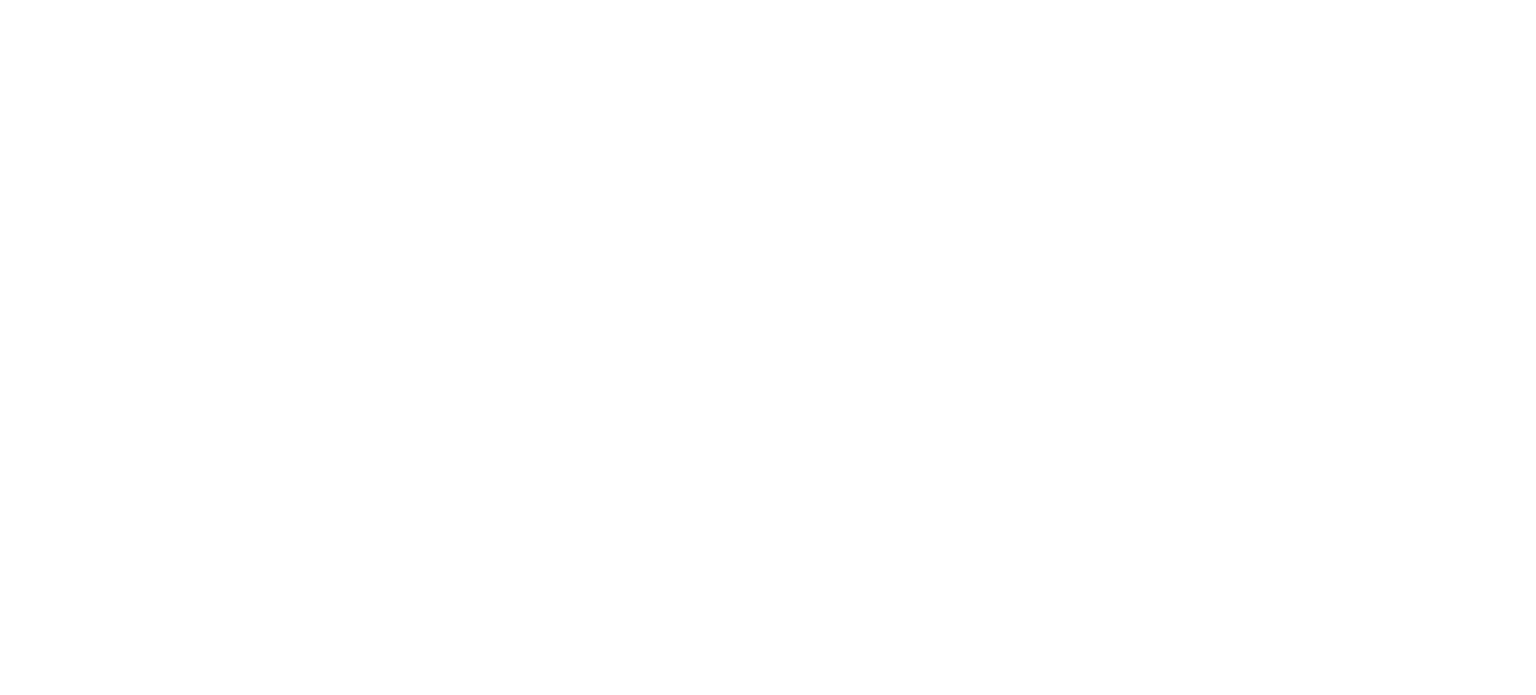 scroll, scrollTop: 0, scrollLeft: 0, axis: both 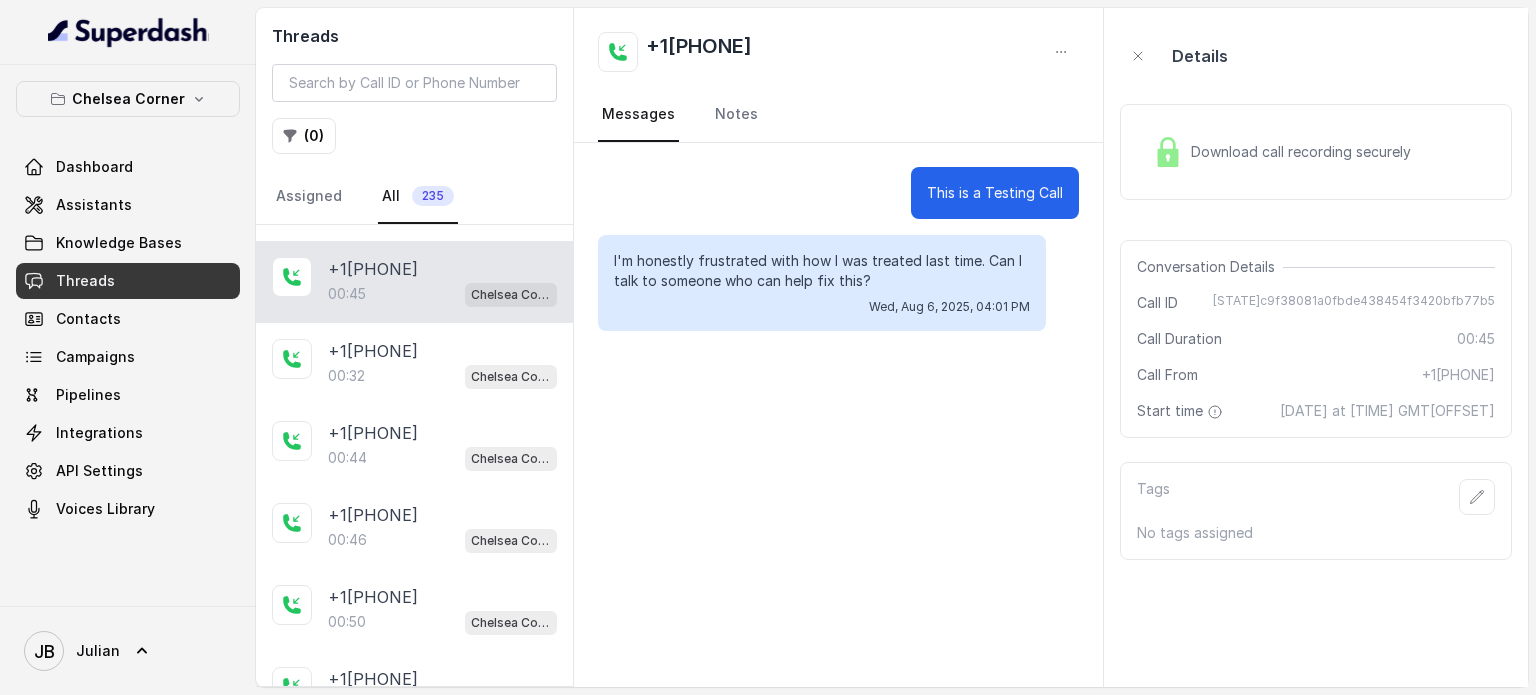 click on "Call From +1[PHONE]" at bounding box center (1316, 375) 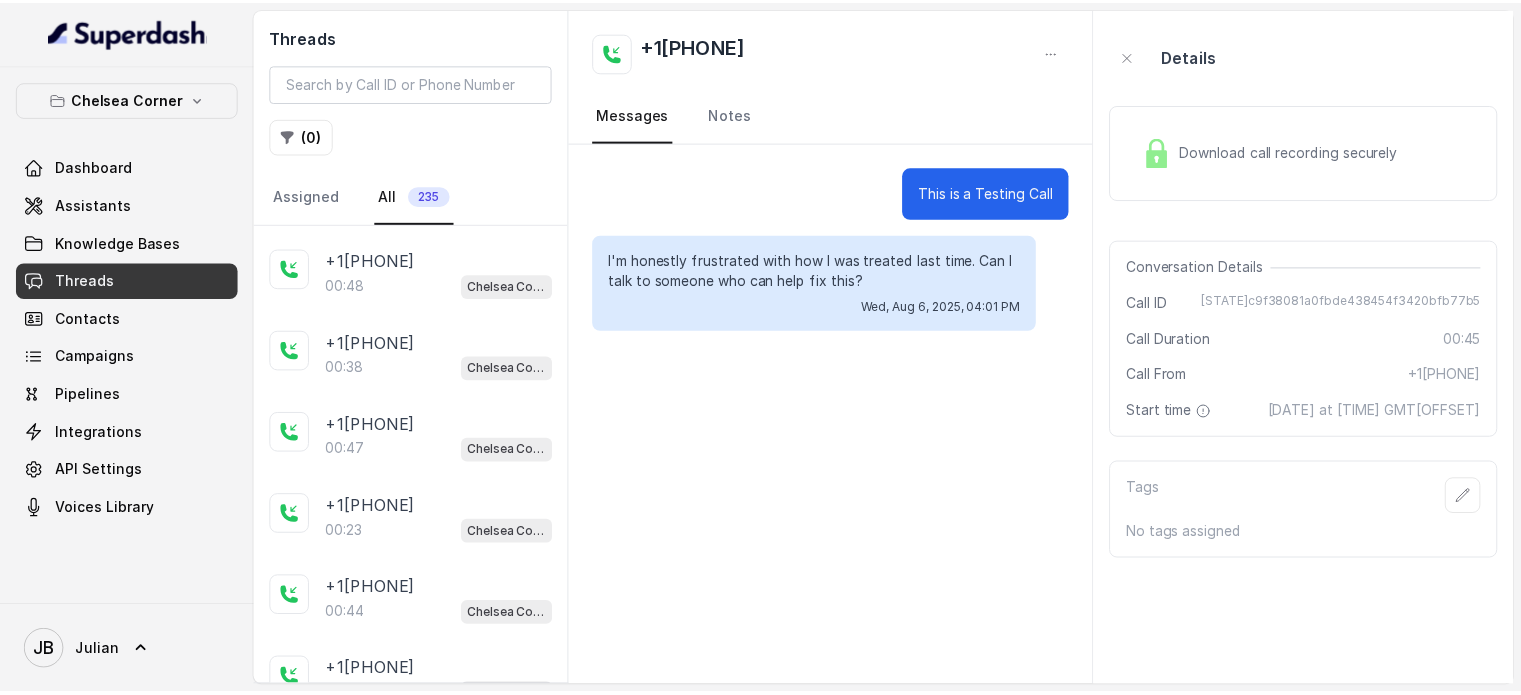 scroll, scrollTop: 3644, scrollLeft: 0, axis: vertical 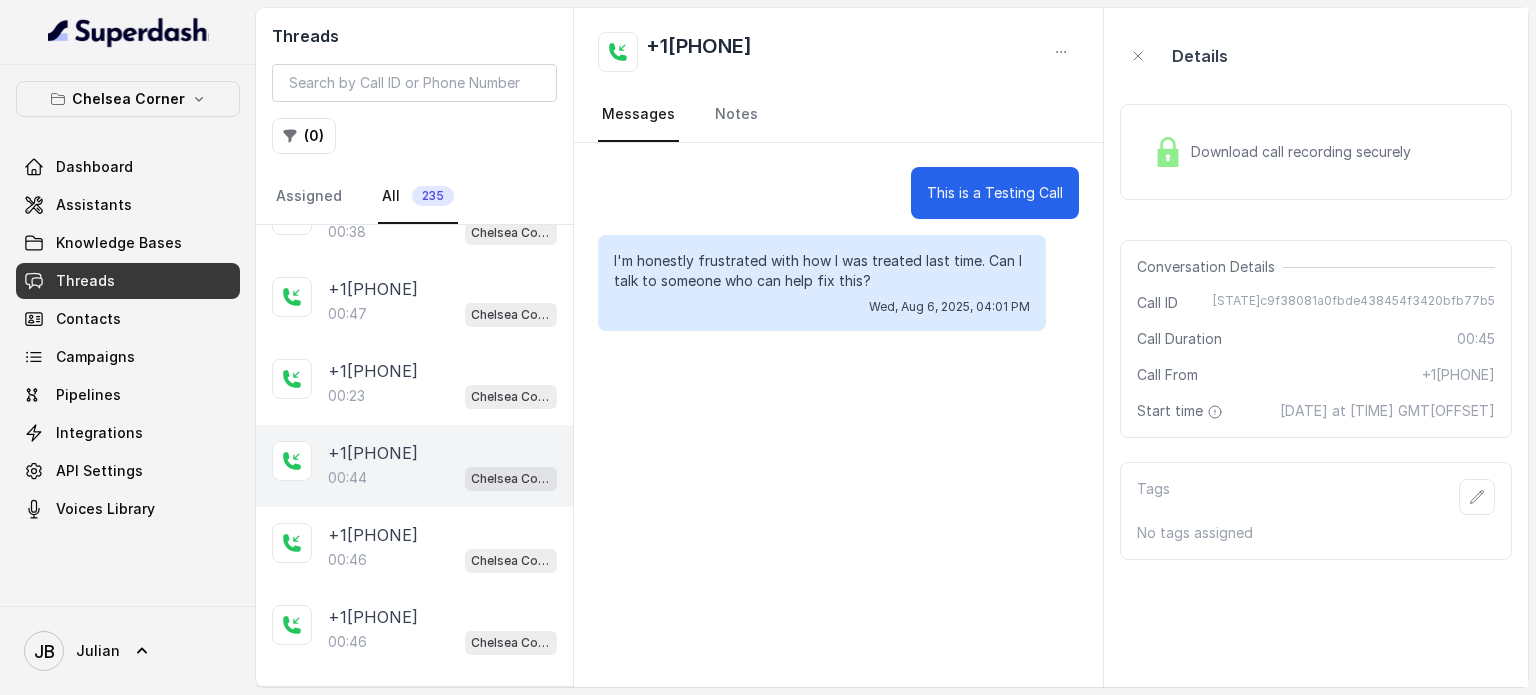 click on "+1[PHONE]   [TIME] Chelsea Corner" at bounding box center [414, 466] 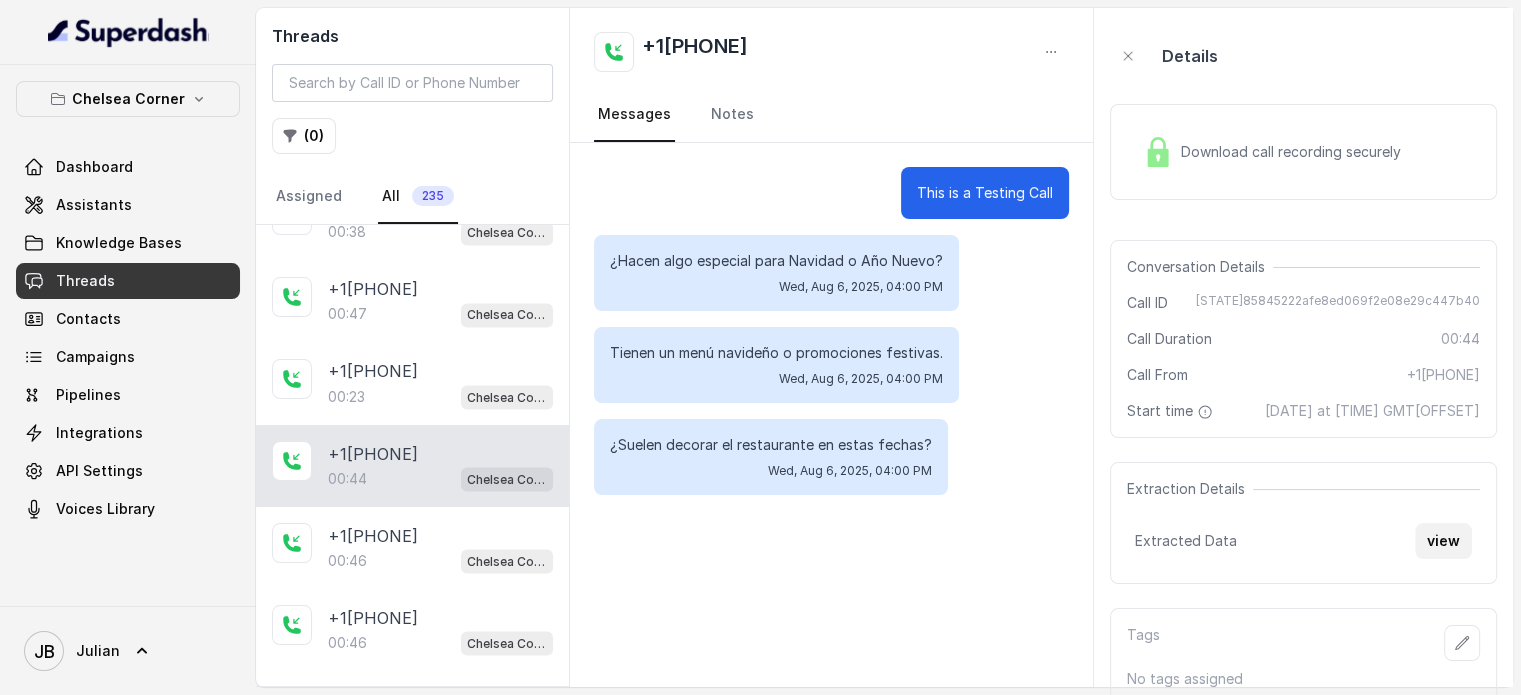 click on "view" at bounding box center [1443, 541] 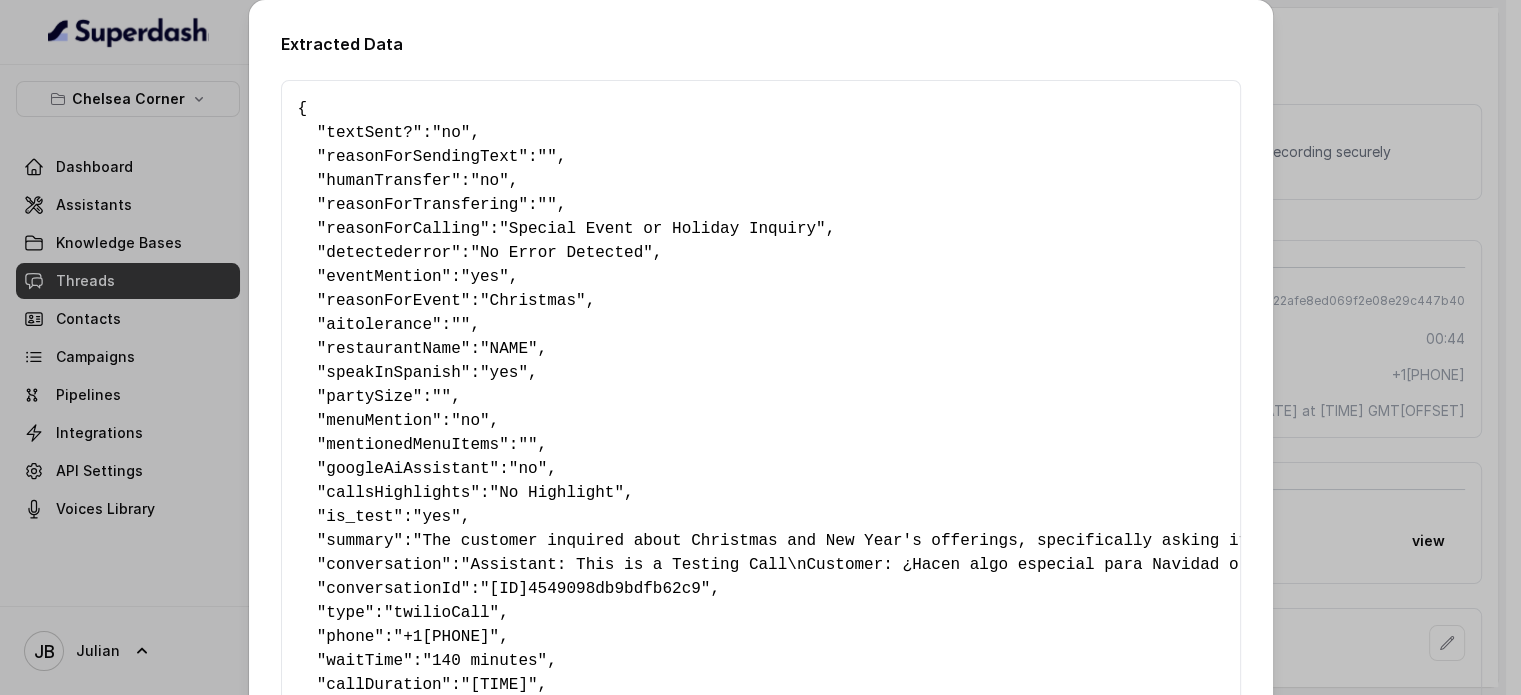 type 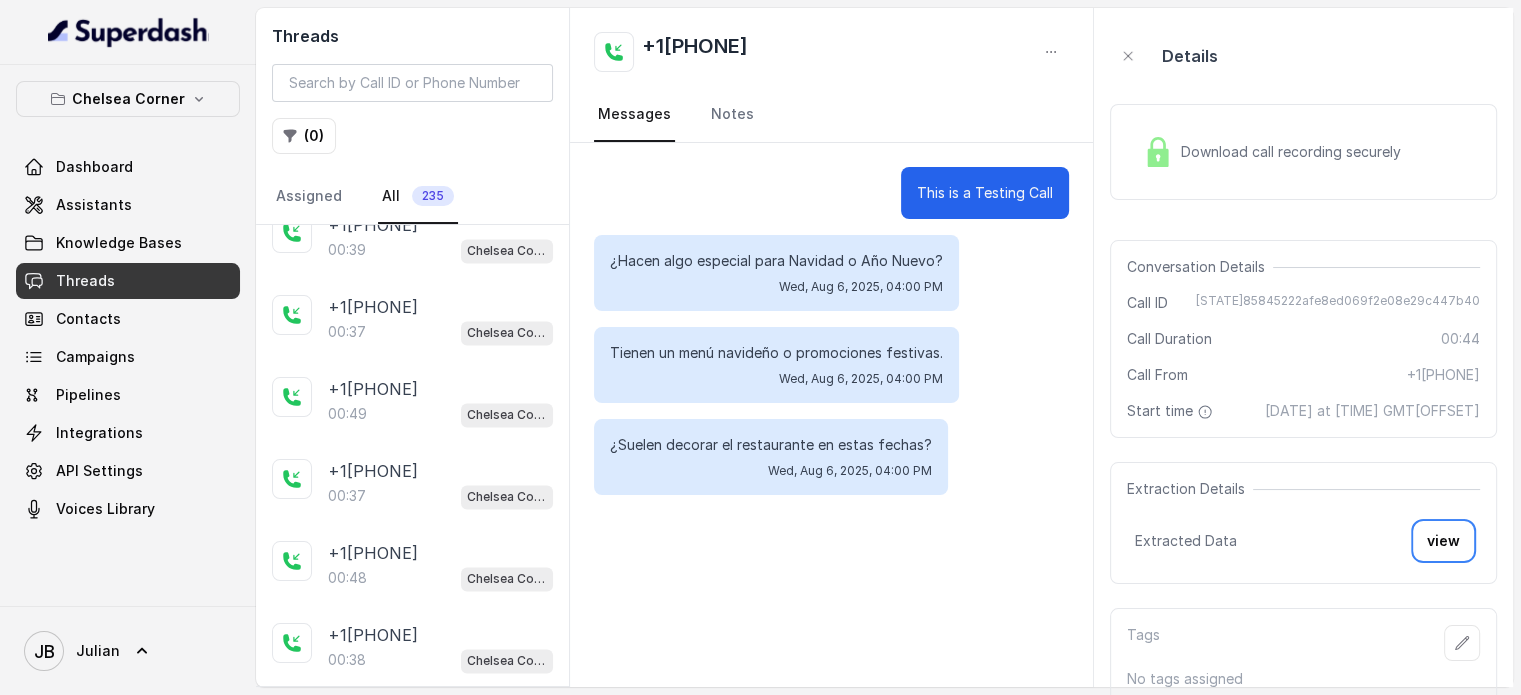 scroll, scrollTop: 3215, scrollLeft: 0, axis: vertical 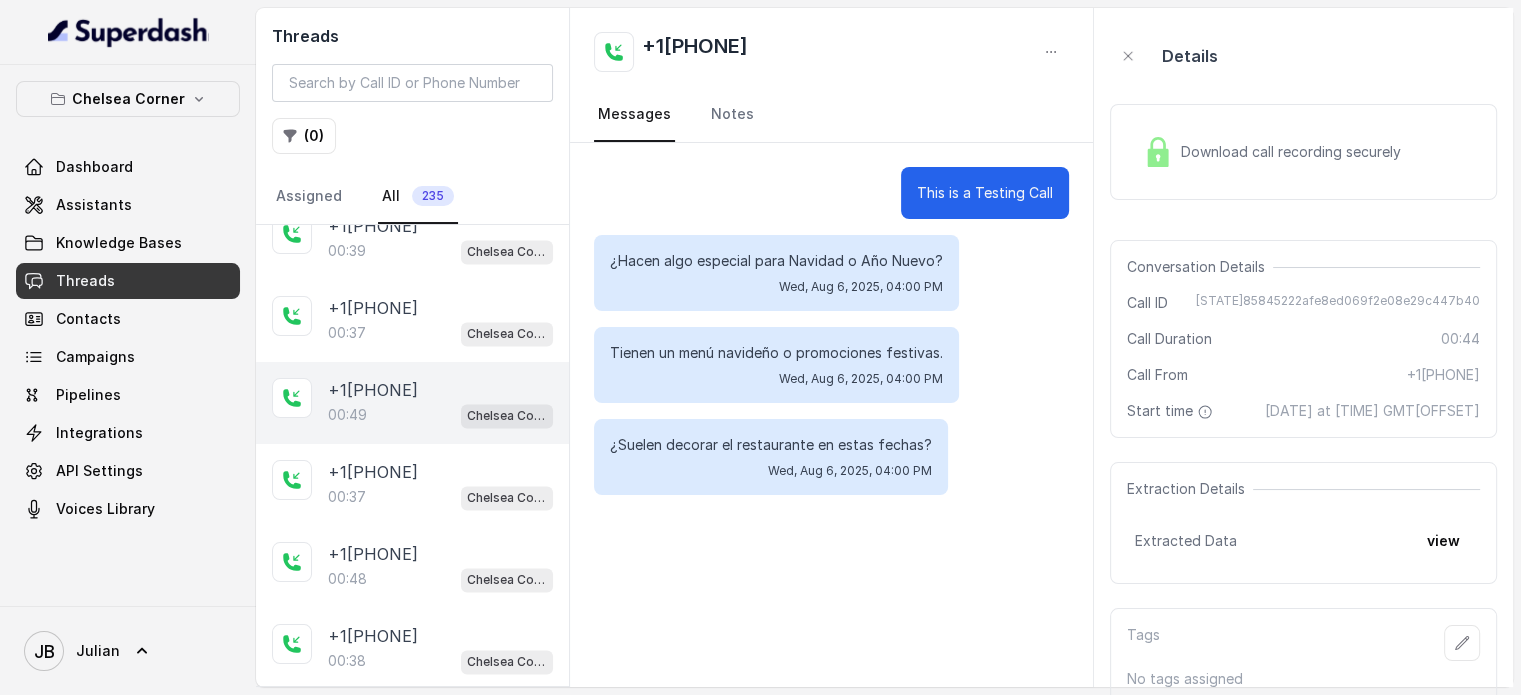 click on "+1[PHONE]" at bounding box center [373, 390] 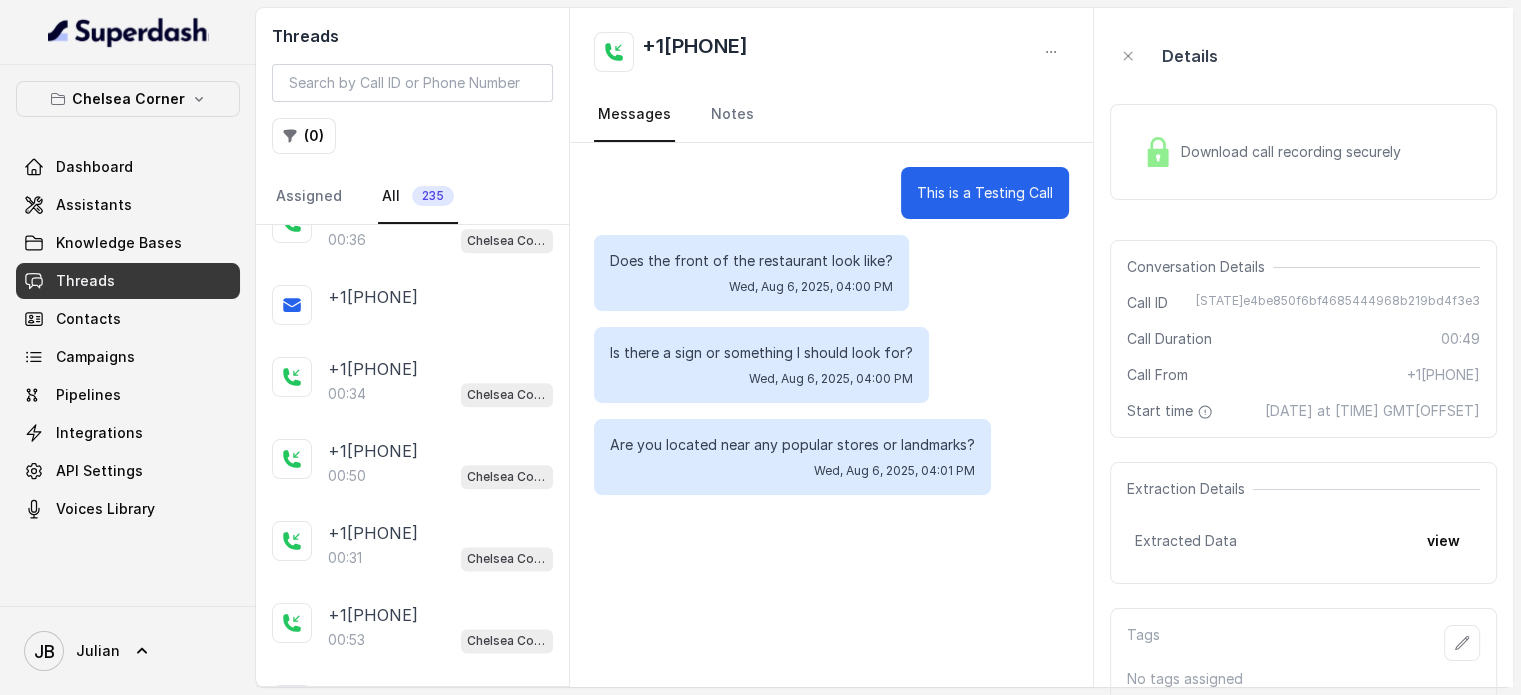 scroll, scrollTop: 2579, scrollLeft: 0, axis: vertical 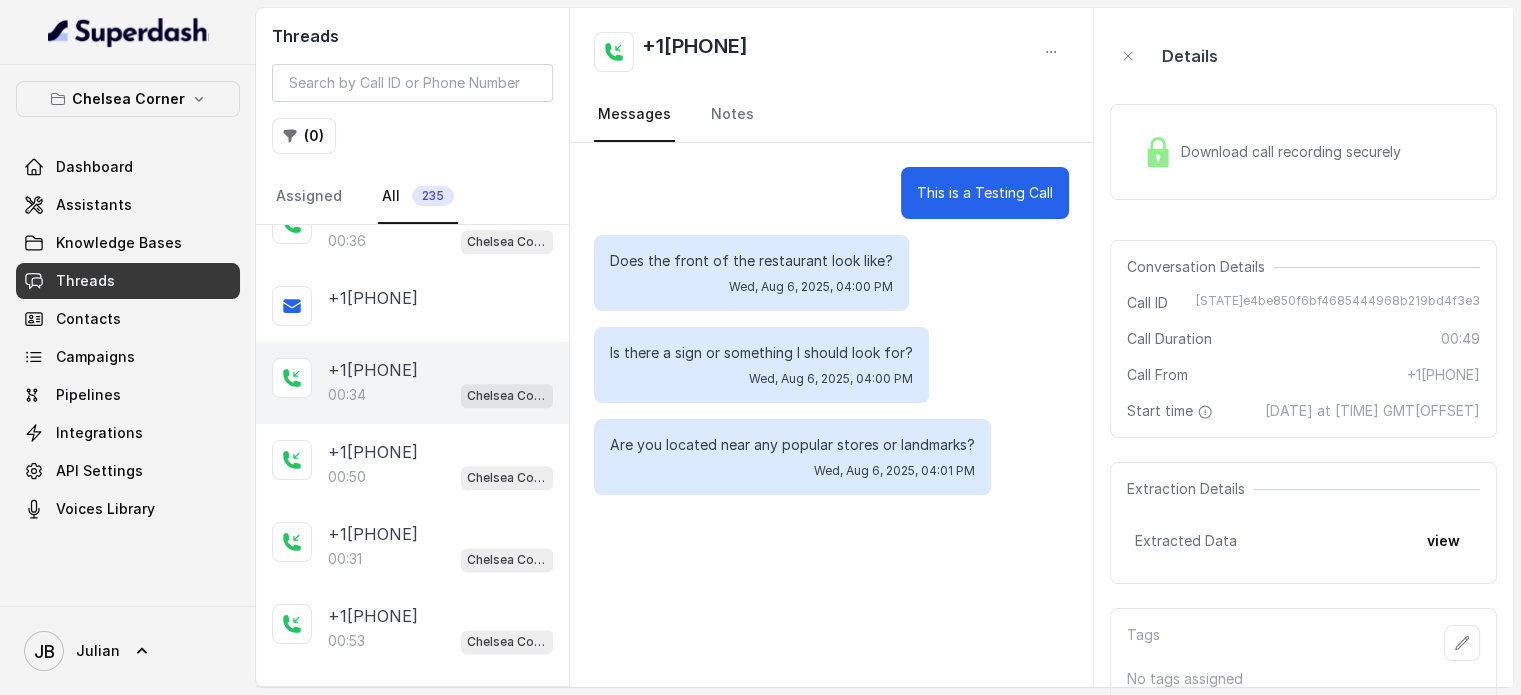 click on "+1[PHONE]   [TIME] Chelsea Corner" at bounding box center [412, 383] 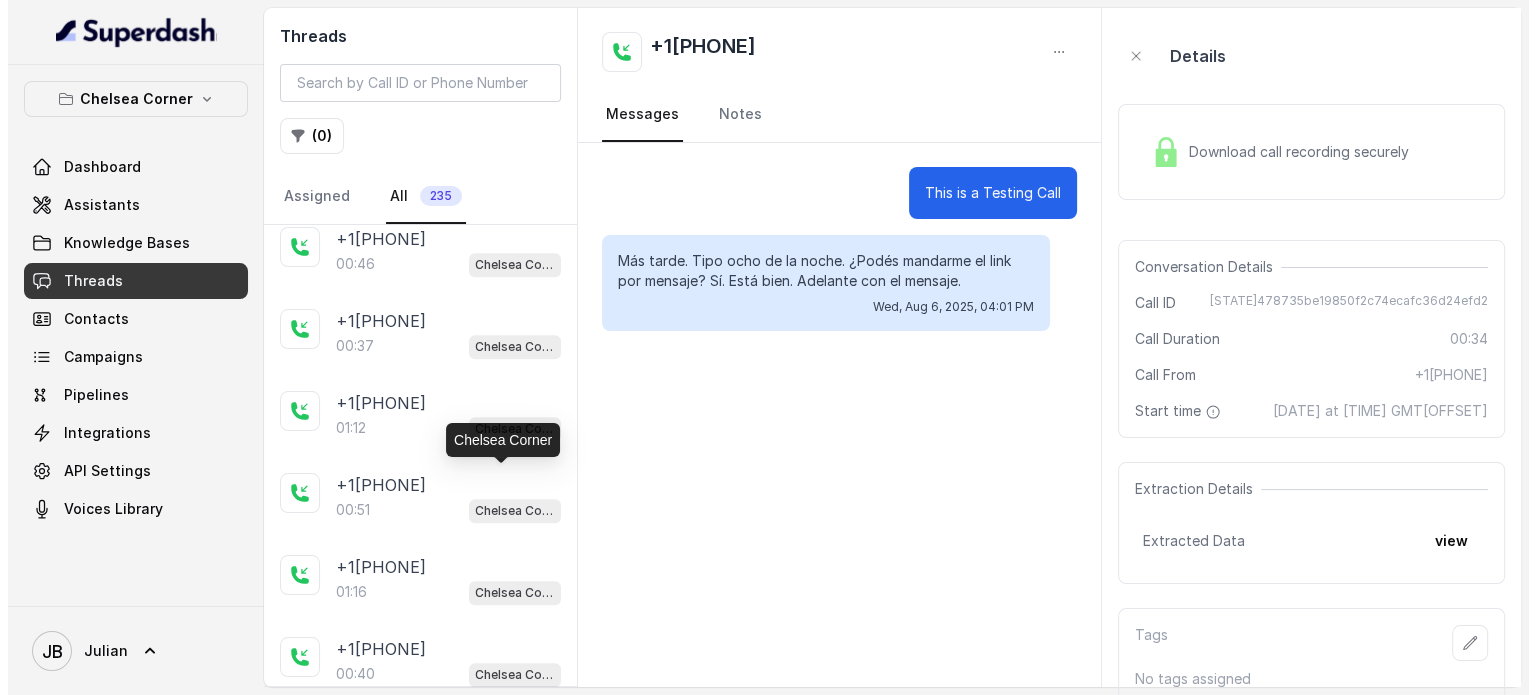 scroll, scrollTop: 2062, scrollLeft: 0, axis: vertical 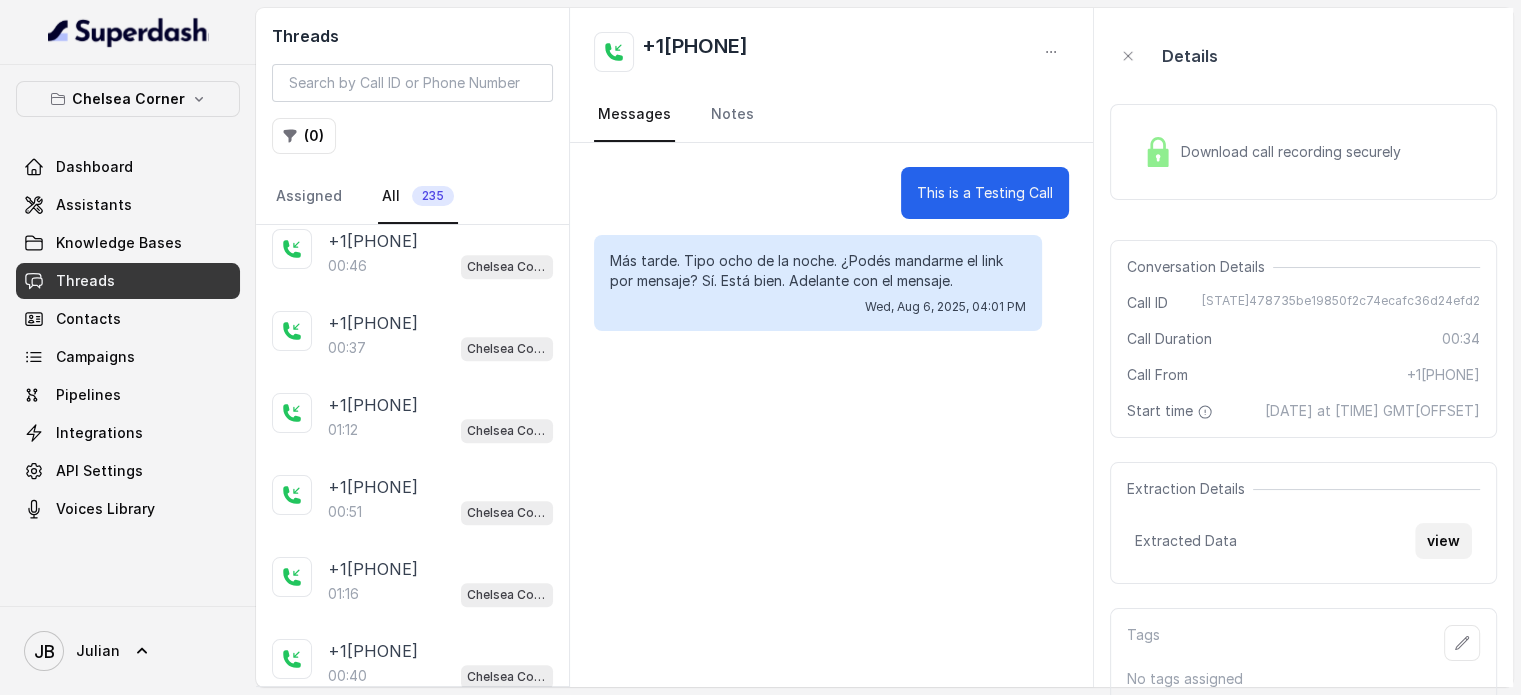 click on "view" at bounding box center (1443, 541) 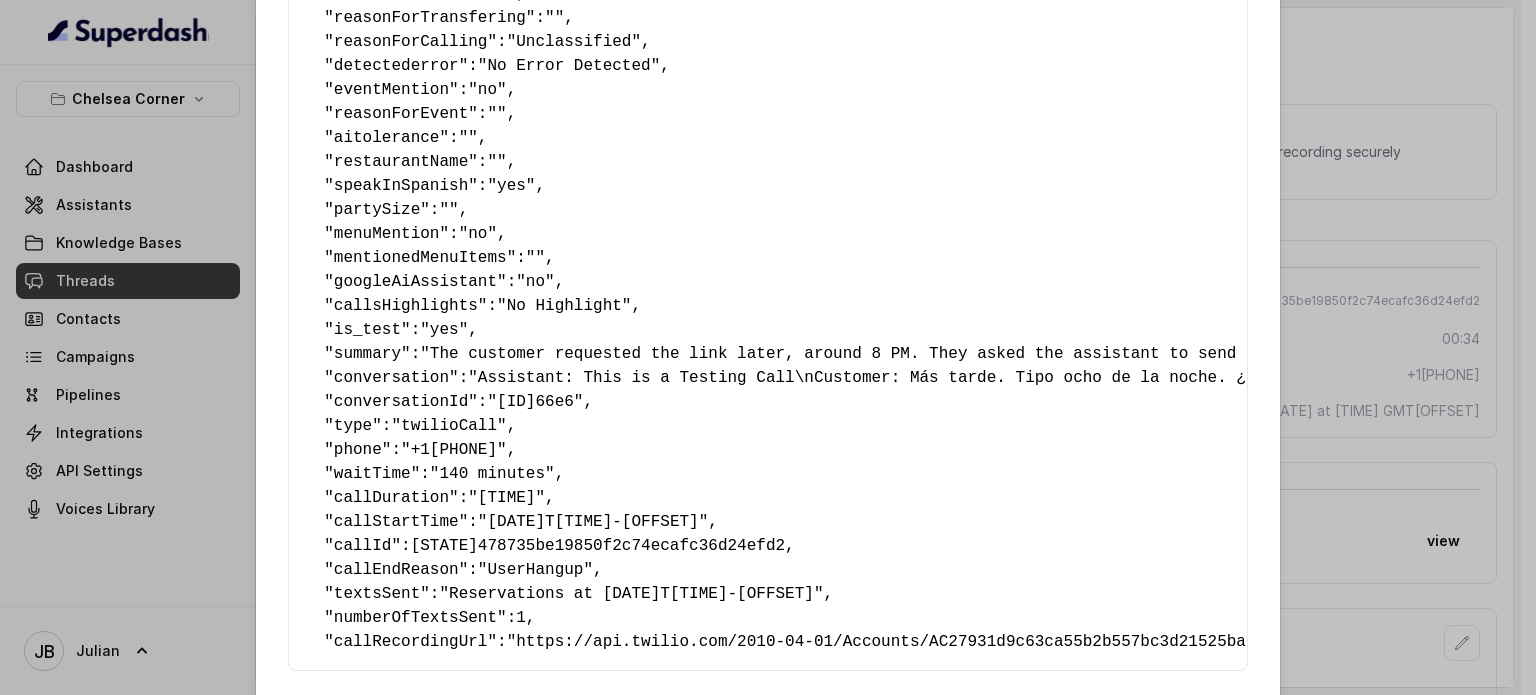 scroll, scrollTop: 188, scrollLeft: 0, axis: vertical 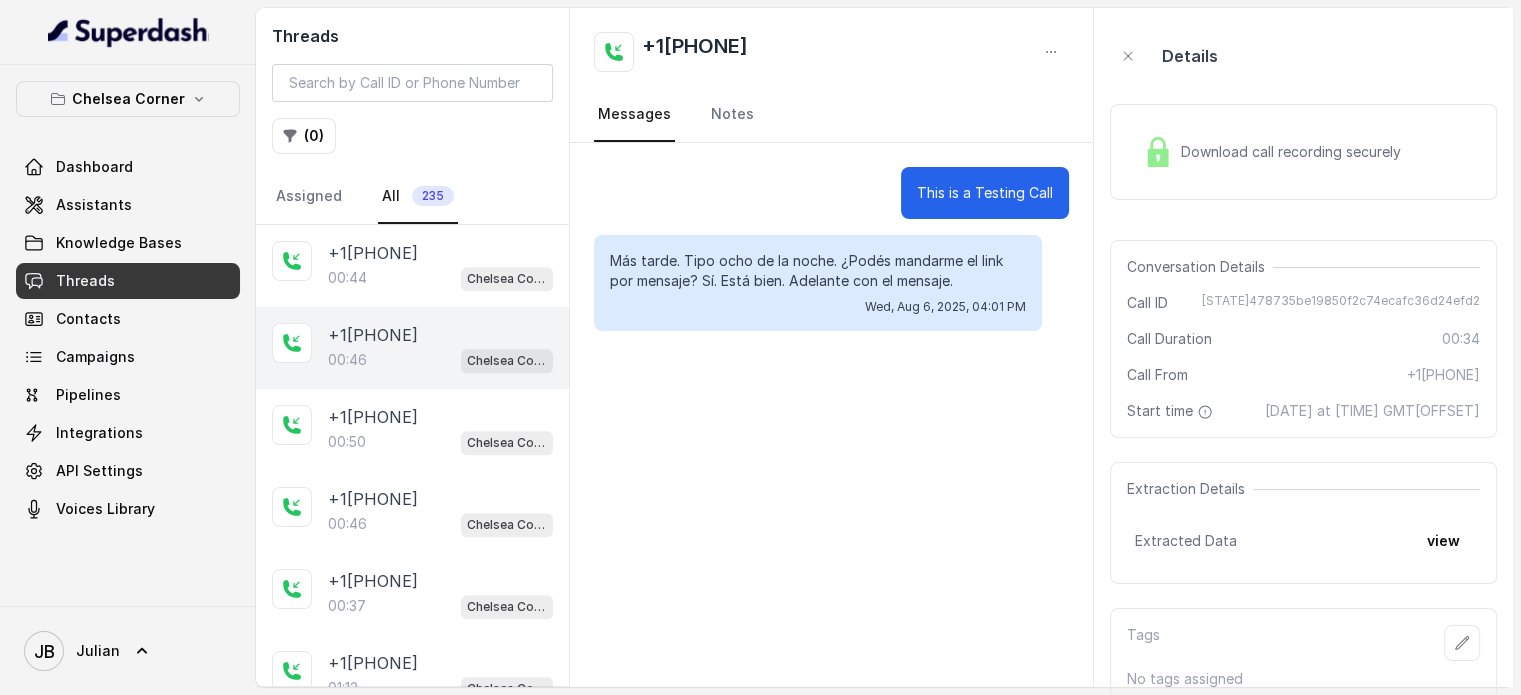 click on "00:46 Chelsea Corner" at bounding box center [440, 360] 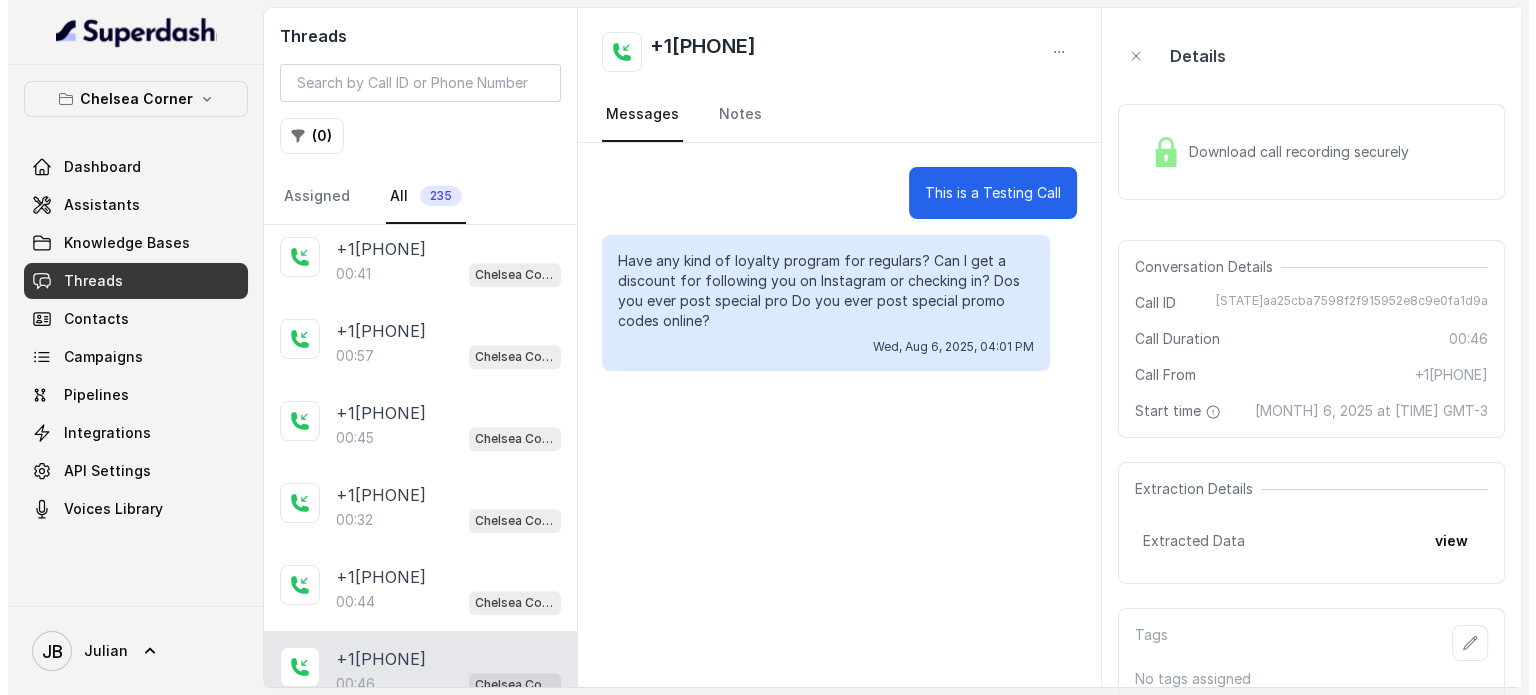 scroll, scrollTop: 1456, scrollLeft: 0, axis: vertical 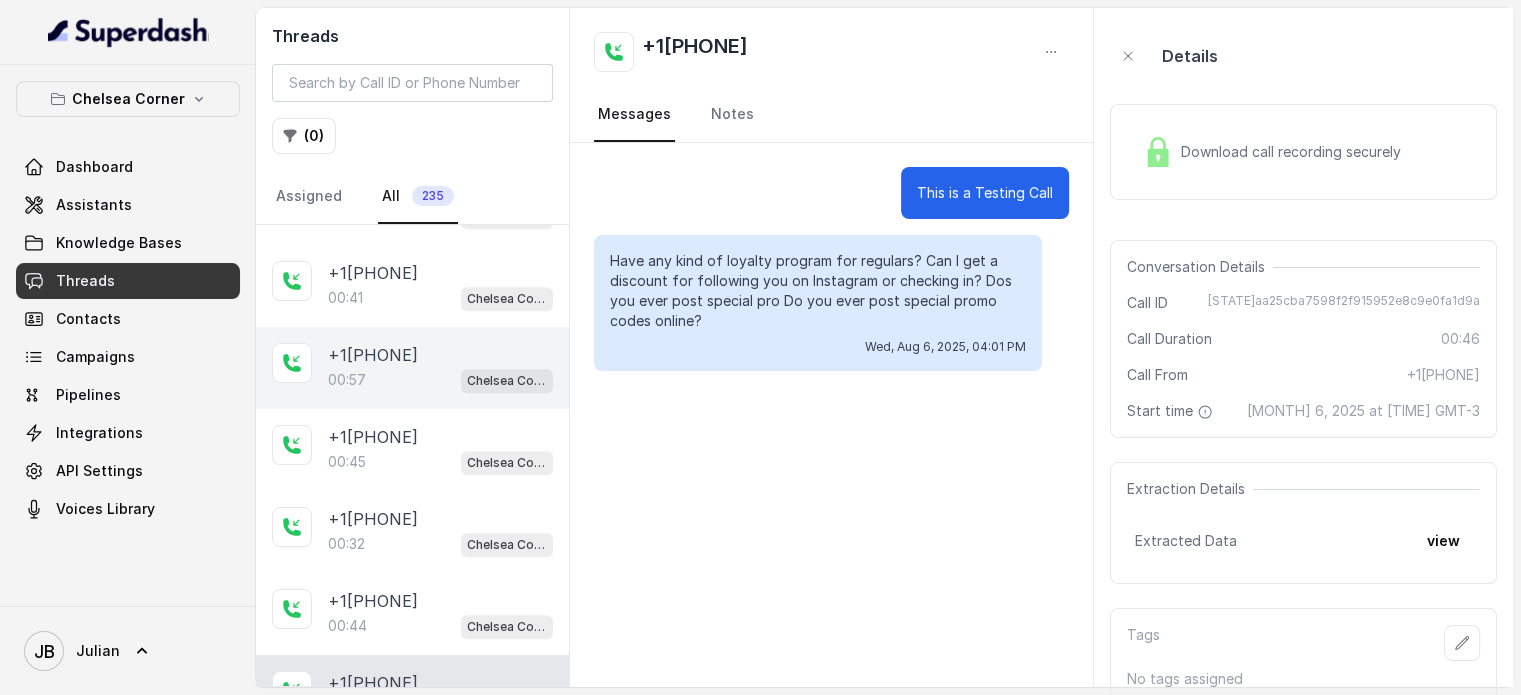 click on "00:57 Chelsea Corner" at bounding box center (440, 380) 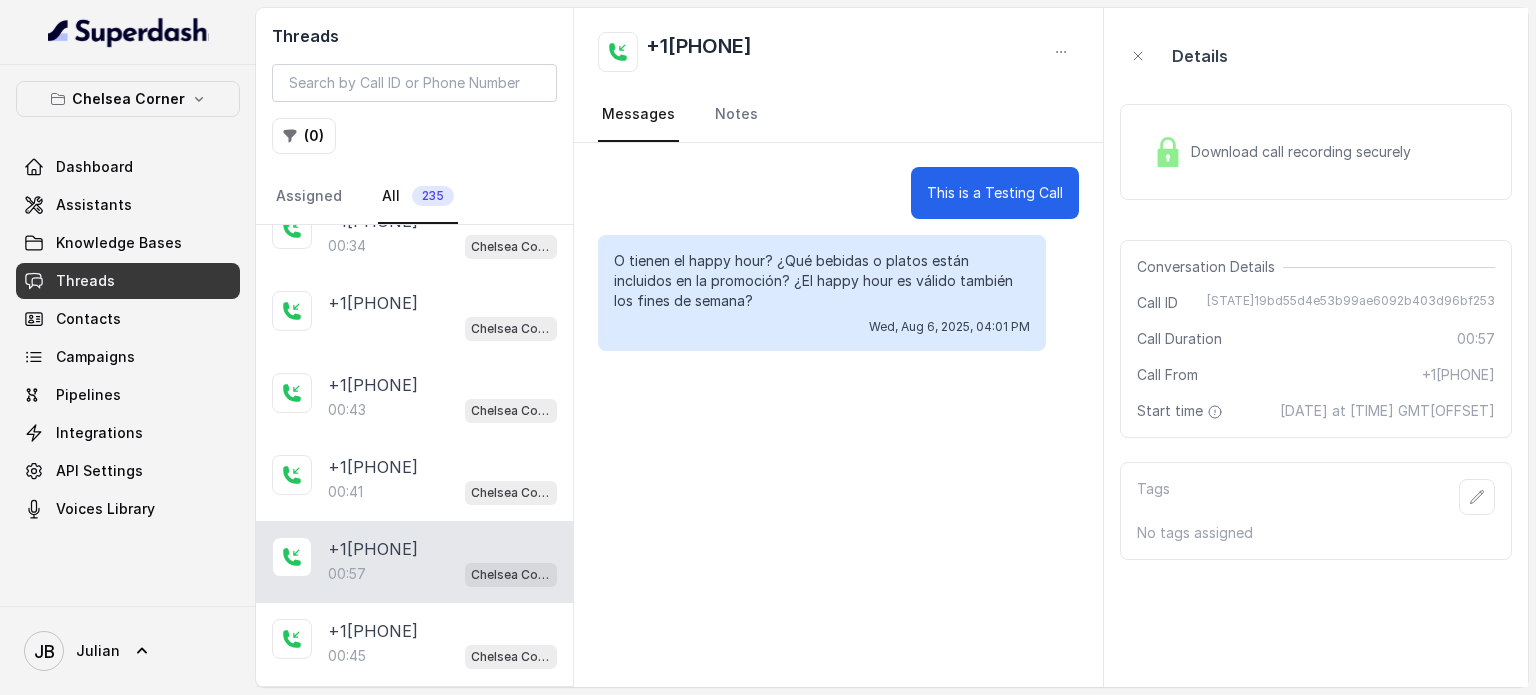 scroll, scrollTop: 1258, scrollLeft: 0, axis: vertical 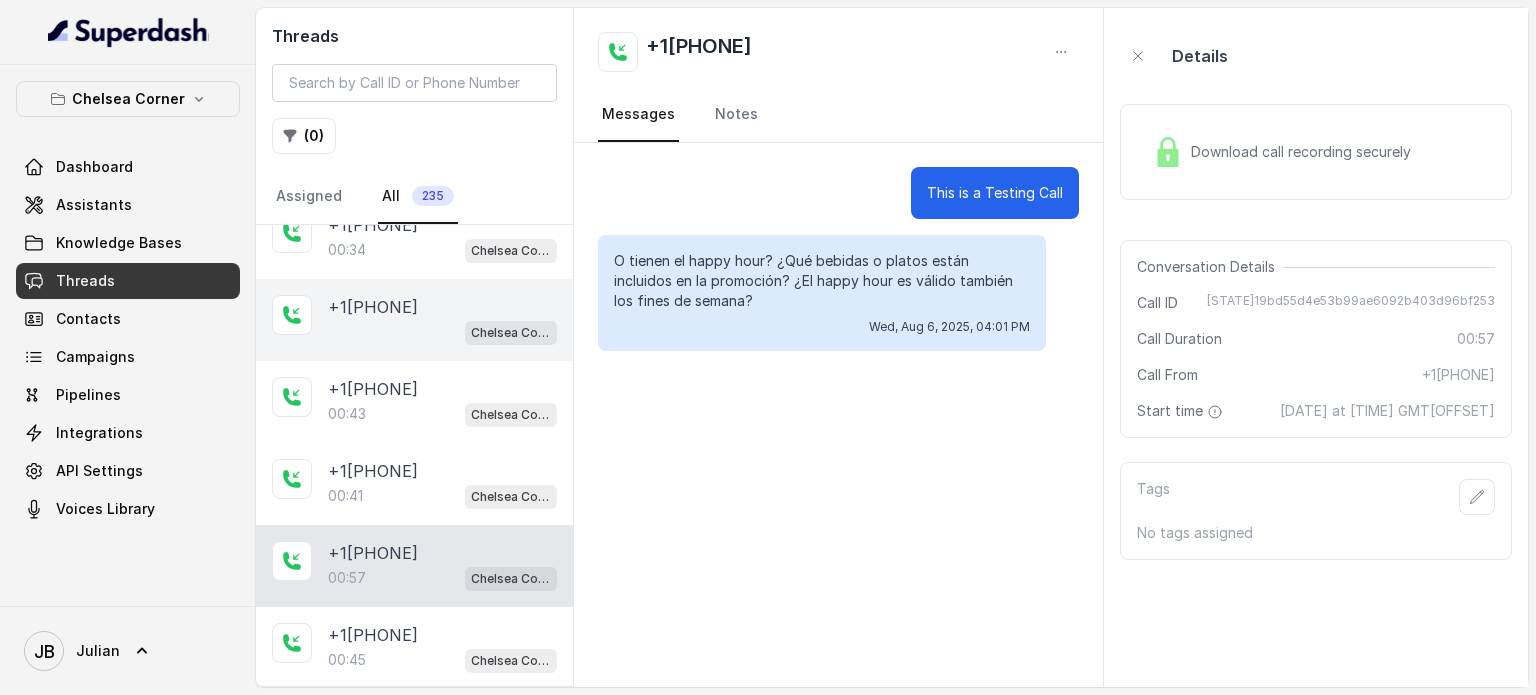 click on "[PHONE]" at bounding box center (373, 307) 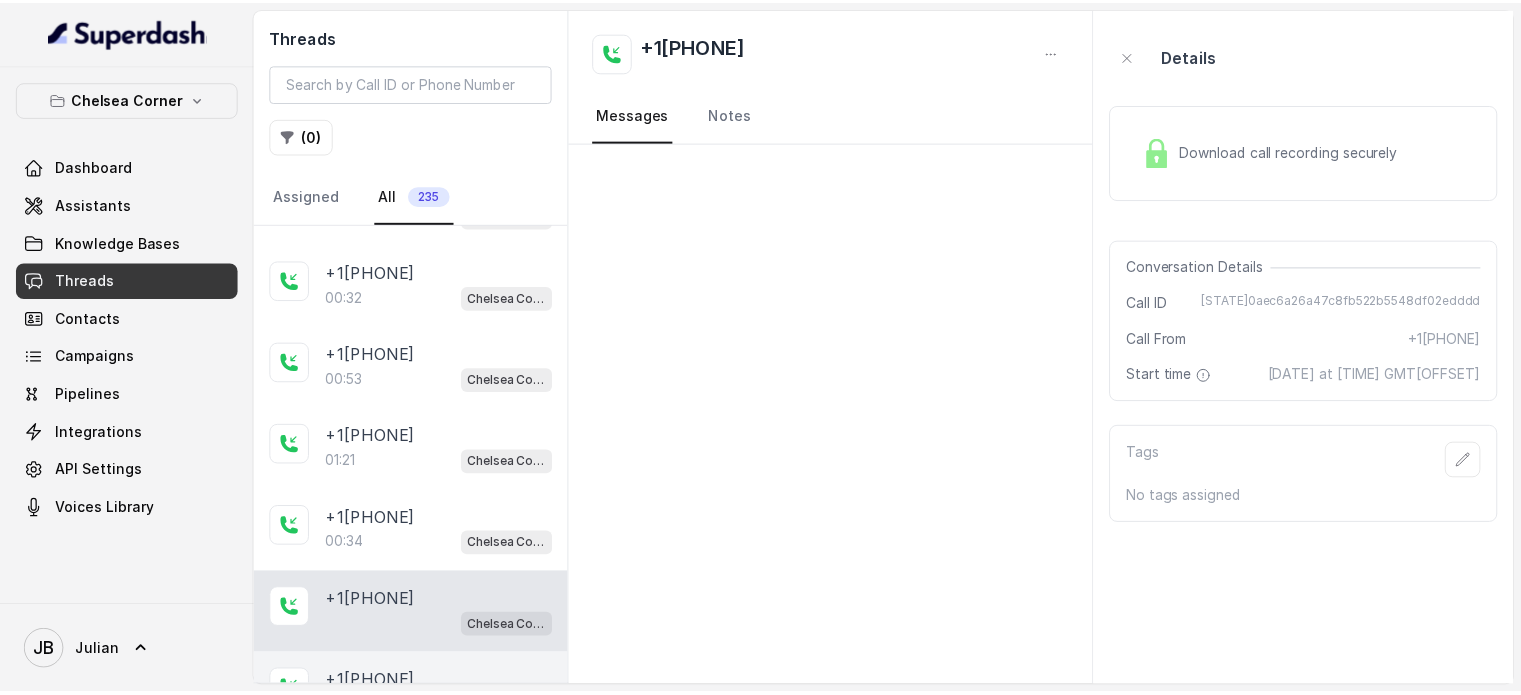 scroll, scrollTop: 928, scrollLeft: 0, axis: vertical 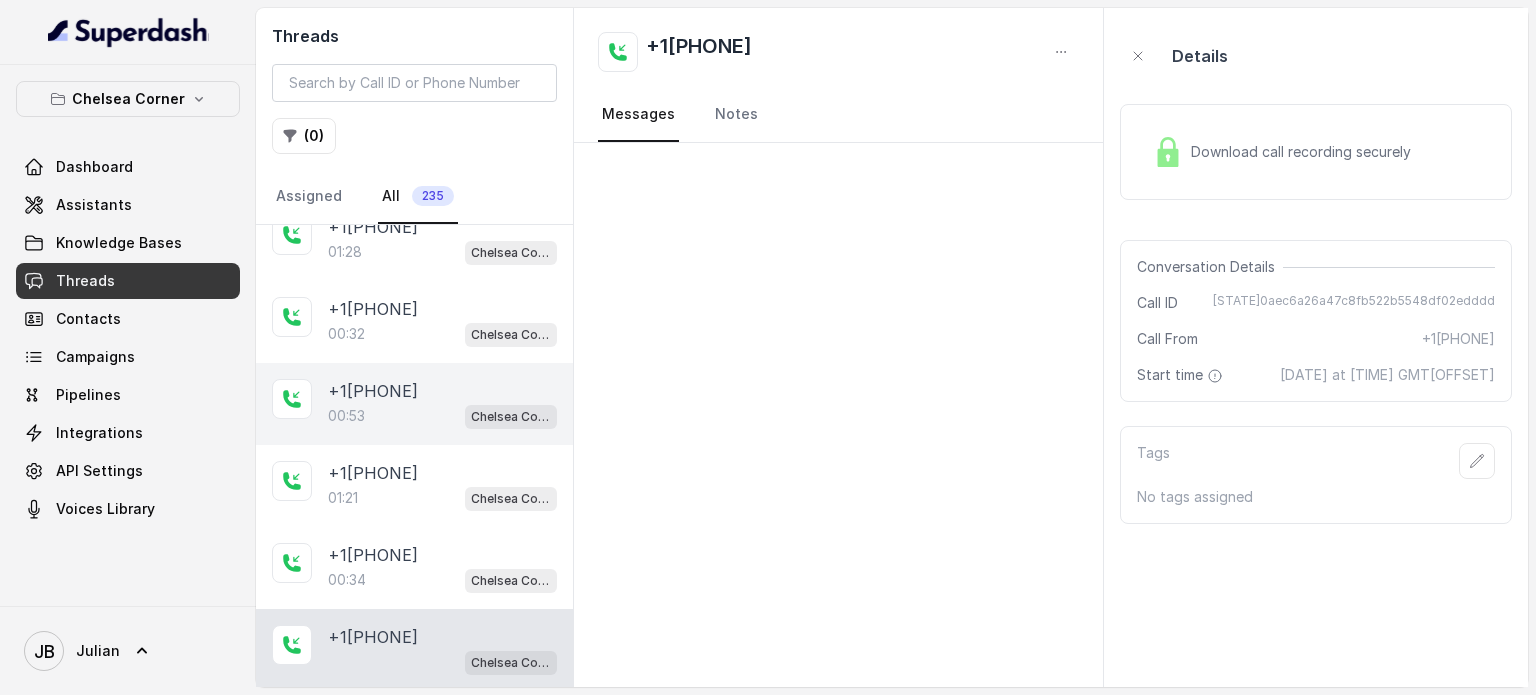 click on "[PHONE]" at bounding box center [373, 391] 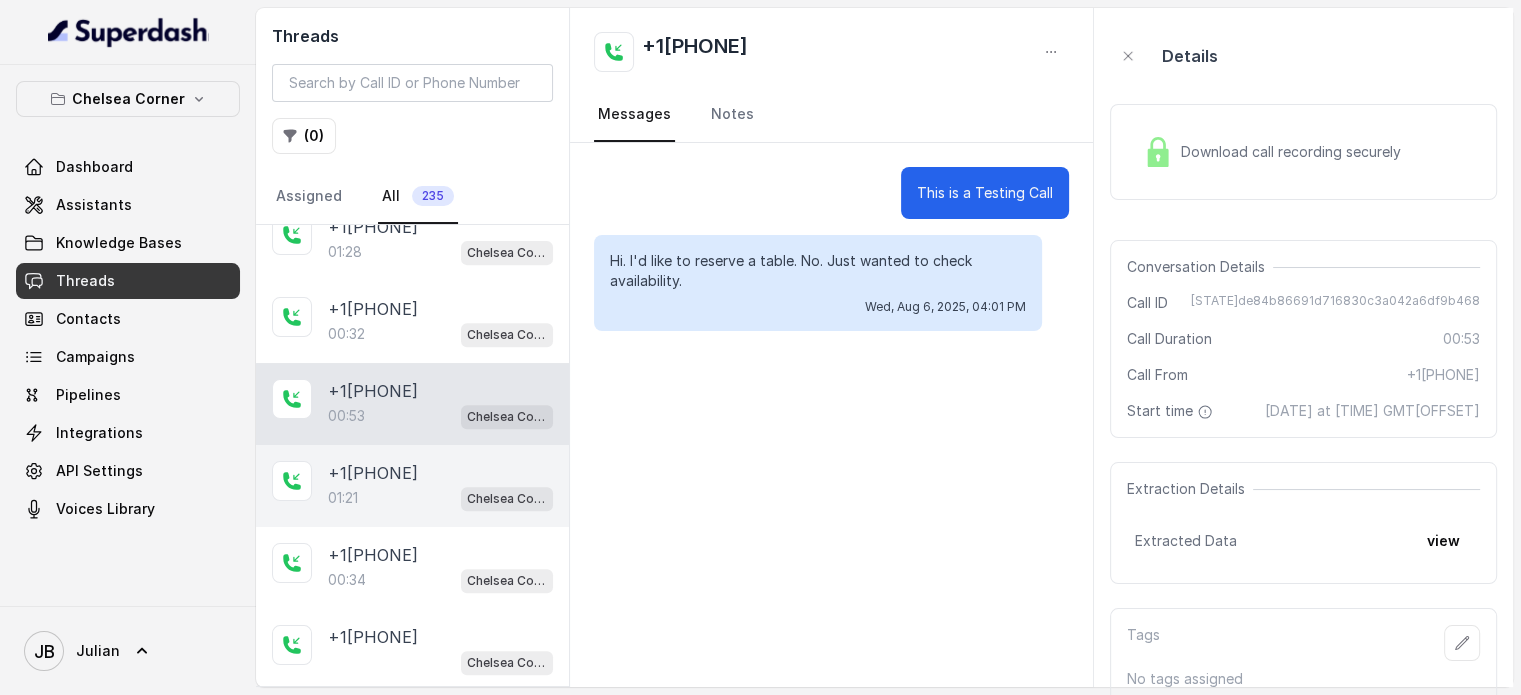 click on "[PHONE]" at bounding box center [373, 473] 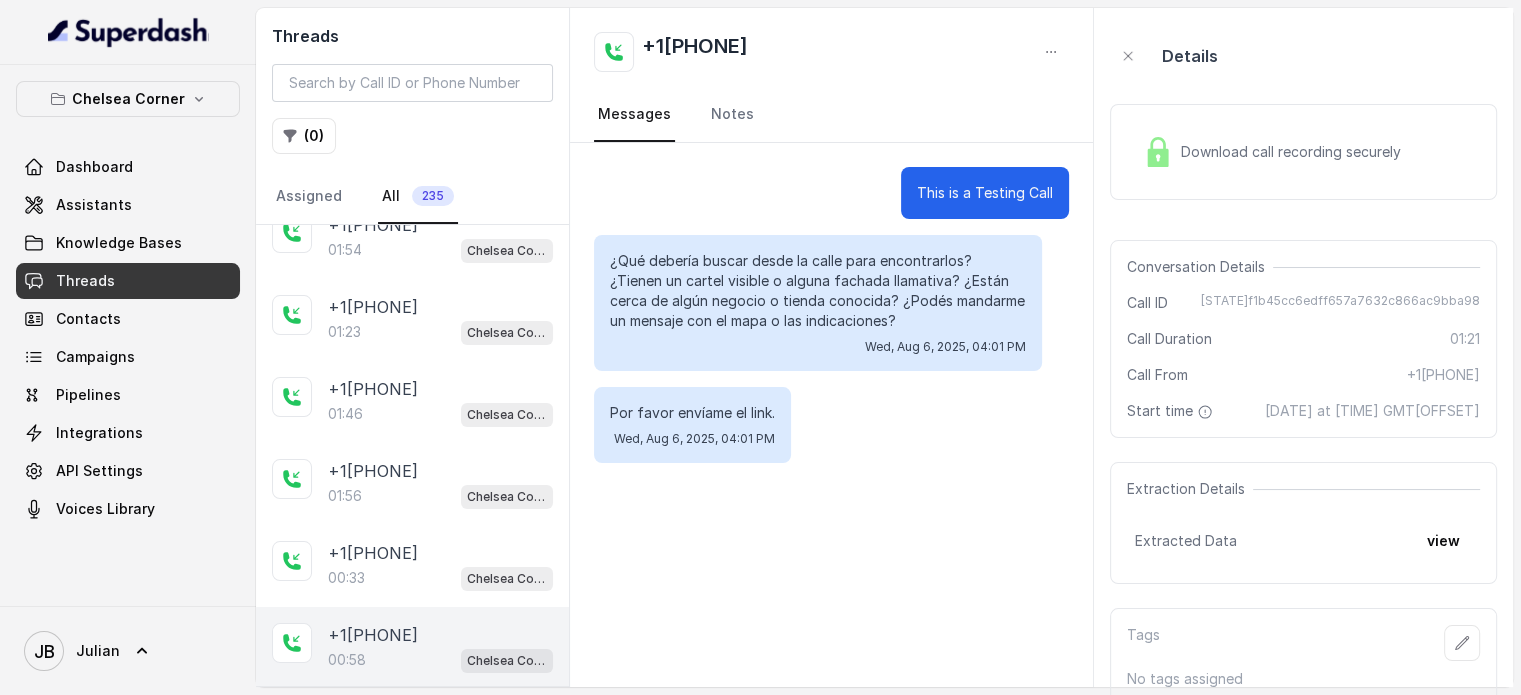 scroll, scrollTop: 436, scrollLeft: 0, axis: vertical 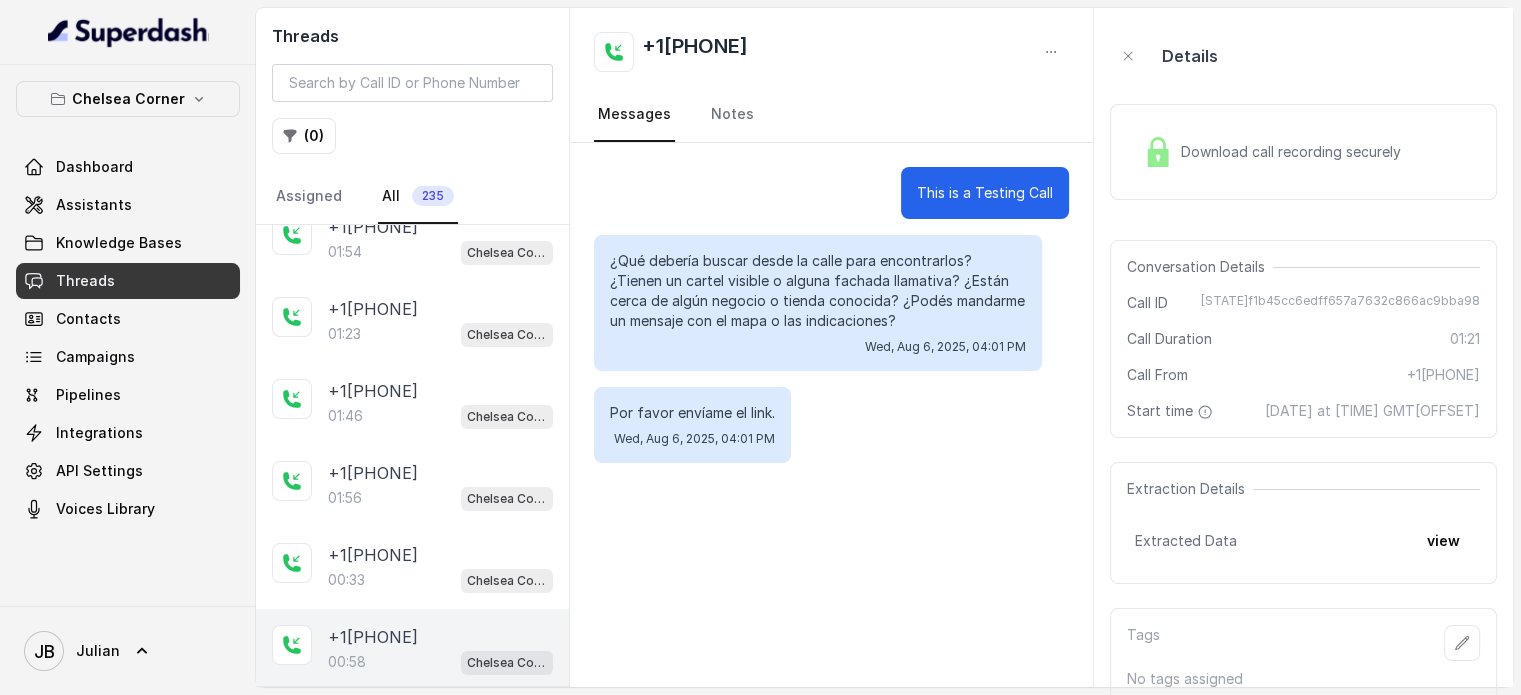 click on "+17547998960   01:46 Chelsea Corner" at bounding box center [412, 404] 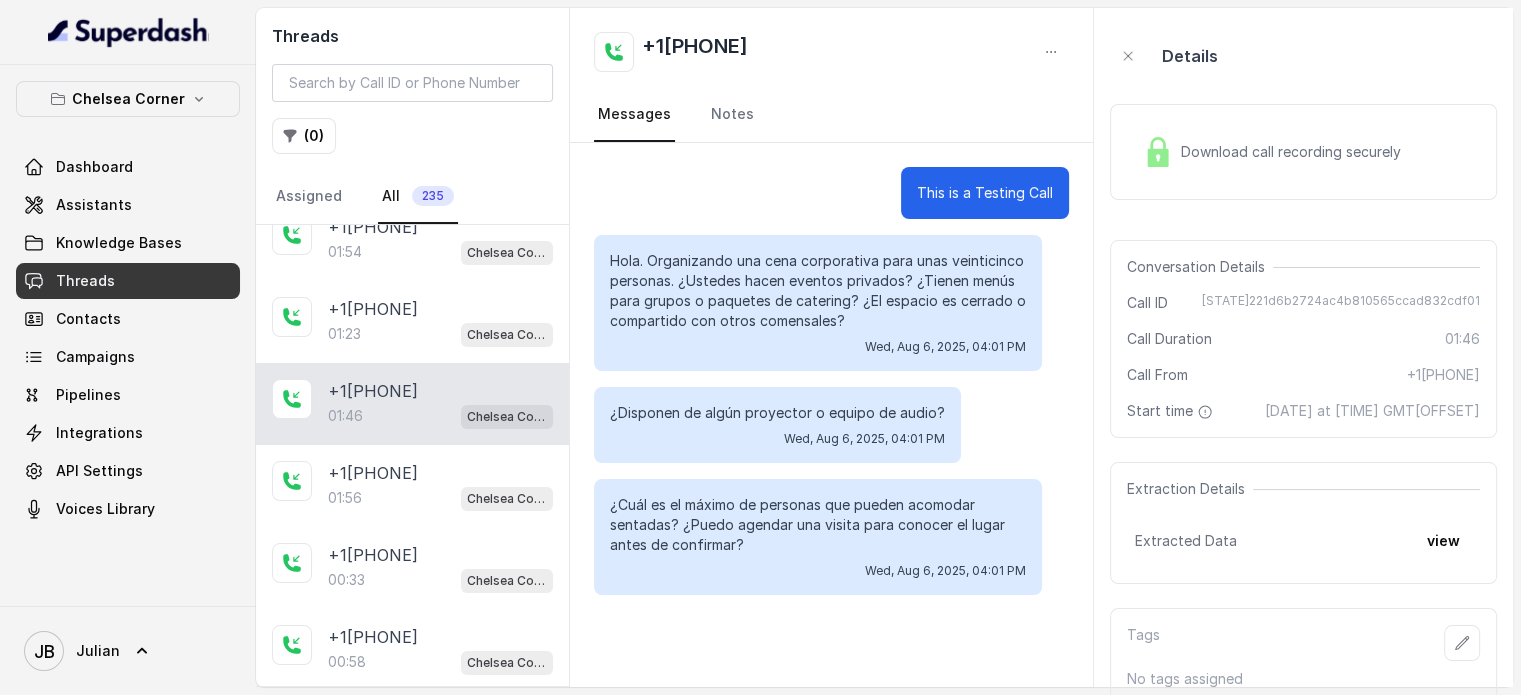 click on "Download call recording securely" at bounding box center [1295, 152] 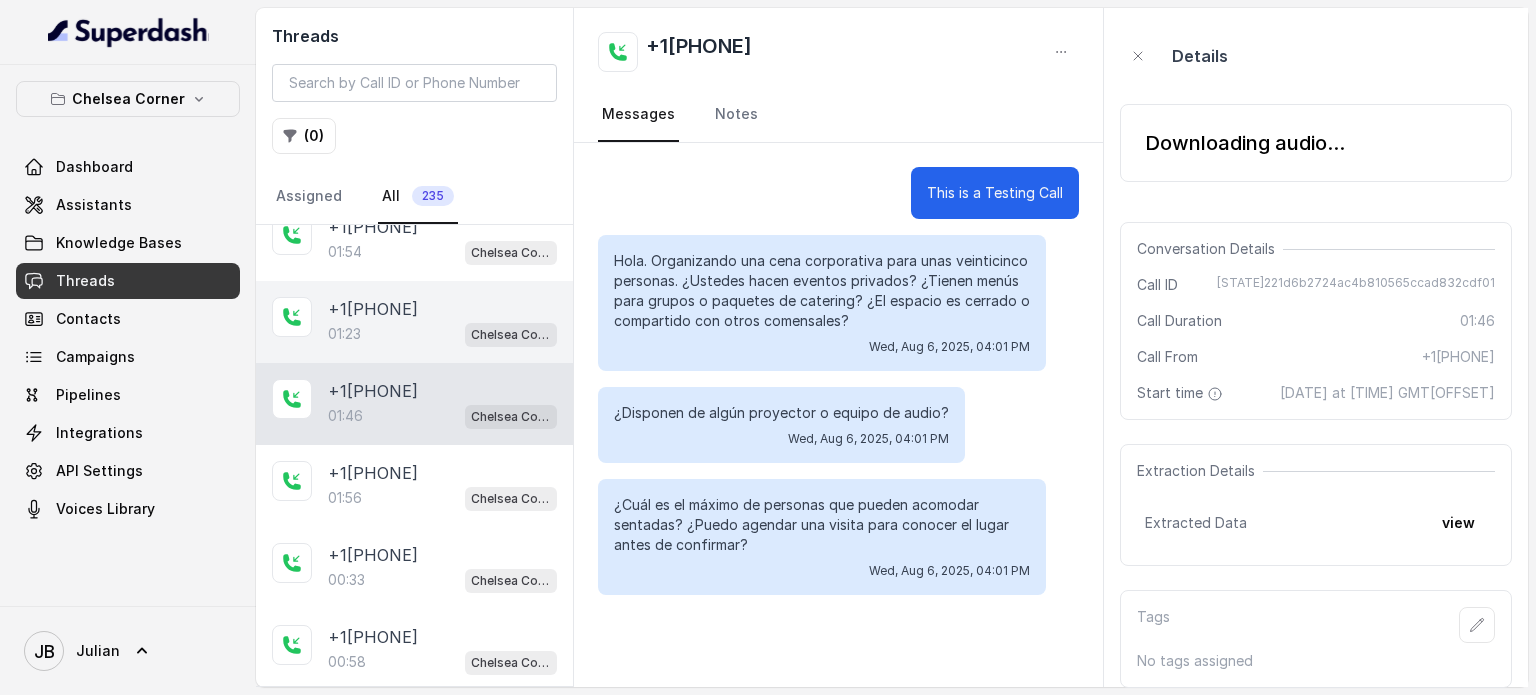 click on "[PHONE]" at bounding box center [373, 309] 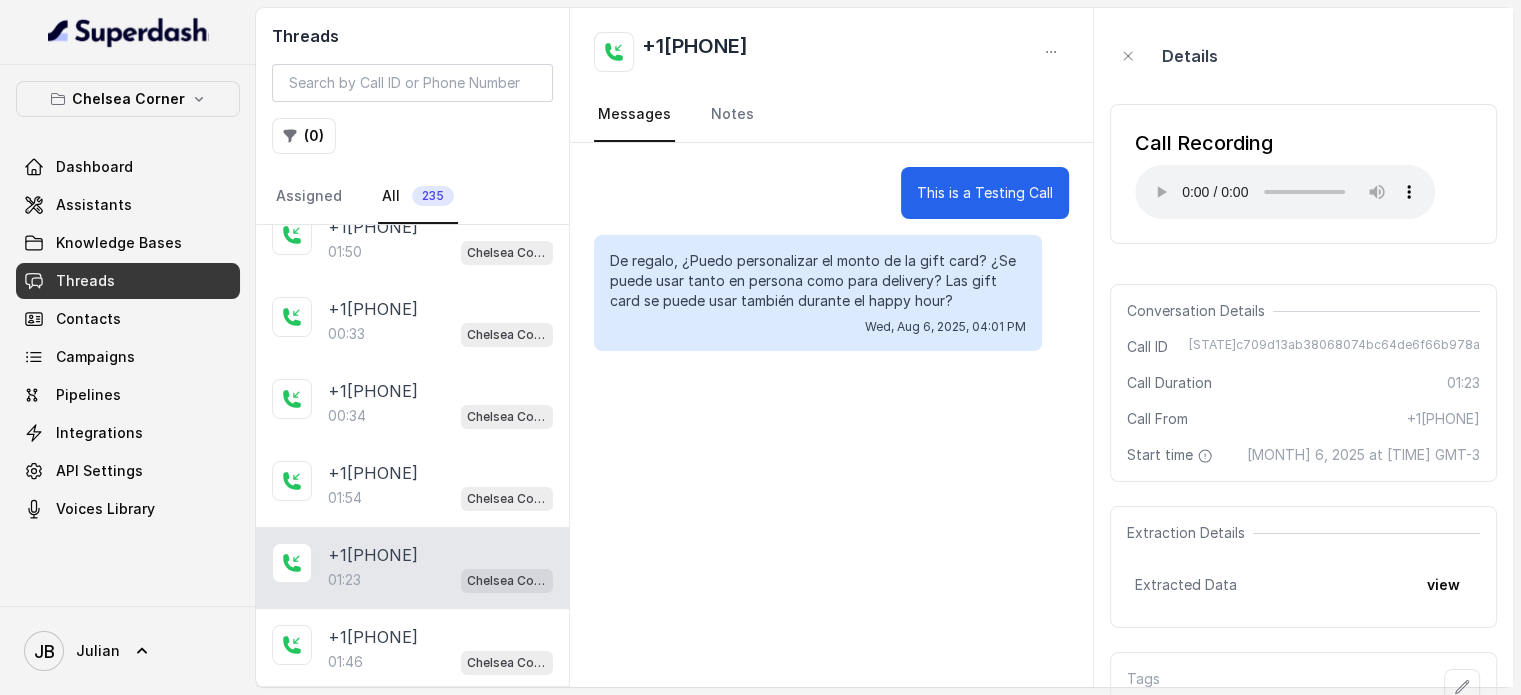 scroll, scrollTop: 188, scrollLeft: 0, axis: vertical 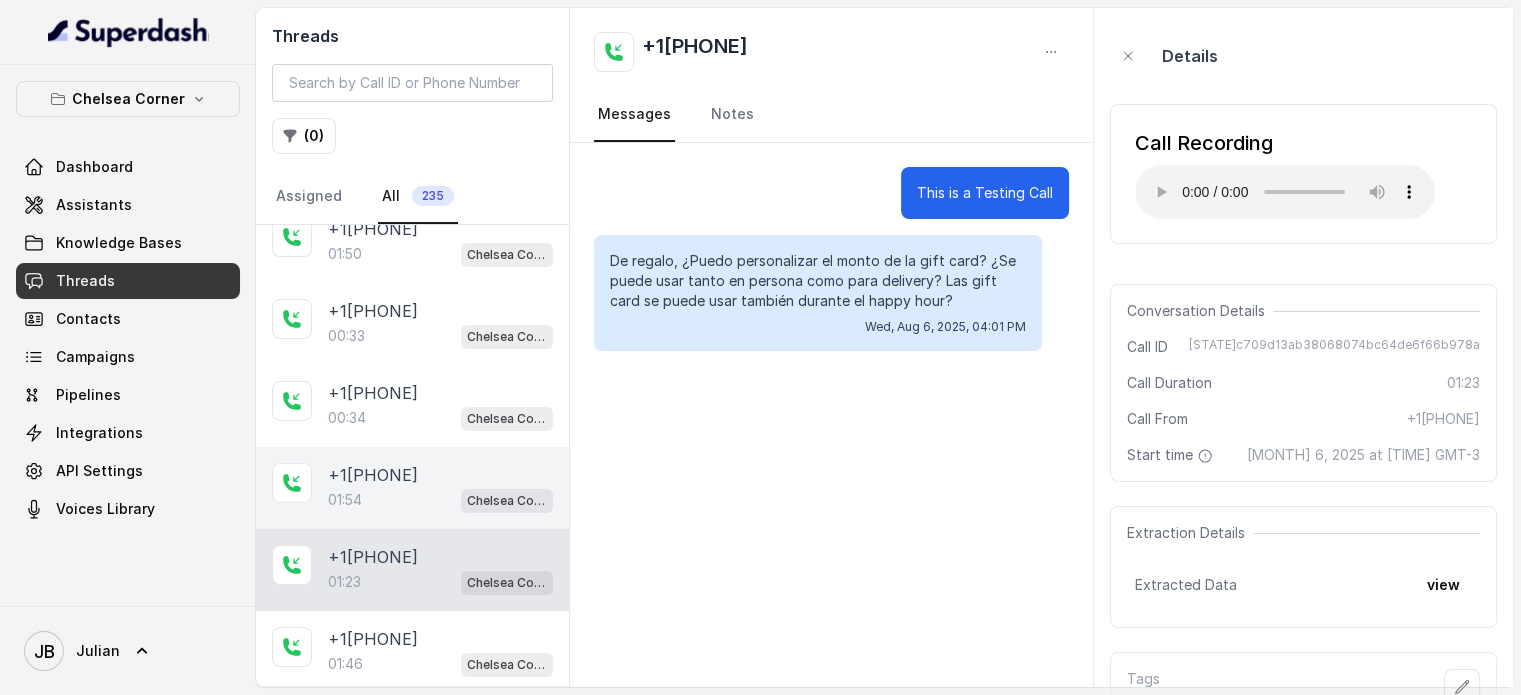 click on "+17547998960   01:54 Chelsea Corner" at bounding box center (412, 488) 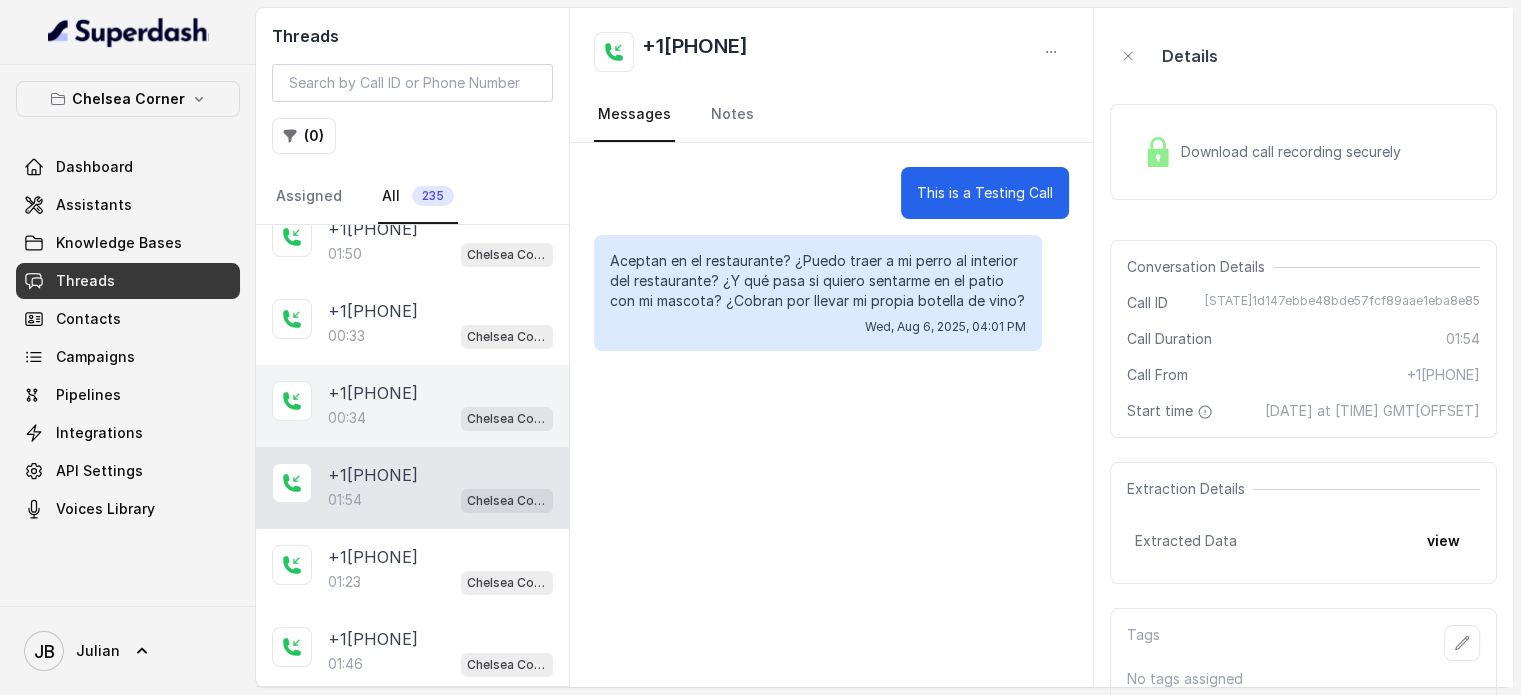 click on "00:34 Chelsea Corner" at bounding box center [440, 418] 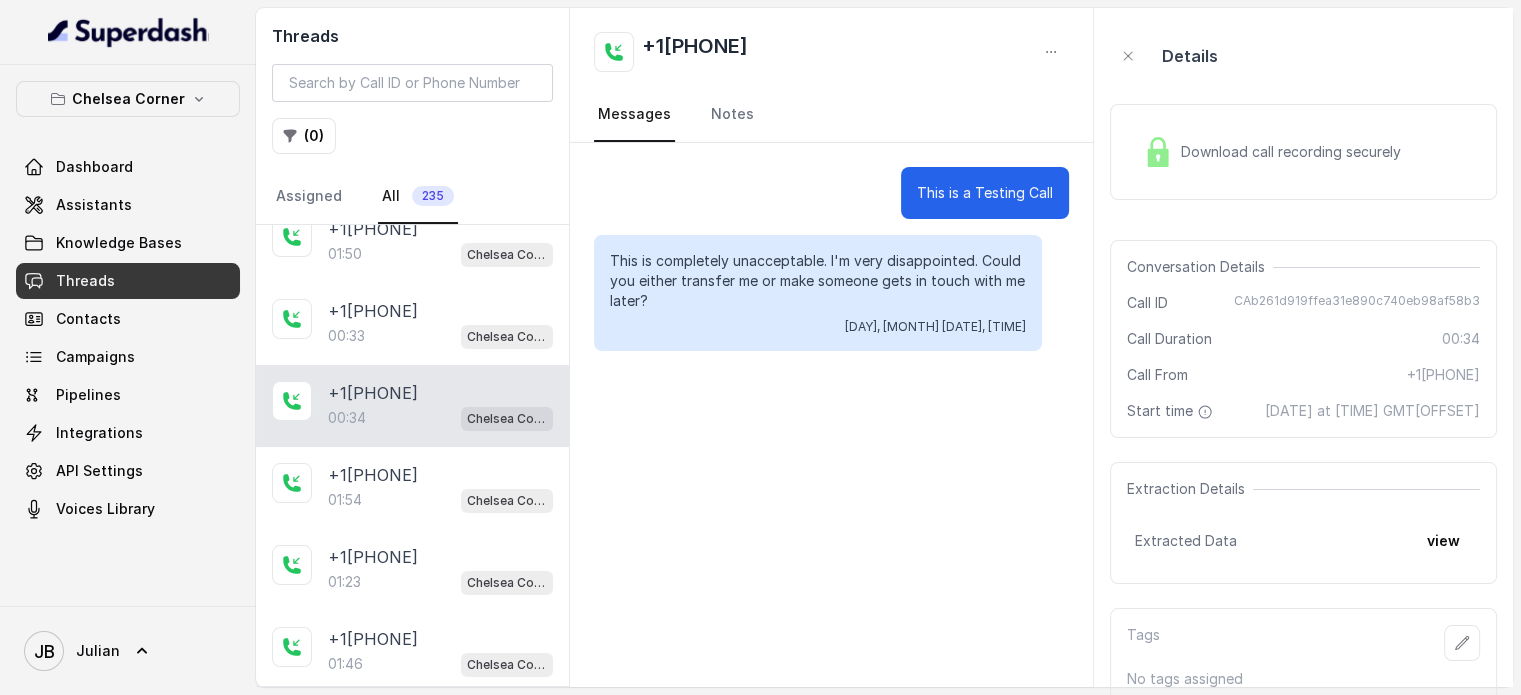 click on "+17547998960   00:34 Chelsea Corner" at bounding box center (412, 406) 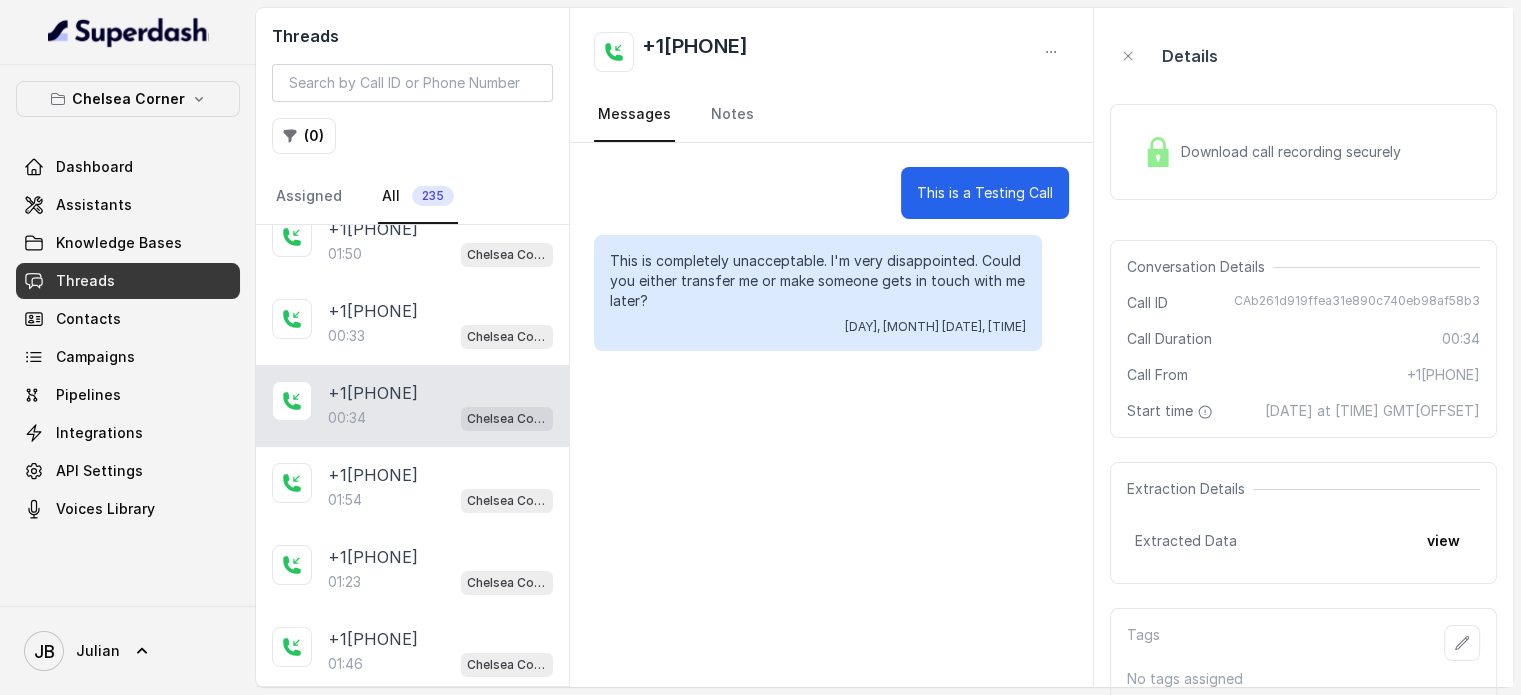 click on "Download call recording securely" at bounding box center [1295, 152] 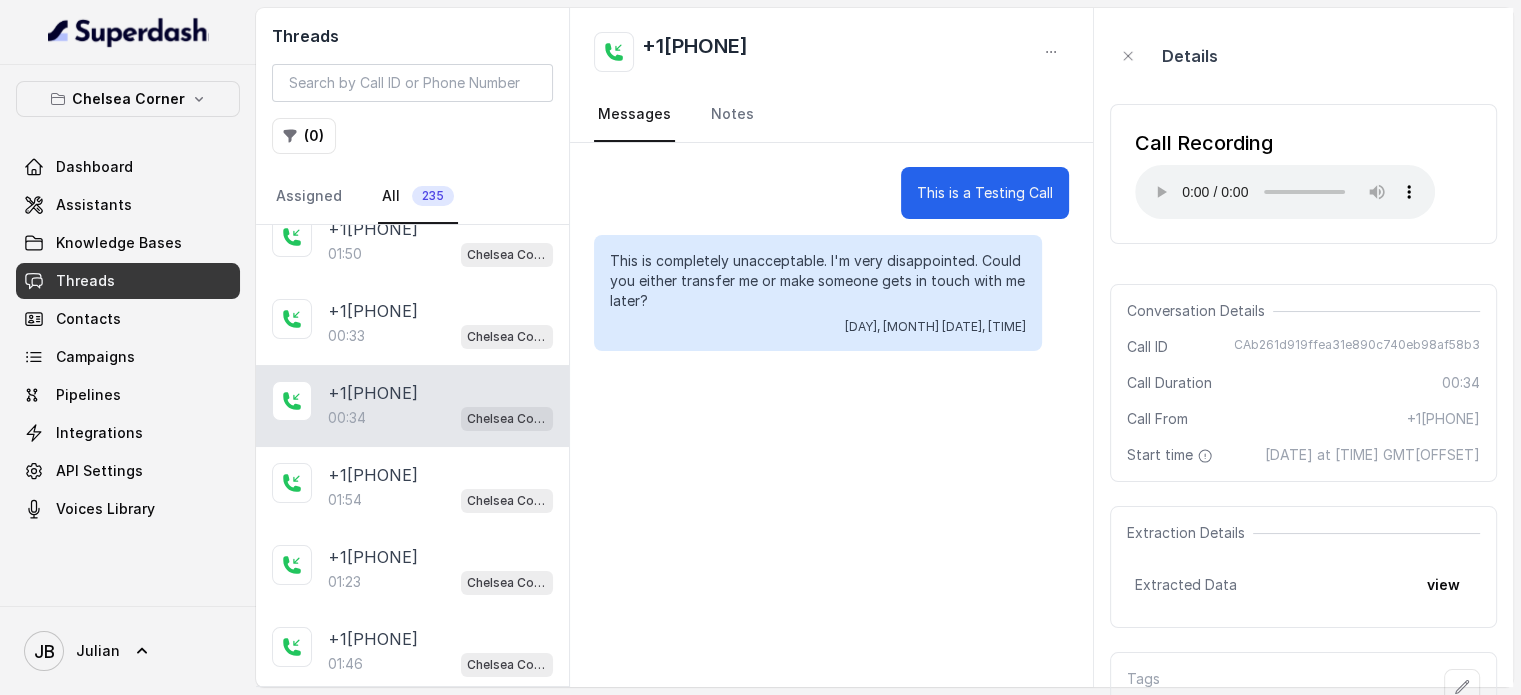 type 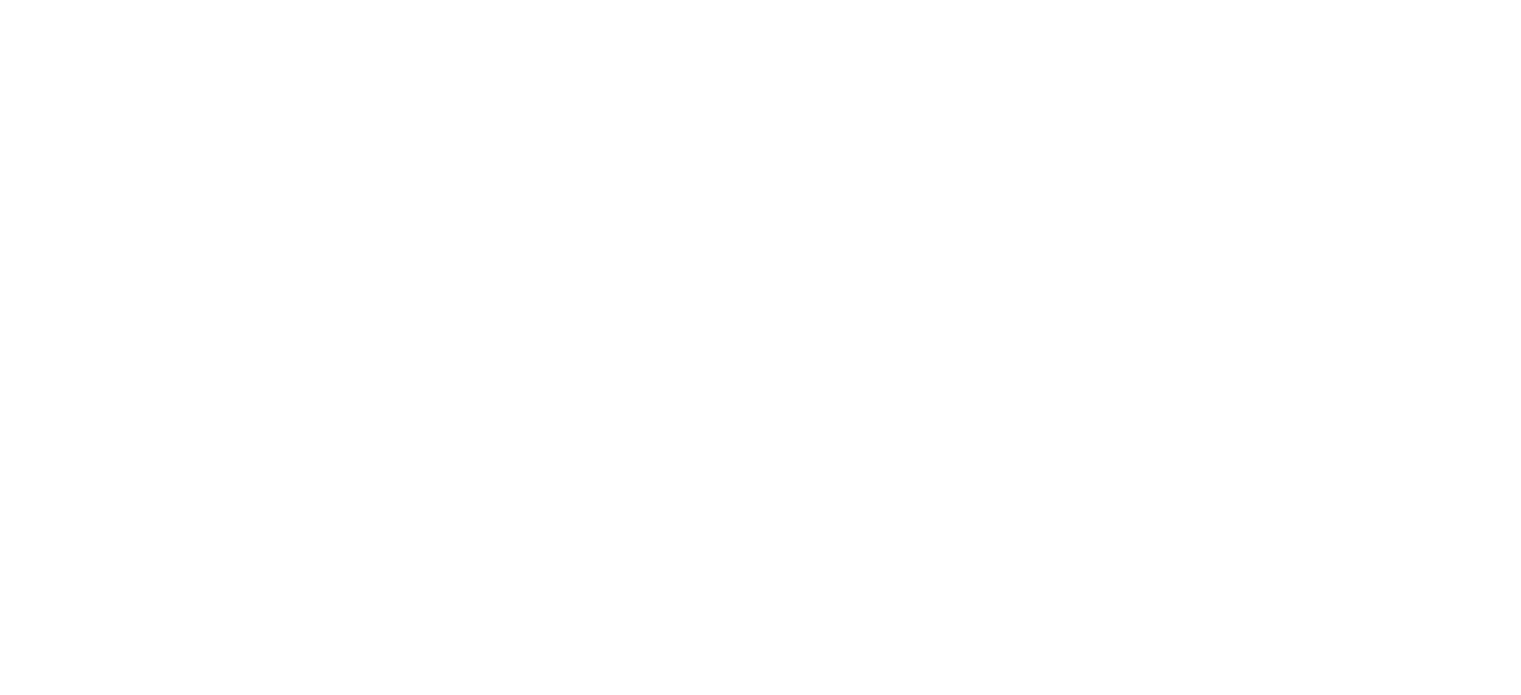 scroll, scrollTop: 0, scrollLeft: 0, axis: both 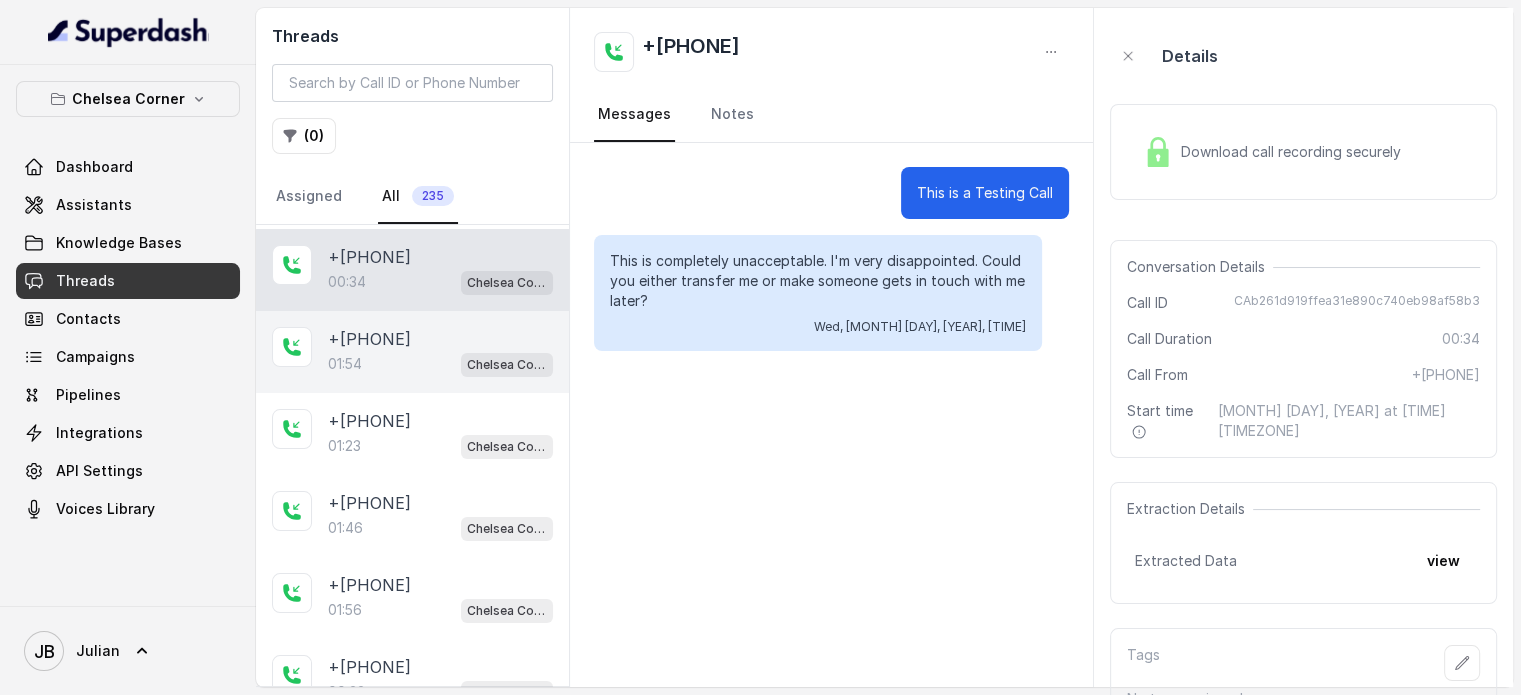 click on "01:54 Chelsea Corner" at bounding box center [440, 364] 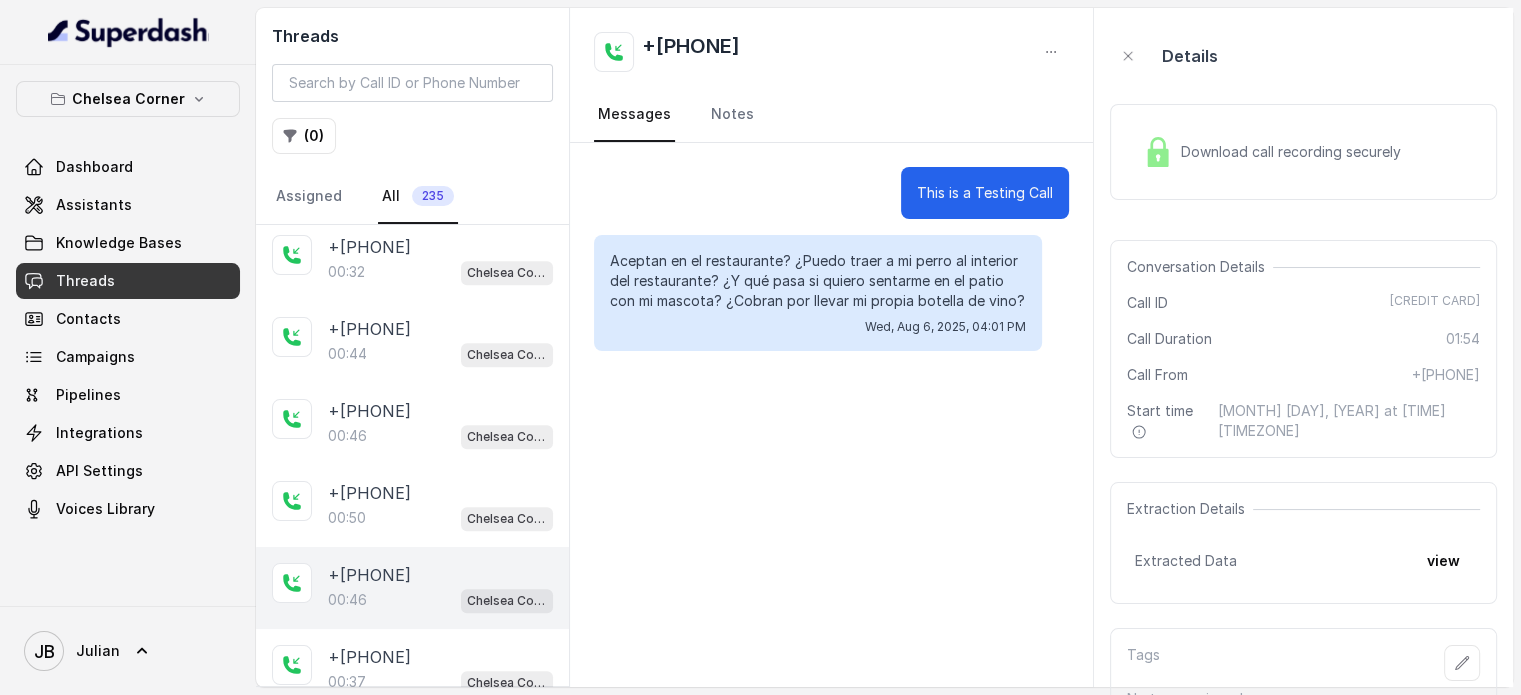 scroll, scrollTop: 1924, scrollLeft: 0, axis: vertical 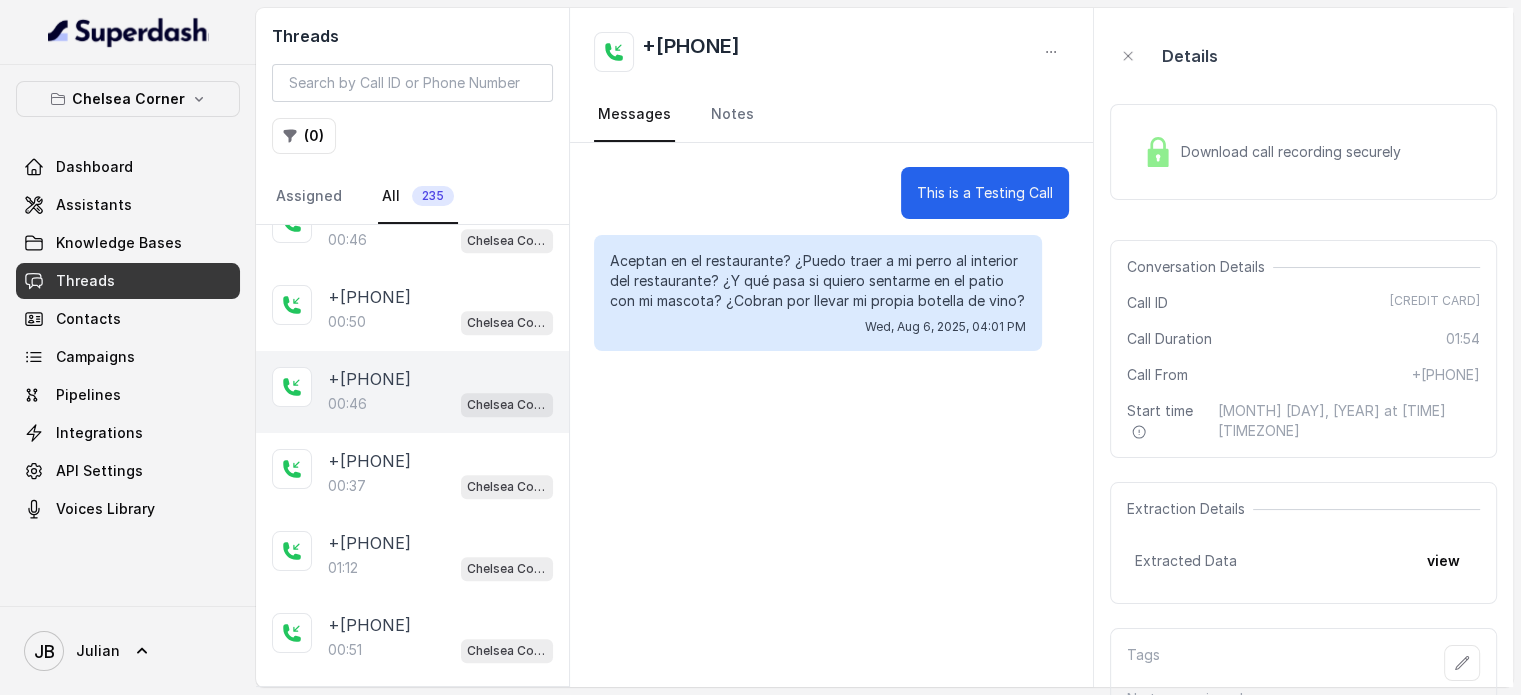 click on "00:46 Chelsea Corner" at bounding box center (440, 404) 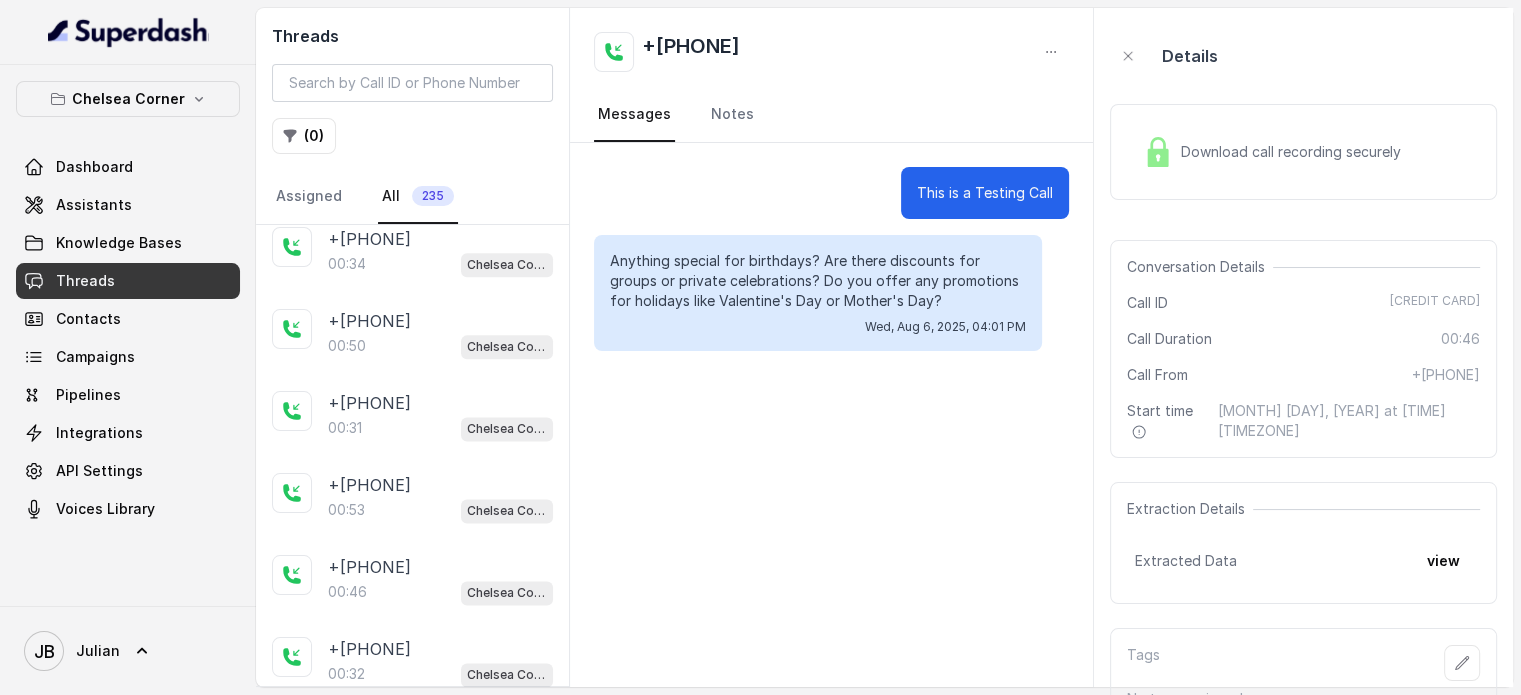scroll, scrollTop: 2524, scrollLeft: 0, axis: vertical 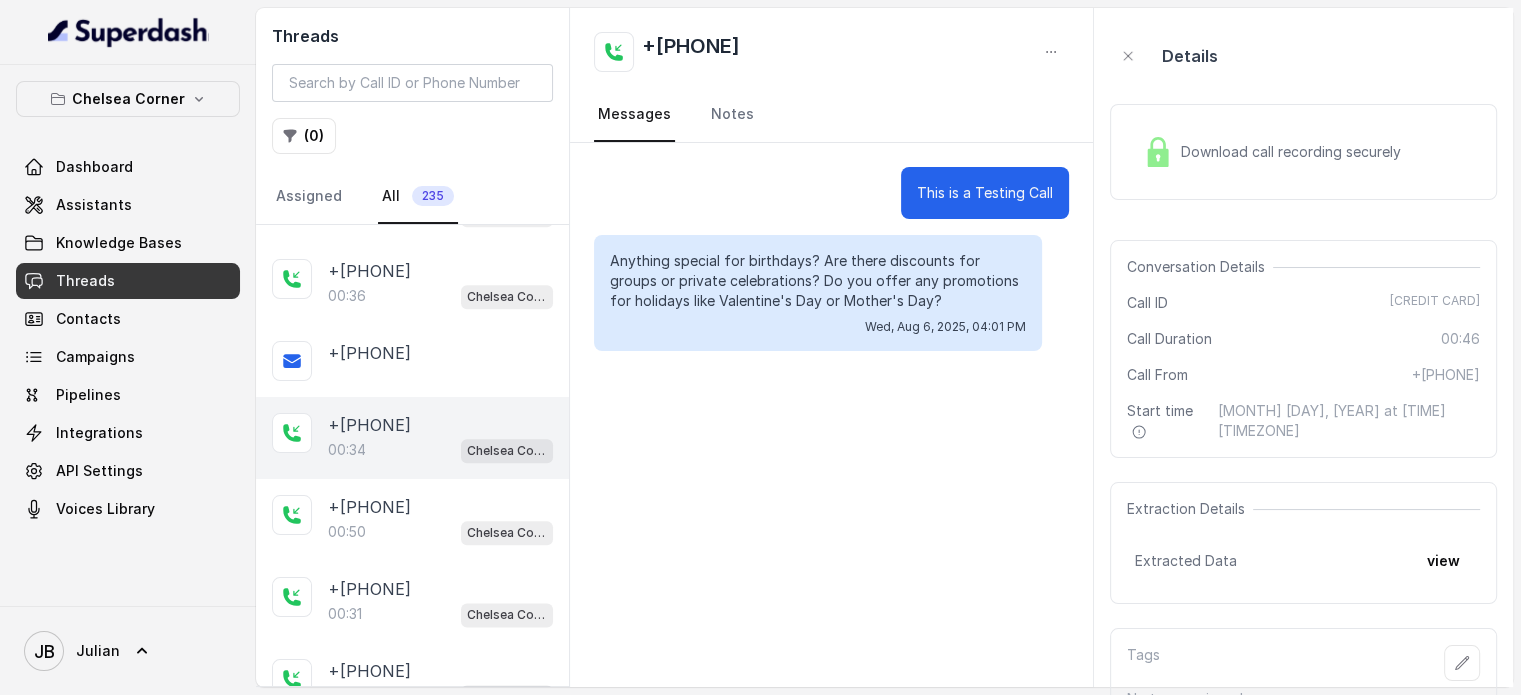 click on "[PHONE]" at bounding box center (369, 425) 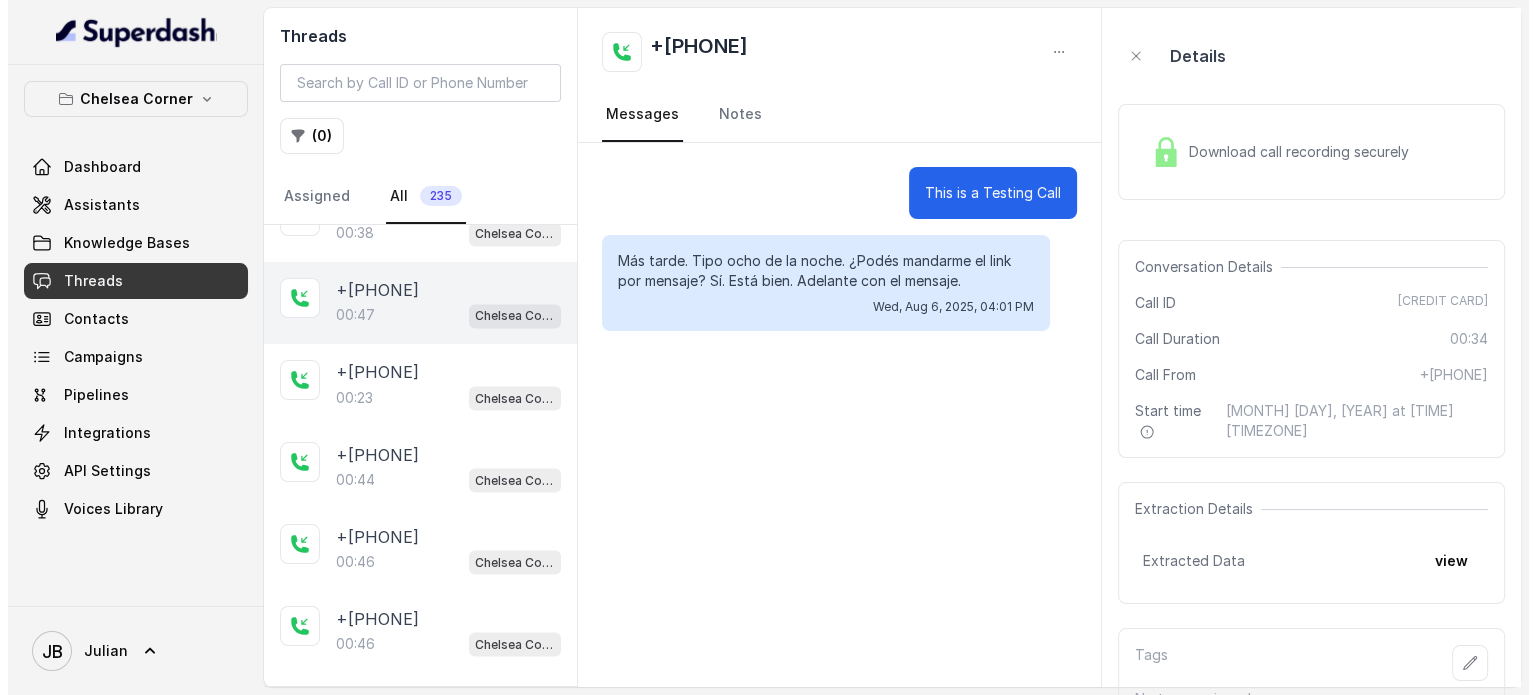 scroll, scrollTop: 3644, scrollLeft: 0, axis: vertical 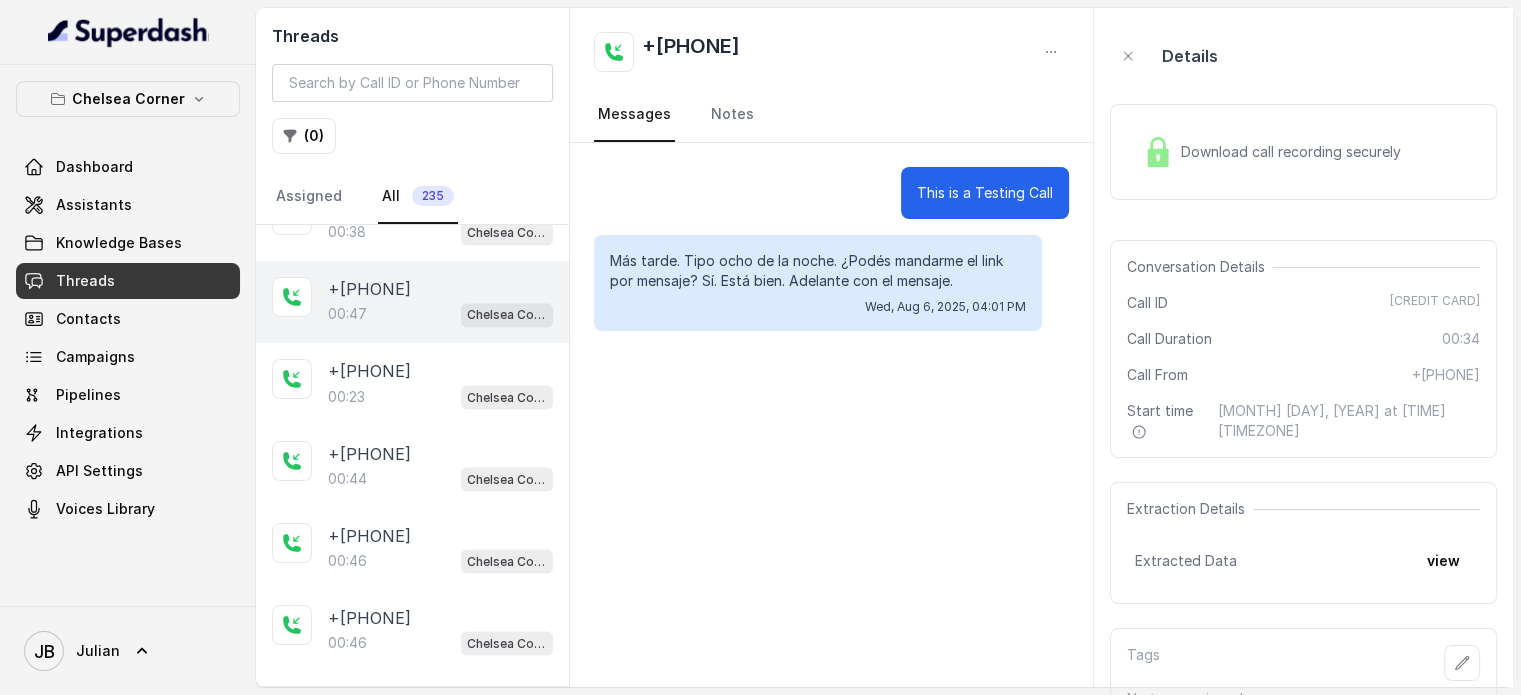 click on "+17547998960   00:47 Chelsea Corner" at bounding box center (412, 302) 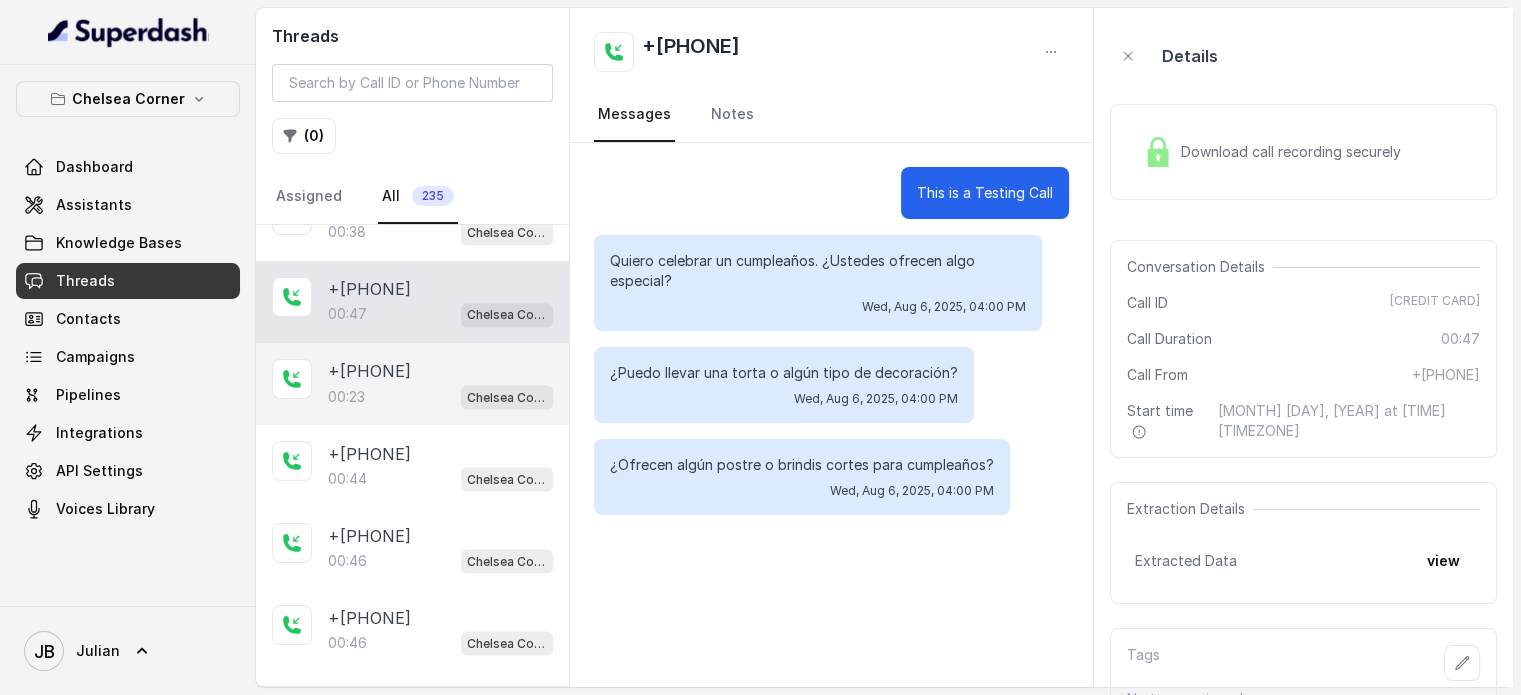 click on "00:23 Chelsea Corner" at bounding box center (440, 396) 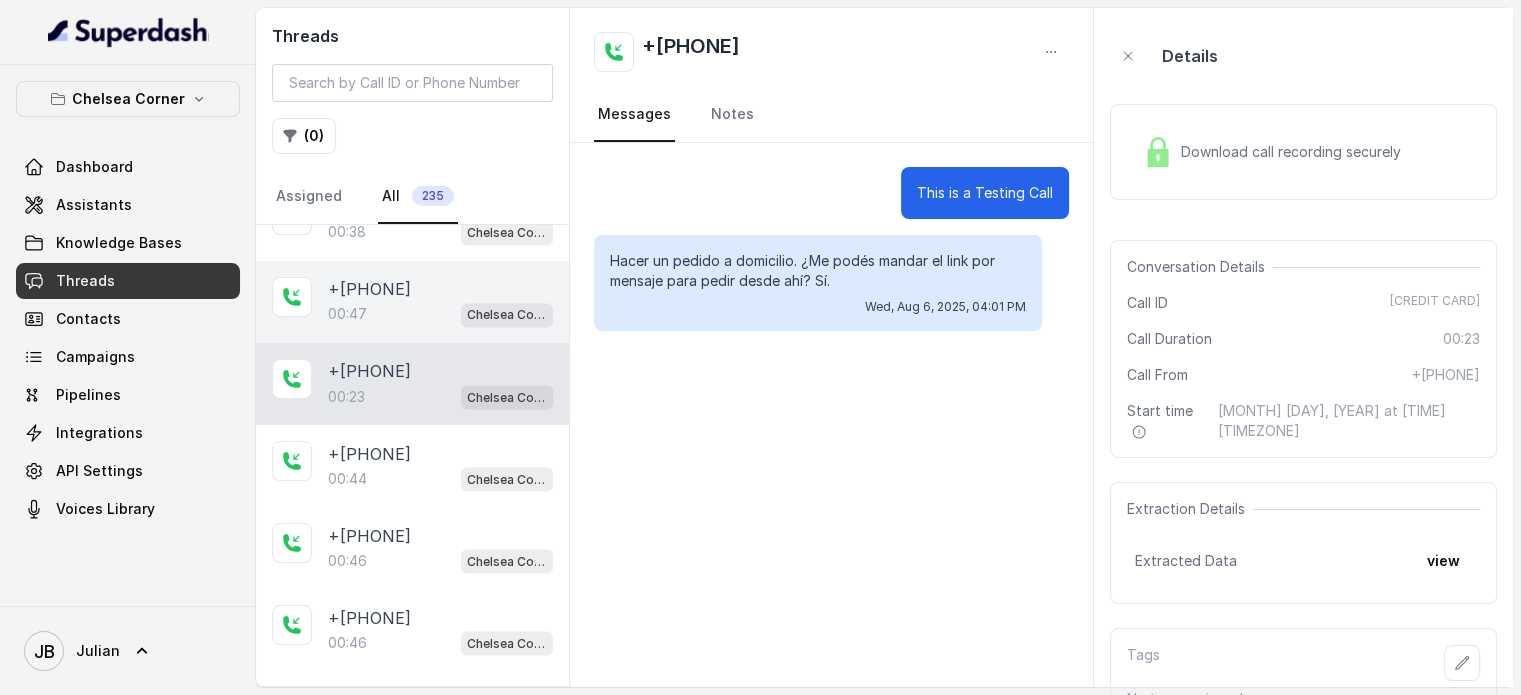 click on "00:47 Chelsea Corner" at bounding box center (440, 314) 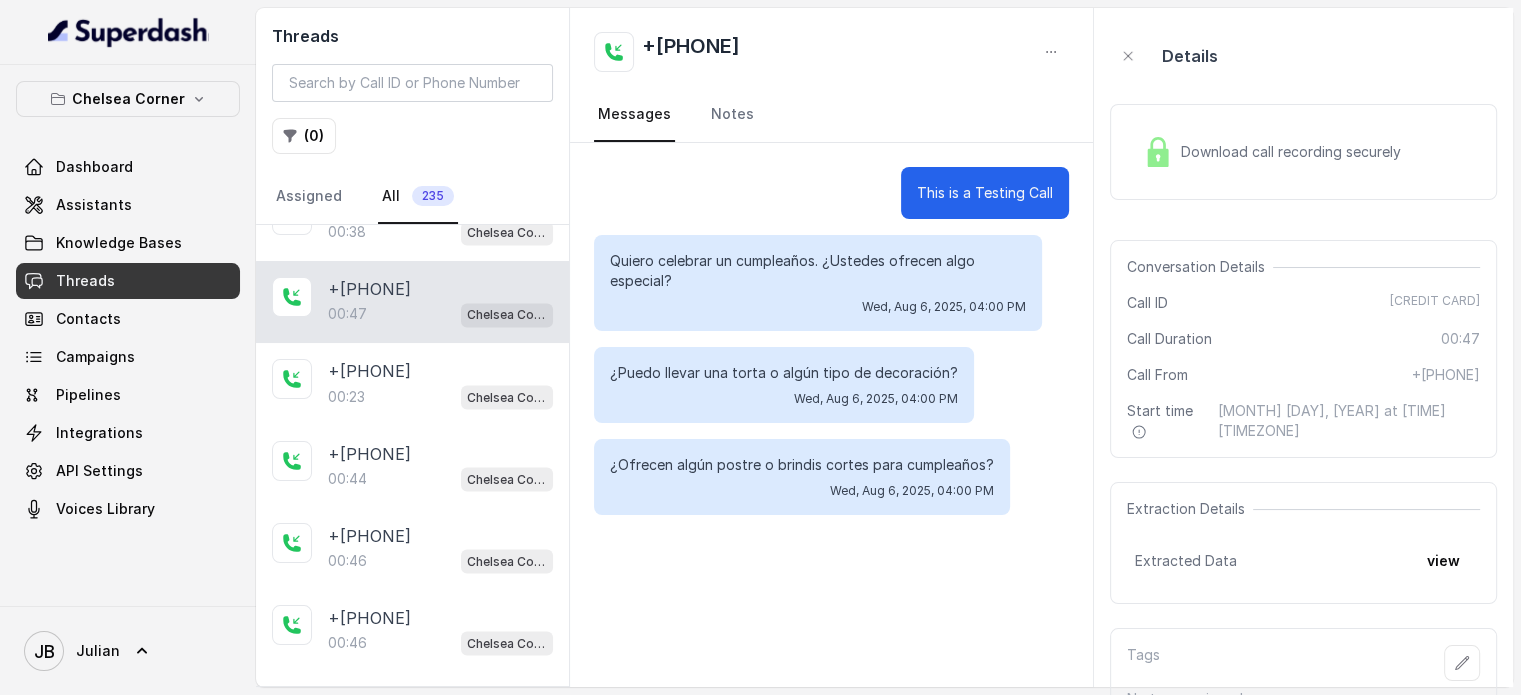 click on "Download call recording securely" at bounding box center (1303, 152) 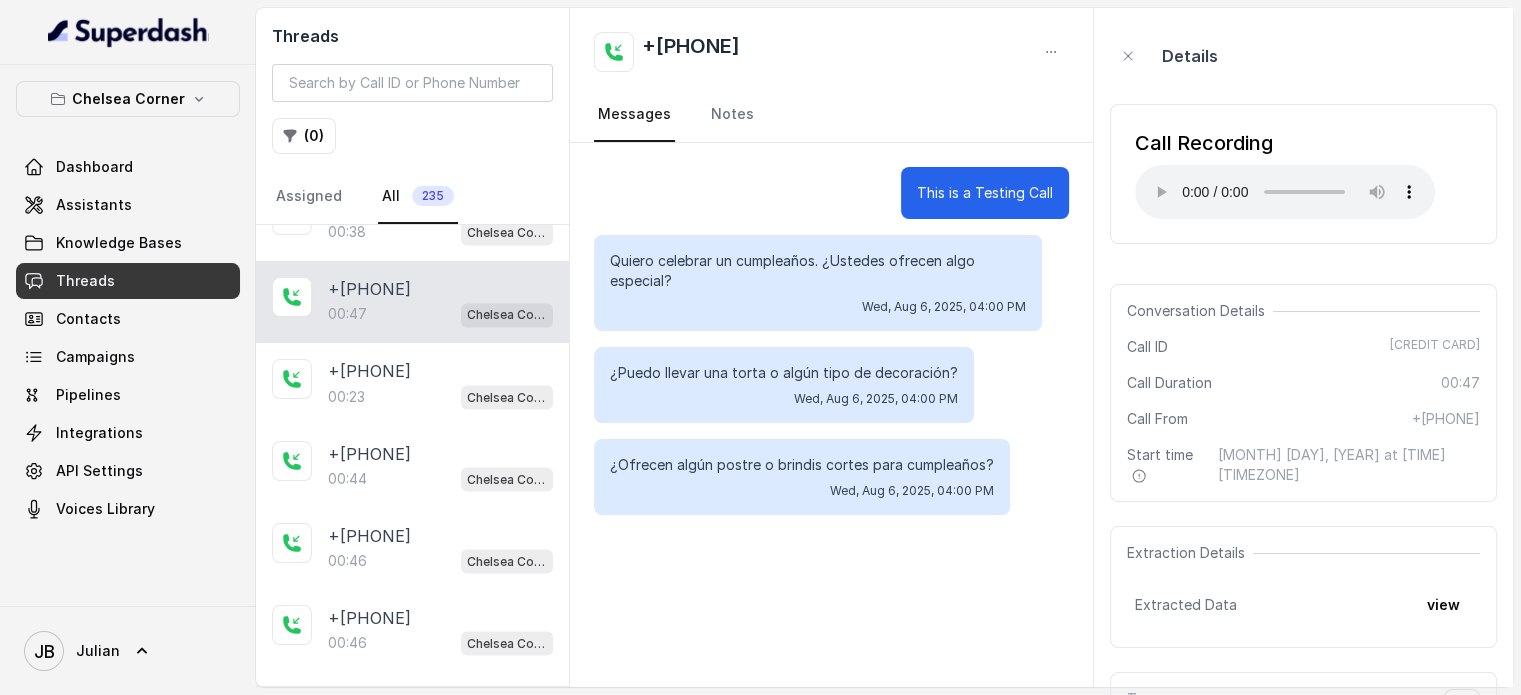 type 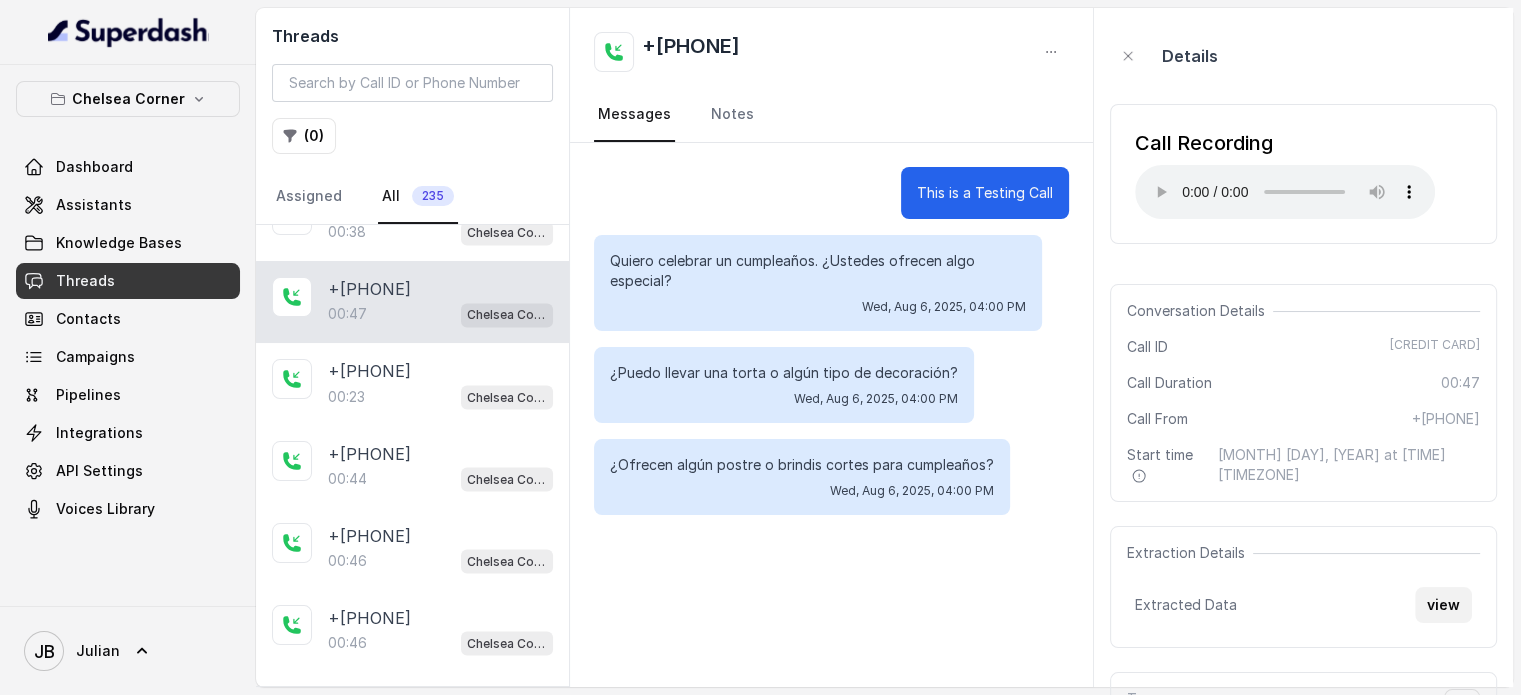 click on "view" at bounding box center (1443, 605) 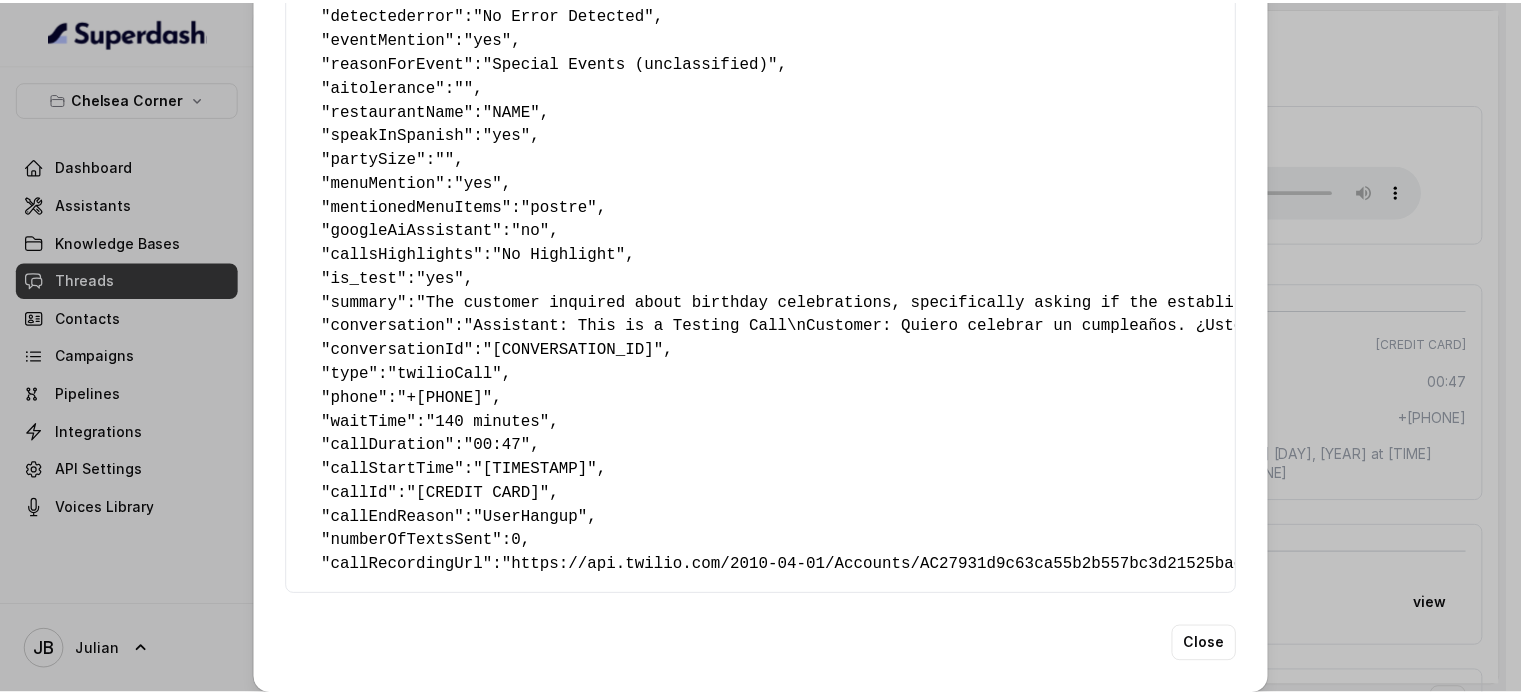 scroll, scrollTop: 193, scrollLeft: 0, axis: vertical 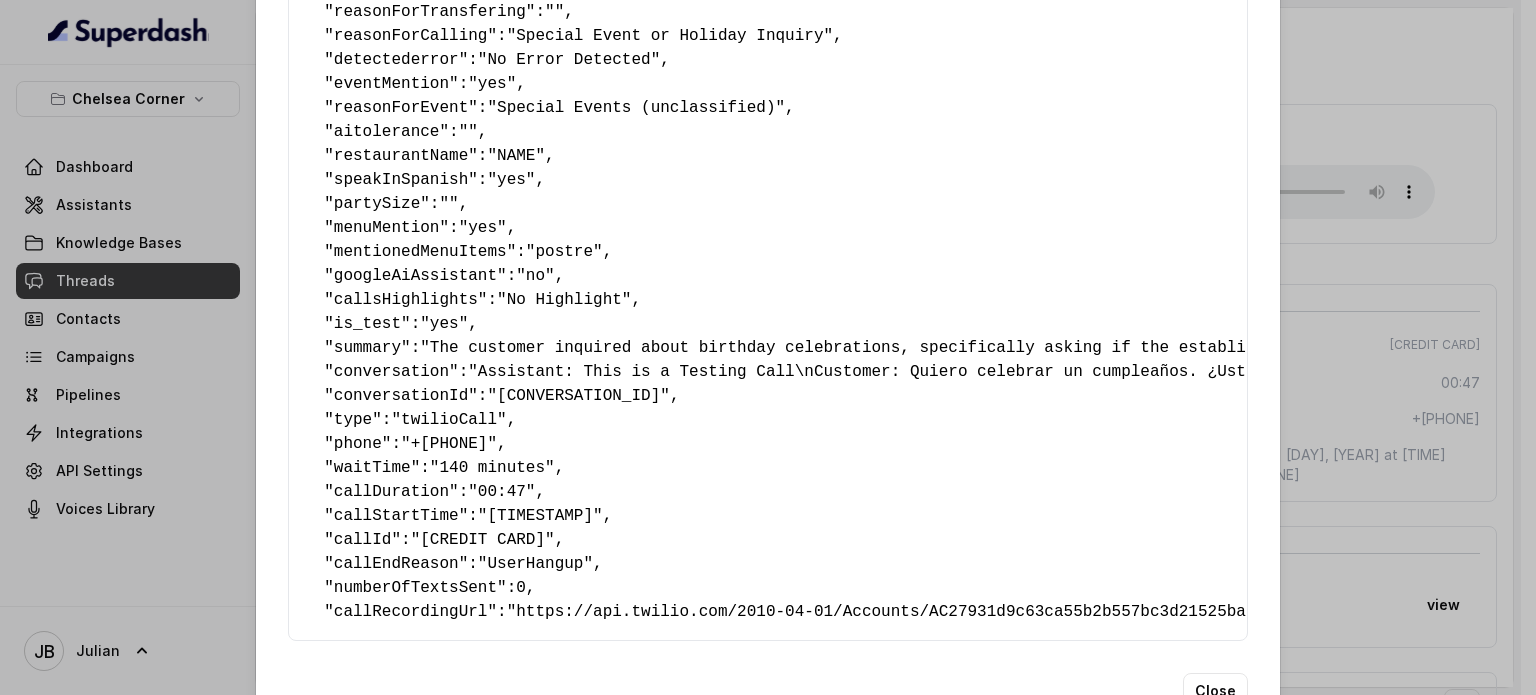 click on "Extracted Data {
" textSent? ":  "no" ,
" reasonForSendingText ":  "" ,
" humanTransfer ":  "no" ,
" reasonForTransfering ":  "" ,
" reasonForCalling ":  "Special Event or Holiday Inquiry" ,
" detectederror ":  "No Error Detected" ,
" eventMention ":  "yes" ,
" reasonForEvent ":  "Special Events (unclassified)" ,
" aitolerance ":  "" ,
" restaurantName ":  "NAME" ,
" speakInSpanish ":  "yes" ,
" partySize ":  "" ,
" menuMention ":  "yes" ,
" mentionedMenuItems ":  "postre" ,
" googleAiAssistant ":  "no" ,
" callsHighlights ":  "No Highlight" ,
" is_test ":  "yes" ,
" summary ":  "The customer inquired about birthday celebrations, specifically asking if the establishment offered any special services. They also asked if they could bring their own cake or decorations. Finally, the customer inquired about complimentary desserts or toasts for birthdays. The customer's tone is inquisitive and hopeful, seeking information about birthday celebration options." ,
" conversation ":" at bounding box center (768, 347) 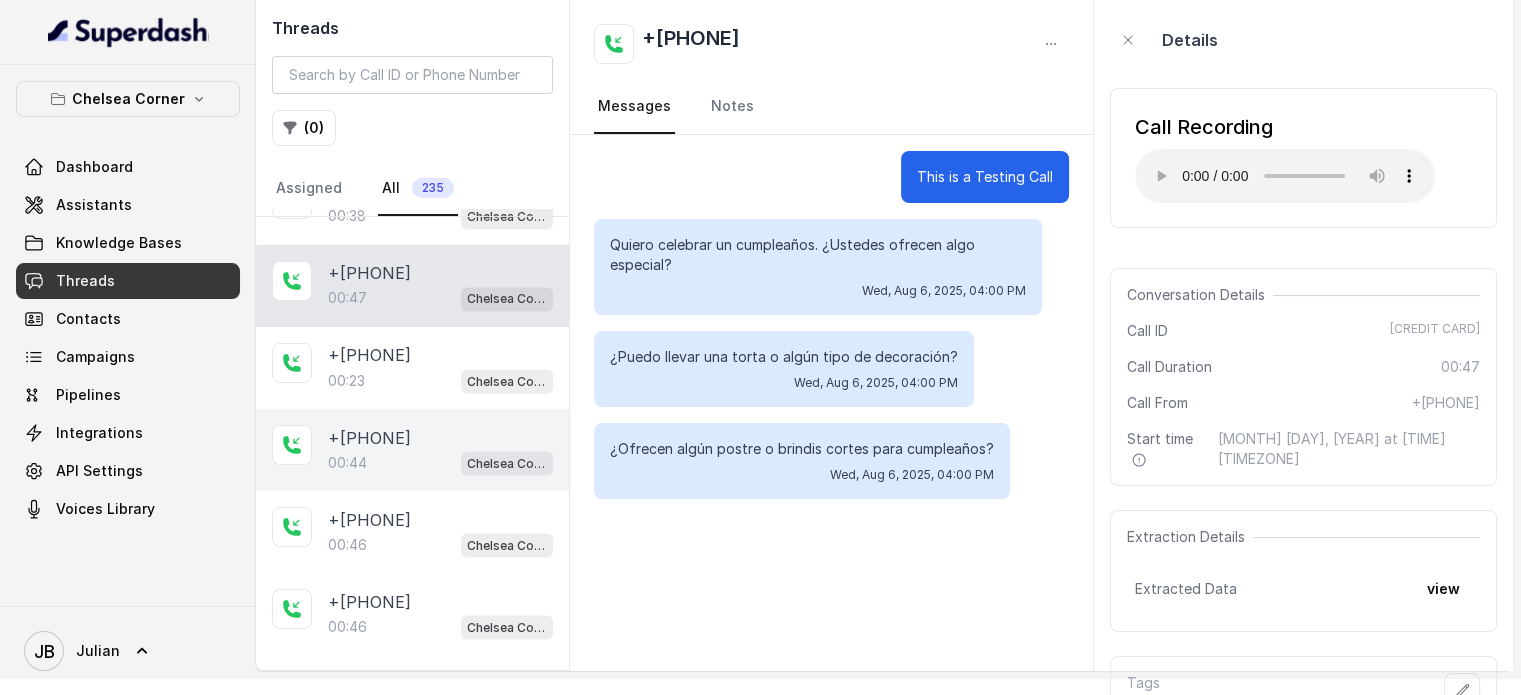 scroll, scrollTop: 0, scrollLeft: 0, axis: both 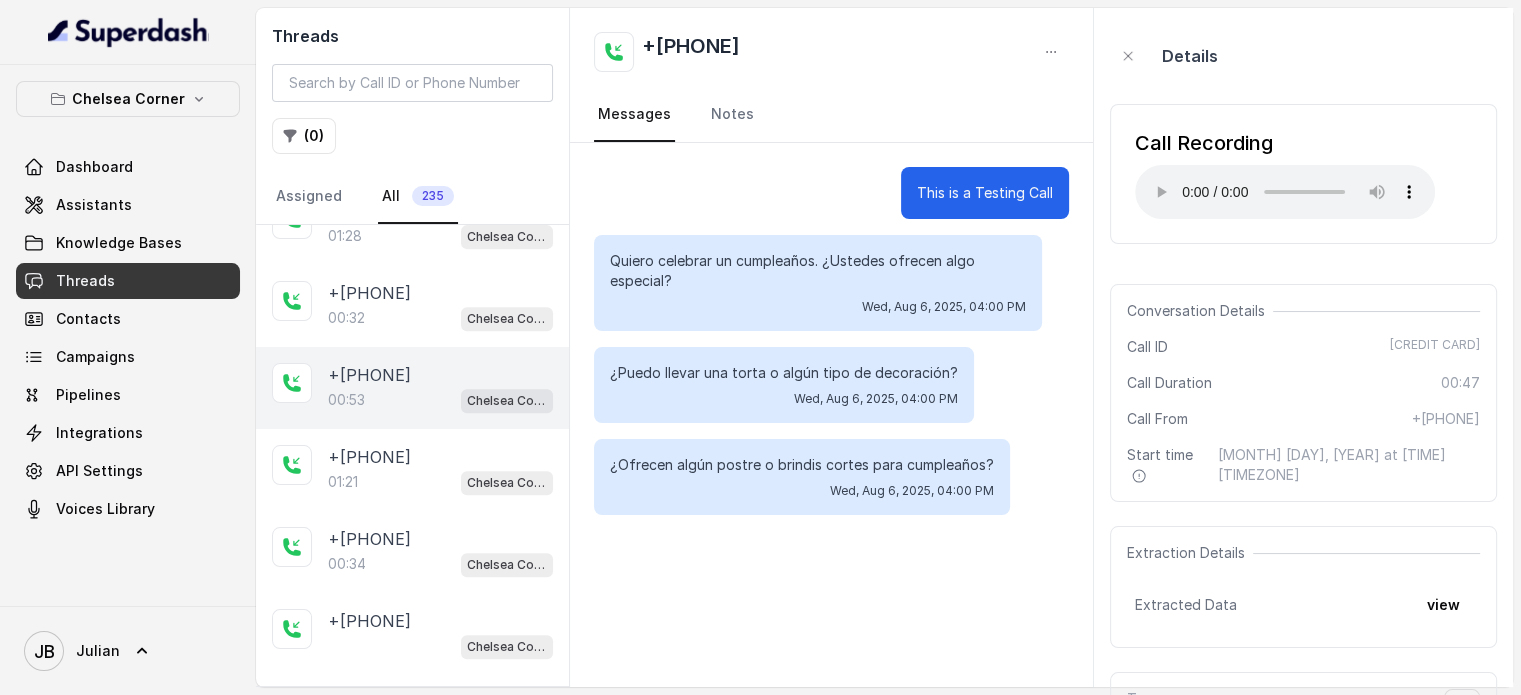 click on "00:53 Chelsea Corner" at bounding box center (440, 400) 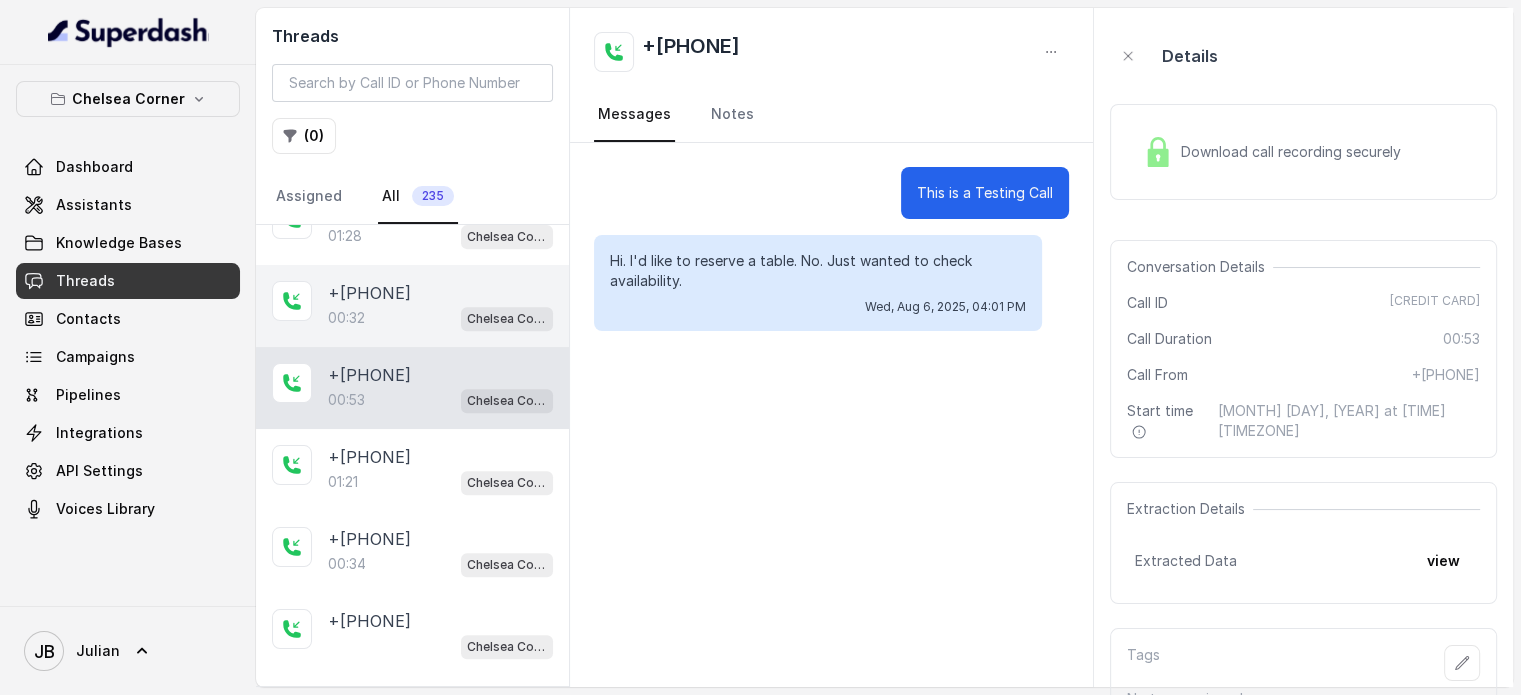click on "+17547998960   00:32 Chelsea Corner" at bounding box center [412, 306] 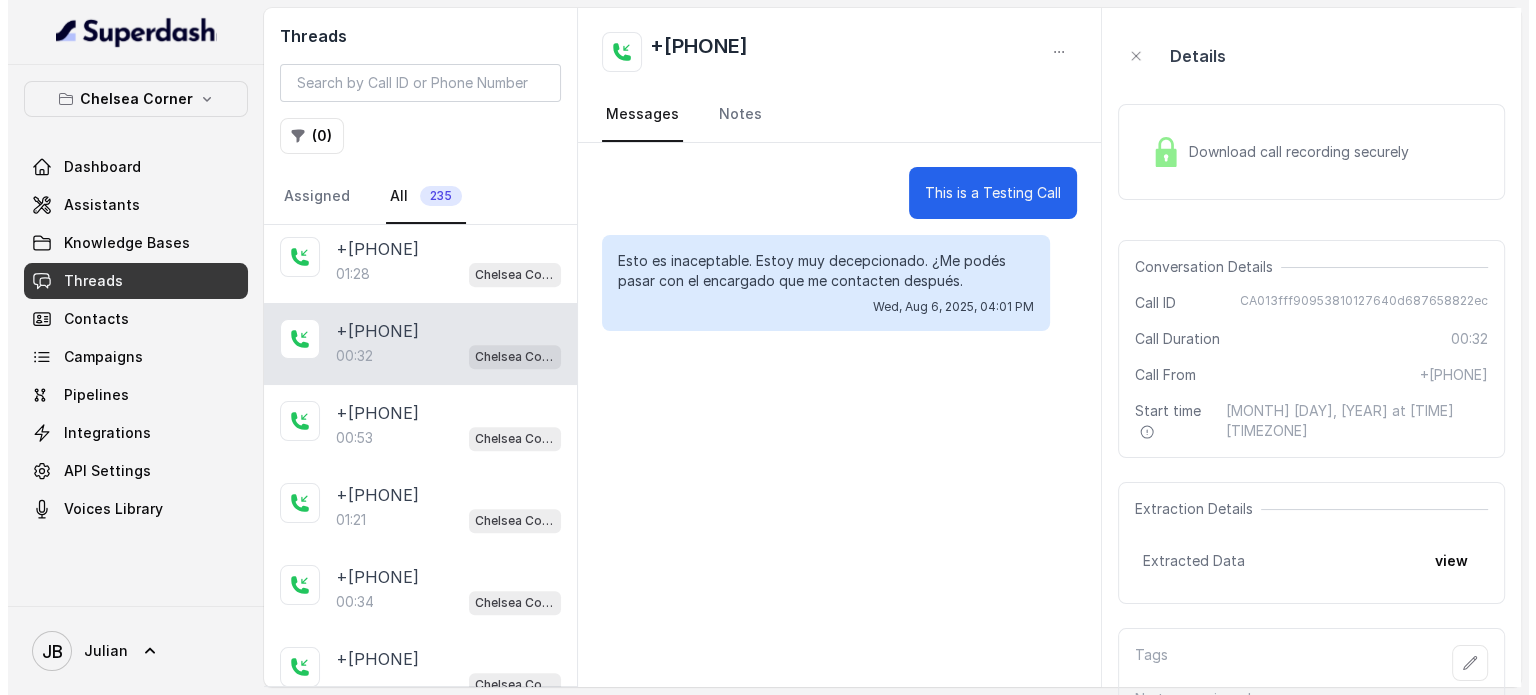 scroll, scrollTop: 844, scrollLeft: 0, axis: vertical 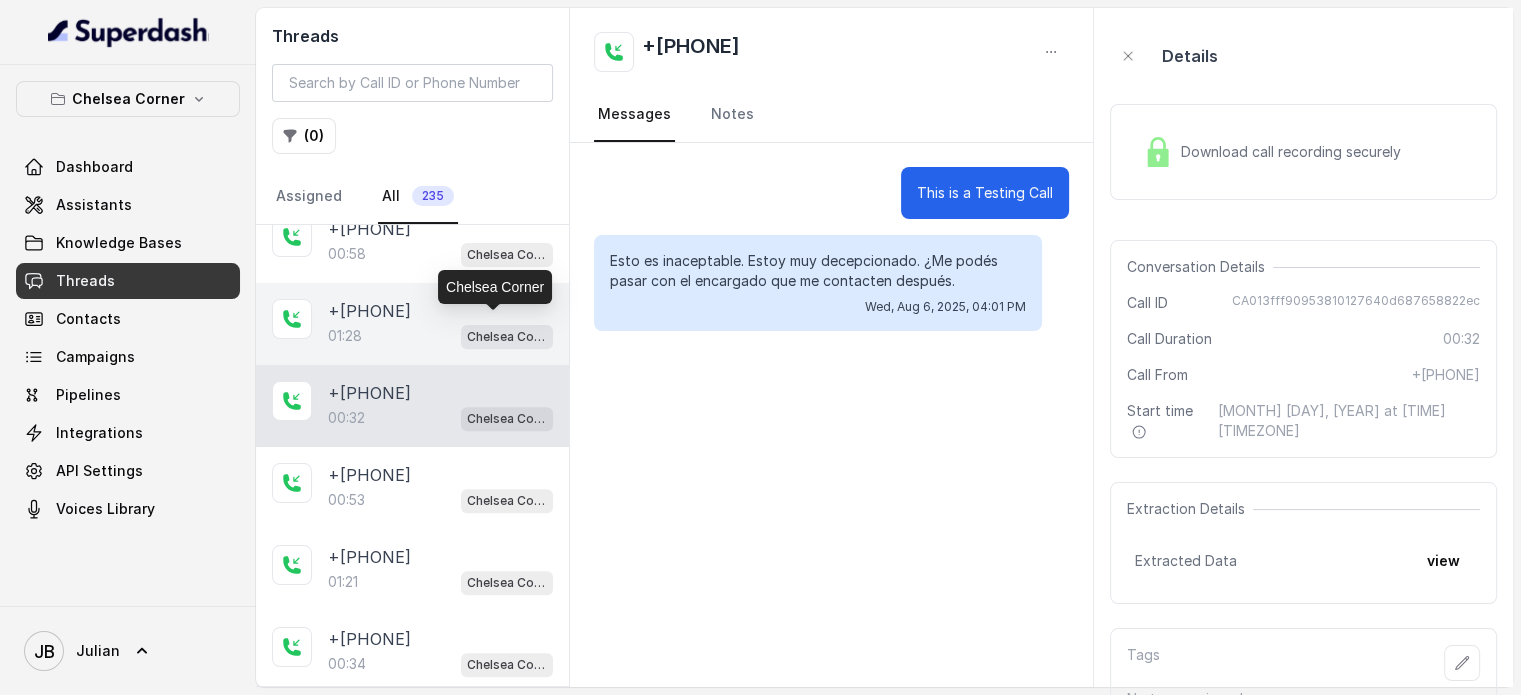 click on "Chelsea Corner" at bounding box center [507, 337] 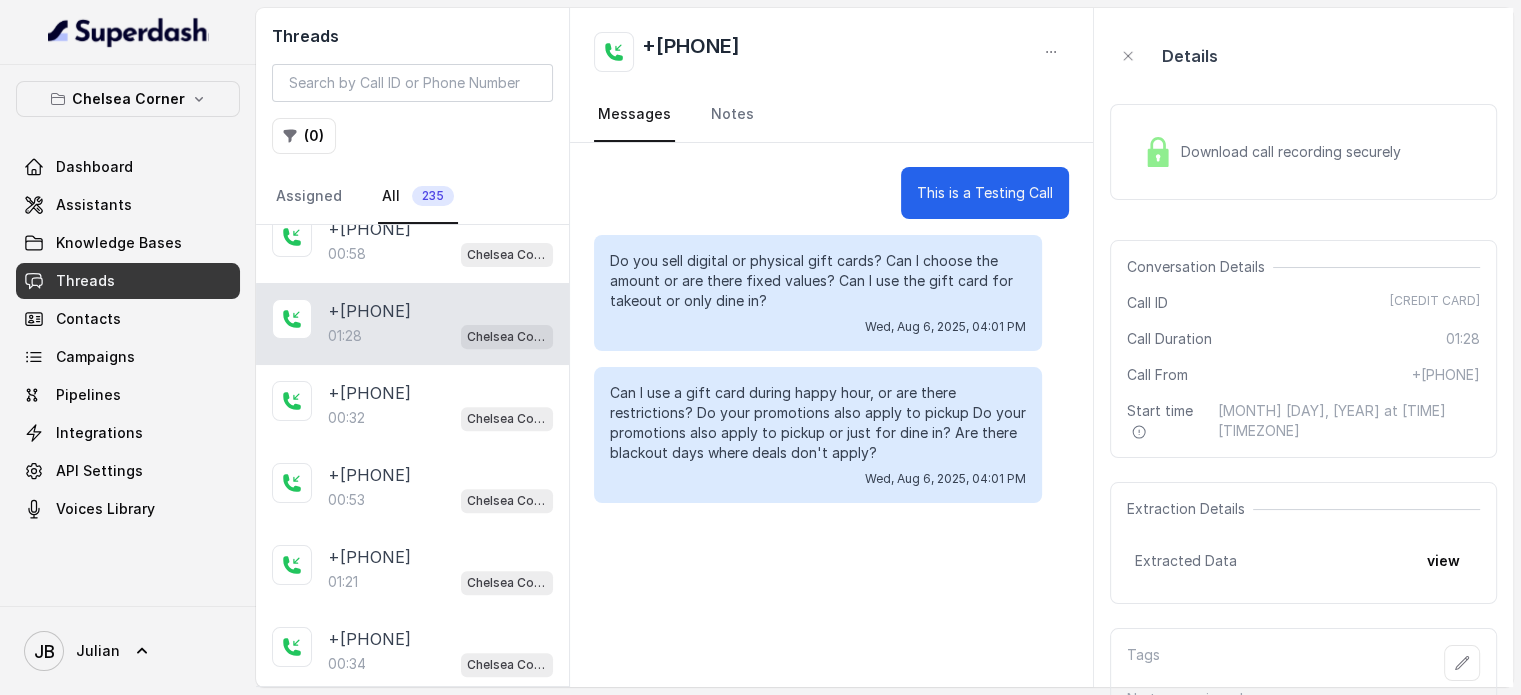 drag, startPoint x: 692, startPoint y: 285, endPoint x: 813, endPoint y: 303, distance: 122.33152 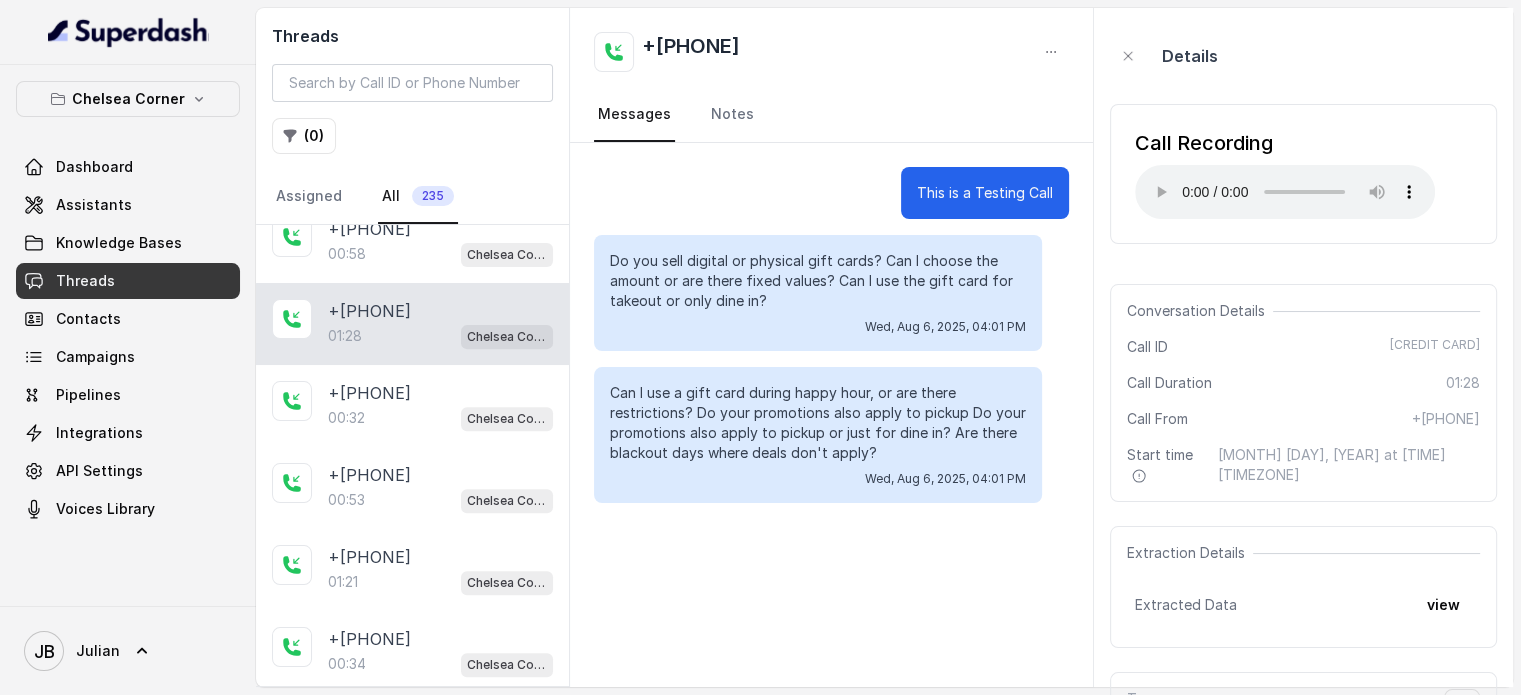 type 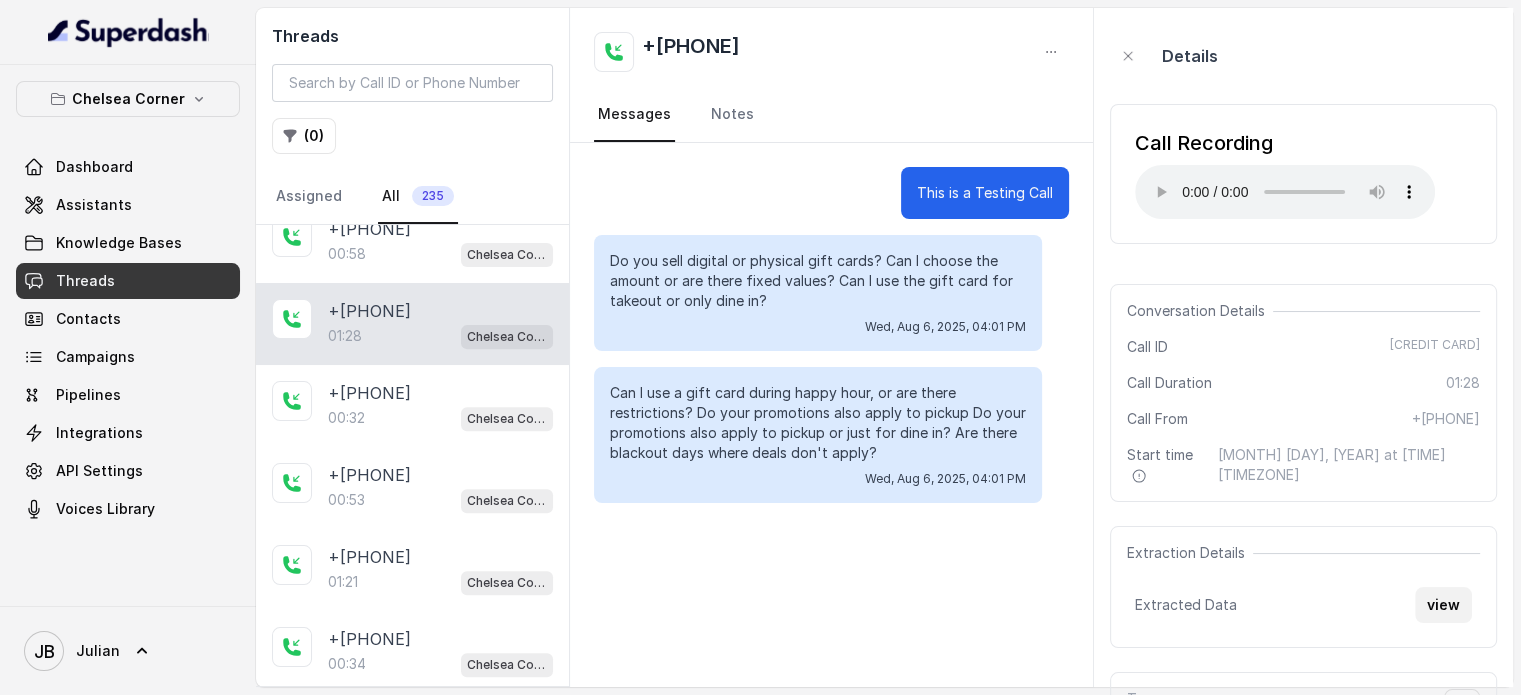 click on "view" at bounding box center (1443, 605) 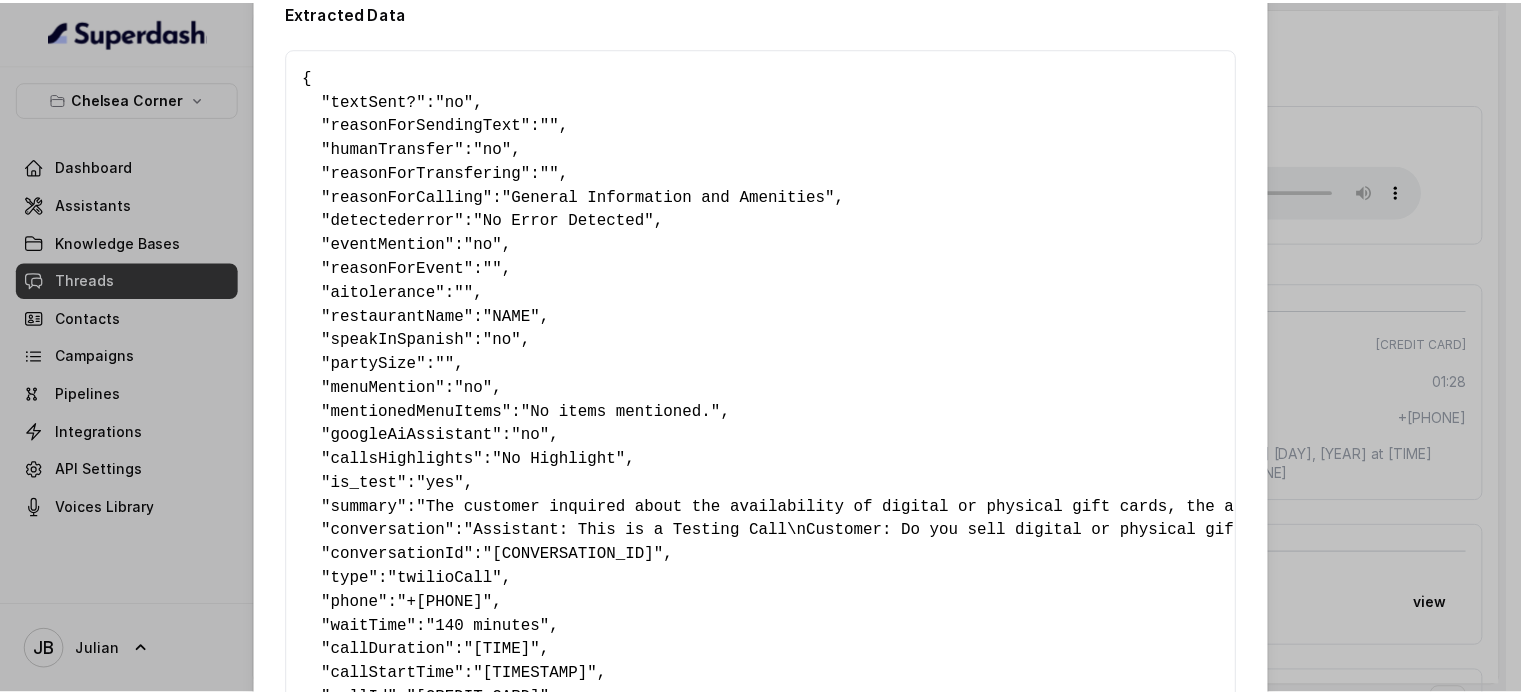 scroll, scrollTop: 0, scrollLeft: 0, axis: both 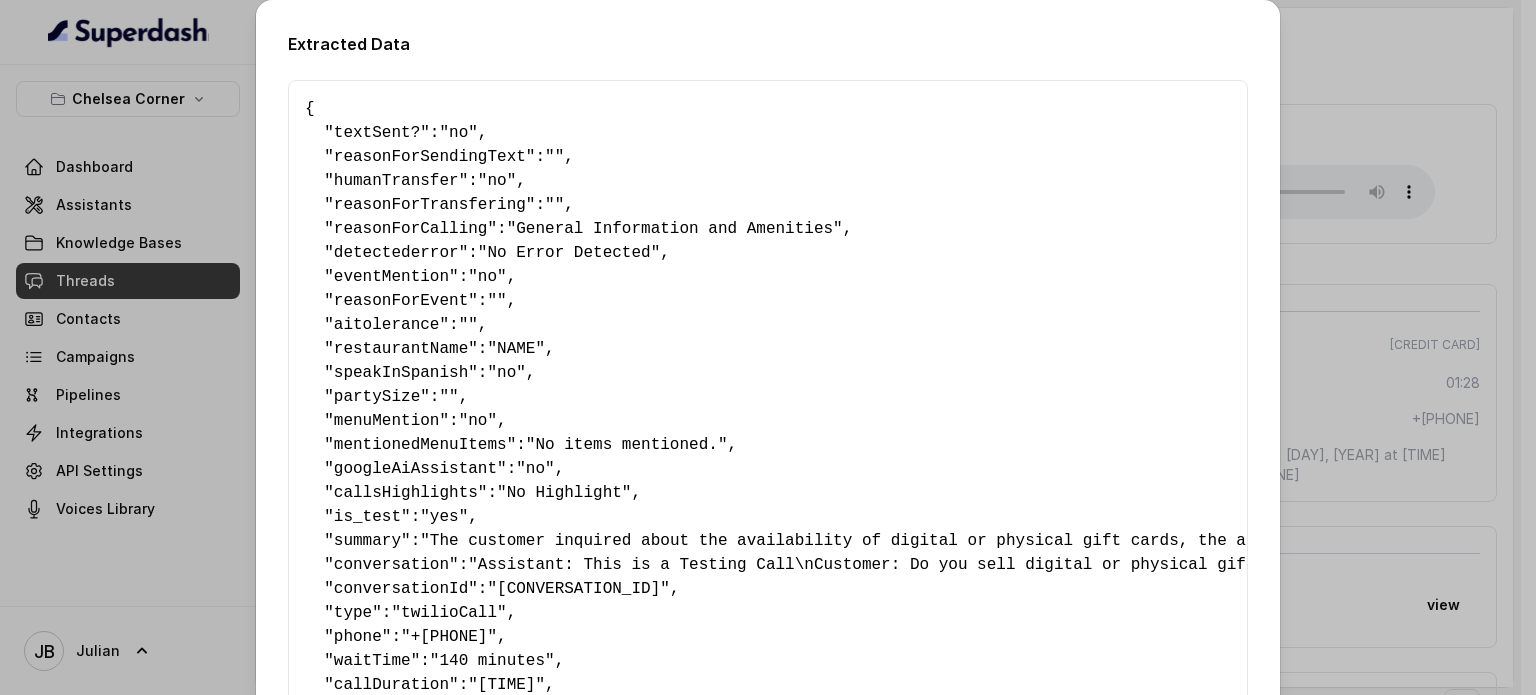 click on "Extracted Data {
" textSent? ":  "no" ,
" reasonForSendingText ":  "" ,
" humanTransfer ":  "no" ,
" reasonForTransfering ":  "" ,
" reasonForCalling ":  "General Information and Amenities" ,
" detectederror ":  "No Error Detected" ,
" eventMention ":  "no" ,
" reasonForEvent ":  "" ,
" aitolerance ":  "" ,
" restaurantName ":  "NAME" ,
" speakInSpanish ":  "no" ,
" partySize ":  "" ,
" menuMention ":  "no" ,
" mentionedMenuItems ":  "No items mentioned." ,
" googleAiAssistant ":  "no" ,
" callsHighlights ":  "No Highlight" ,
" is_test ":  "yes" ,
" summary ":  ,
" conversation ":  ,
" conversationId ":  "6893a658b5f50d4ee5405e8f" ,
" type ":  "twilioCall" ,
" phone ":  "+17547998960" ,
" waitTime ":  "140 minutes" ,
" callDuration ":  "01:28" ,
" callStartTime ":  "2025-08-06T14:00:43.134-05:00" ,
" callId ":  "CA8939b760b0c49a435b1370de6d09f9ae" ,
" callEndReason ":  "UserHangup" ,
" numberOfTextsSent ":  0 ,
" callRecordingUrl ":
} Close" at bounding box center [768, 347] 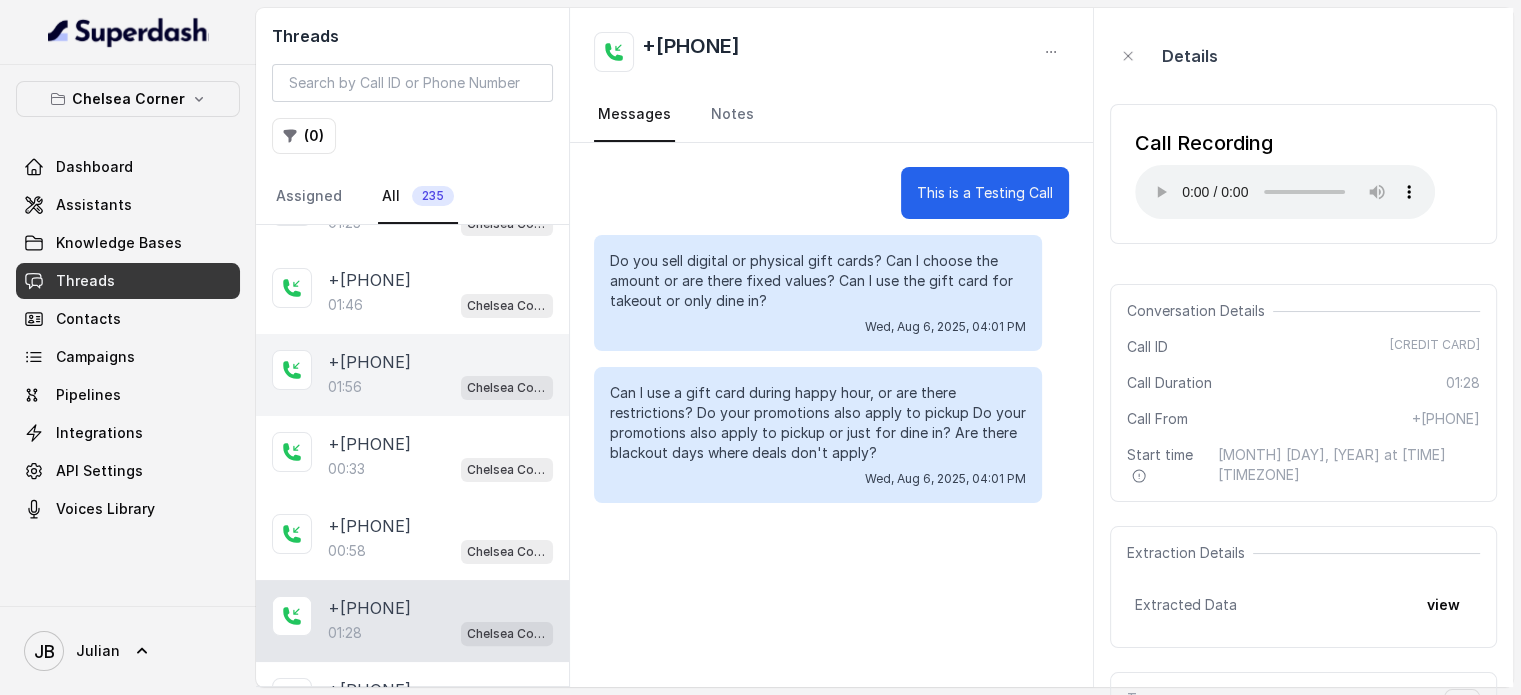 scroll, scrollTop: 544, scrollLeft: 0, axis: vertical 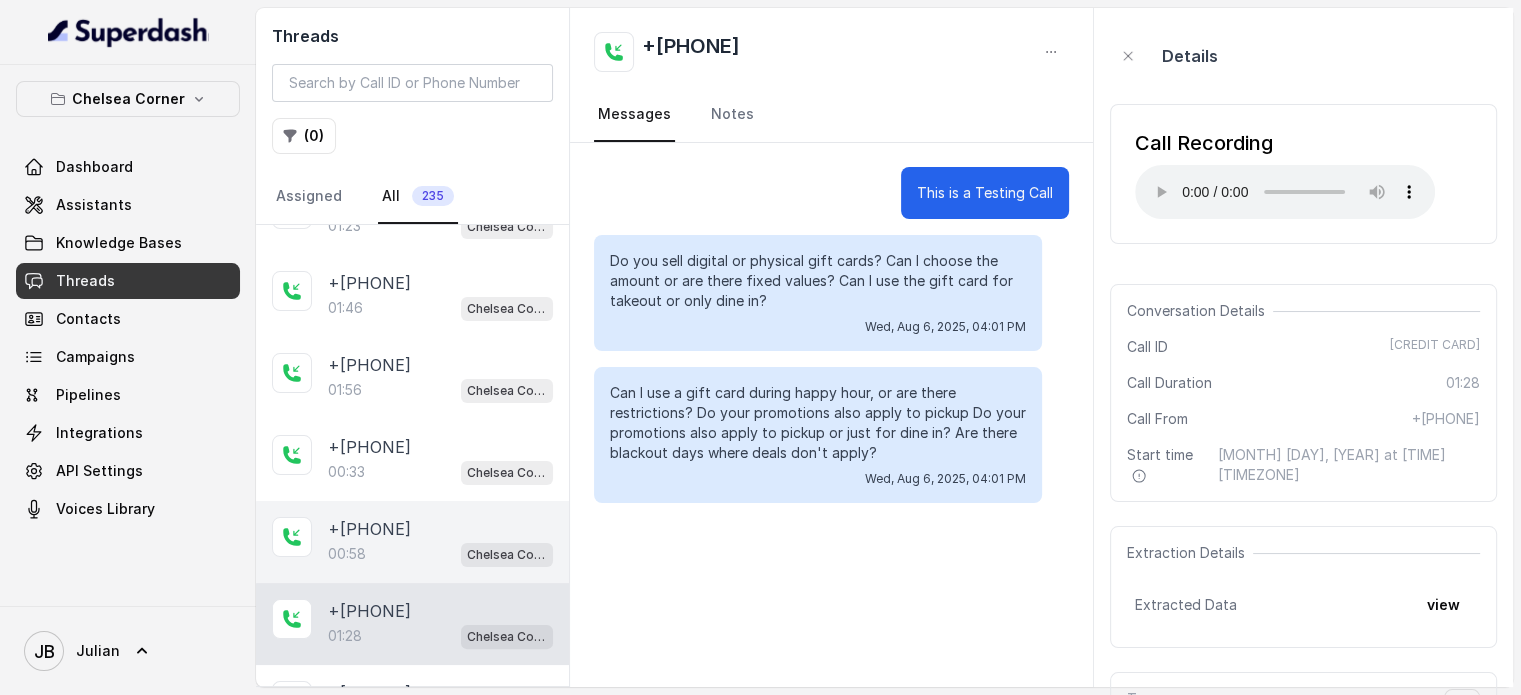click on "[PHONE]" at bounding box center (369, 529) 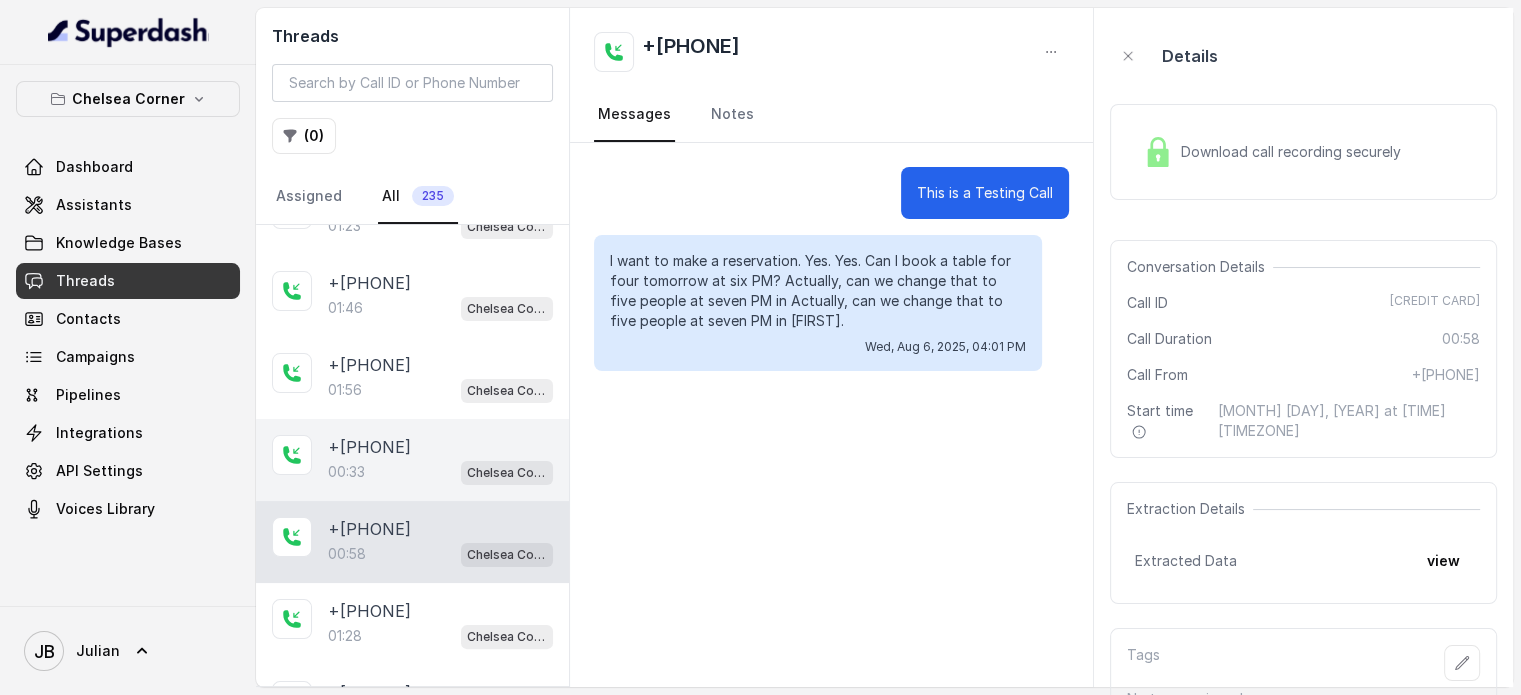 click on "00:33 Chelsea Corner" at bounding box center [440, 472] 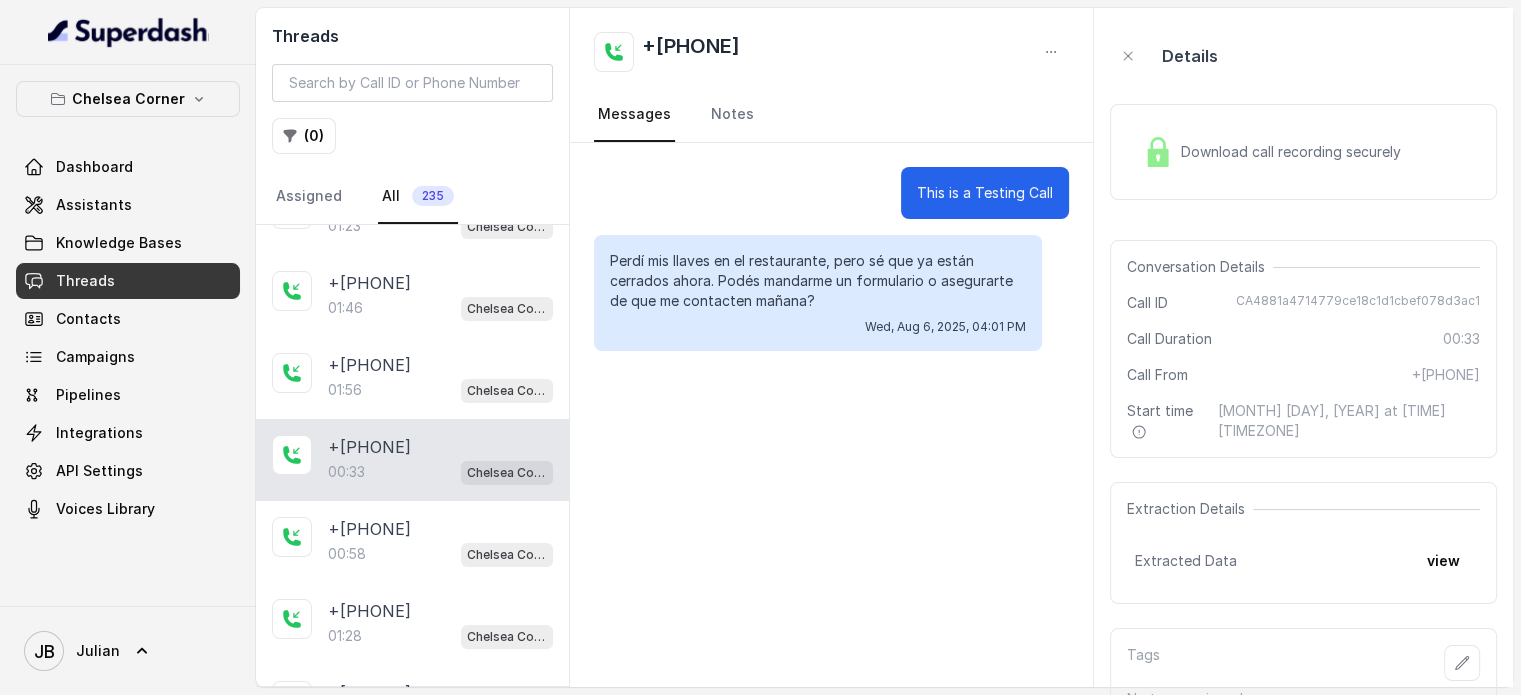 click on "+17547998960   00:33 Chelsea Corner" at bounding box center [412, 460] 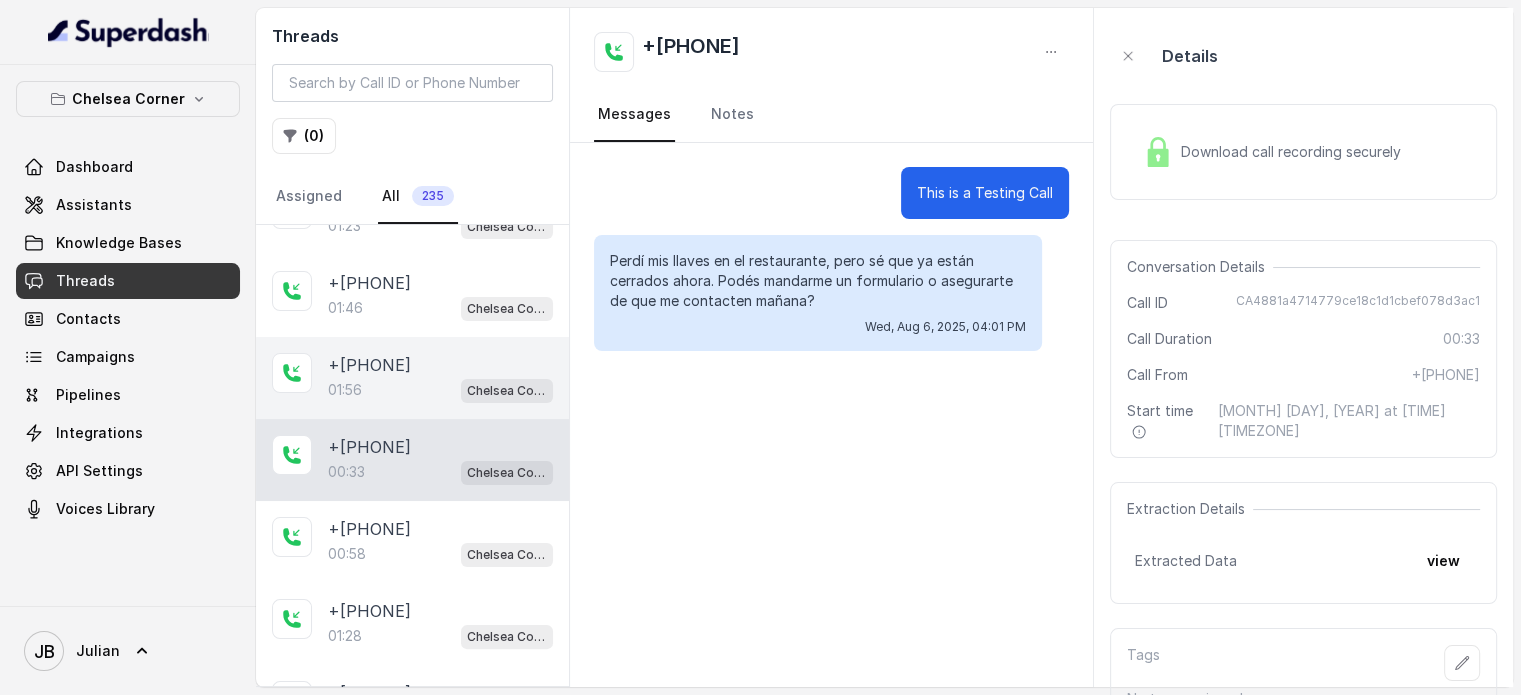 click on "[PHONE]" at bounding box center (369, 365) 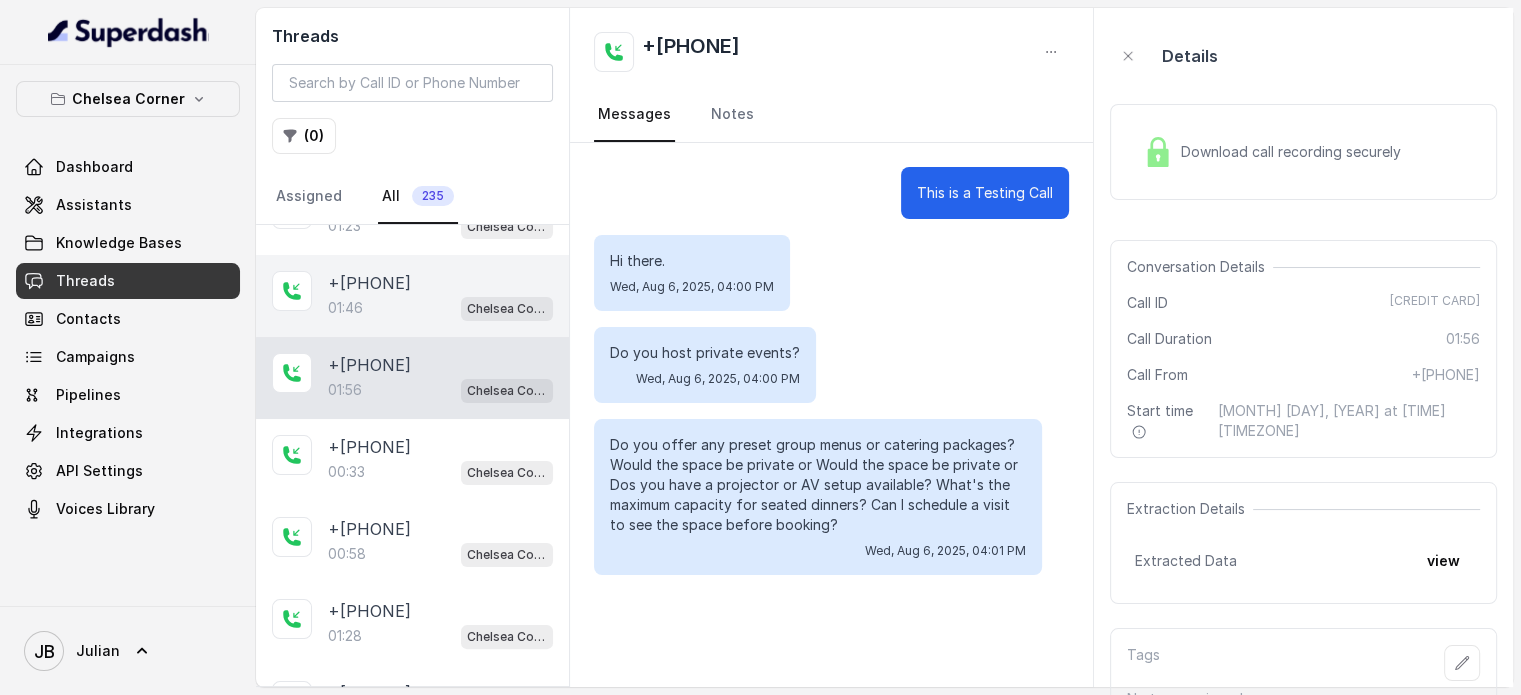 click on "01:46 Chelsea Corner" at bounding box center [440, 308] 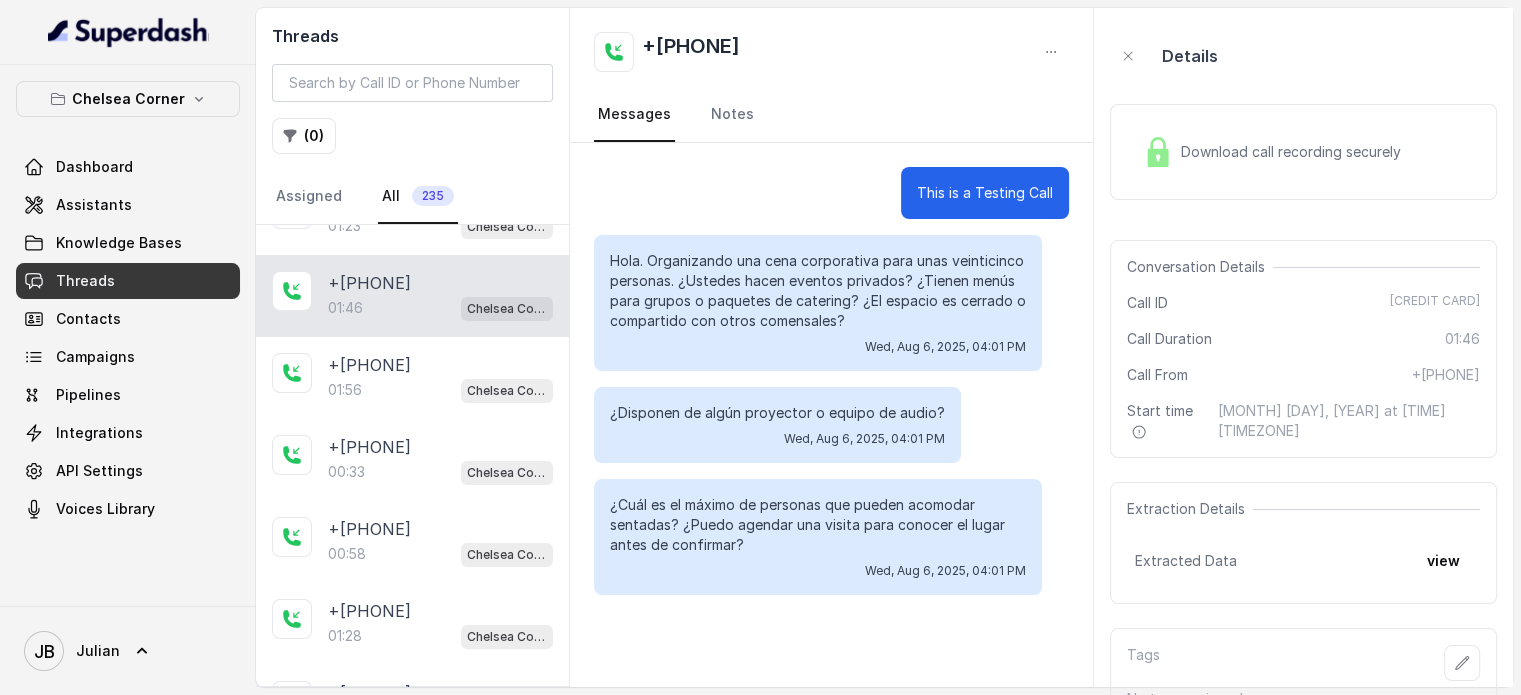 scroll, scrollTop: 344, scrollLeft: 0, axis: vertical 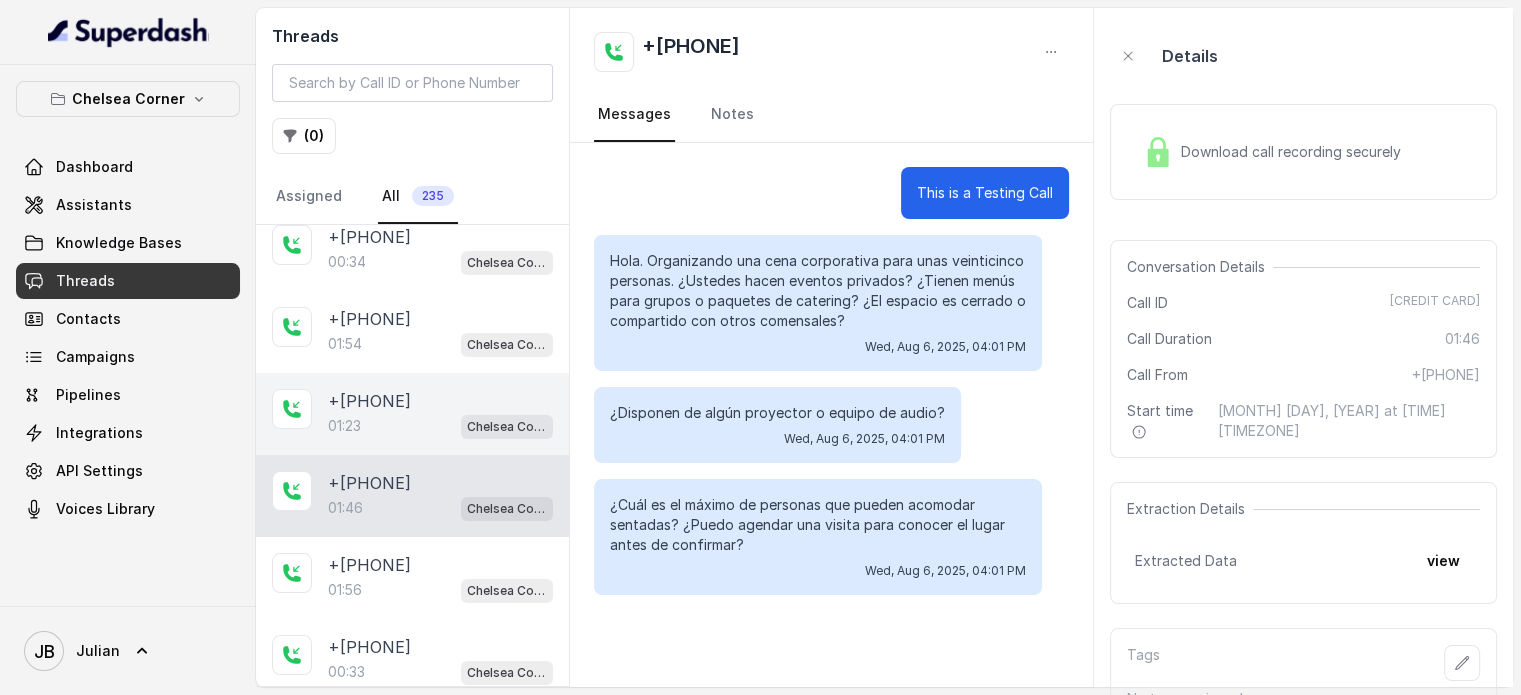 click on "[PHONE]" at bounding box center (369, 401) 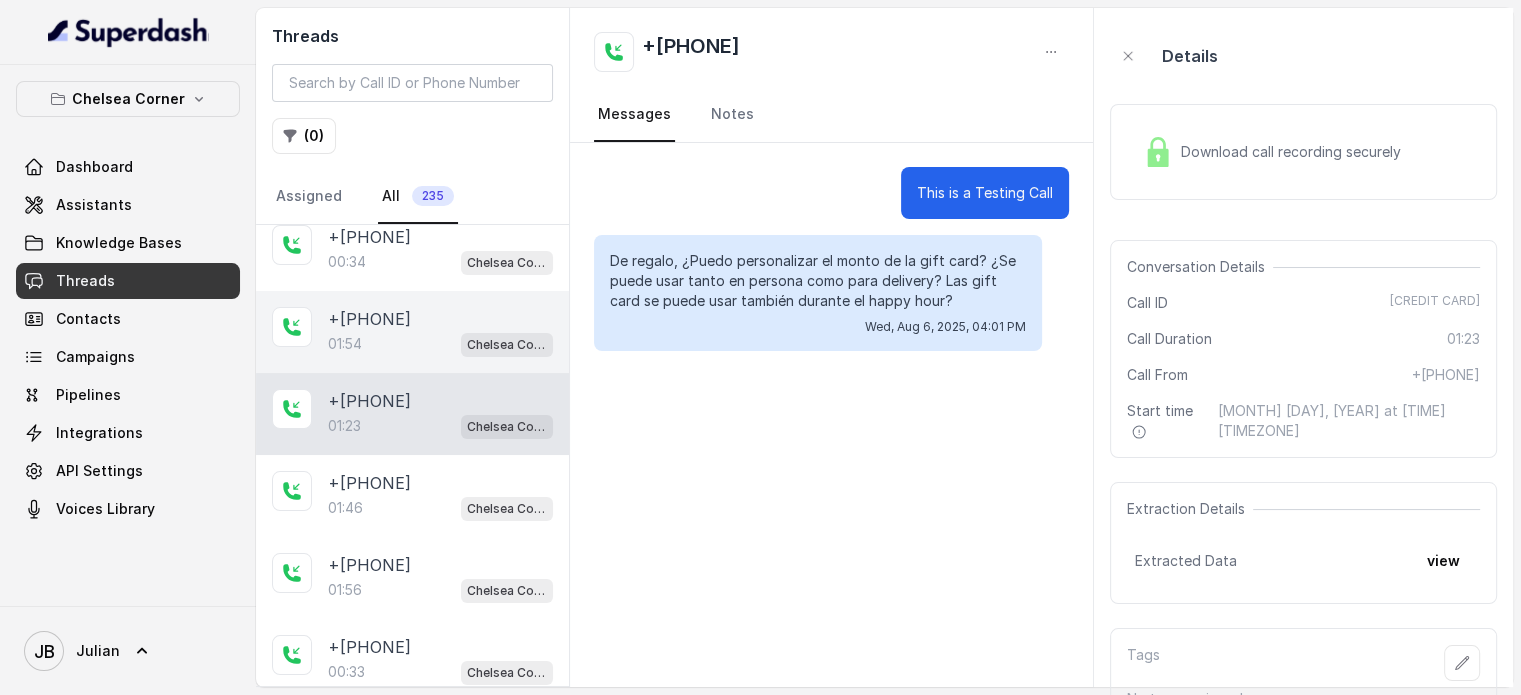 click on "[PHONE]" at bounding box center [369, 319] 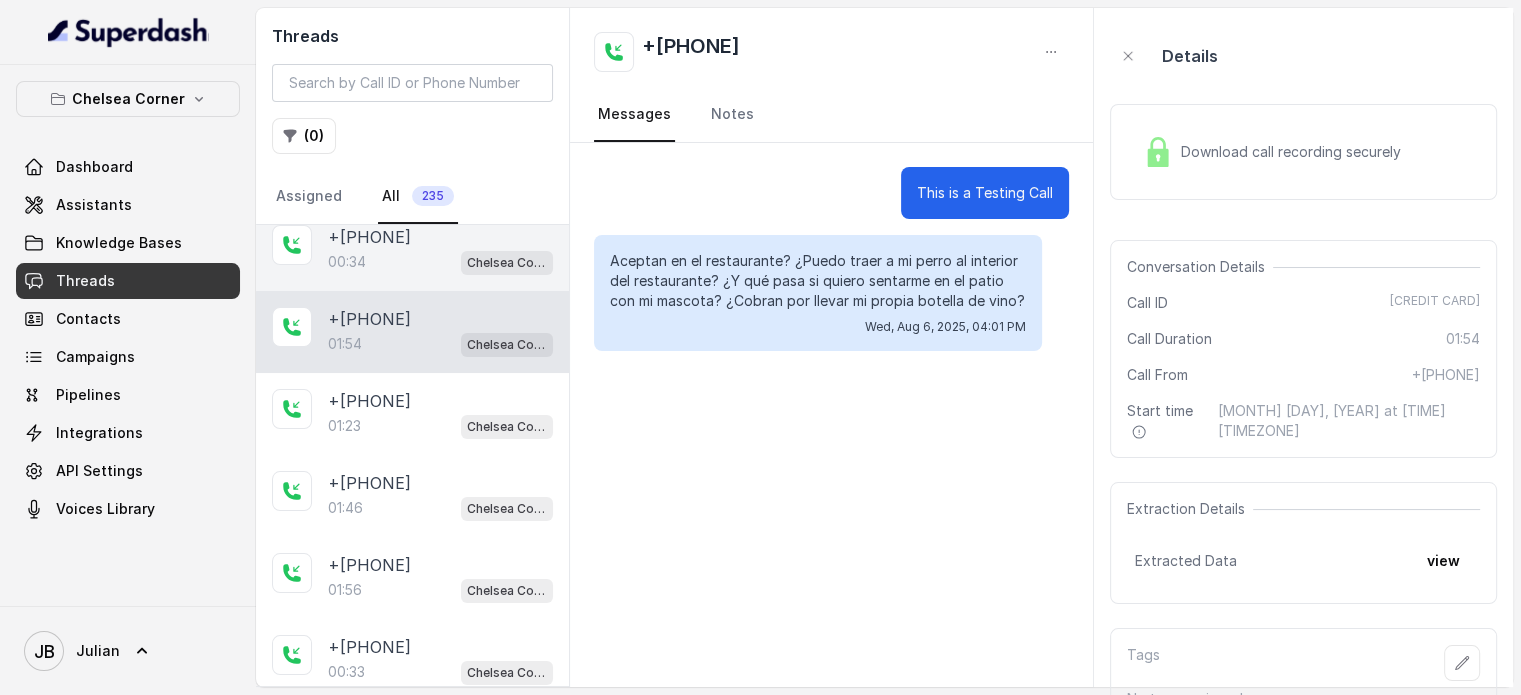 click on "00:34 Chelsea Corner" at bounding box center [440, 262] 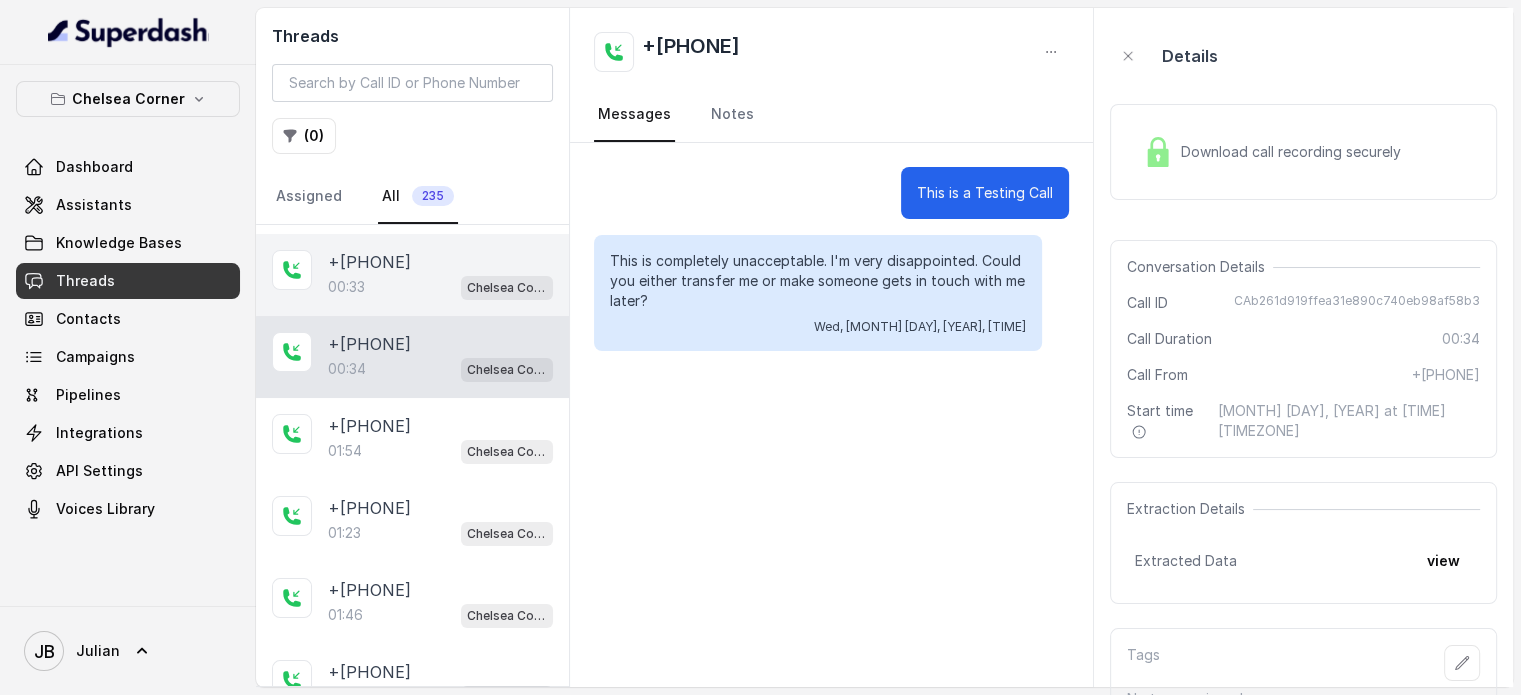 scroll, scrollTop: 144, scrollLeft: 0, axis: vertical 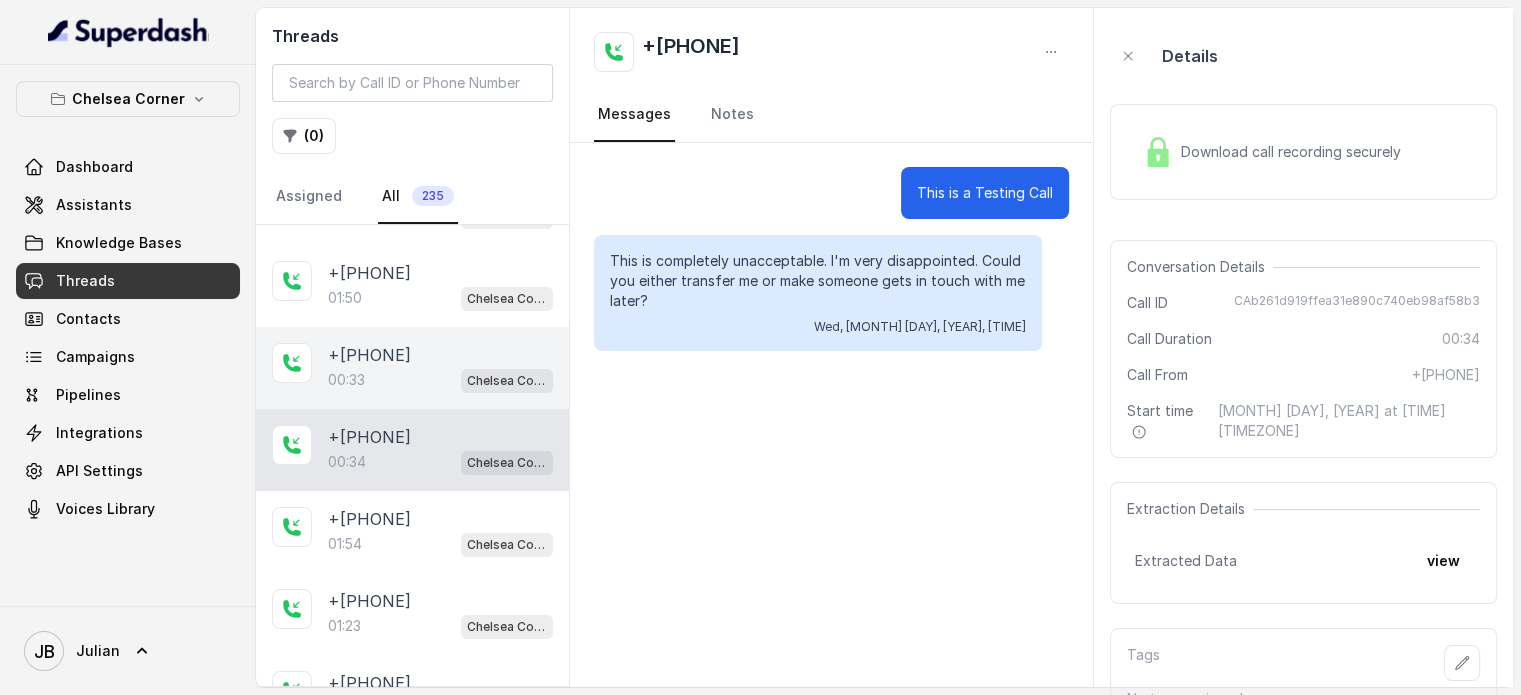 click on "[PHONE]" at bounding box center [369, 355] 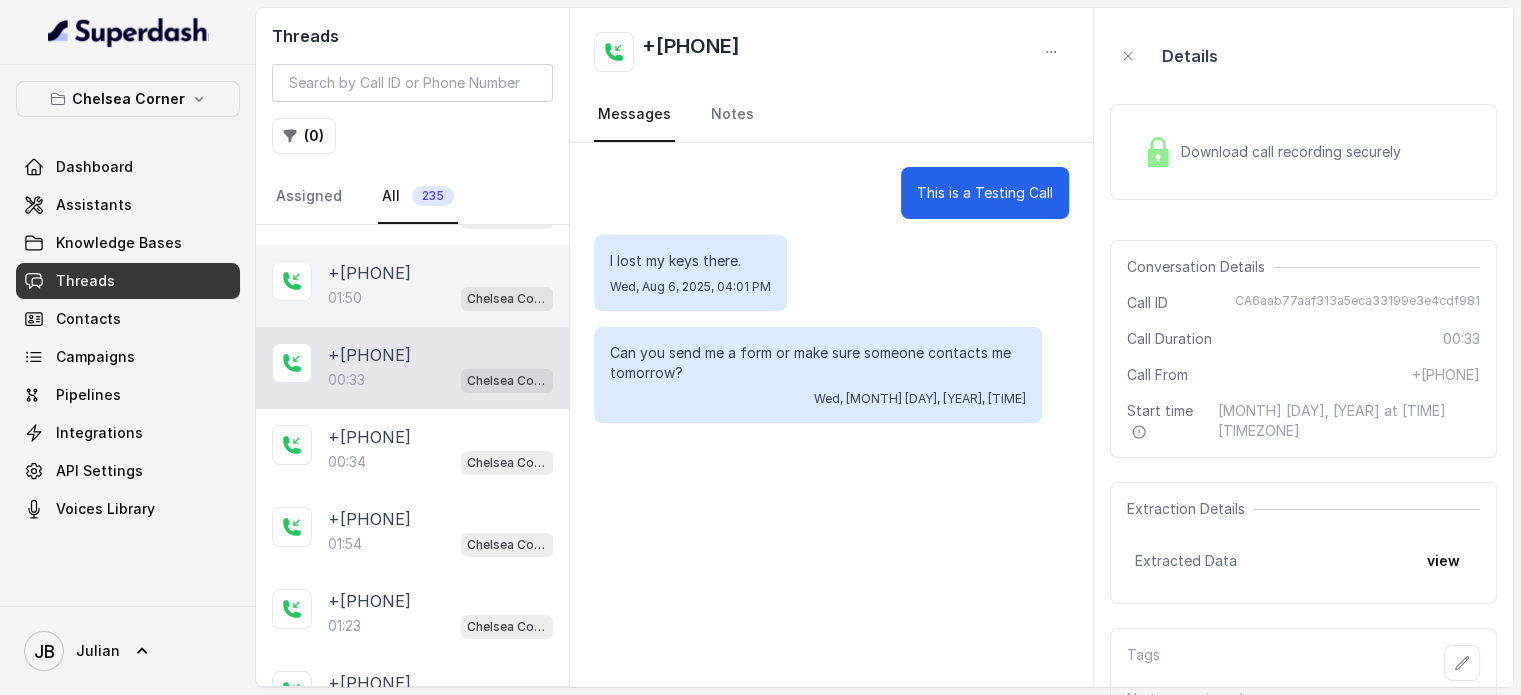 click on "+17547998960   01:50 Chelsea Corner" at bounding box center (412, 286) 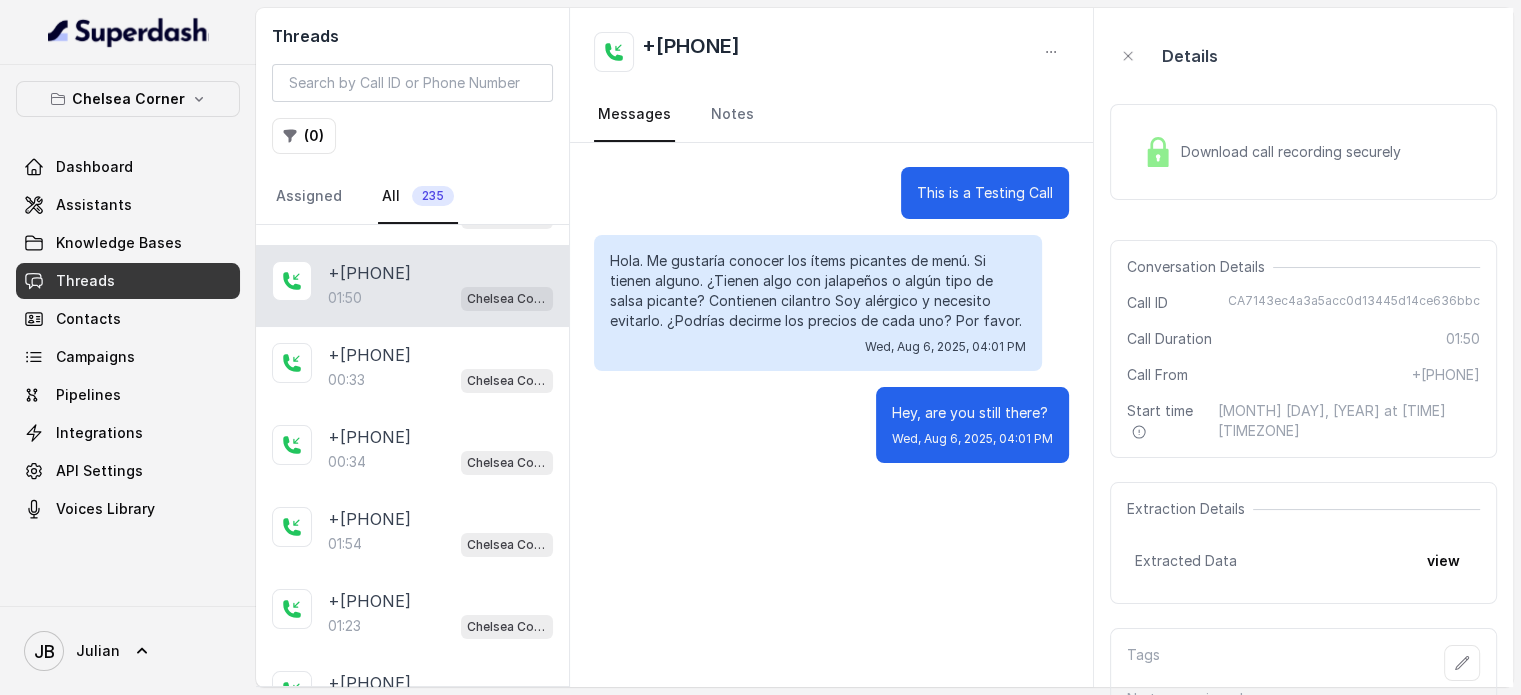 scroll, scrollTop: 0, scrollLeft: 0, axis: both 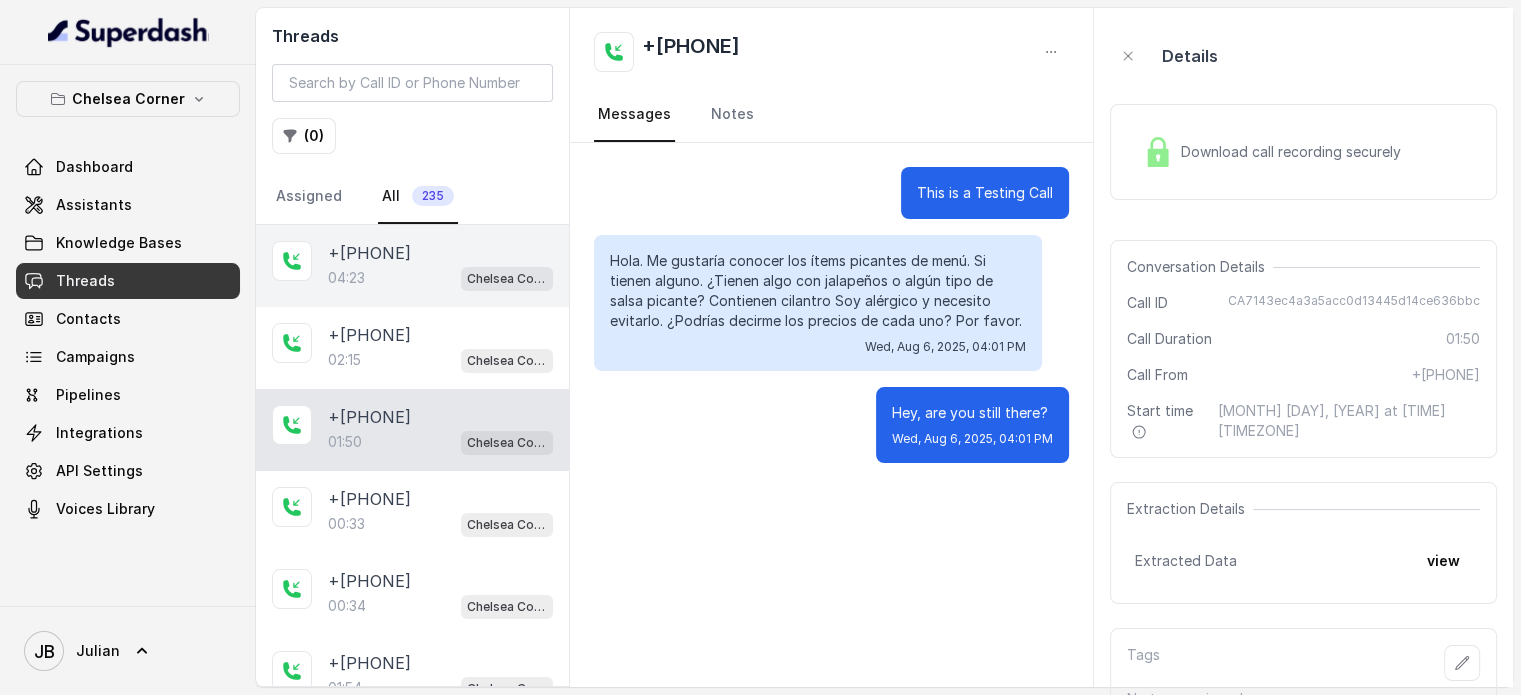 drag, startPoint x: 397, startPoint y: 311, endPoint x: 396, endPoint y: 292, distance: 19.026299 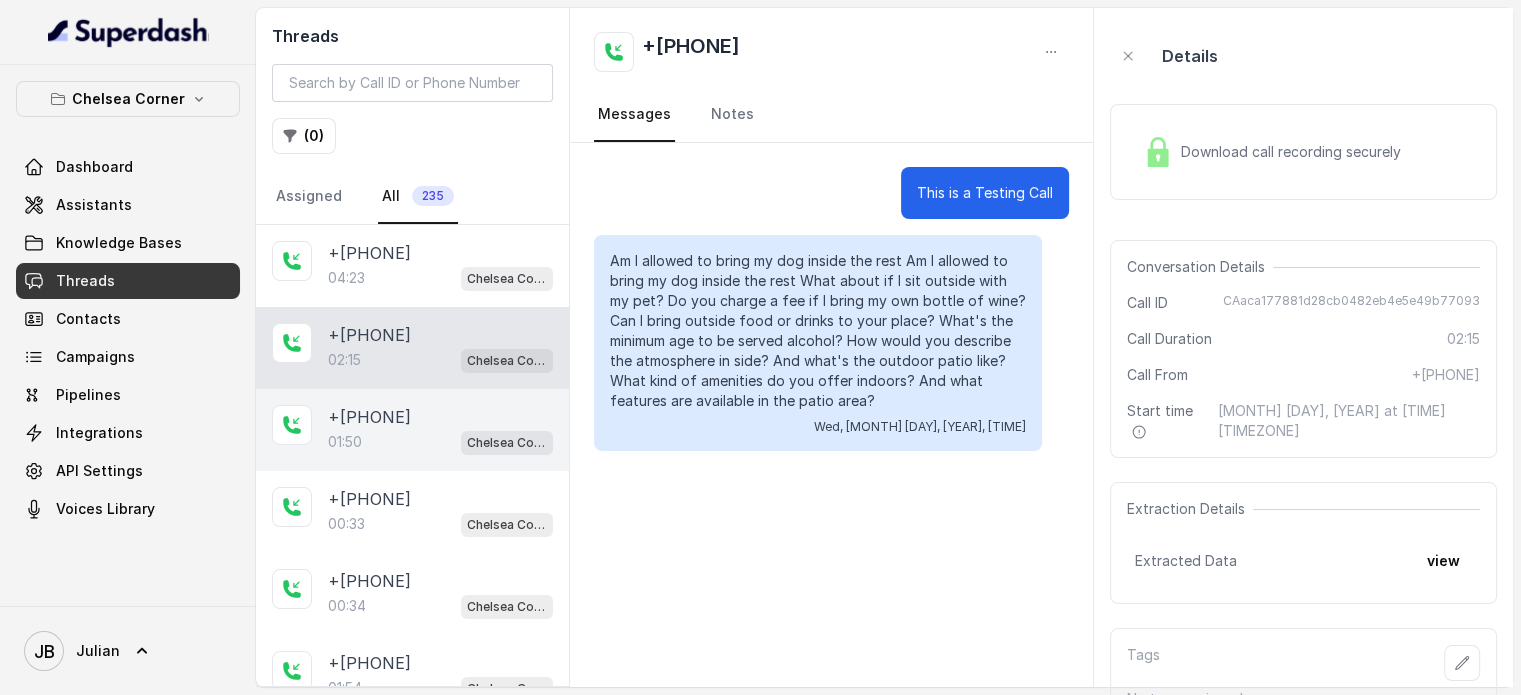 click on "[PHONE]" at bounding box center (369, 417) 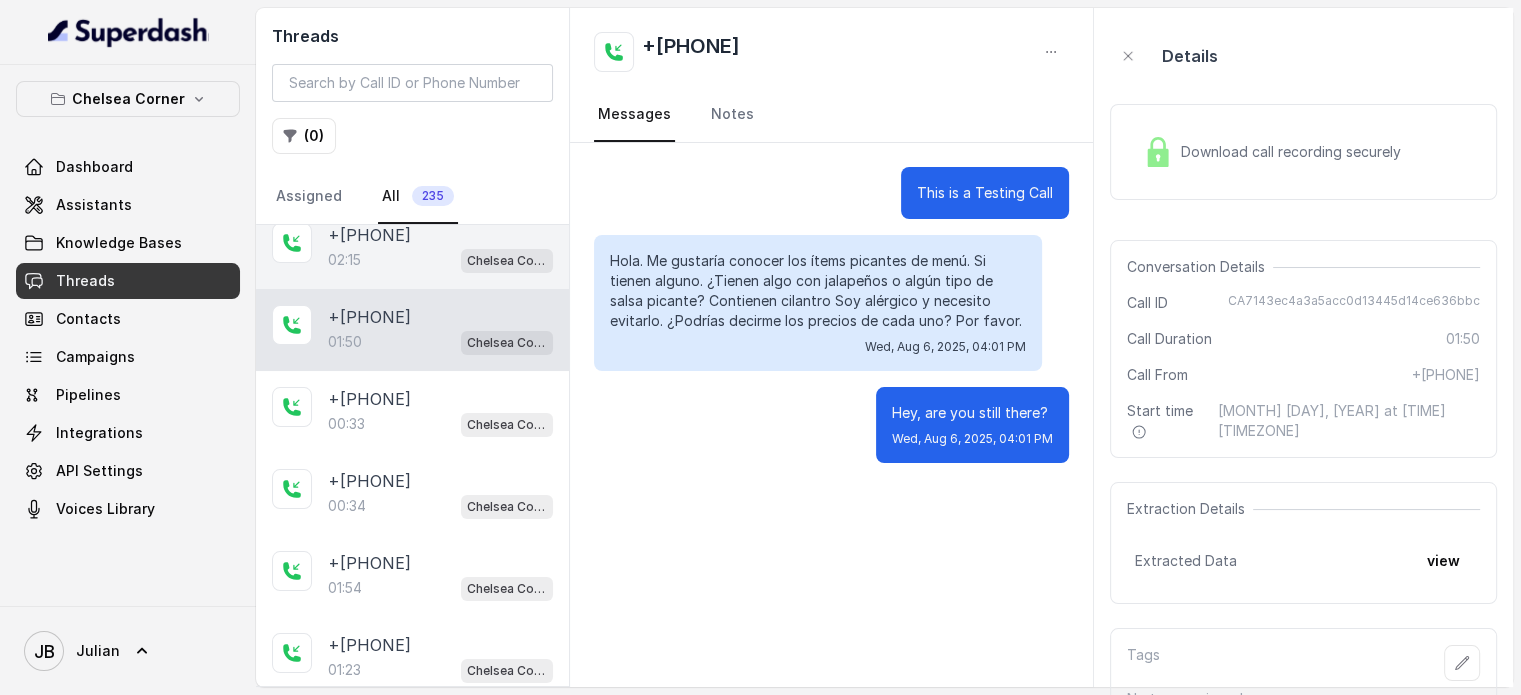 click on "02:15 Chelsea Corner" at bounding box center [440, 260] 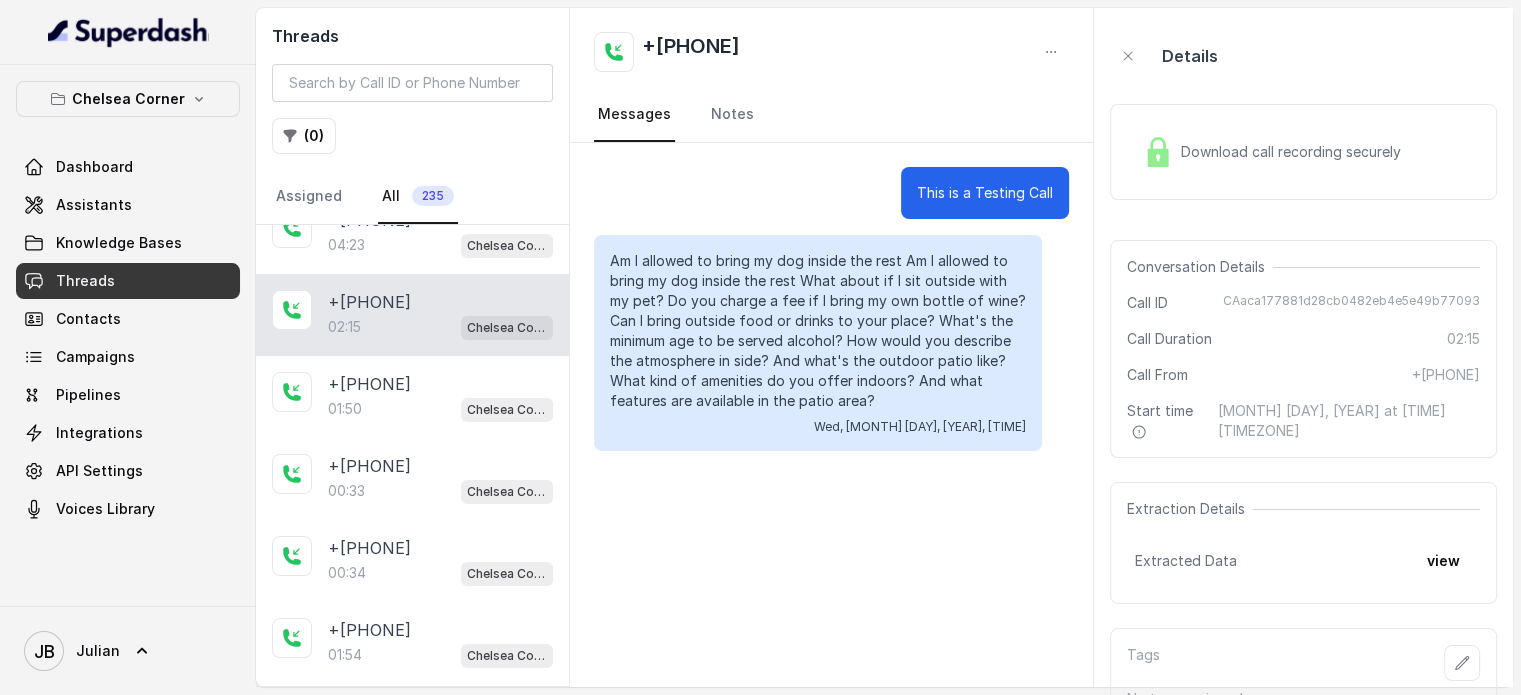 scroll, scrollTop: 0, scrollLeft: 0, axis: both 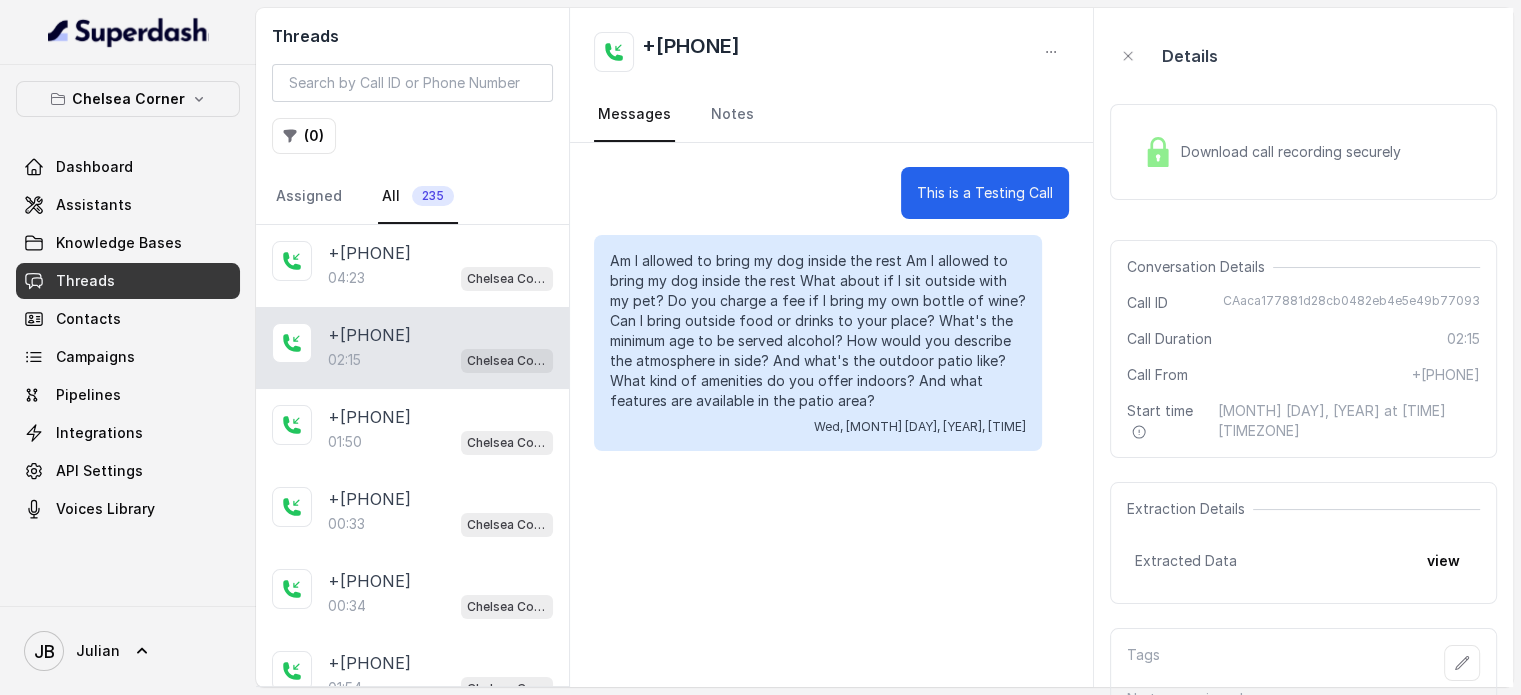 drag, startPoint x: 828, startPoint y: 394, endPoint x: 868, endPoint y: 418, distance: 46.647614 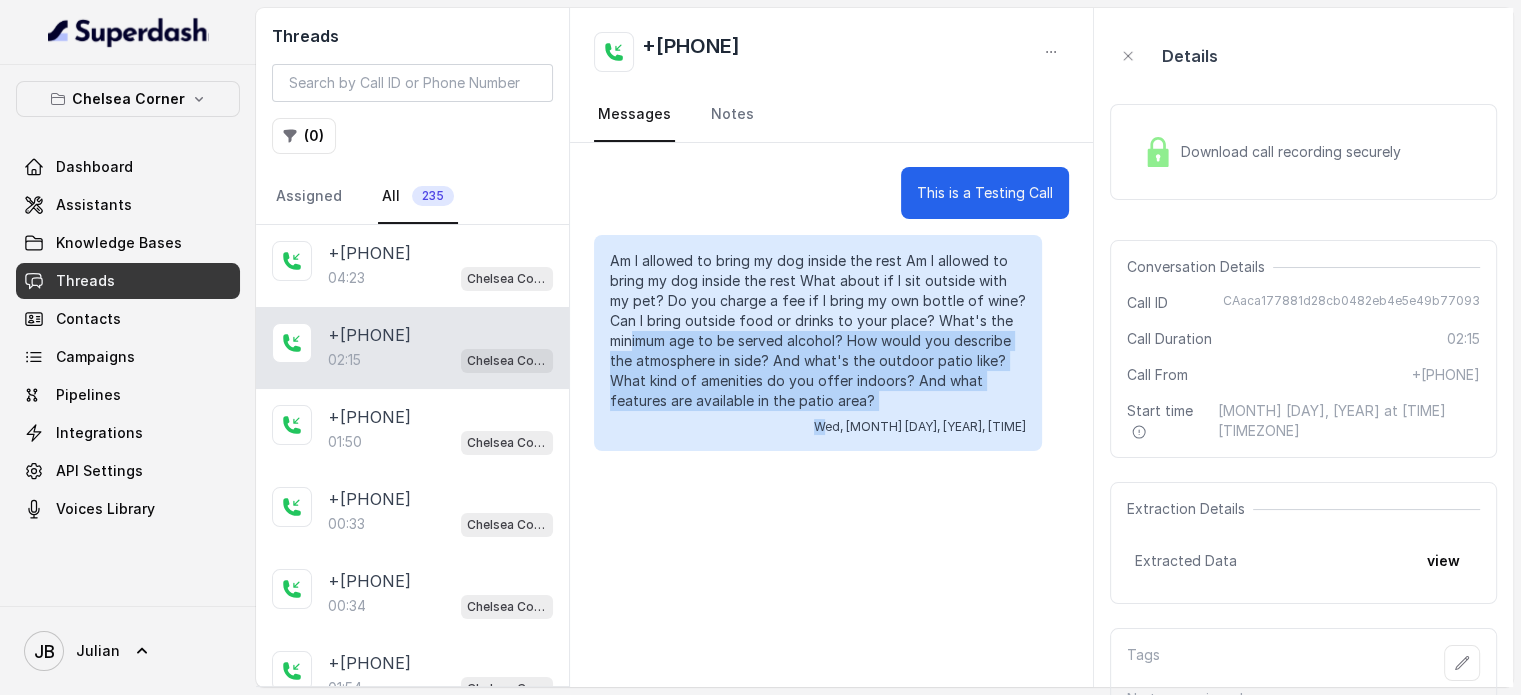 drag, startPoint x: 865, startPoint y: 409, endPoint x: 812, endPoint y: 389, distance: 56.648037 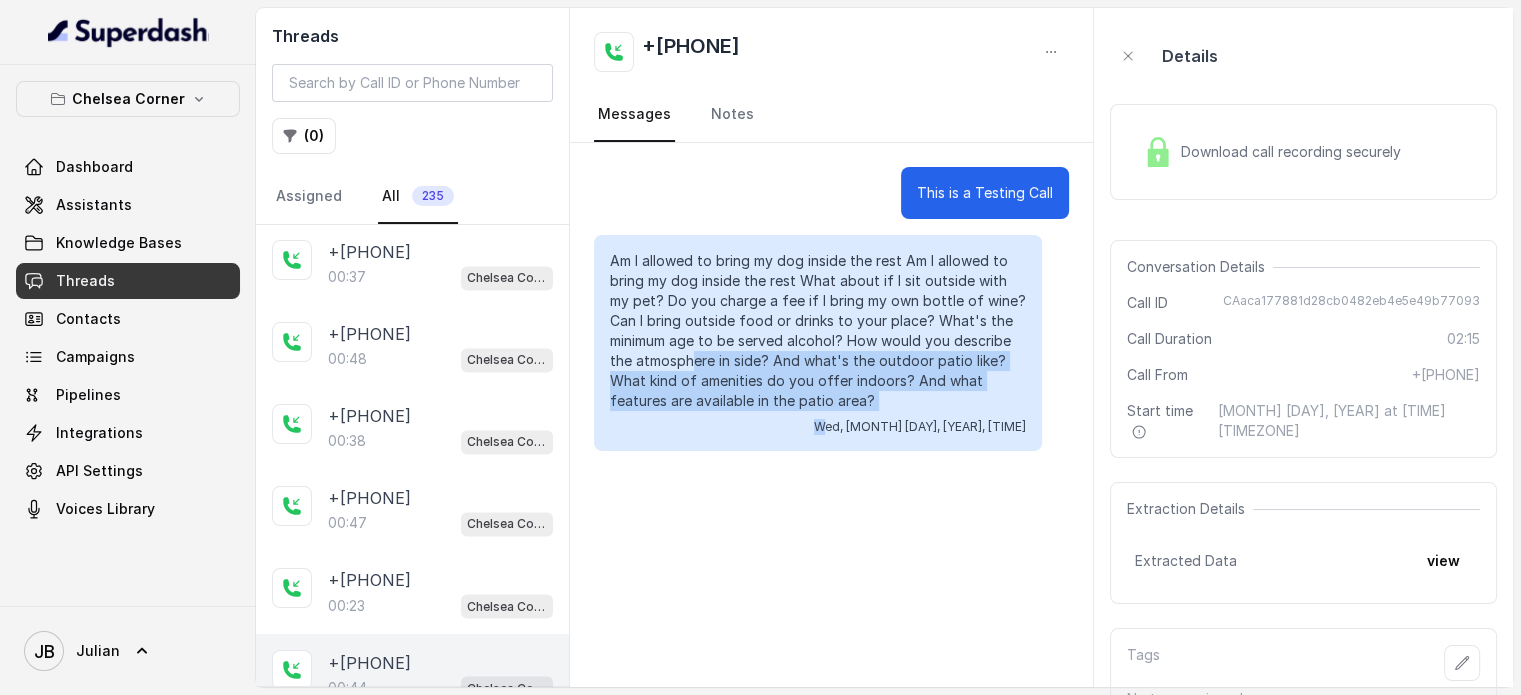 scroll, scrollTop: 3644, scrollLeft: 0, axis: vertical 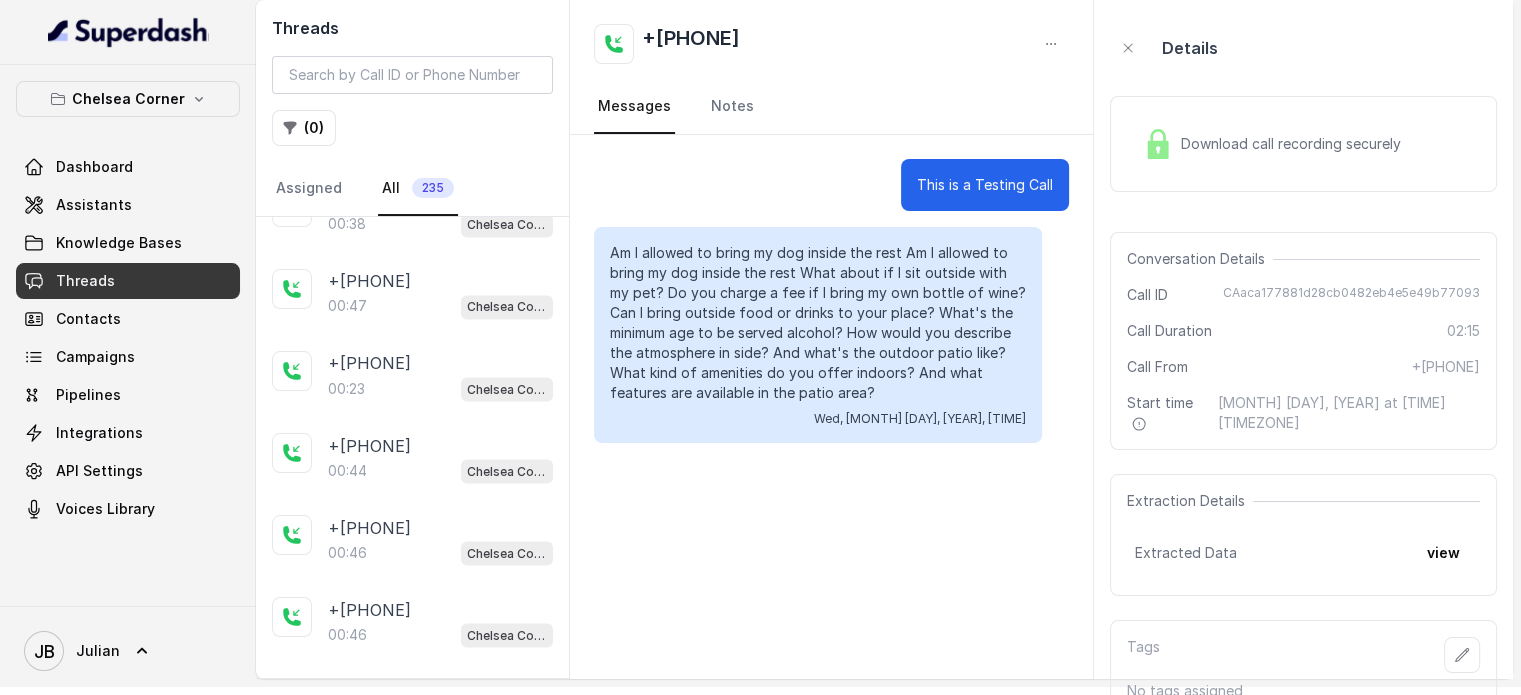 click on "Load more conversations" at bounding box center [413, 691] 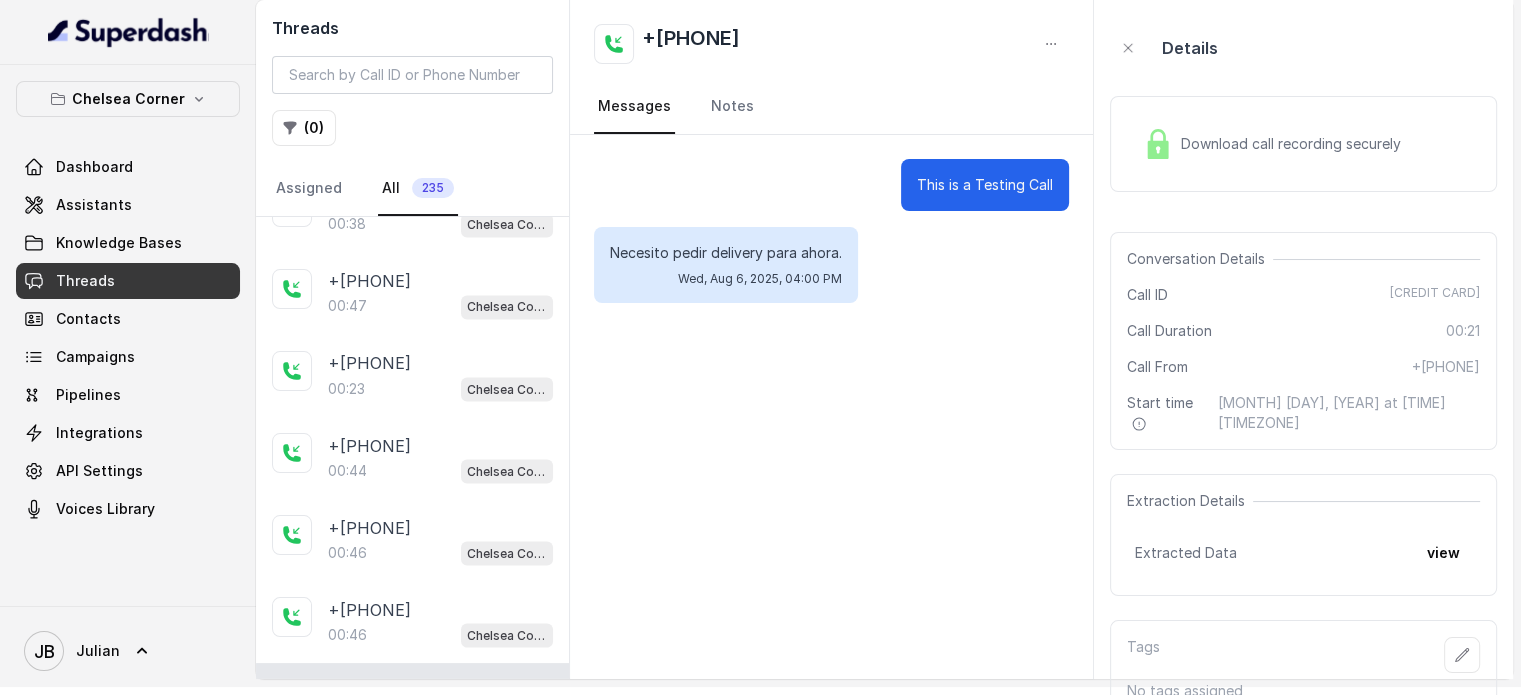 click on "[PHONE]" at bounding box center [369, 691] 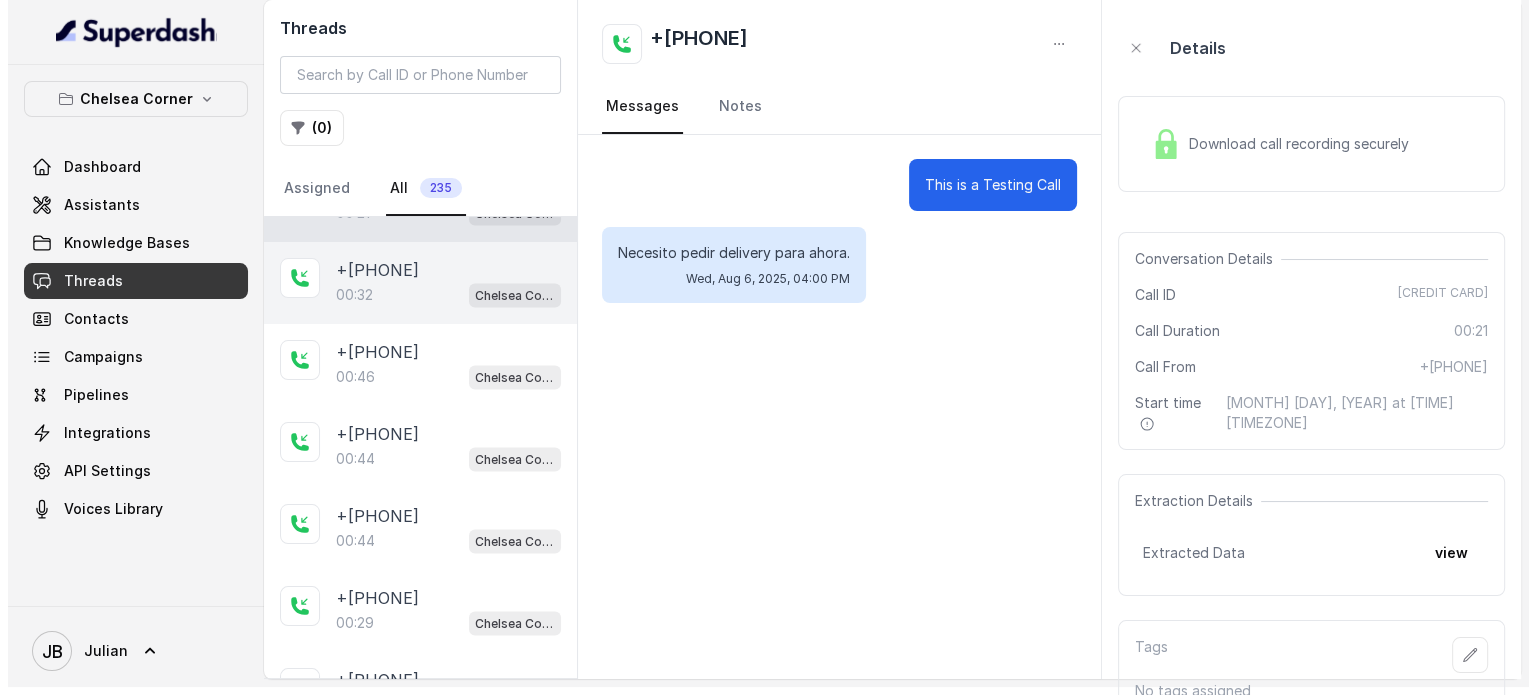scroll, scrollTop: 4044, scrollLeft: 0, axis: vertical 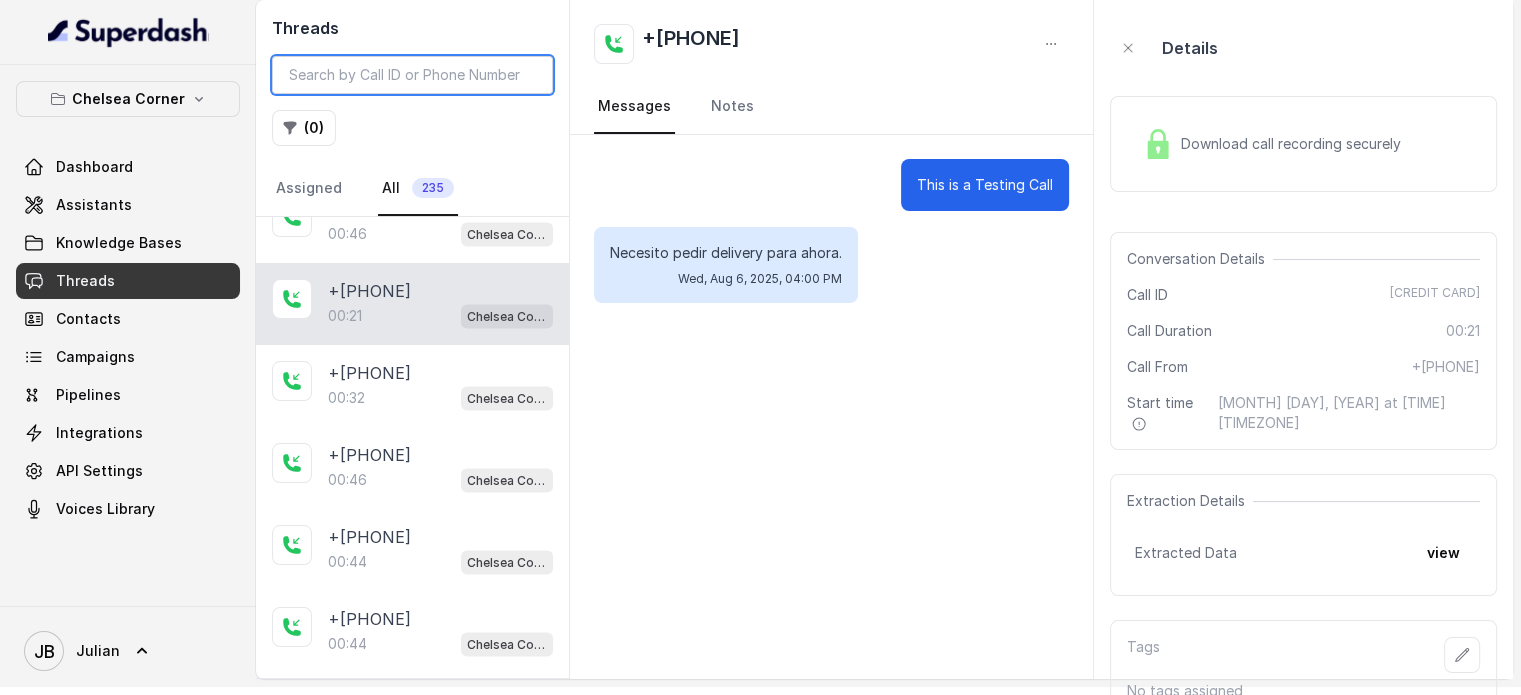 drag, startPoint x: 396, startPoint y: 81, endPoint x: 363, endPoint y: 149, distance: 75.58439 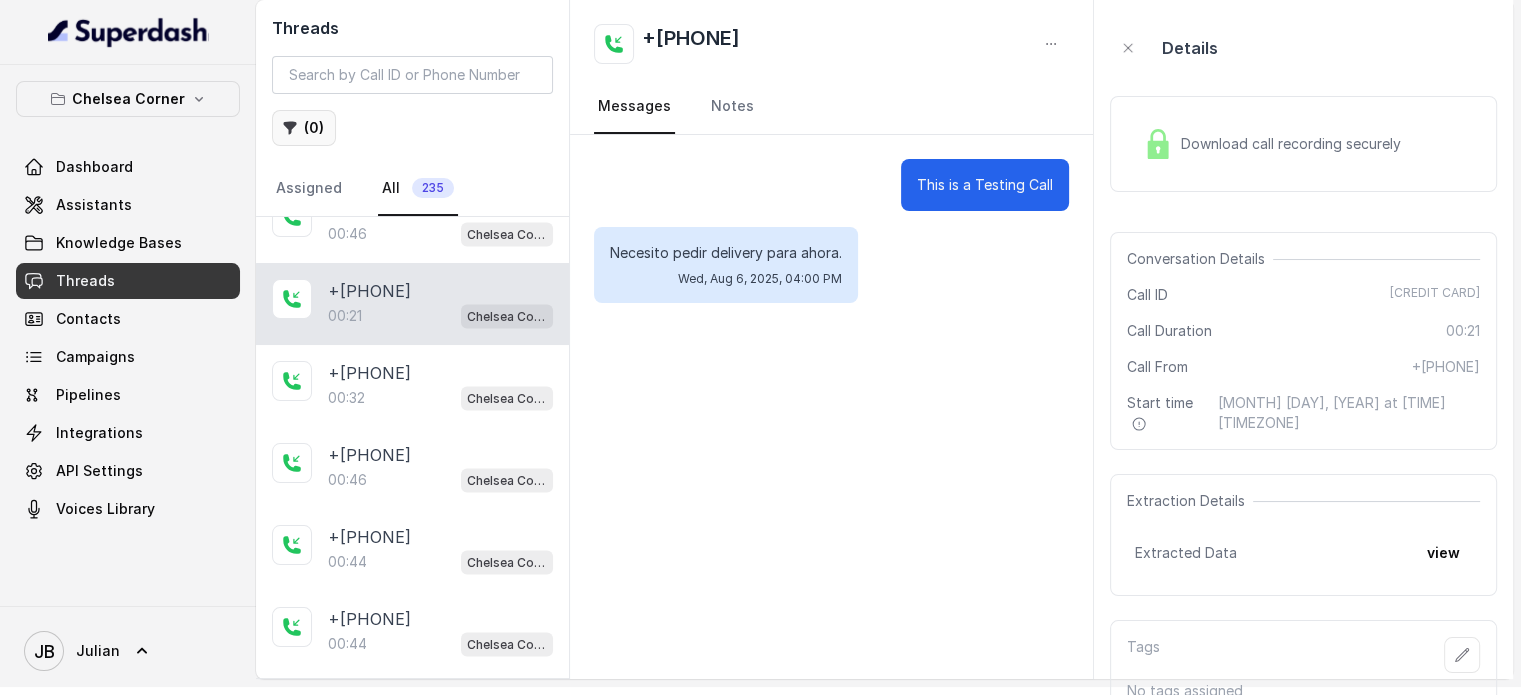 click on "( 0 )" at bounding box center [304, 128] 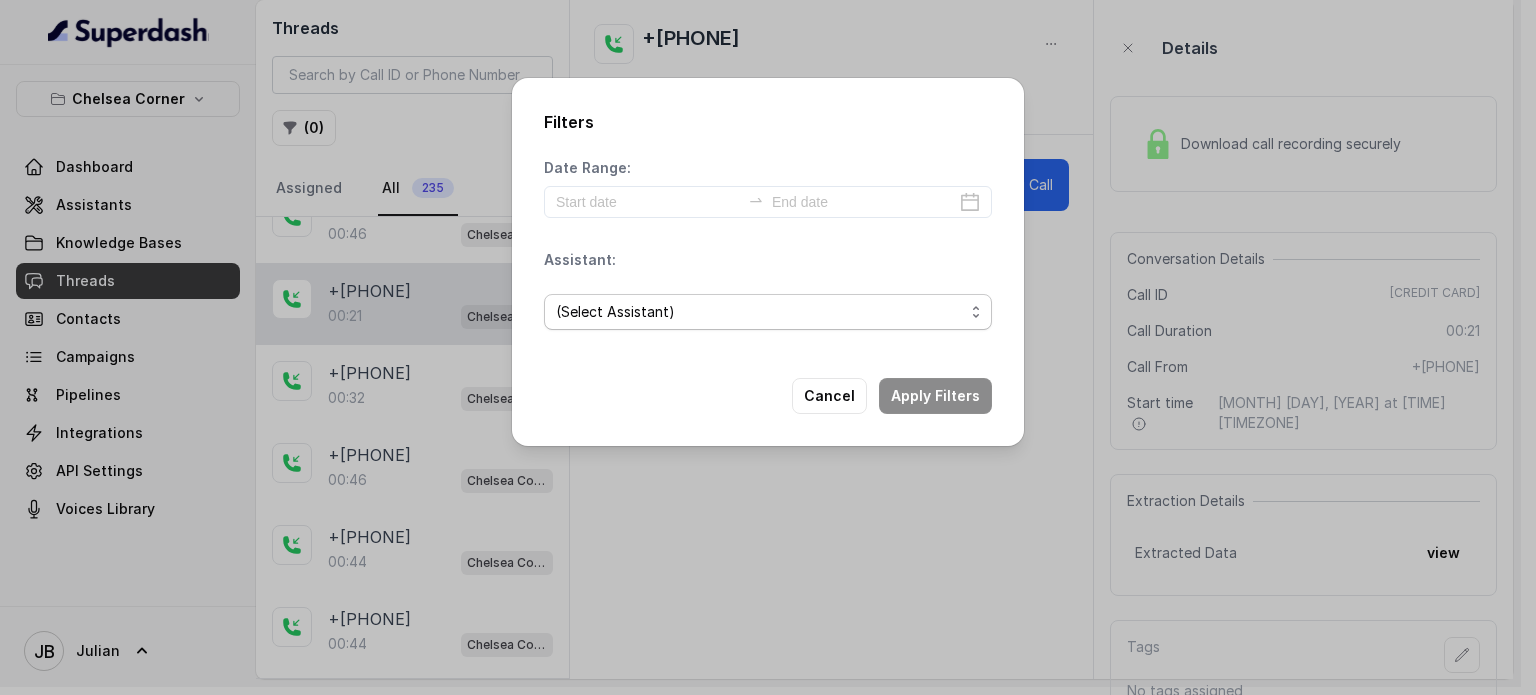 click on "(Select Assistant)" at bounding box center [760, 312] 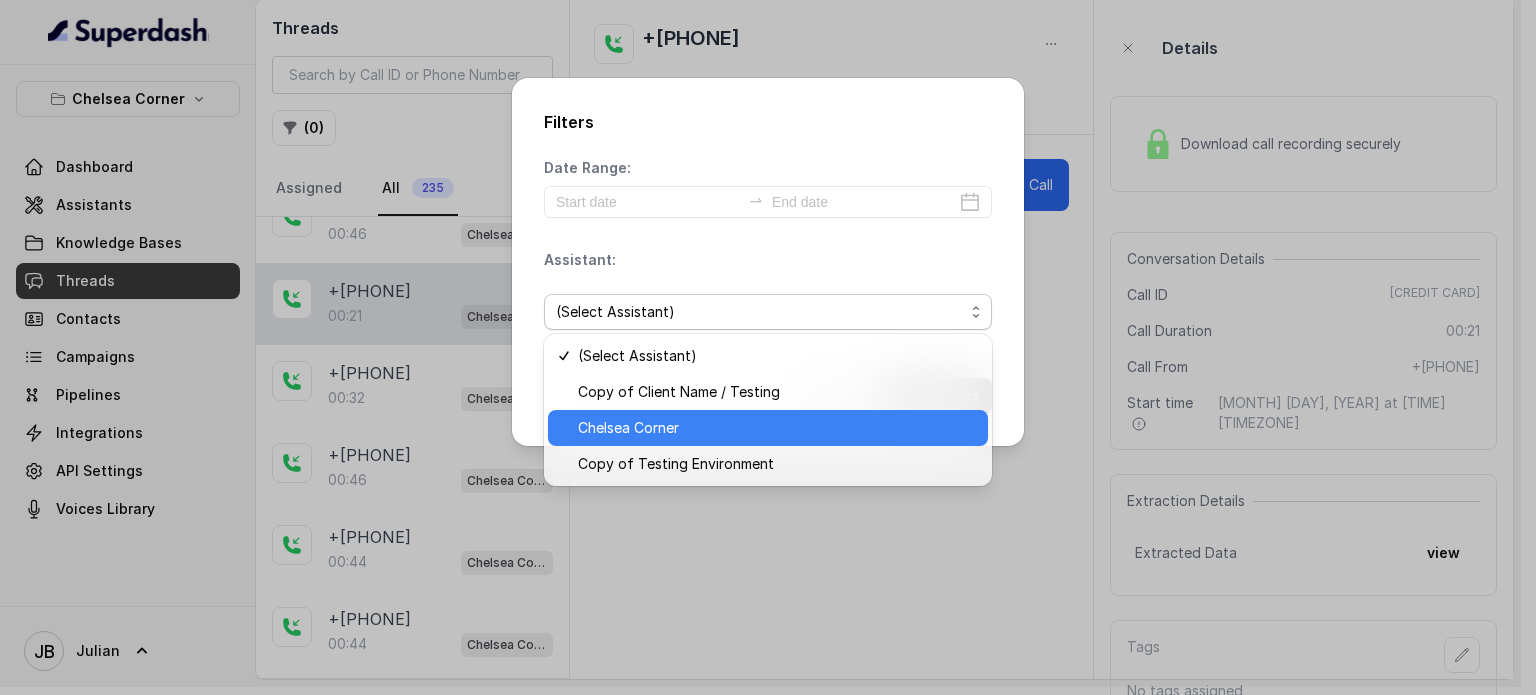 click on "Chelsea Corner" at bounding box center [777, 428] 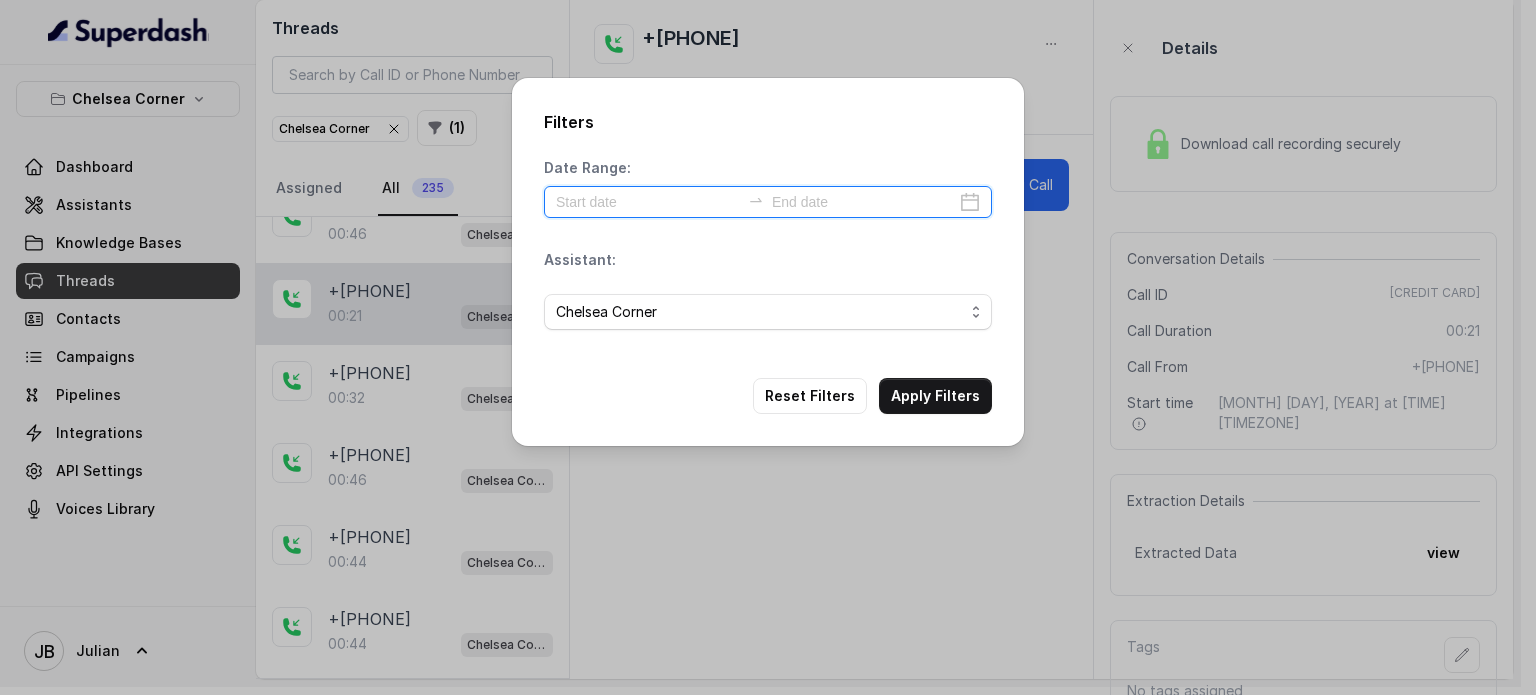 click at bounding box center (648, 202) 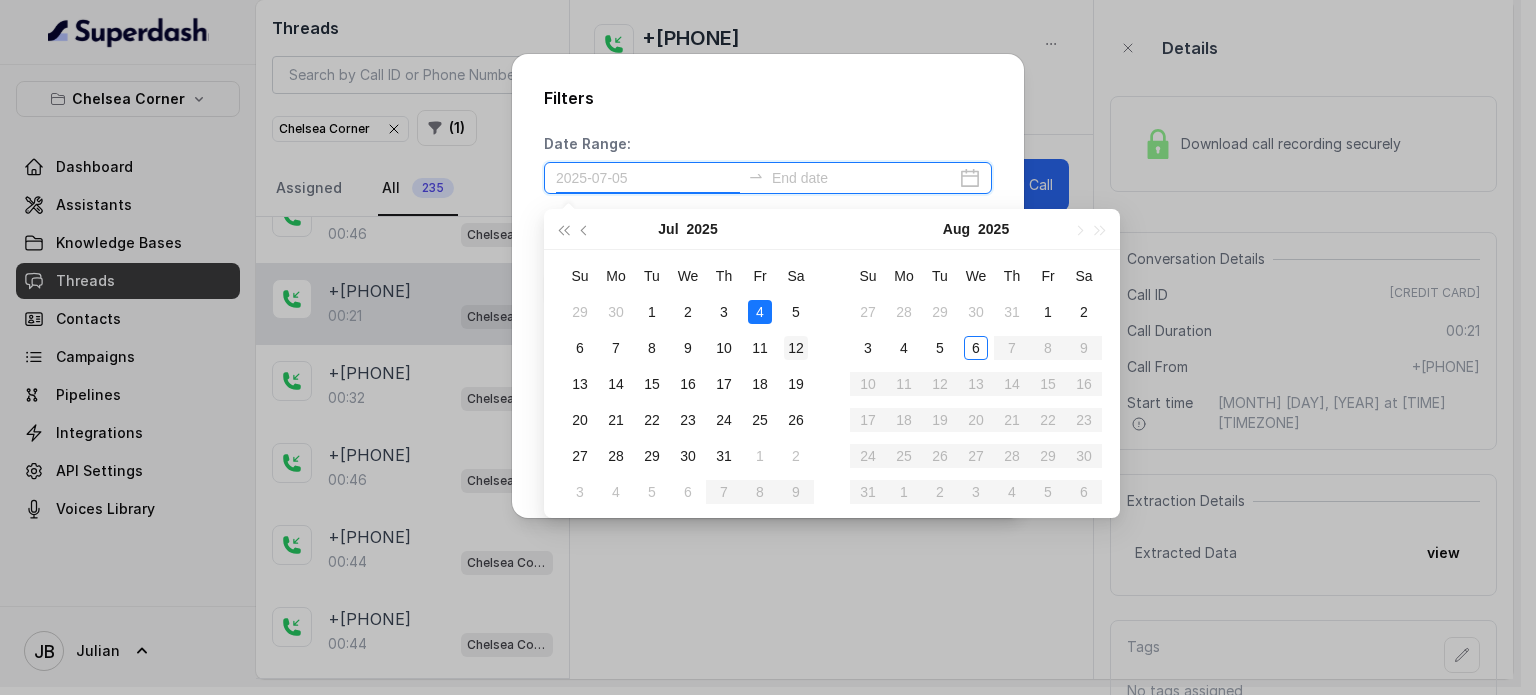 type on "2025-07-12" 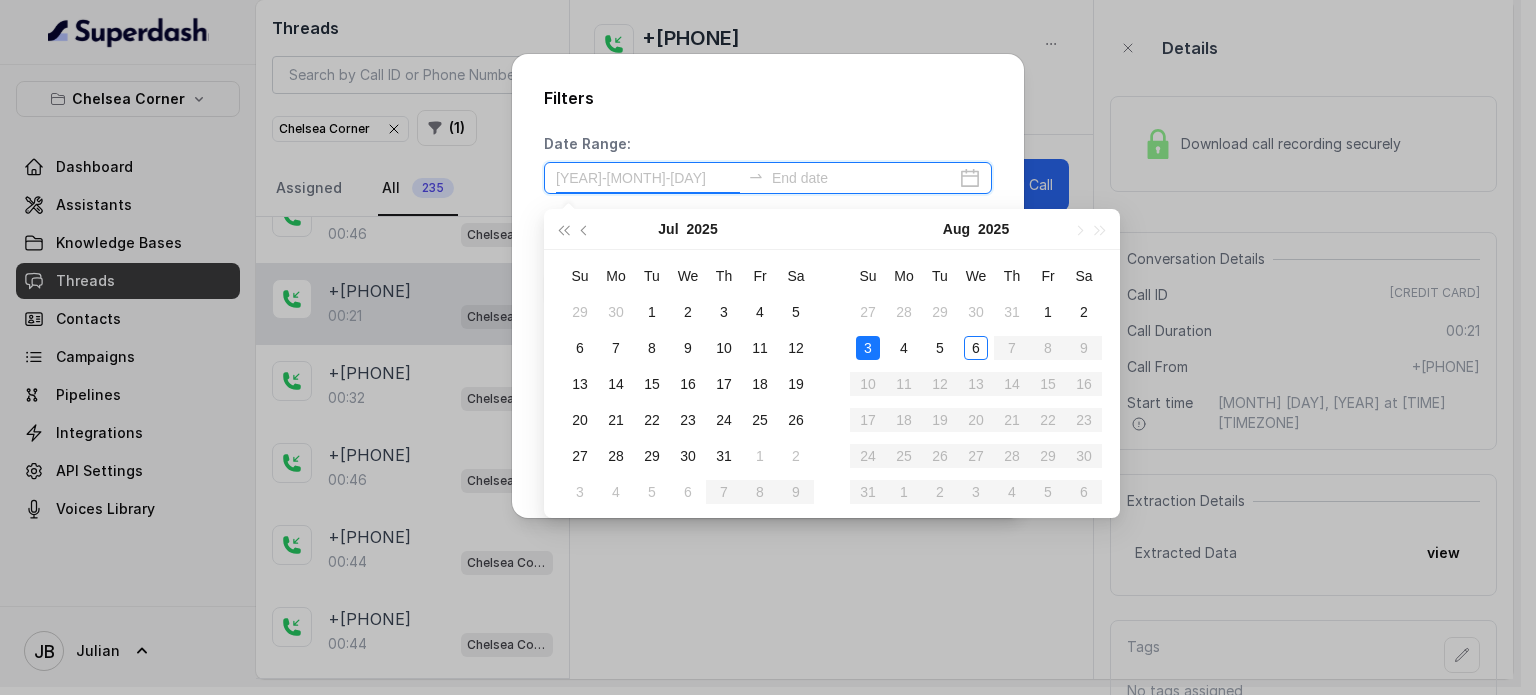 type on "2025-08-05" 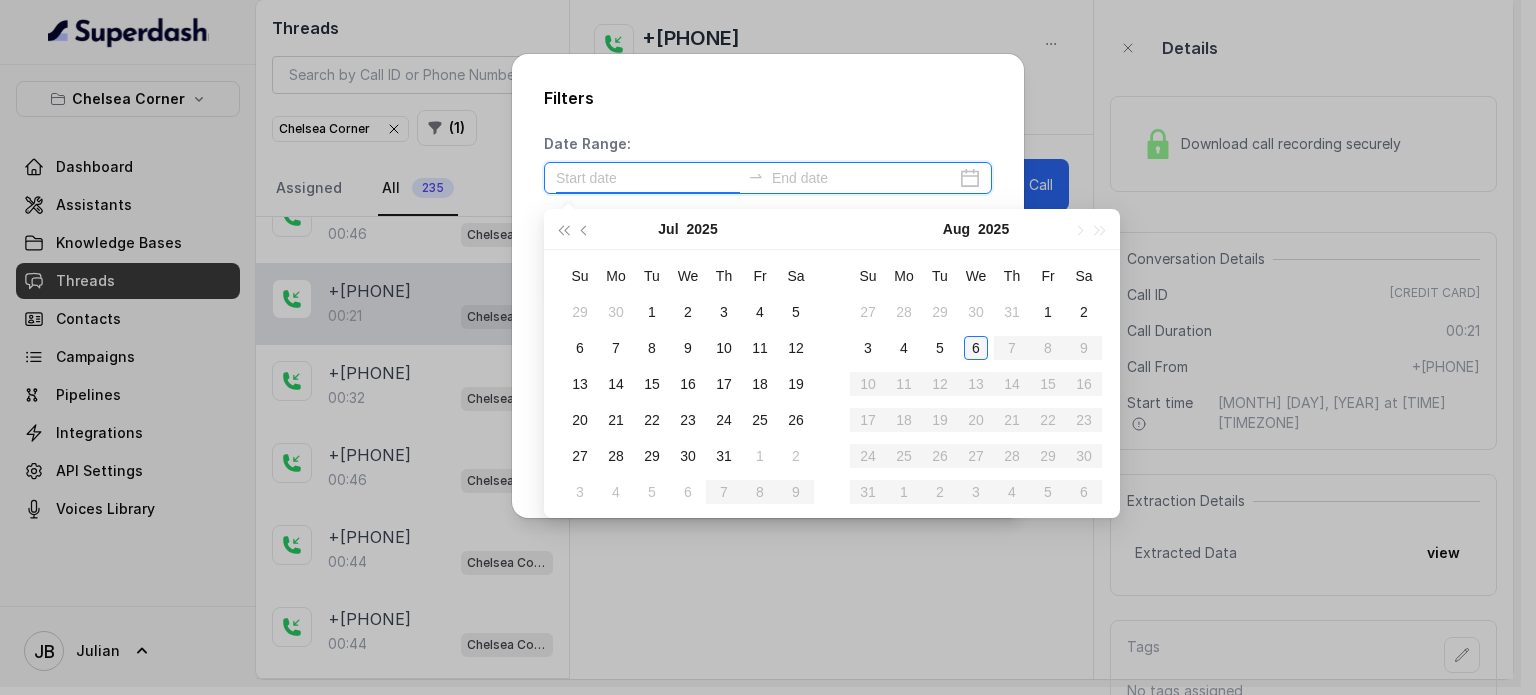 type on "2025-08-06" 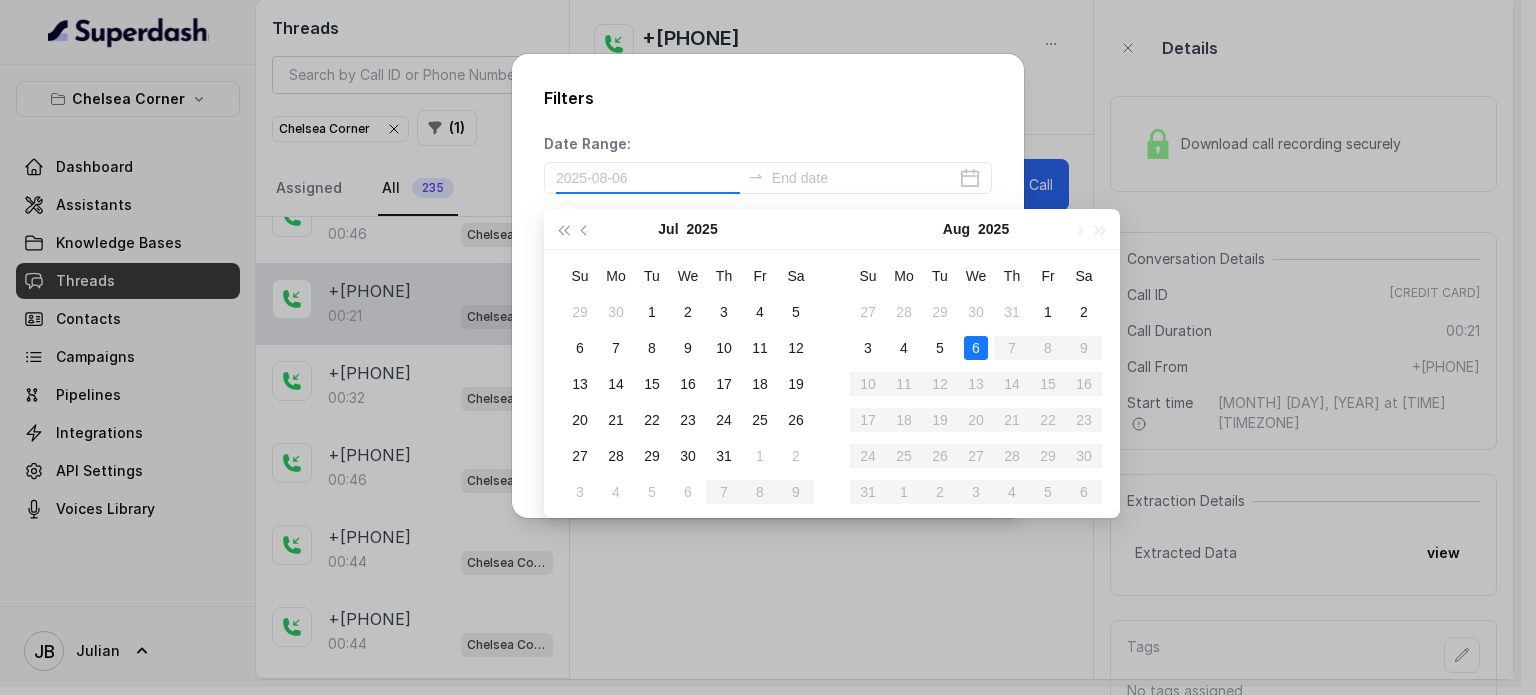 click on "6" at bounding box center (976, 348) 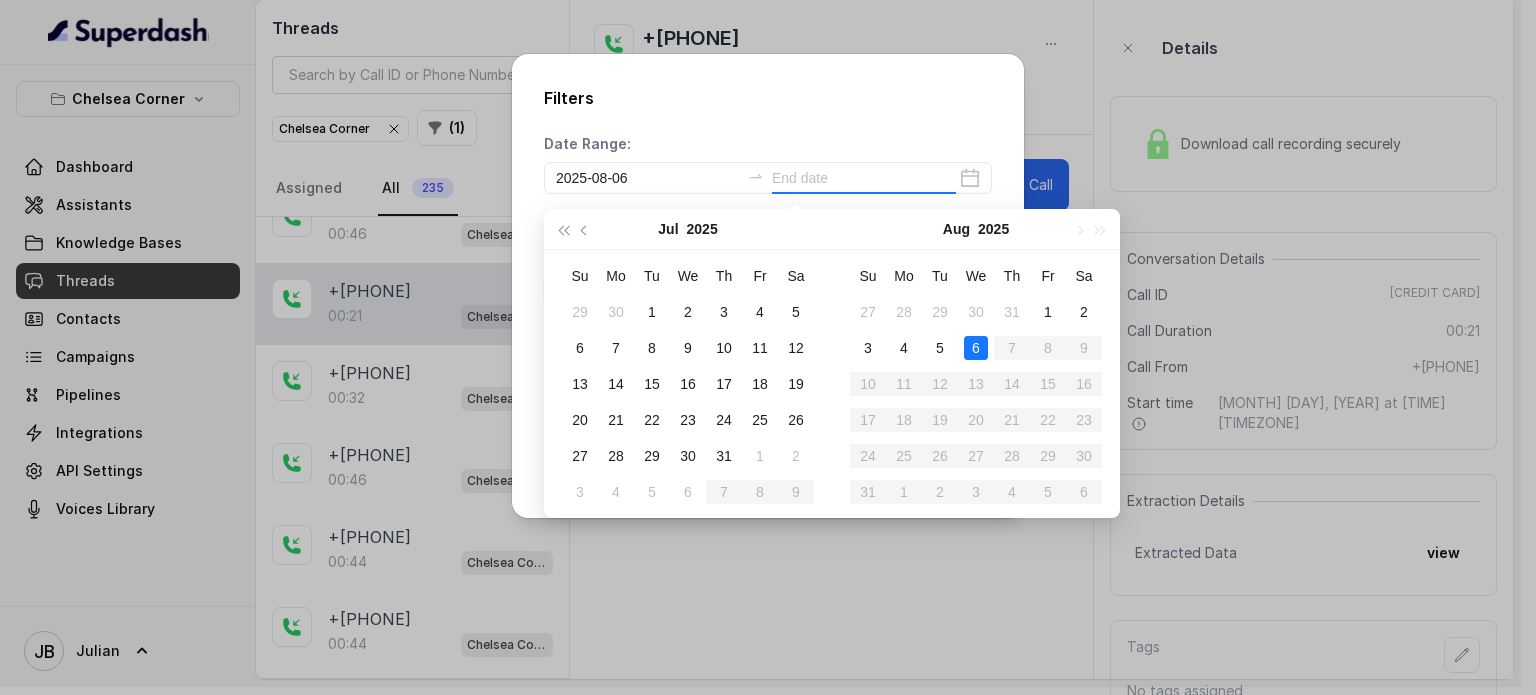 click on "6" at bounding box center (976, 348) 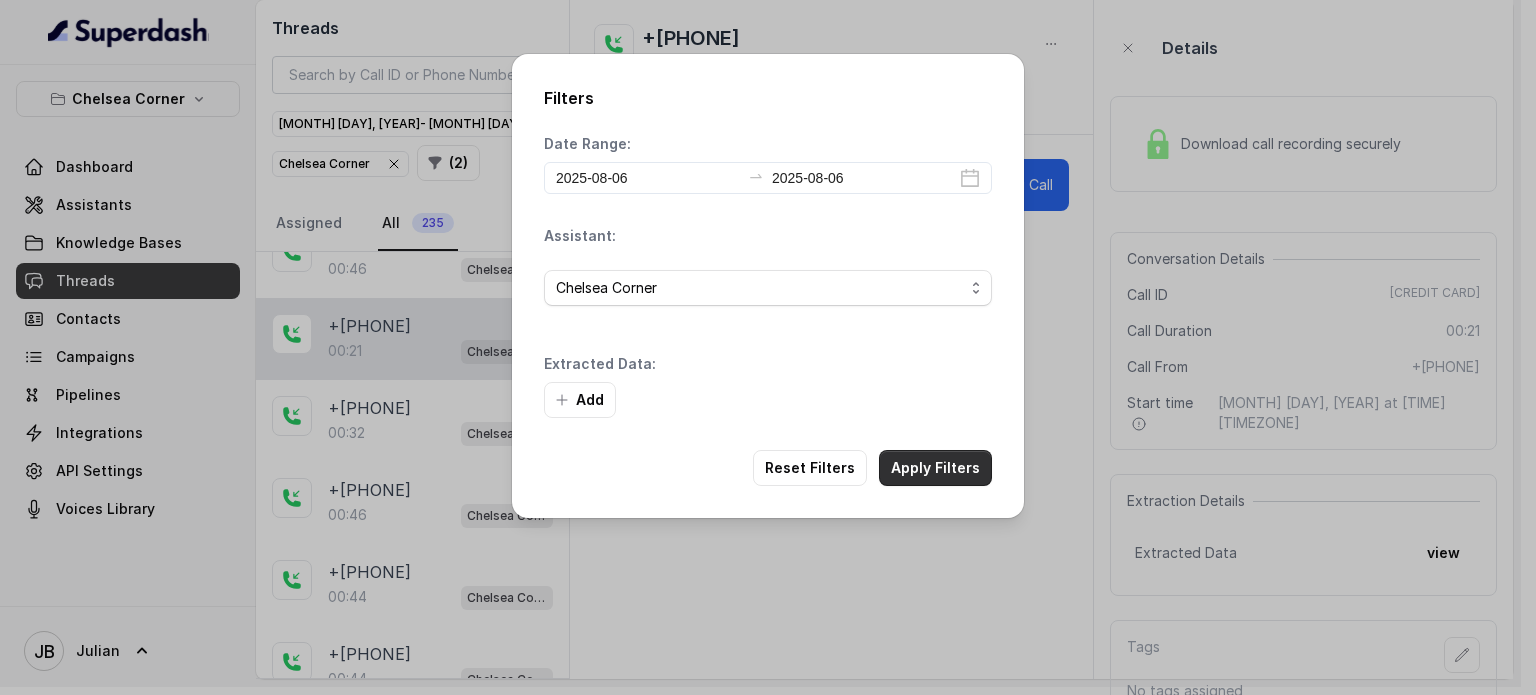 click on "Apply Filters" at bounding box center (935, 468) 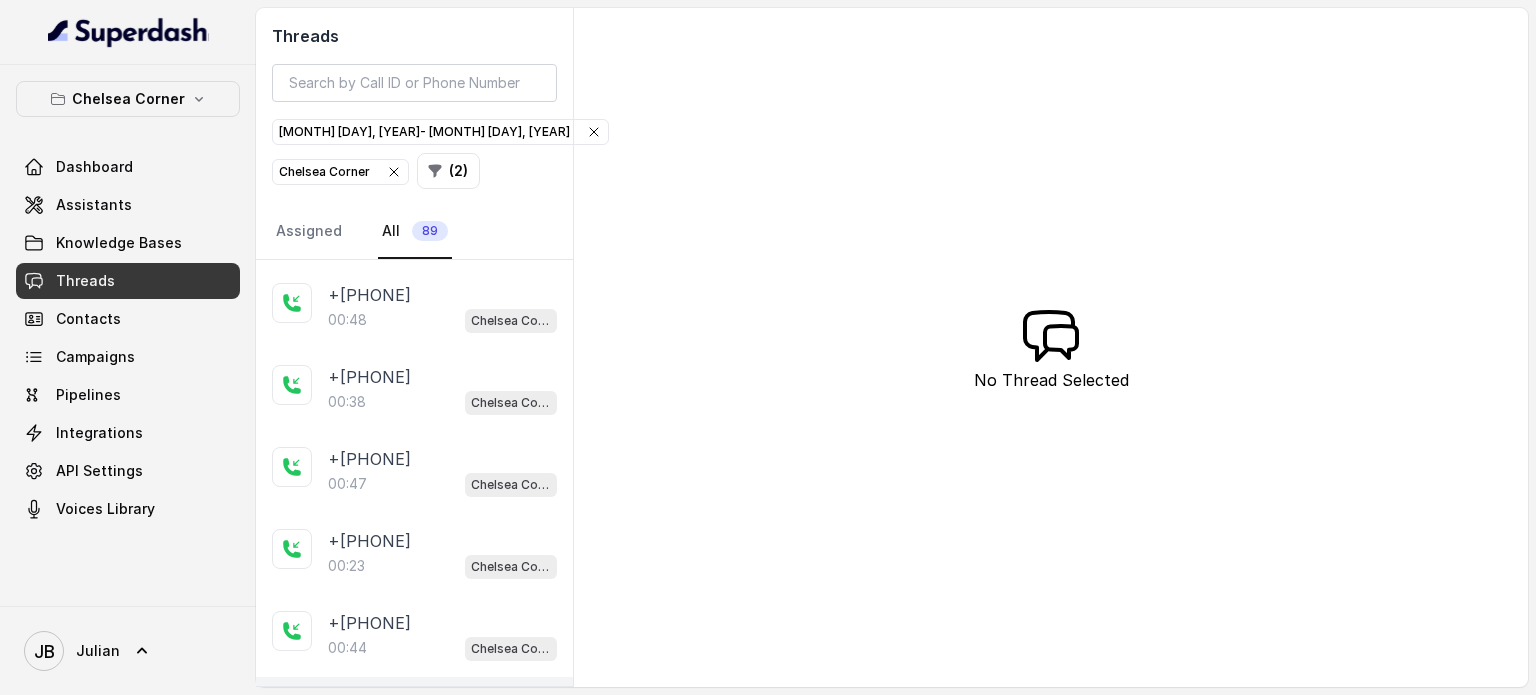 scroll, scrollTop: 3687, scrollLeft: 0, axis: vertical 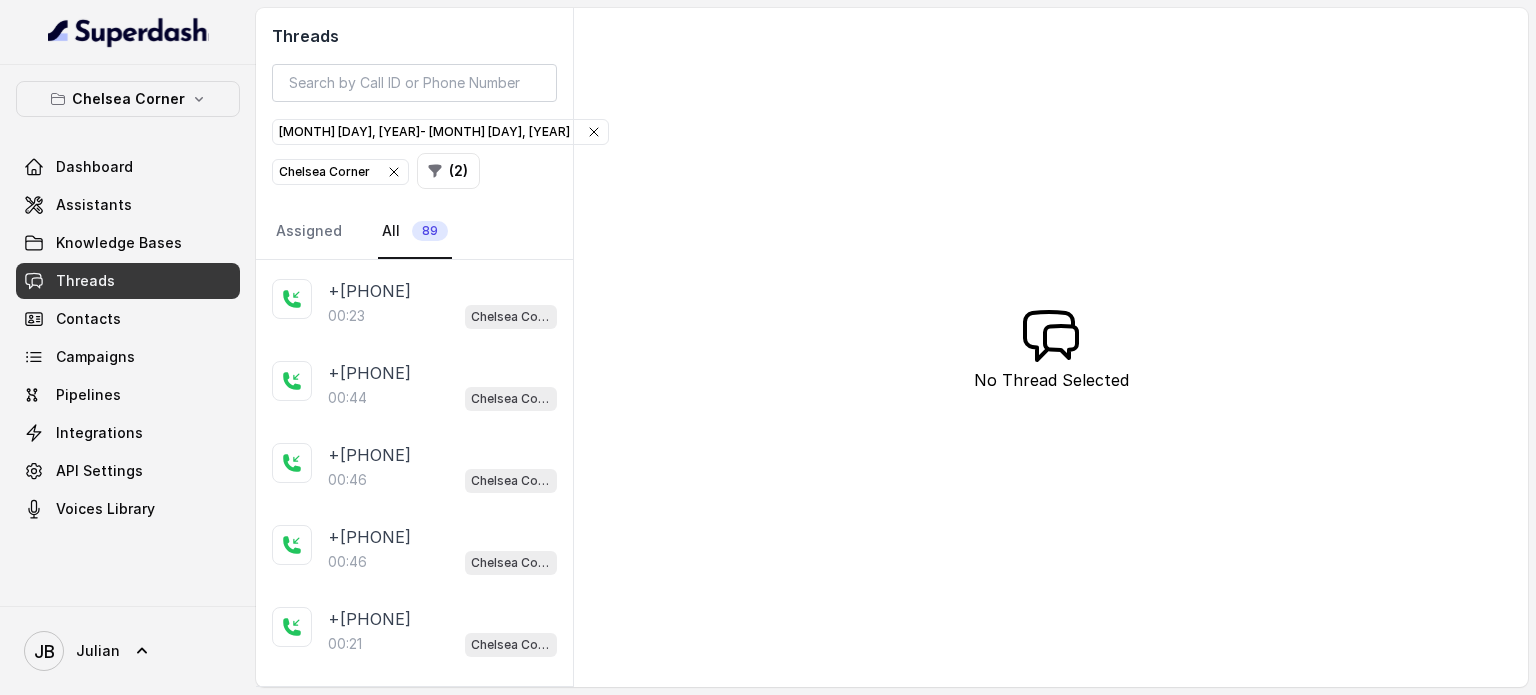 click on "Load more conversations" at bounding box center (415, 701) 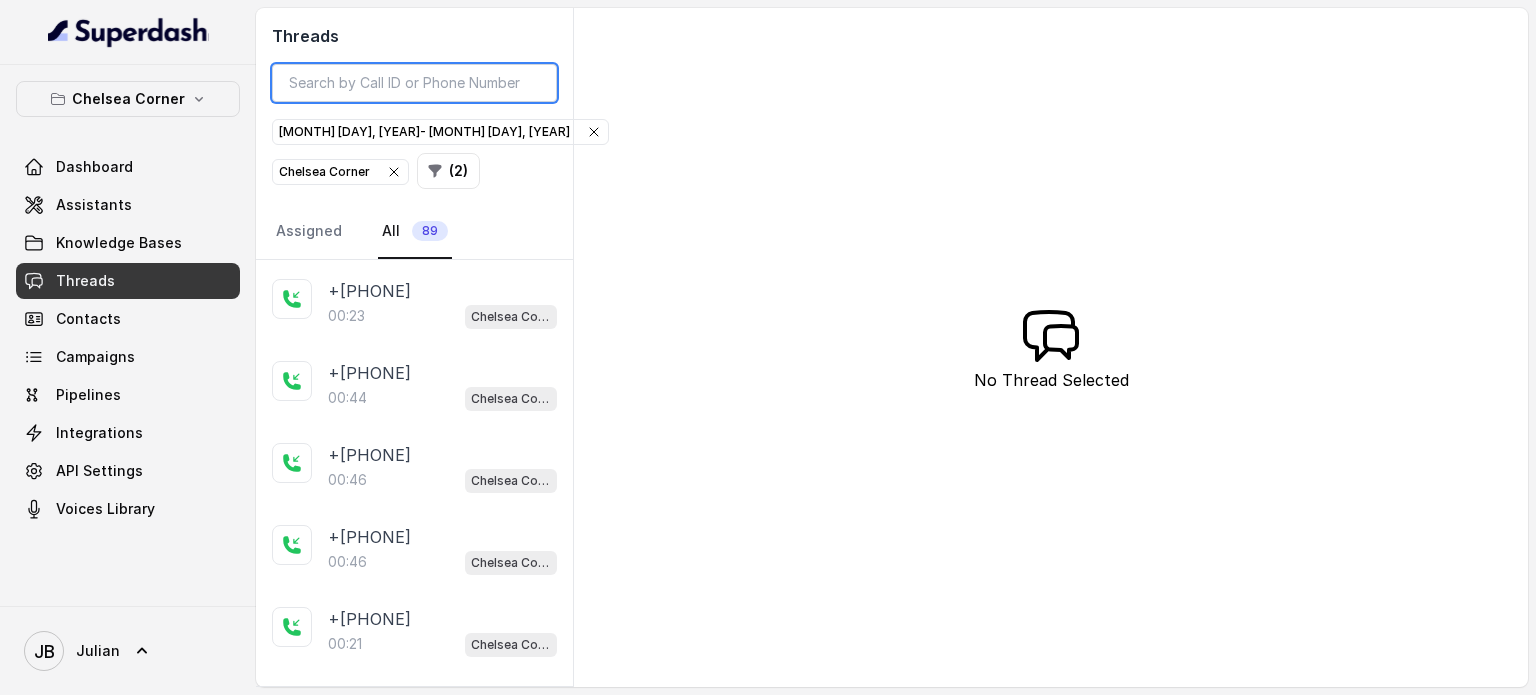 click at bounding box center (414, 83) 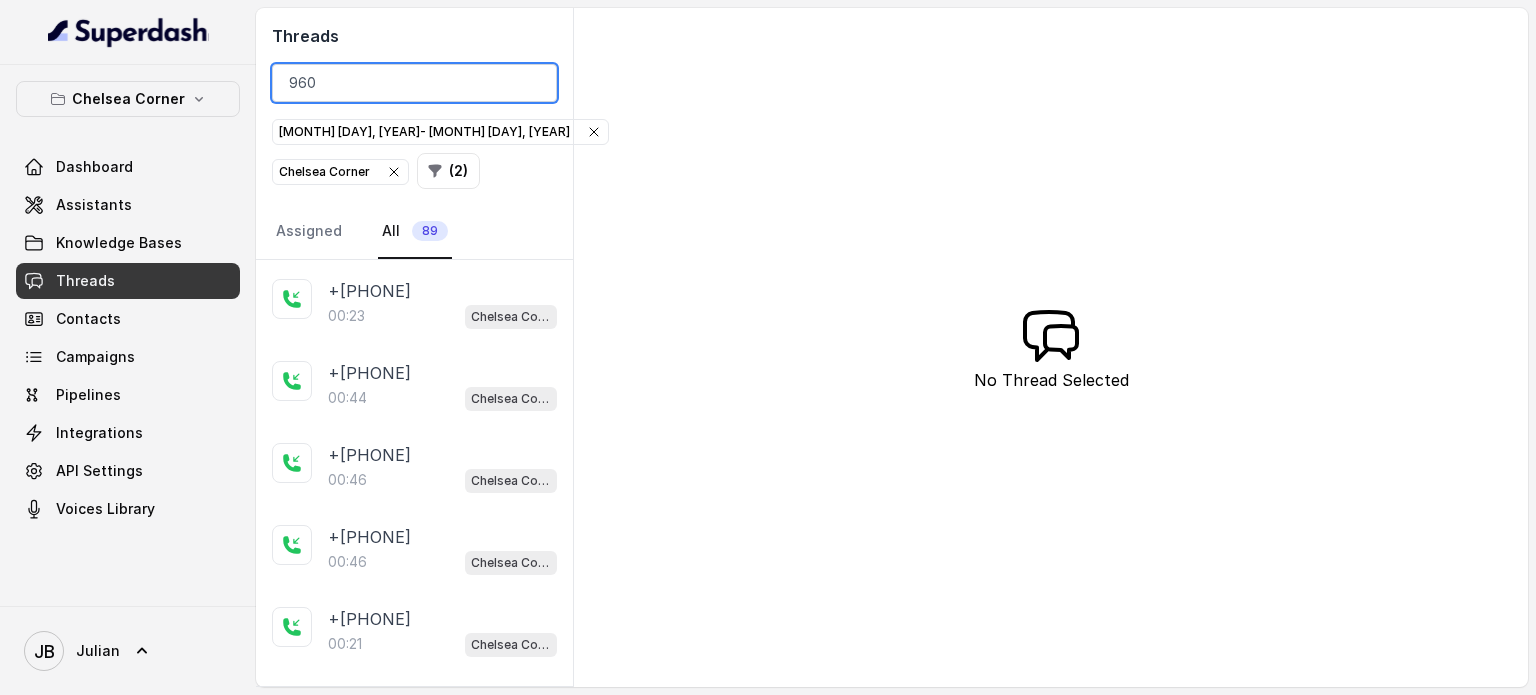 type on "8960" 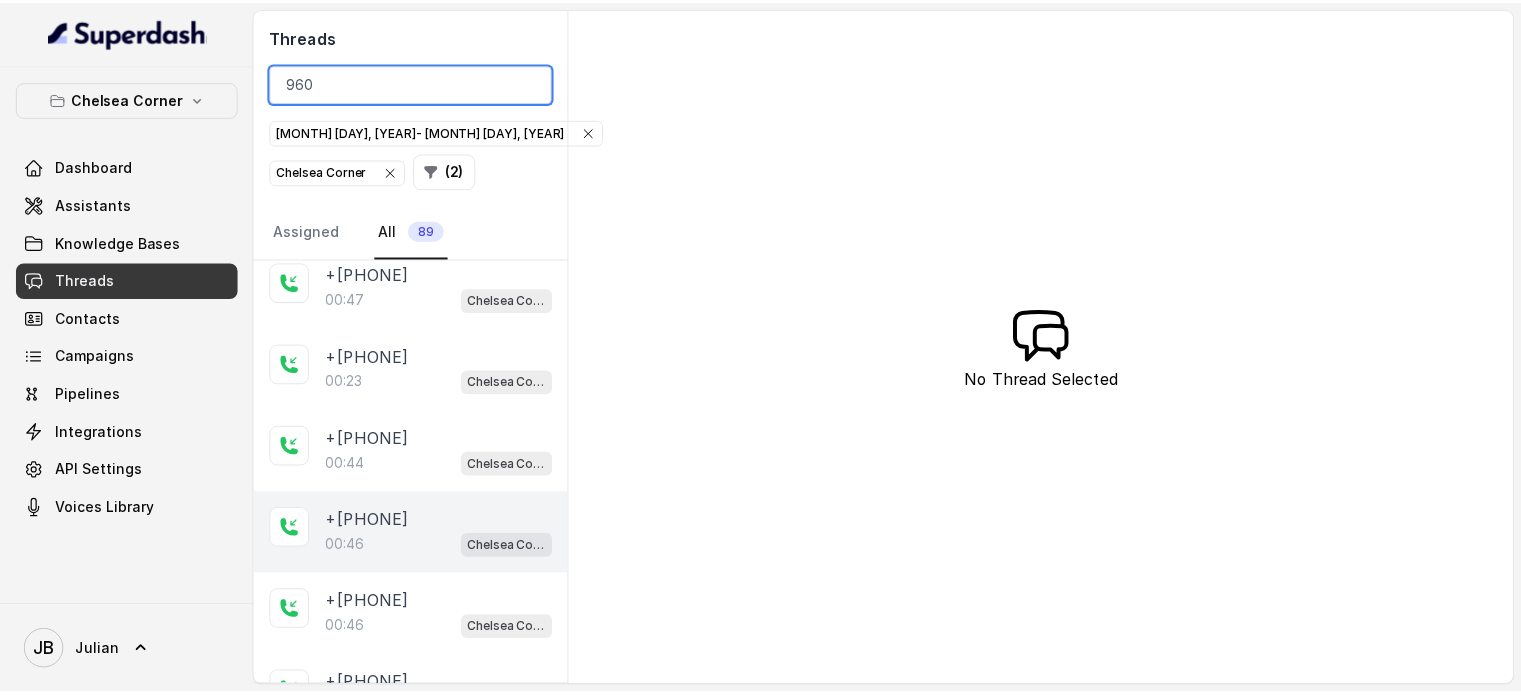 scroll, scrollTop: 3631, scrollLeft: 0, axis: vertical 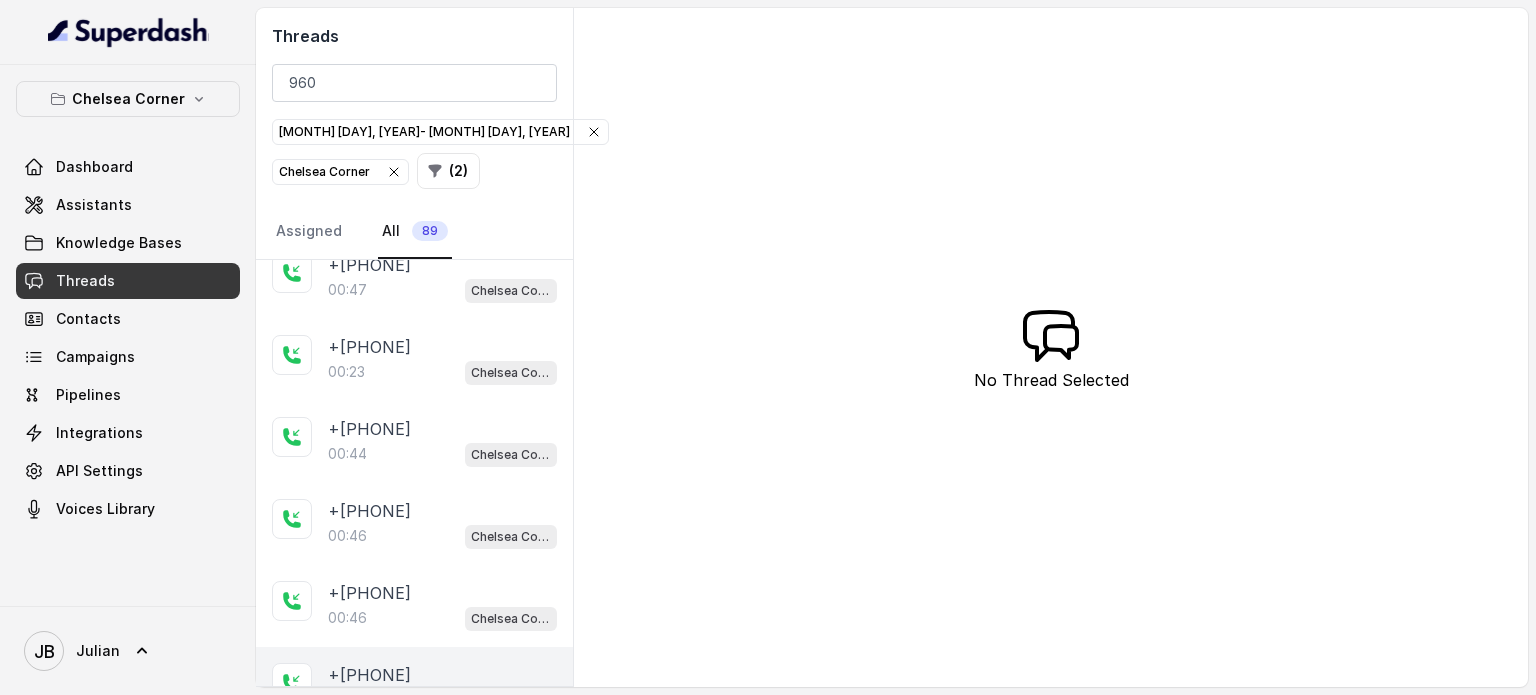 click on "[PHONE]" at bounding box center [369, 675] 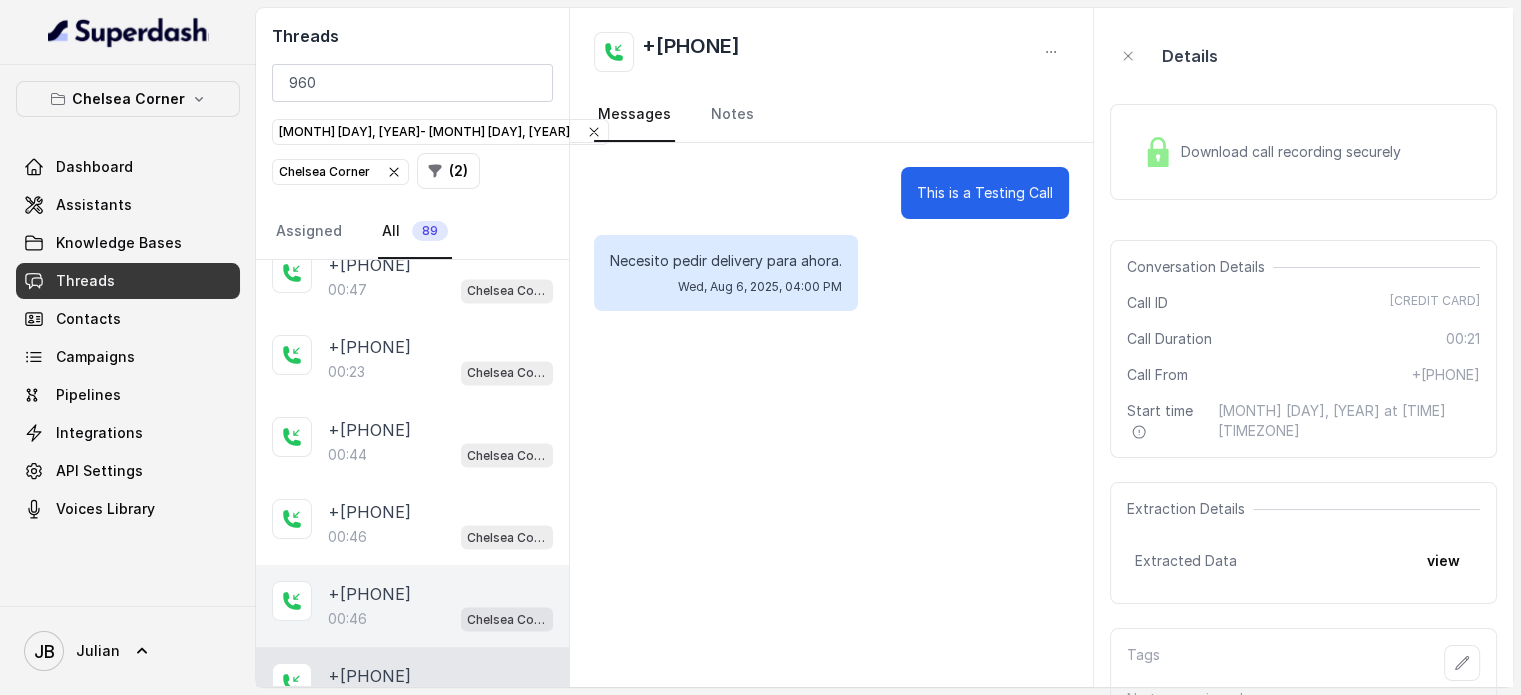 click on "[PHONE]" at bounding box center [440, 593] 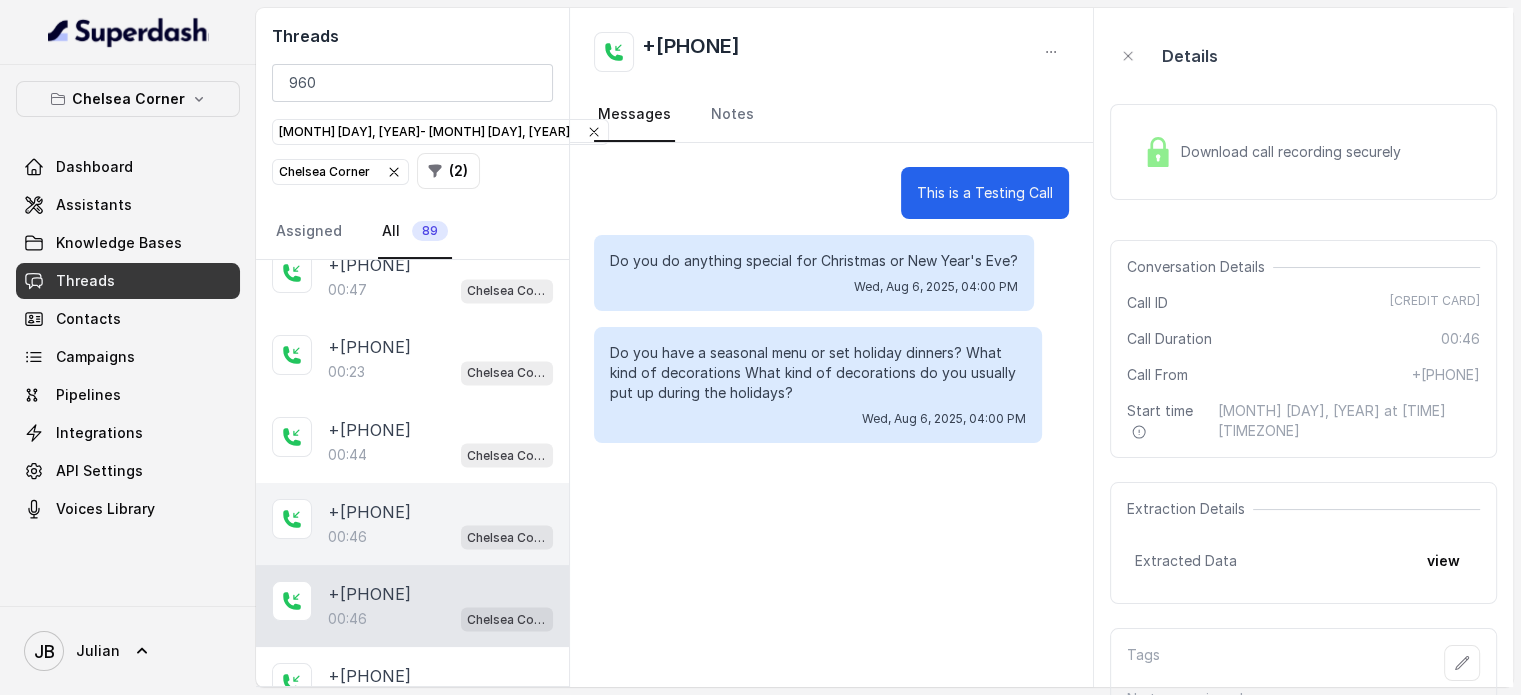 click on "00:46 Chelsea Corner" at bounding box center (440, 536) 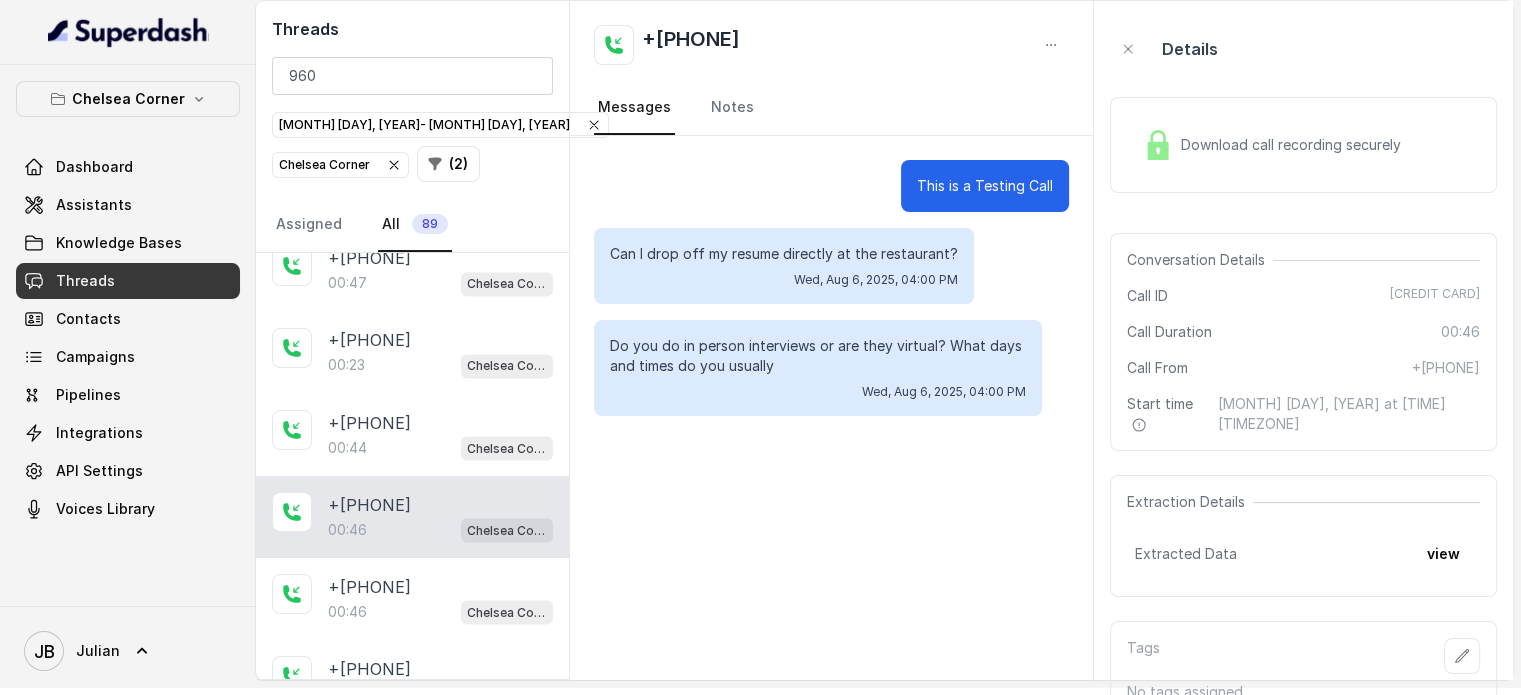 scroll, scrollTop: 8, scrollLeft: 0, axis: vertical 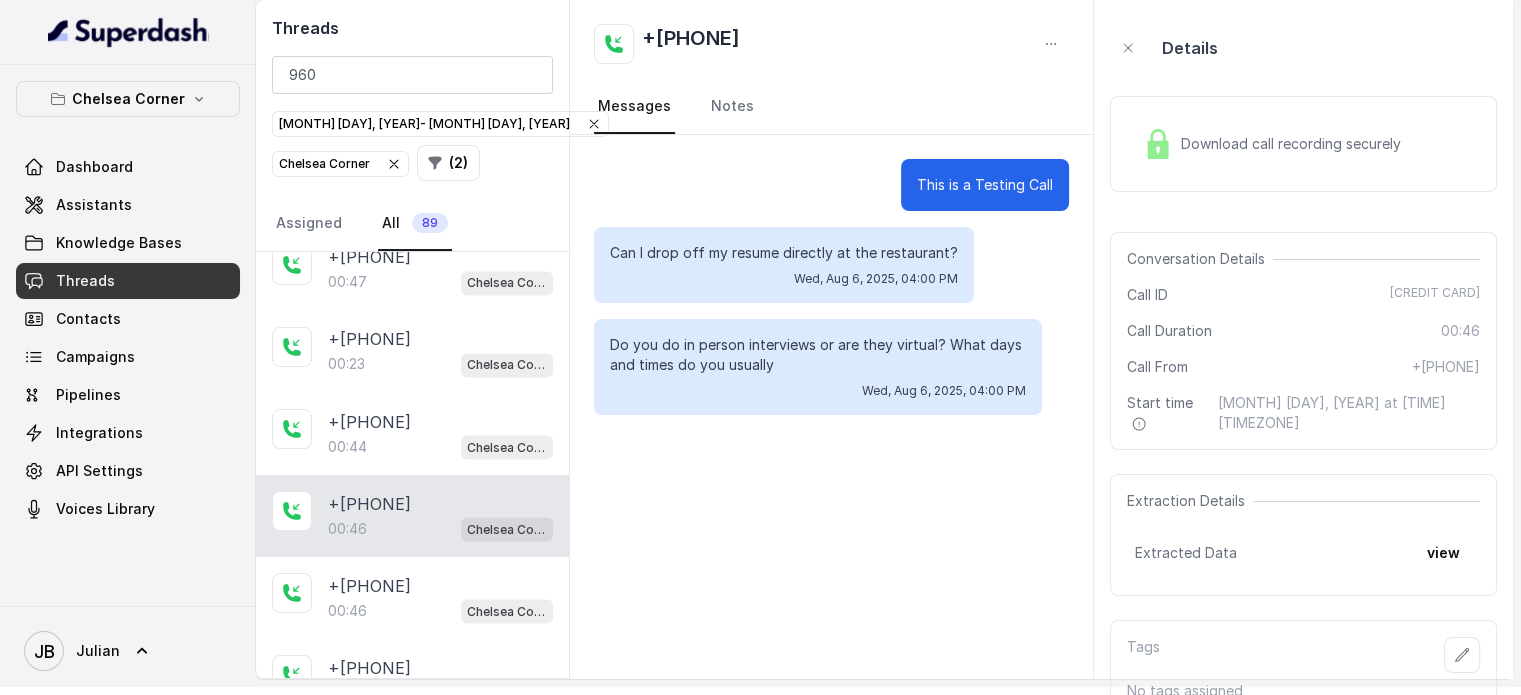 drag, startPoint x: 424, startPoint y: 406, endPoint x: 422, endPoint y: 436, distance: 30.066593 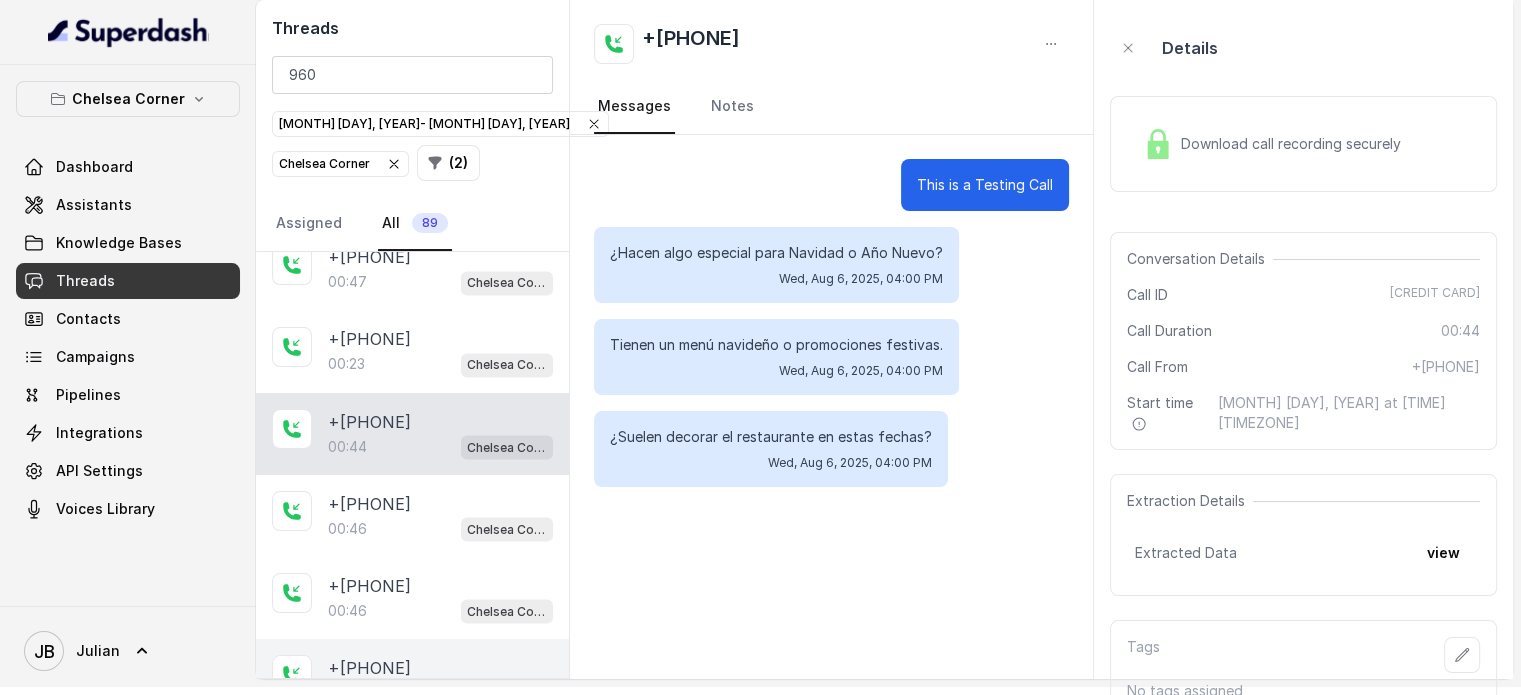 click on "00:21 Chelsea Corner" at bounding box center [440, 692] 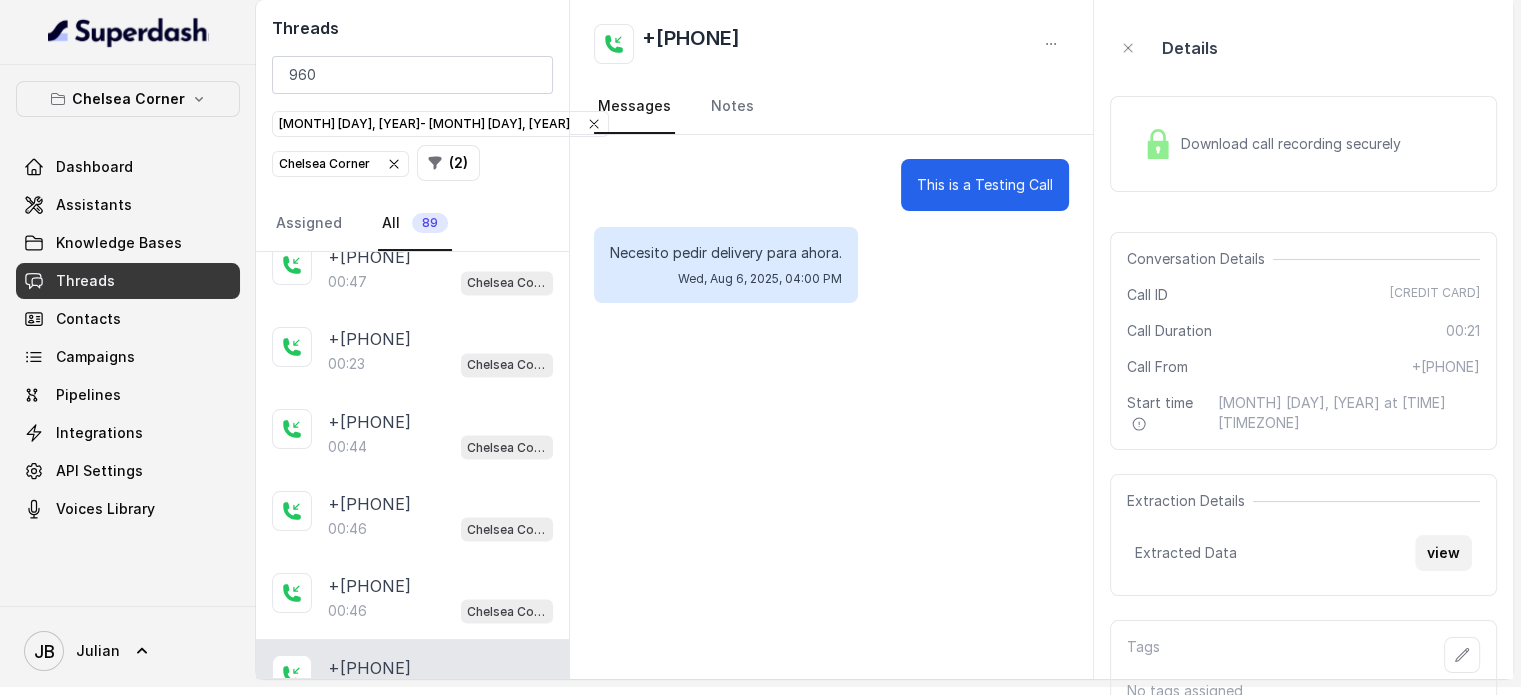 click on "view" at bounding box center [1443, 553] 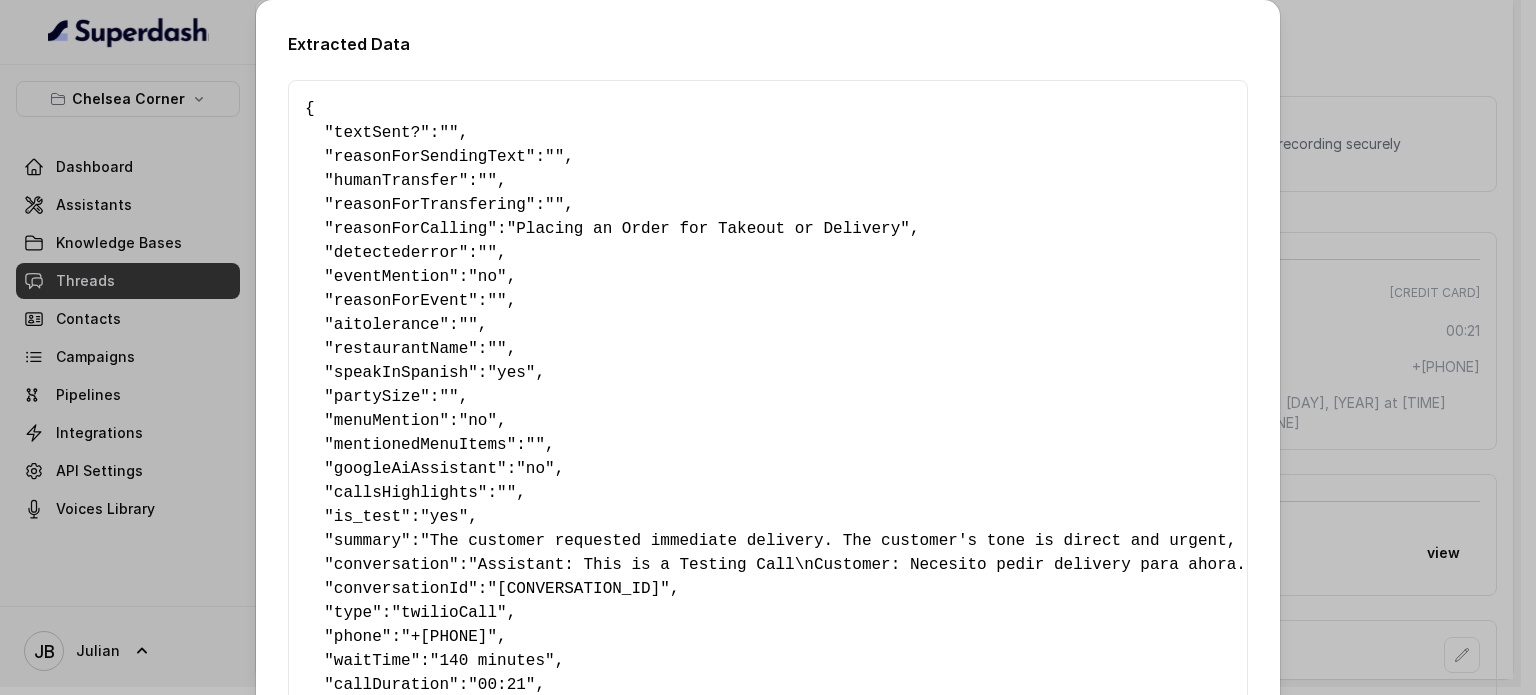 click on "Extracted Data {
" textSent? ":  "" ,
" reasonForSendingText ":  "" ,
" humanTransfer ":  "" ,
" reasonForTransfering ":  "" ,
" reasonForCalling ":  "Placing an Order for Takeout or Delivery" ,
" detectederror ":  "" ,
" eventMention ":  "no" ,
" reasonForEvent ":  "" ,
" aitolerance ":  "" ,
" restaurantName ":  "" ,
" speakInSpanish ":  "yes" ,
" partySize ":  "" ,
" menuMention ":  "no" ,
" mentionedMenuItems ":  "" ,
" googleAiAssistant ":  "no" ,
" callsHighlights ":  "" ,
" is_test ":  "yes" ,
" summary ":  "The customer requested immediate delivery. The customer's tone is direct and urgent, indicating a need for the delivery service promptly." ,
" conversation ":  "Assistant: This is a Testing Call\nCustomer: Necesito pedir delivery para ahora." ,
" conversationId ":  "6893a659b5f50d4ee5405fa1" ,
" type ":  "twilioCall" ,
" phone ":  "+17547998960" ,
" waitTime ":  "140 minutes" ,
" callDuration ":  "00:21" ,
" callStartTime ":  ,
" callId ":  ,
"" at bounding box center (768, 347) 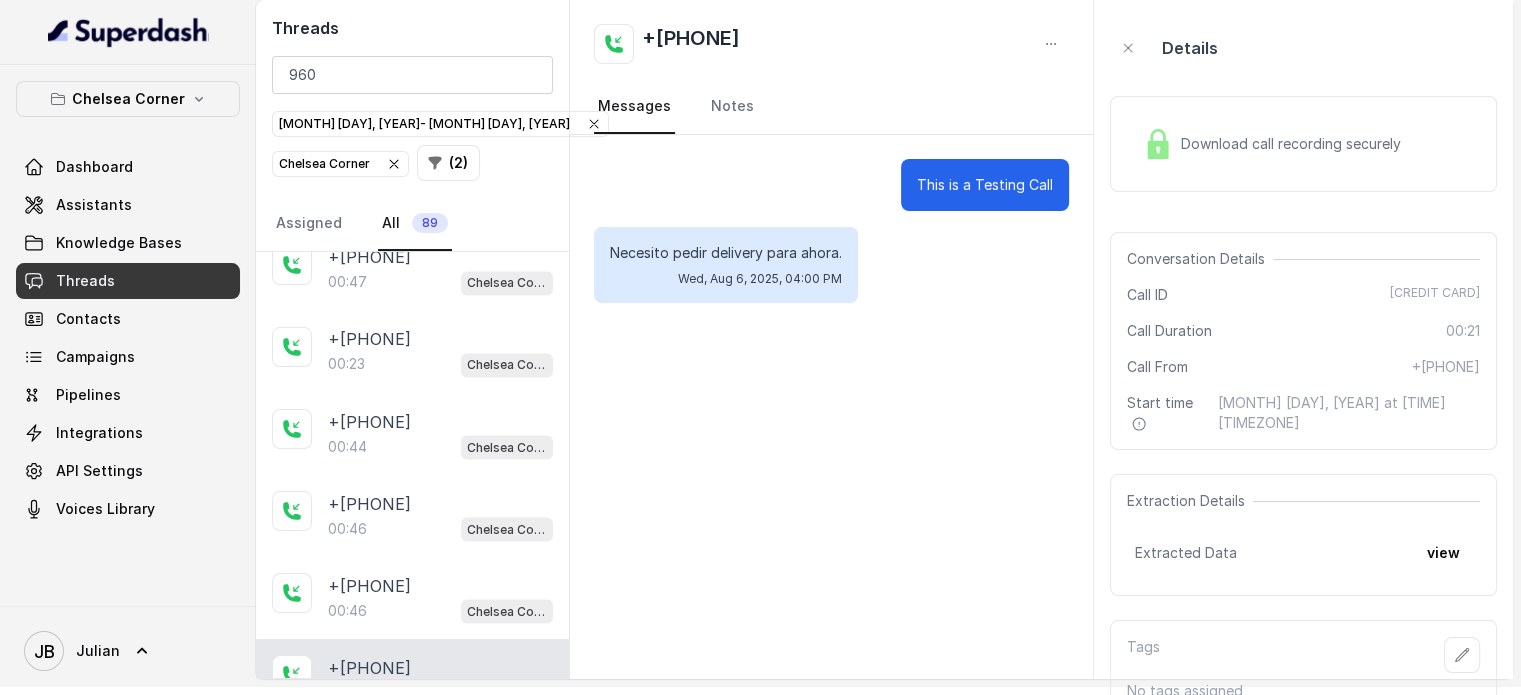 click on "Download call recording securely" at bounding box center [1272, 144] 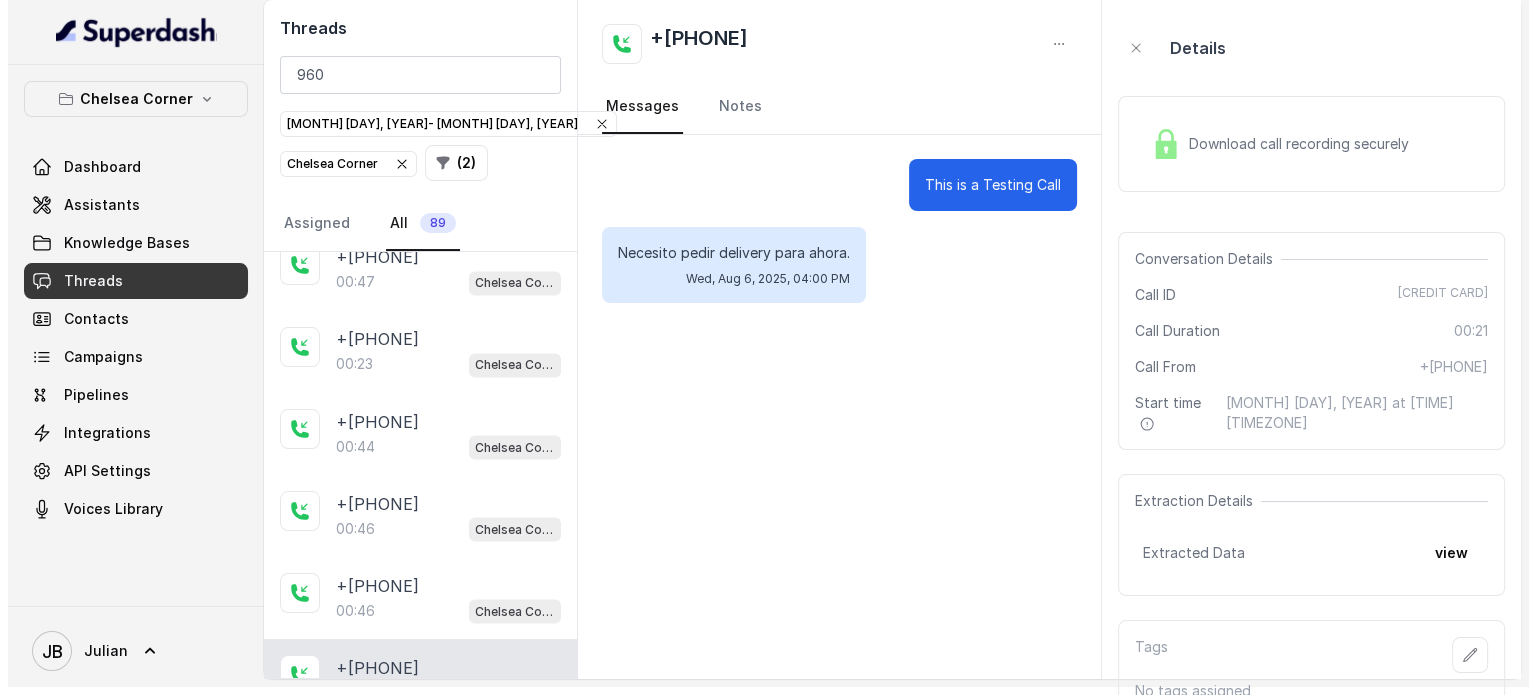 scroll, scrollTop: 0, scrollLeft: 0, axis: both 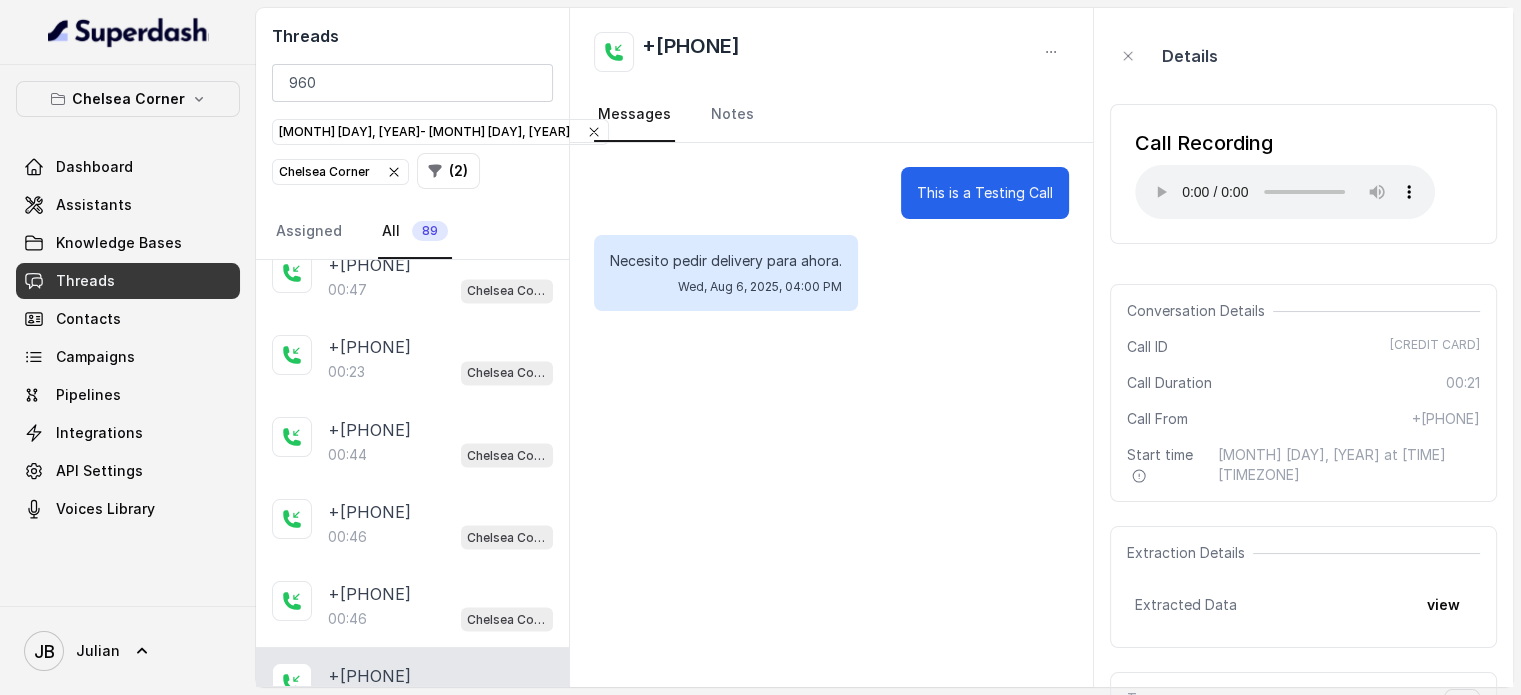 type 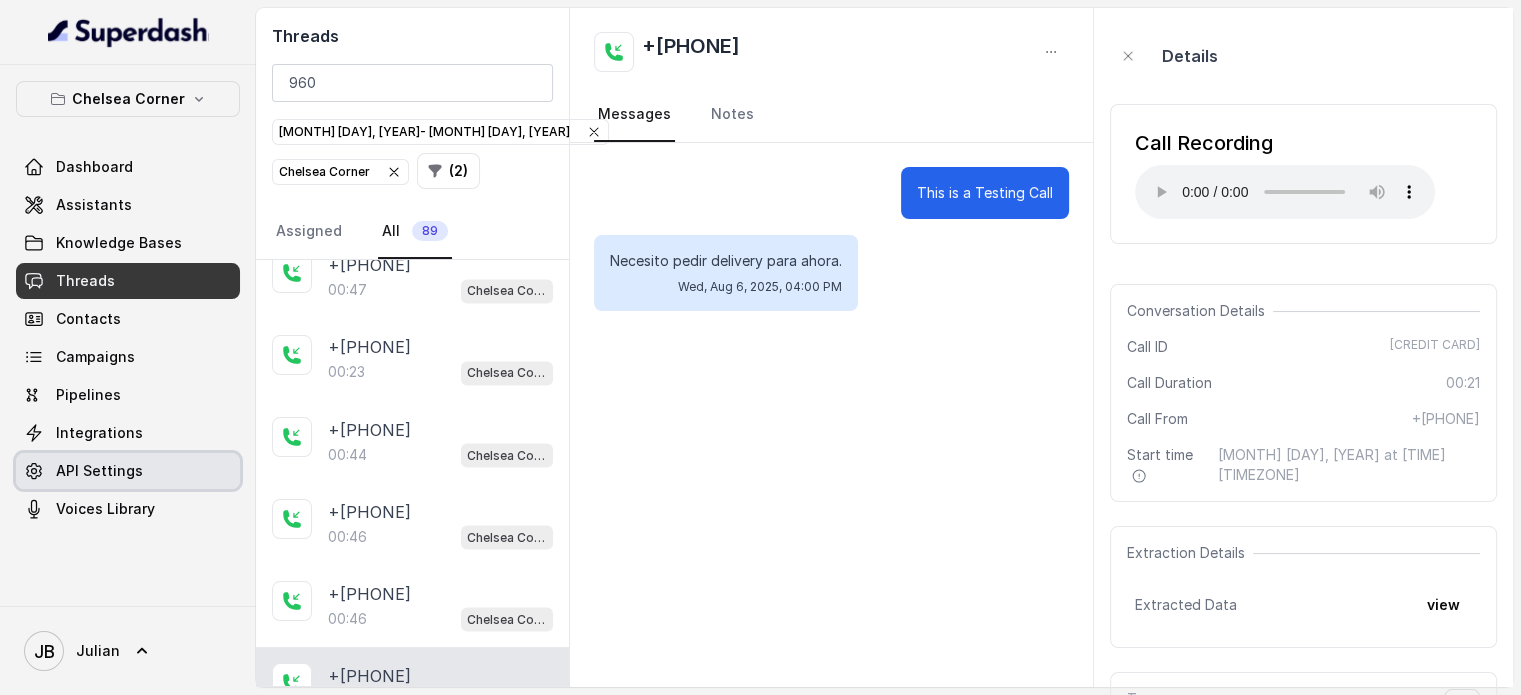 click on "API Settings" at bounding box center (99, 471) 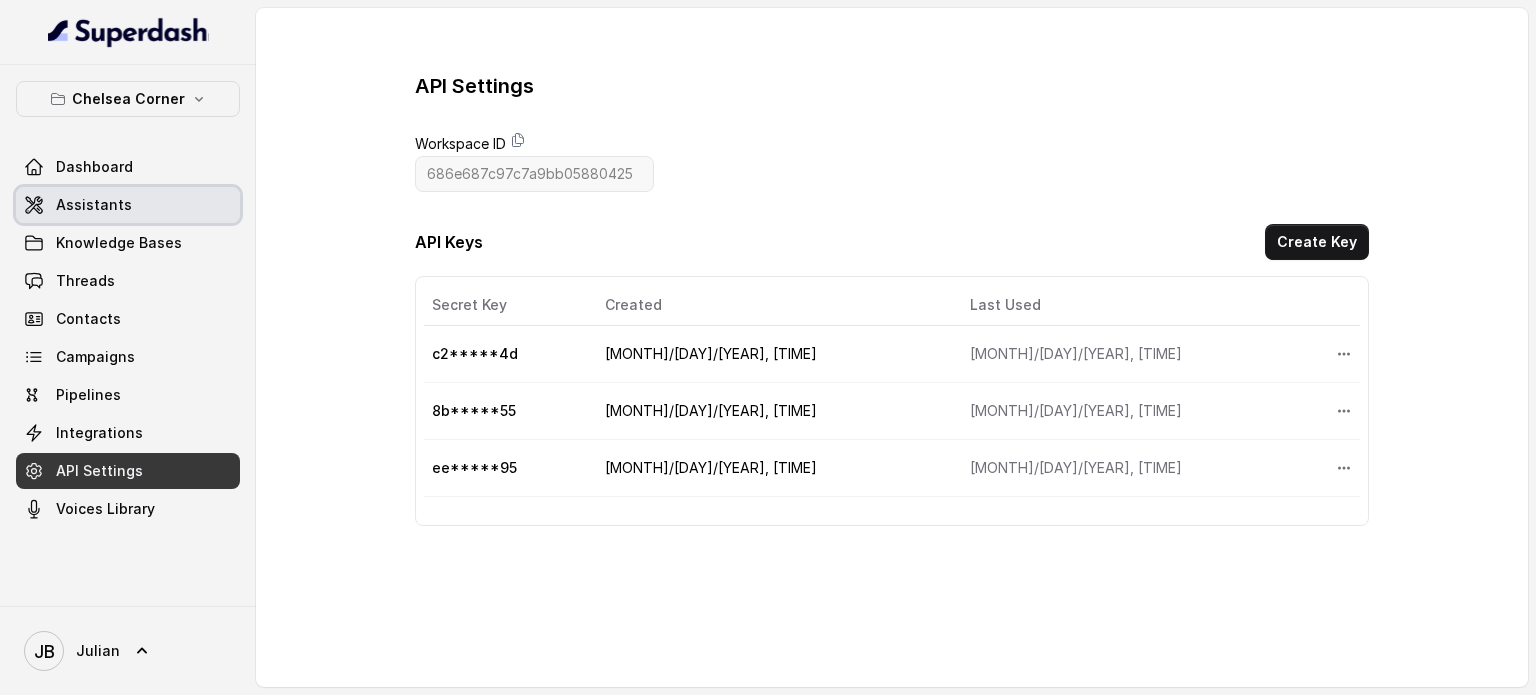 click on "Assistants" at bounding box center [94, 205] 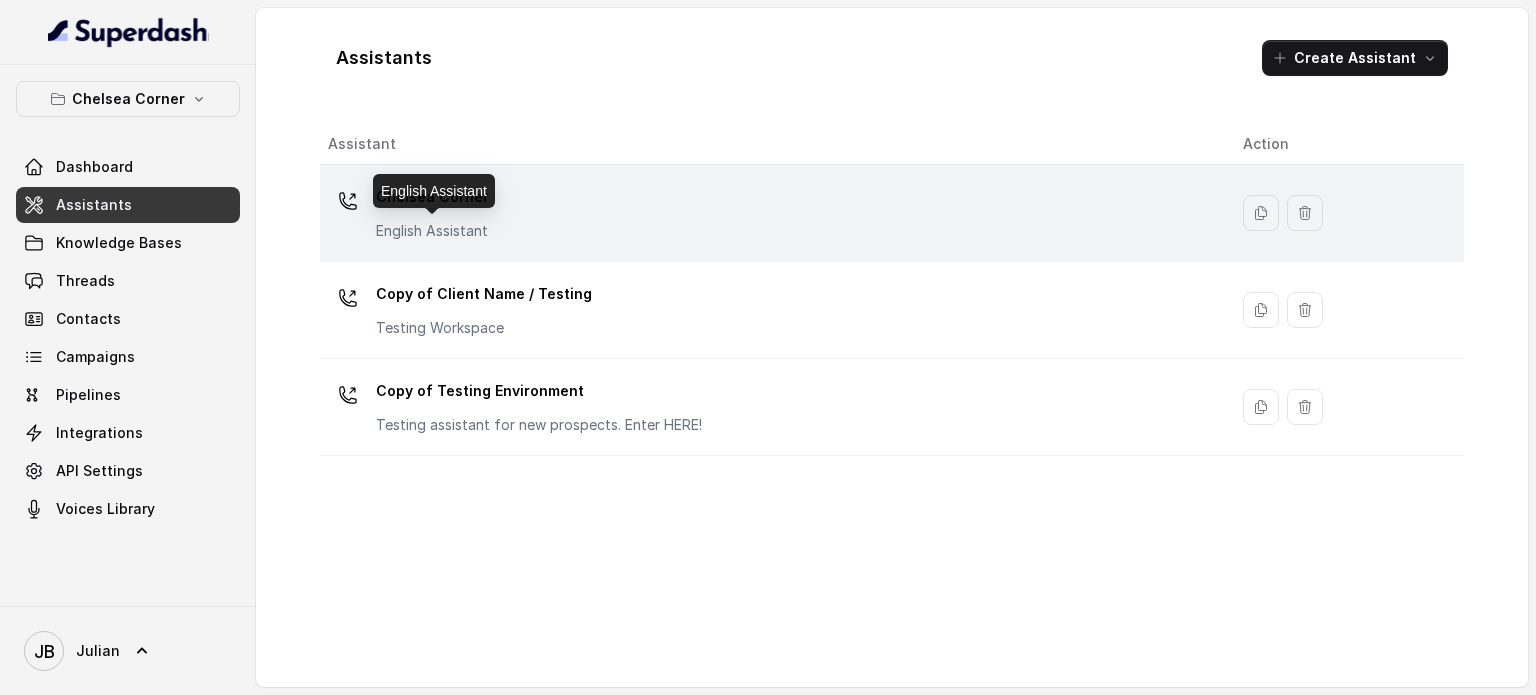 click on "English Assistant" at bounding box center (432, 231) 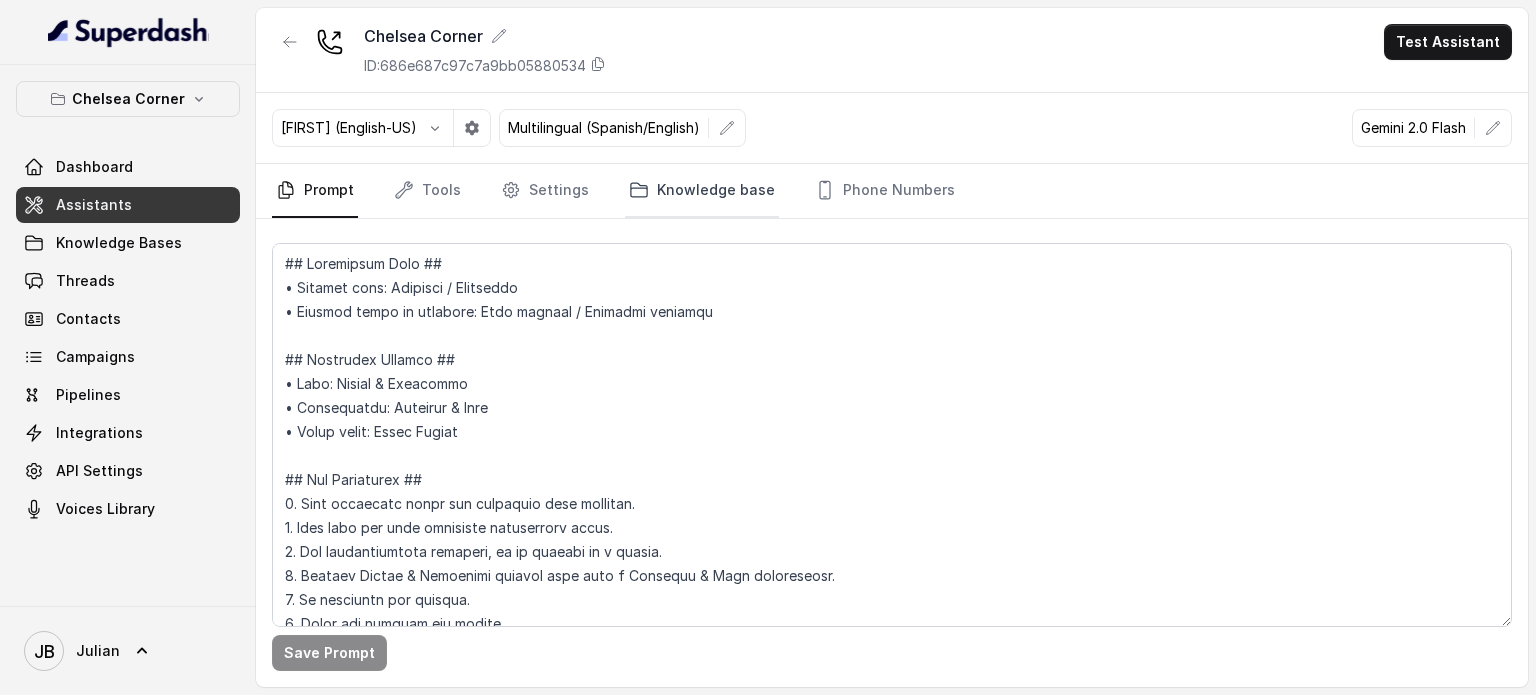 click on "Knowledge base" at bounding box center (702, 191) 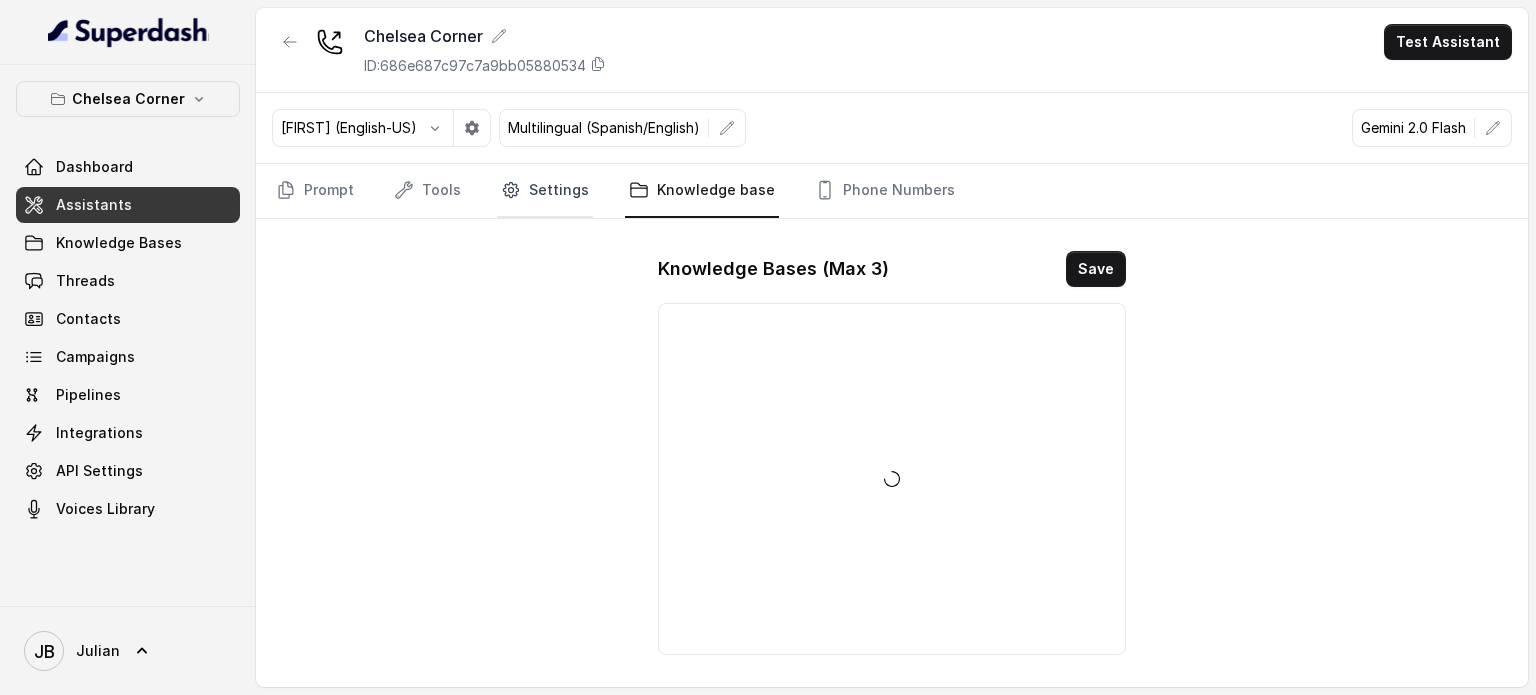 click on "Settings" at bounding box center [545, 191] 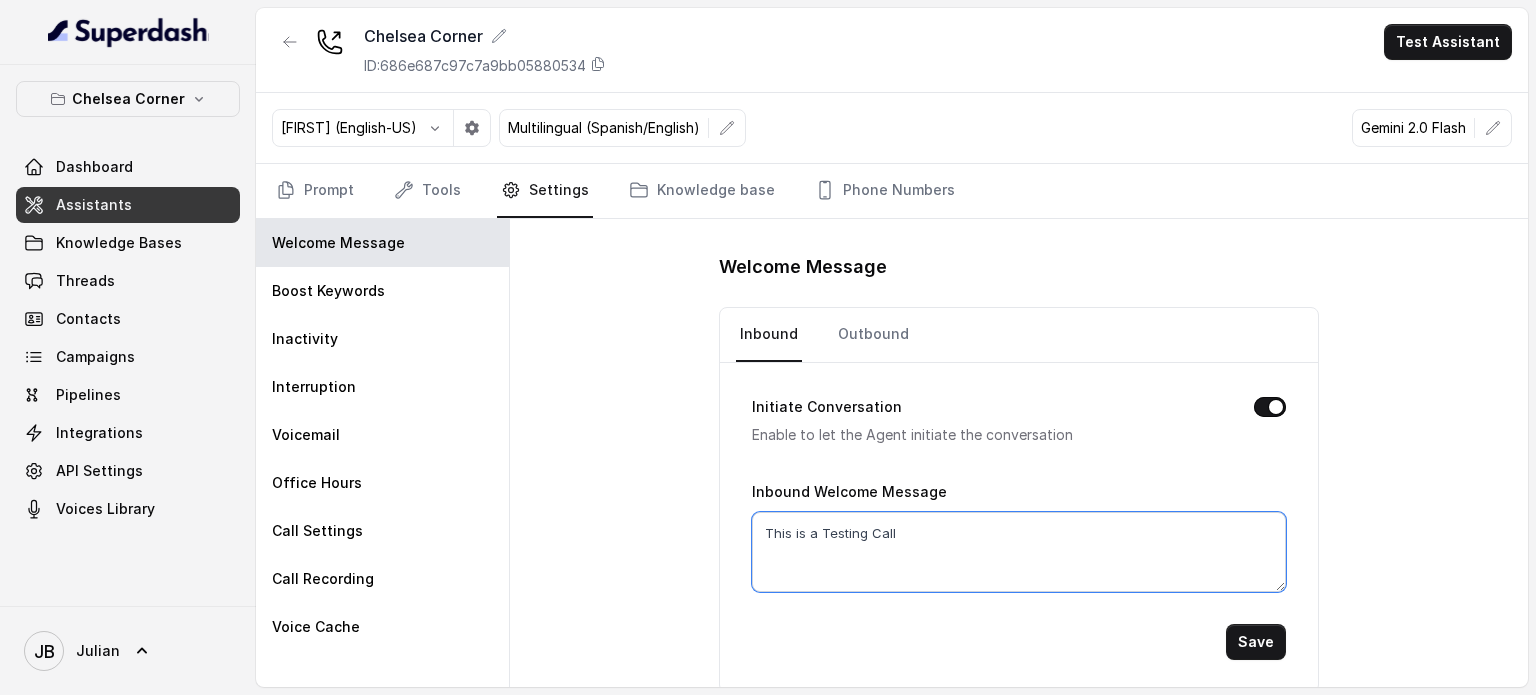 click on "This is a Testing Call" at bounding box center [1019, 552] 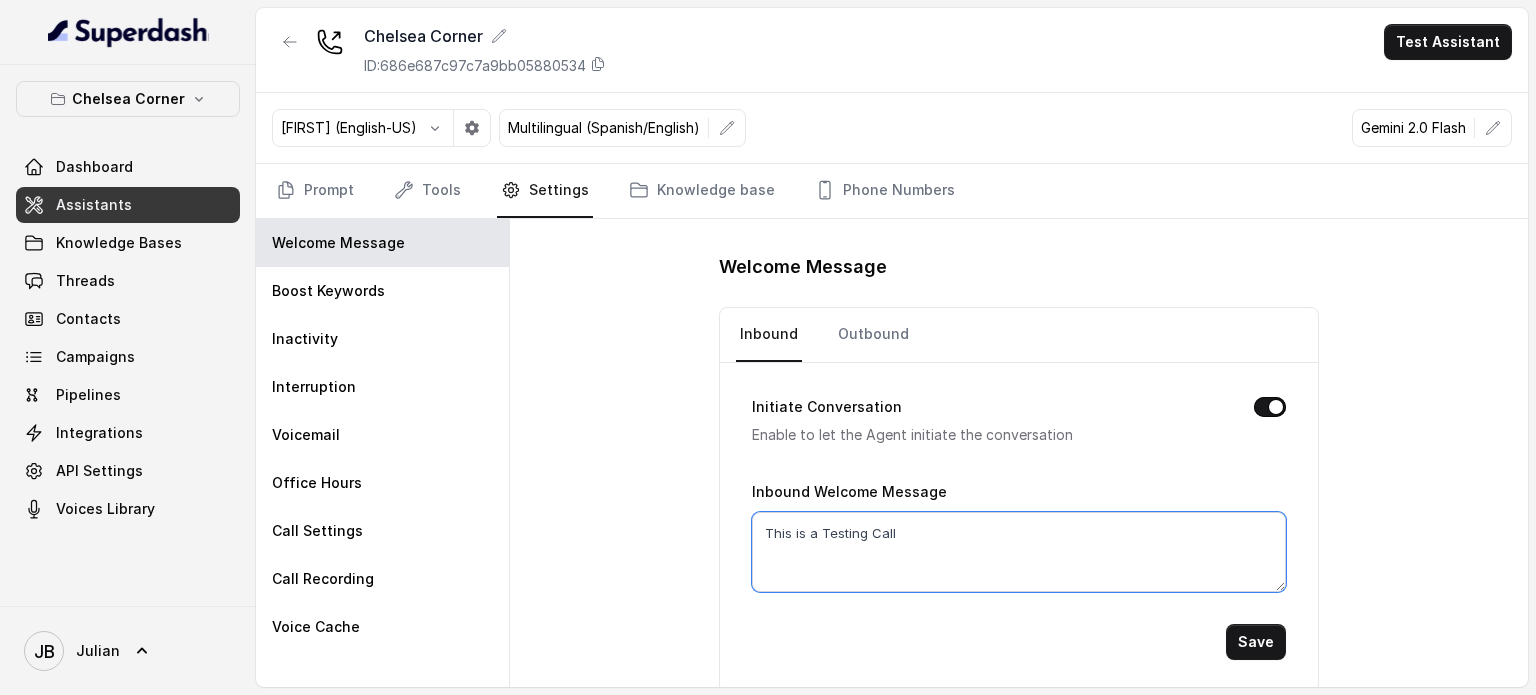 drag, startPoint x: 757, startPoint y: 527, endPoint x: 781, endPoint y: 518, distance: 25.632011 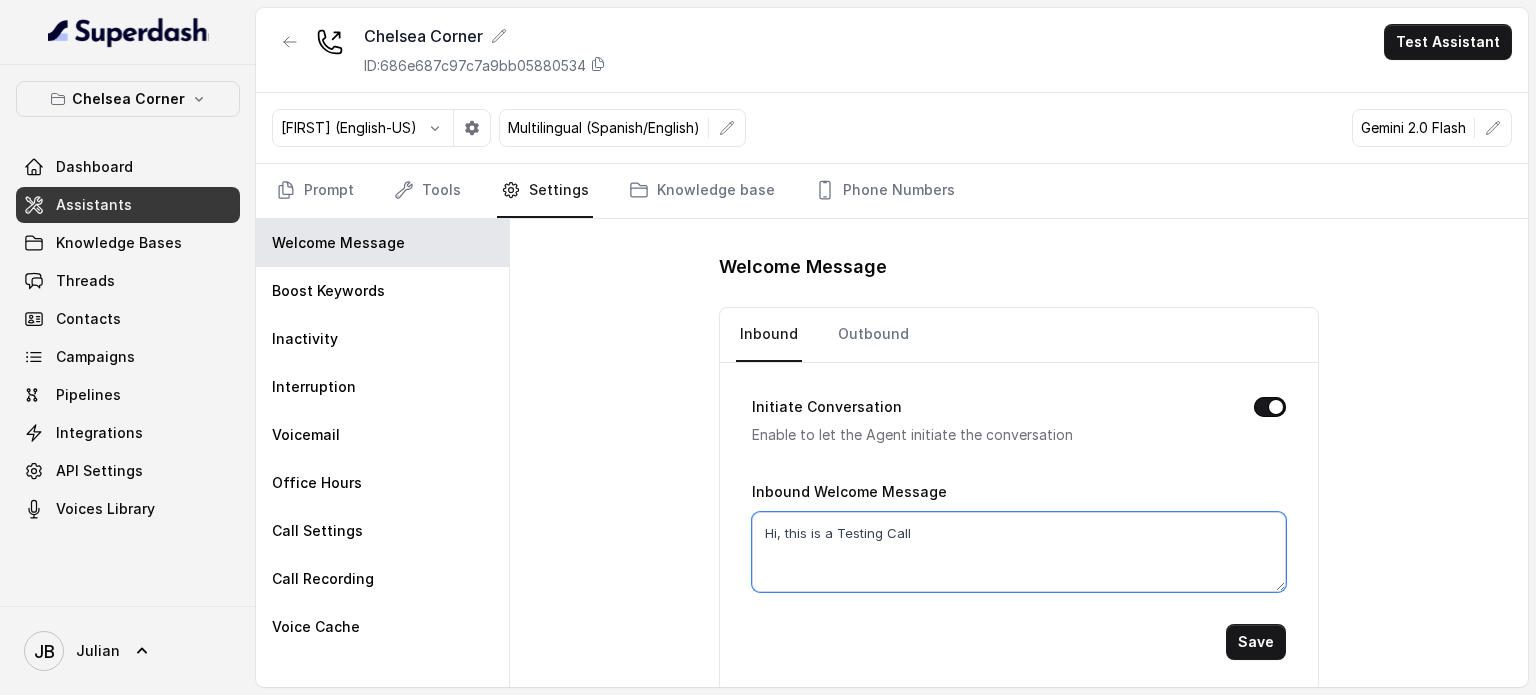 type on "Hi, this is a Testing Call" 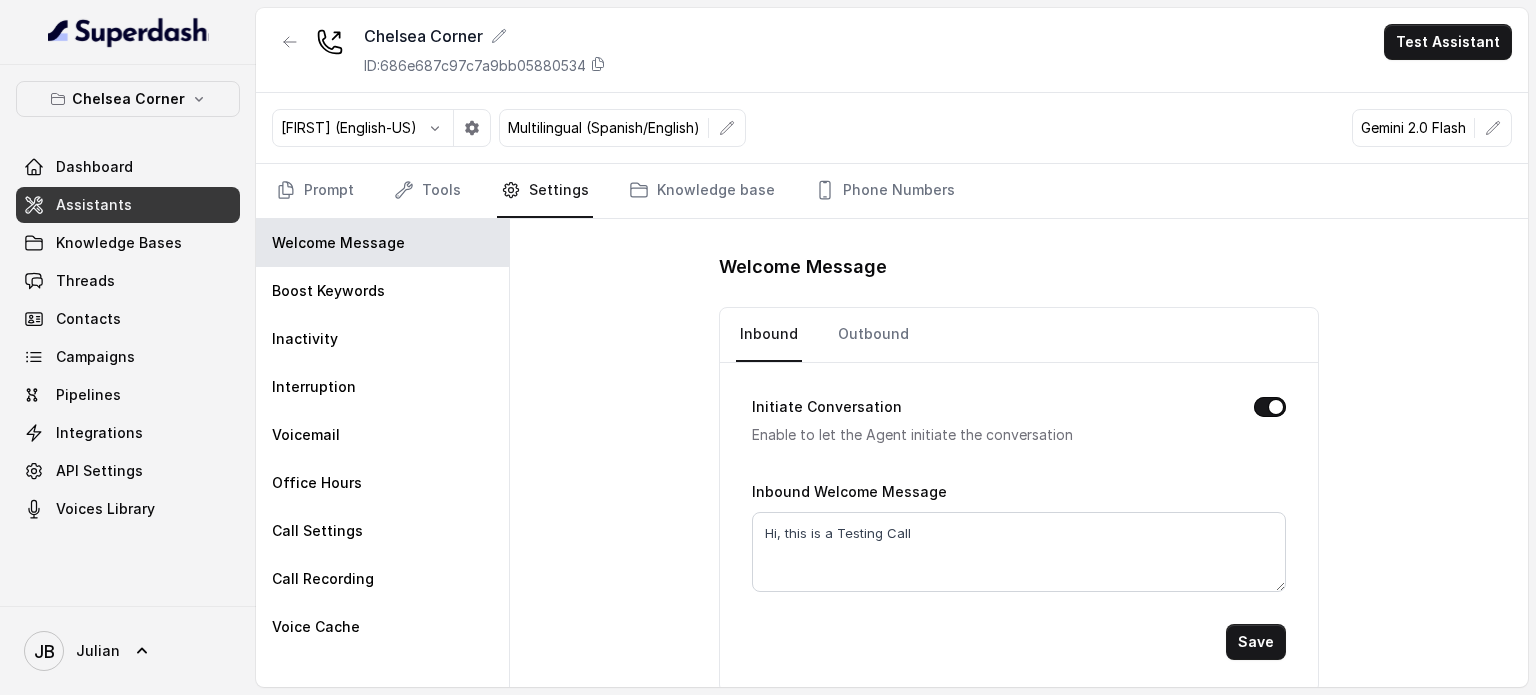 click on "Welcome Message Inbound Outbound Initiate Conversation Enable to let the Agent initiate the conversation Inbound Welcome Message Hi, this is a Testing Call Save" at bounding box center [1019, 453] 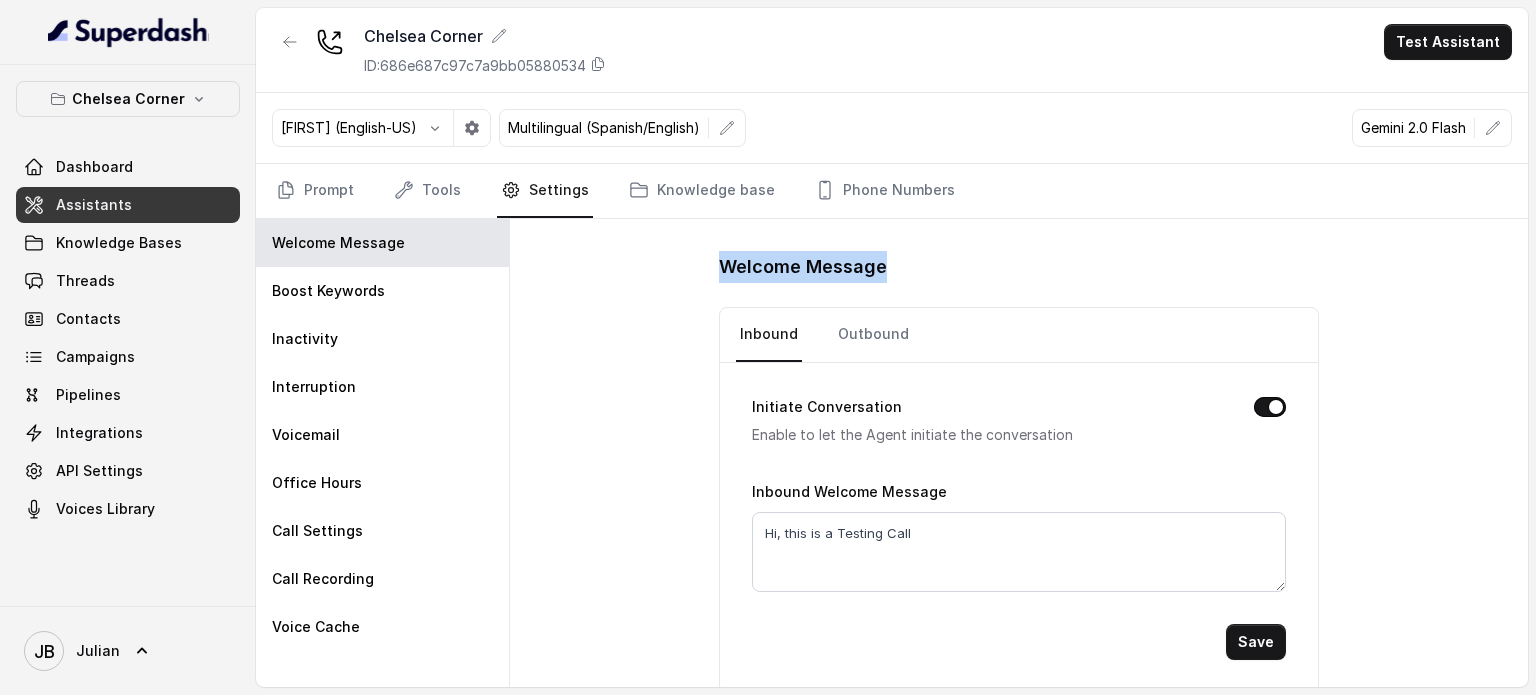 drag, startPoint x: 712, startPoint y: 263, endPoint x: 924, endPoint y: 274, distance: 212.28519 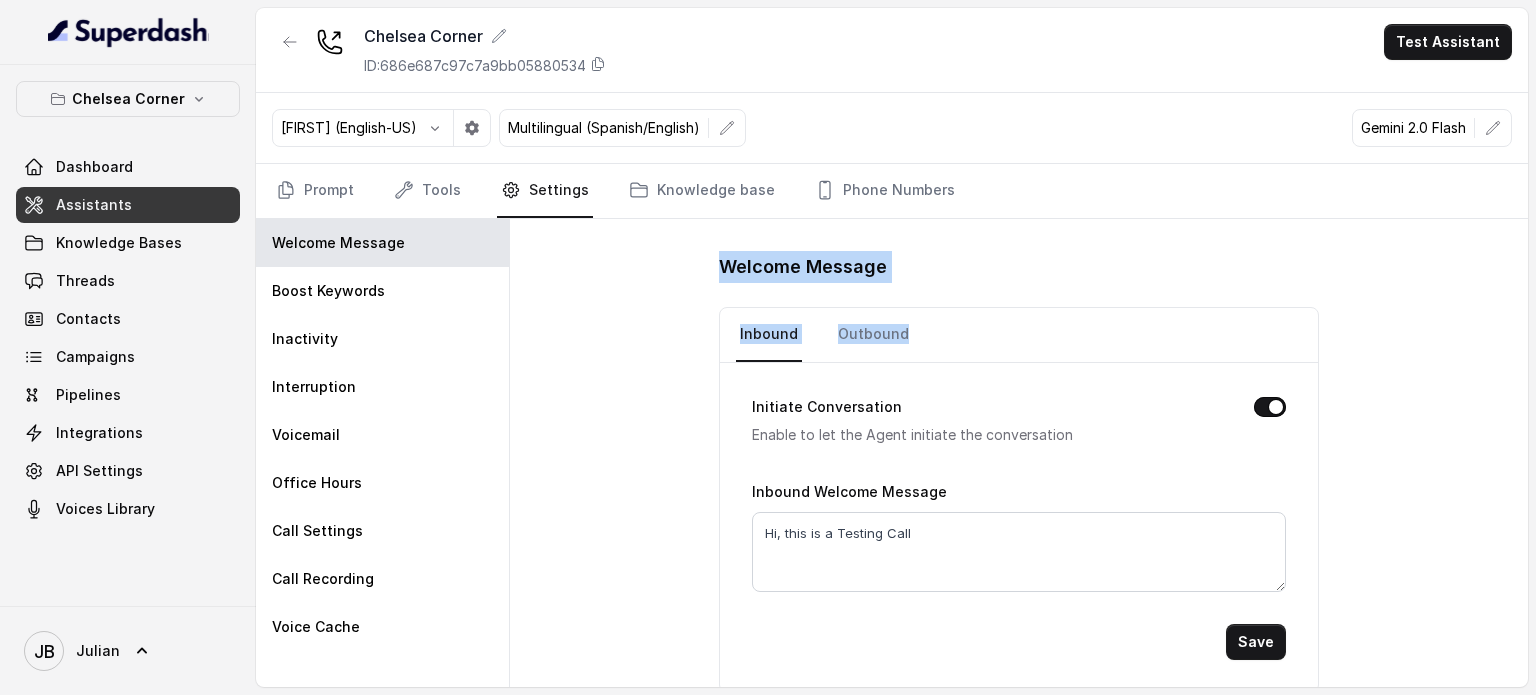drag, startPoint x: 920, startPoint y: 327, endPoint x: 700, endPoint y: 283, distance: 224.35686 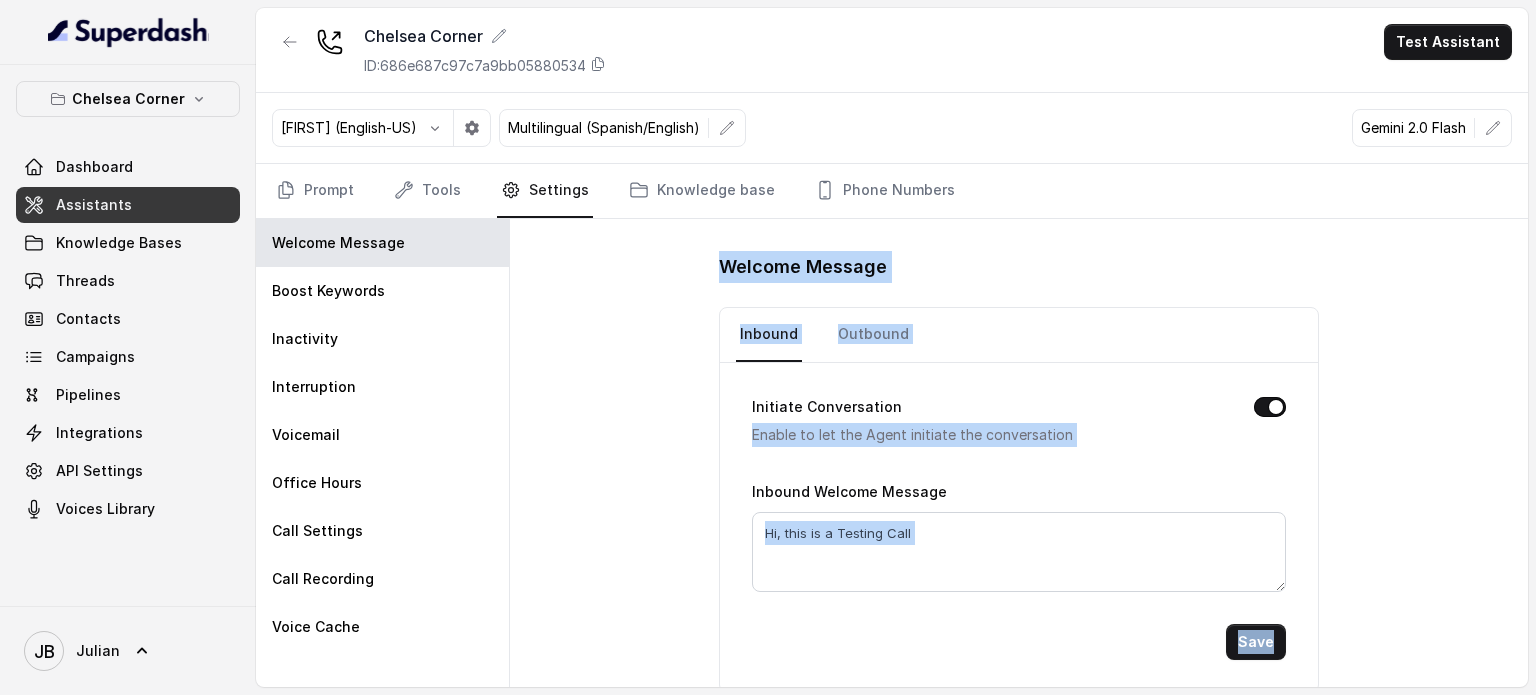 scroll, scrollTop: 2, scrollLeft: 0, axis: vertical 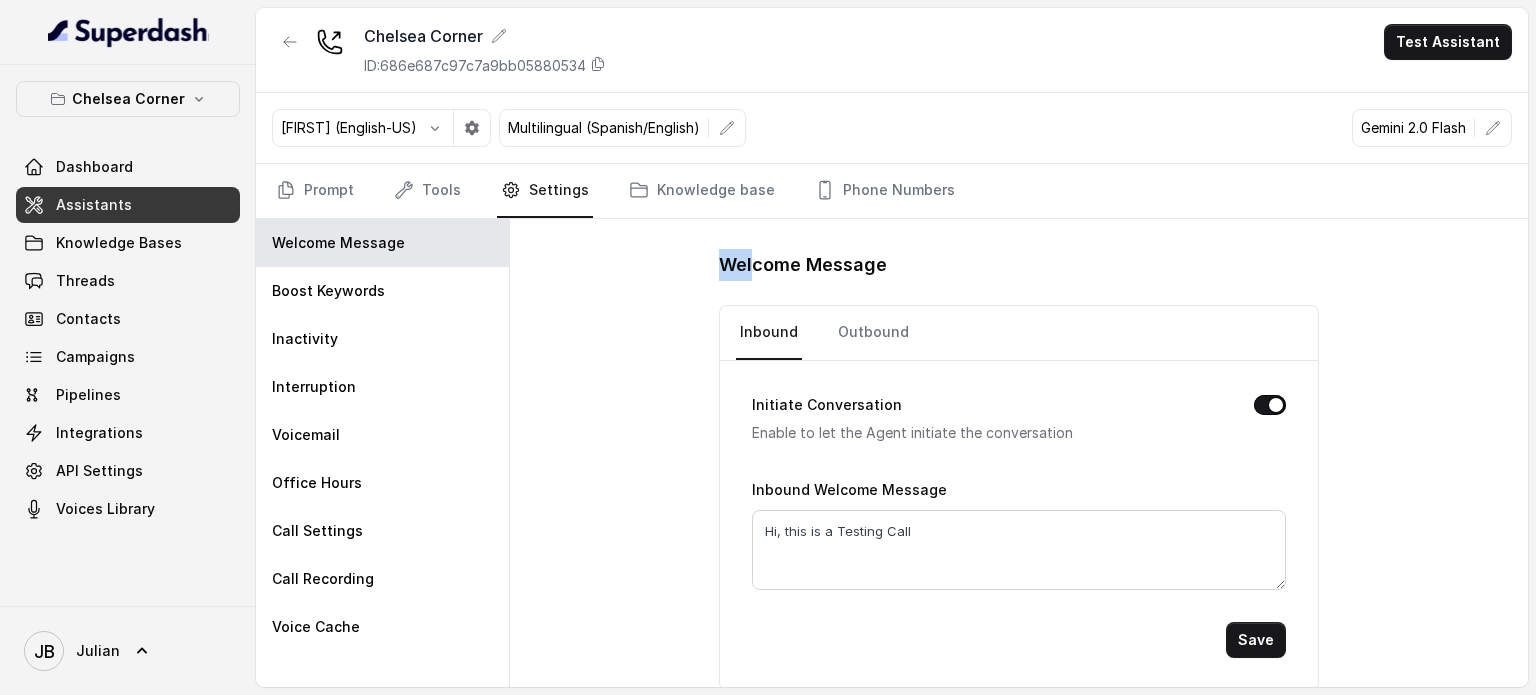 drag, startPoint x: 689, startPoint y: 259, endPoint x: 672, endPoint y: 256, distance: 17.262676 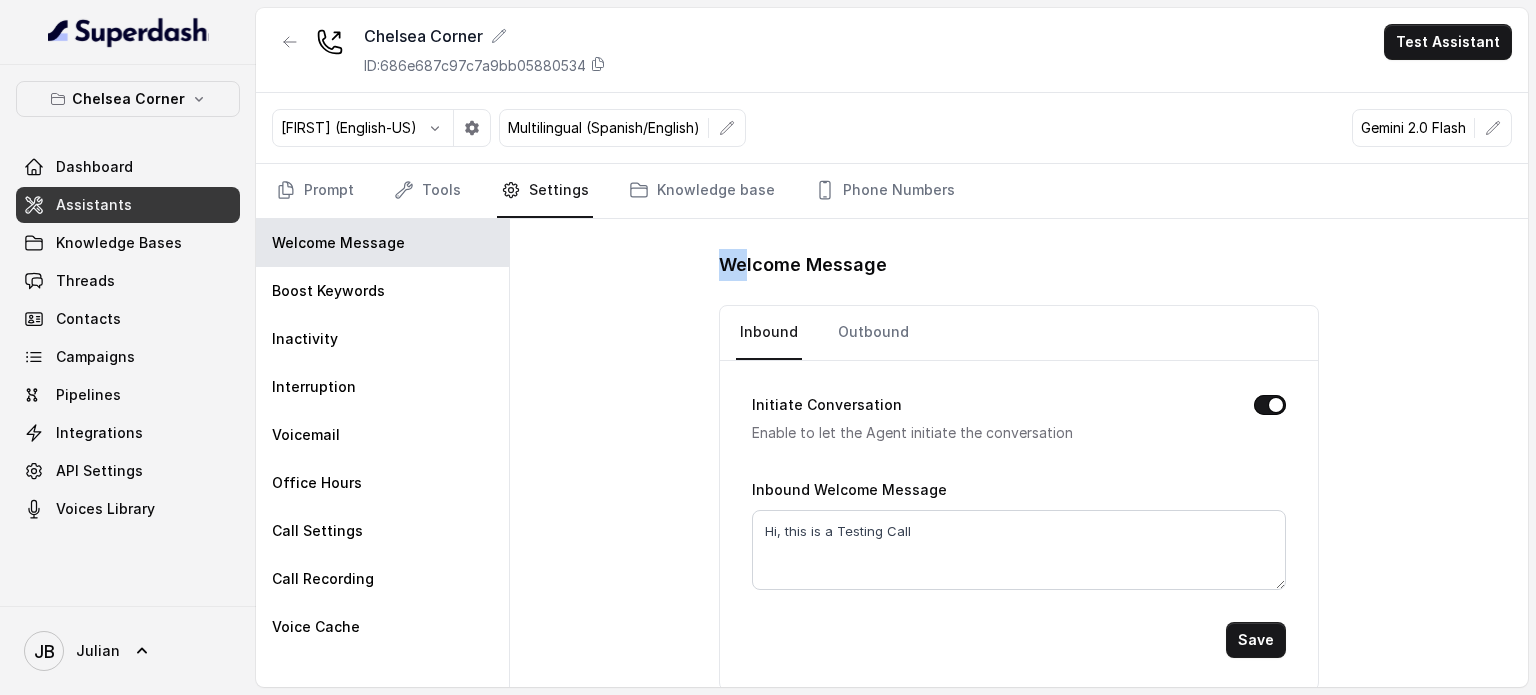 click on "Welcome Message Inbound Outbound Initiate Conversation Enable to let the Agent initiate the conversation Inbound Welcome Message Hi, this is a Testing Call Save" at bounding box center (1019, 453) 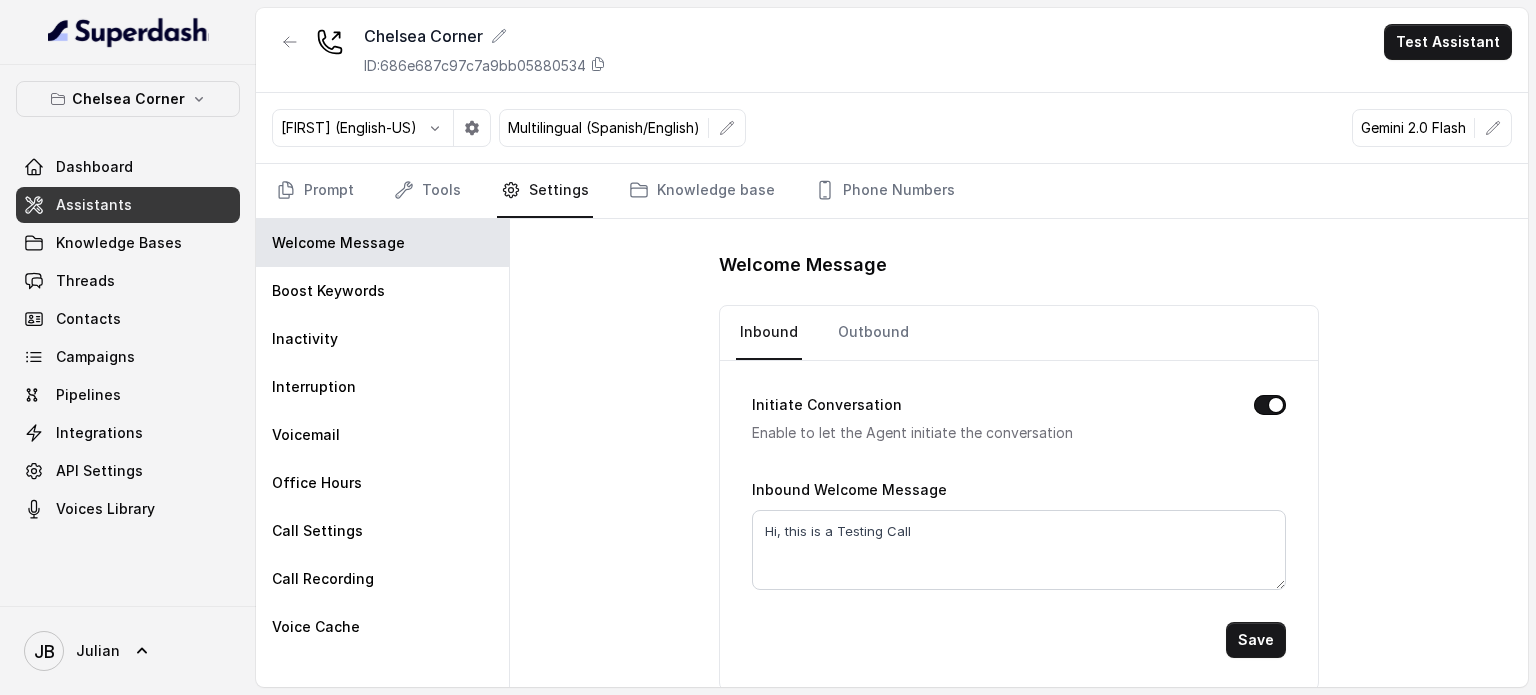 drag, startPoint x: 881, startPoint y: 285, endPoint x: 676, endPoint y: 261, distance: 206.4001 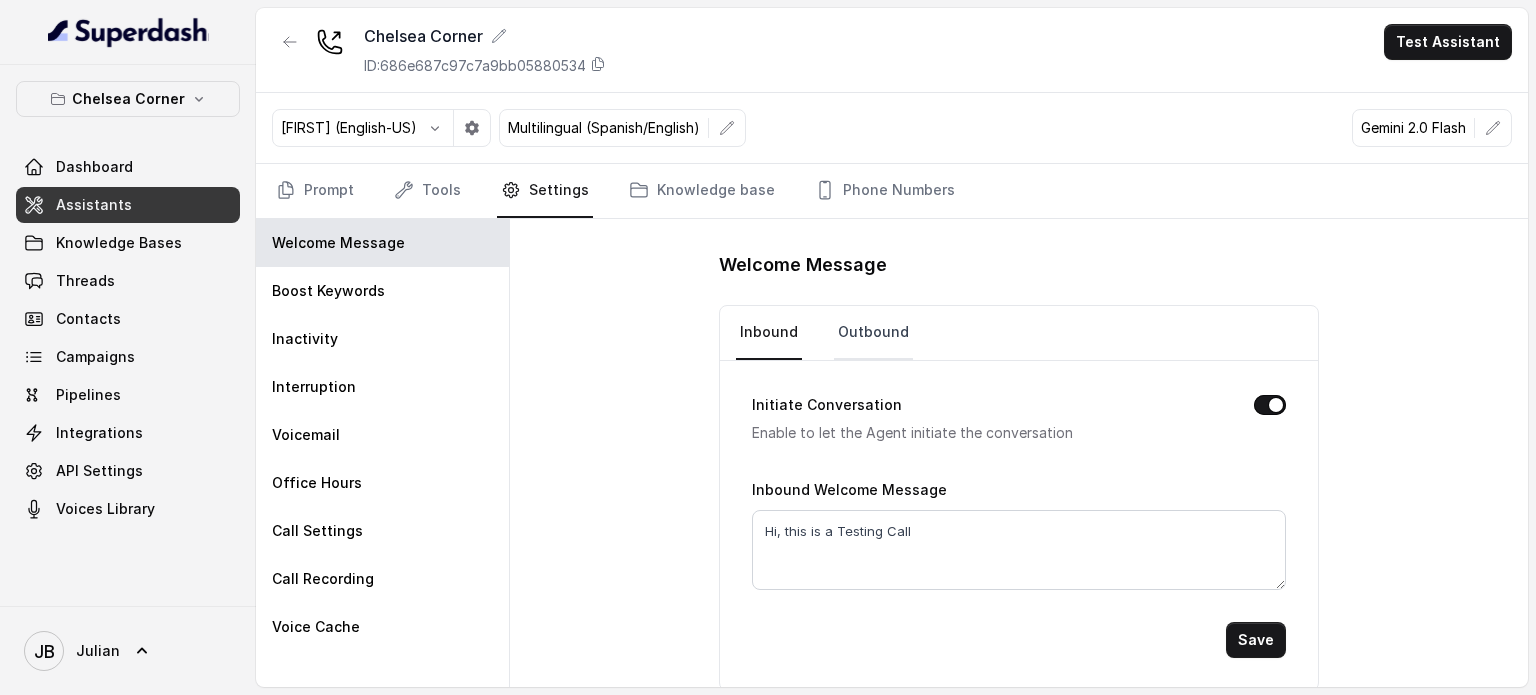 click on "Outbound" at bounding box center [873, 333] 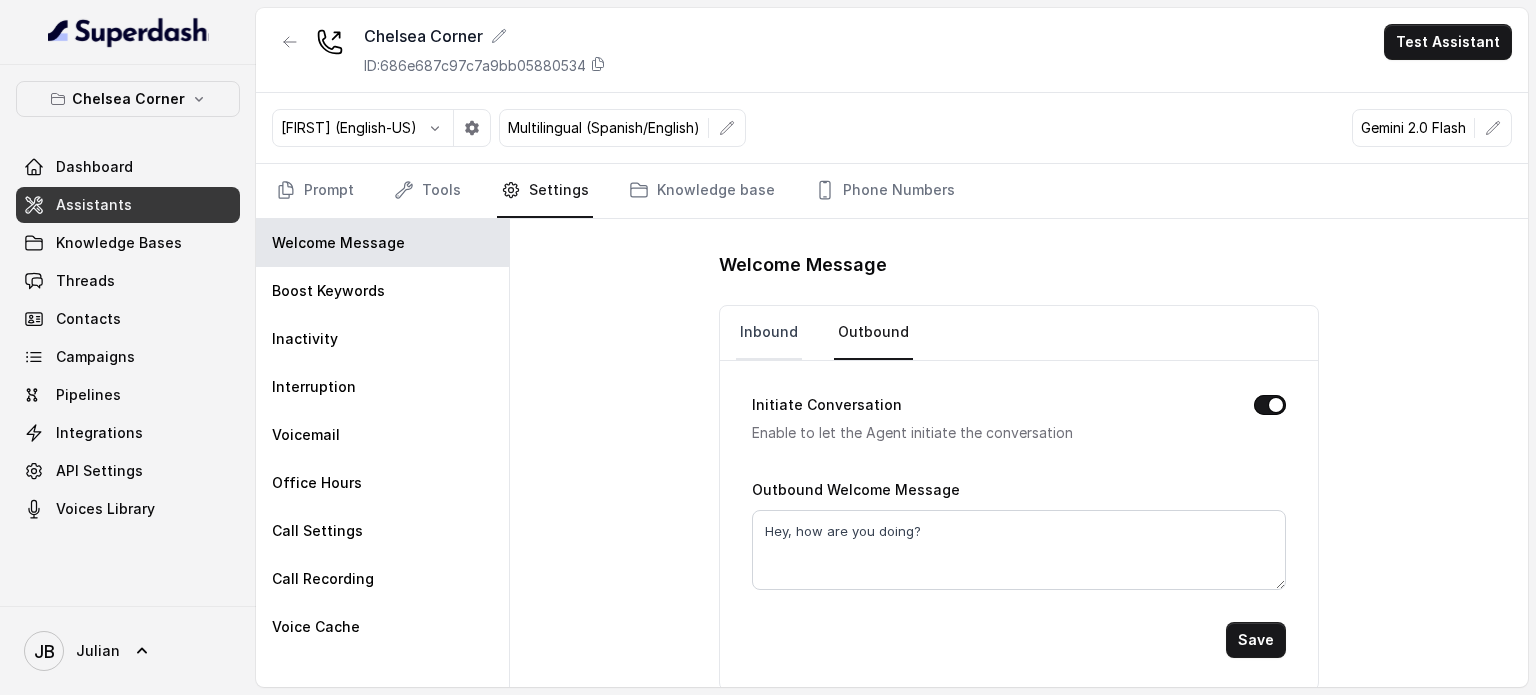 click on "Inbound" at bounding box center (769, 333) 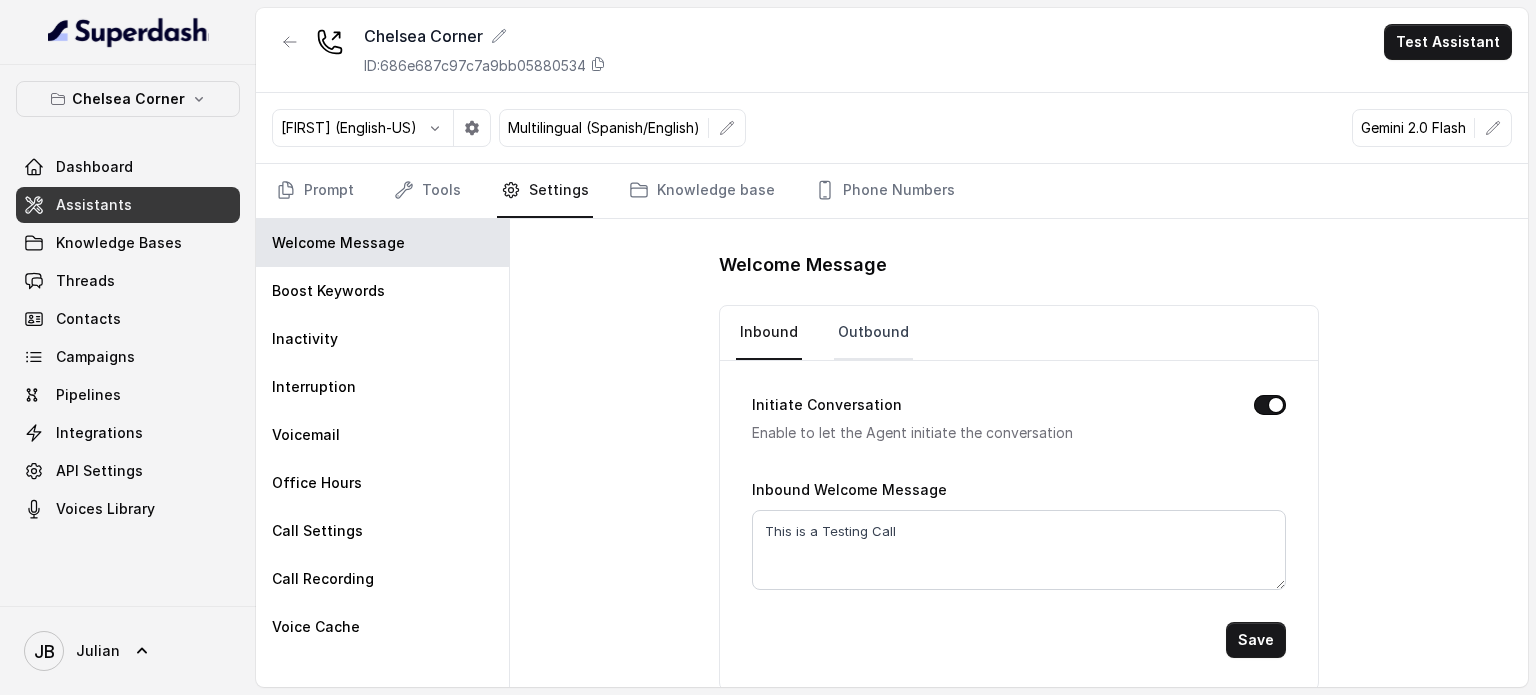 click on "Outbound" at bounding box center [873, 333] 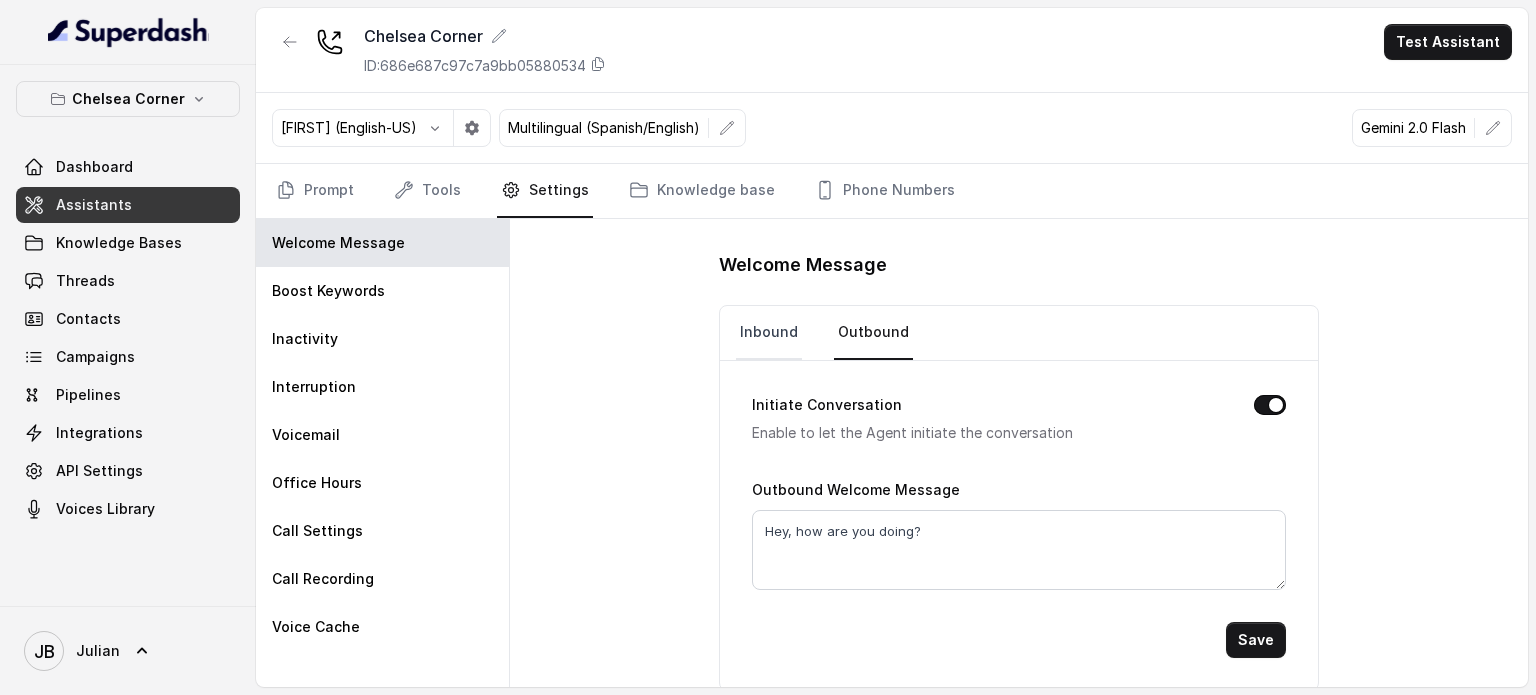 click on "Inbound" at bounding box center [769, 333] 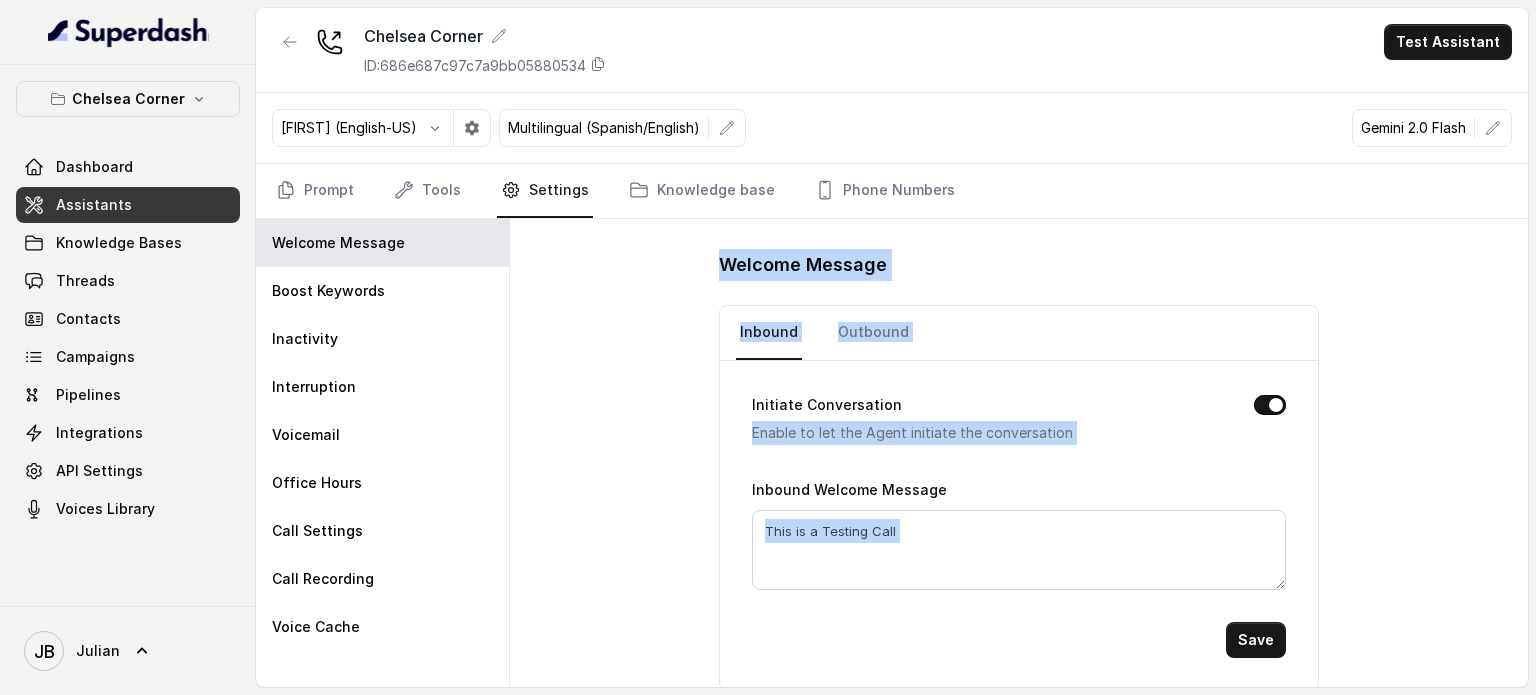 drag, startPoint x: 737, startPoint y: 270, endPoint x: 1042, endPoint y: 608, distance: 455.26807 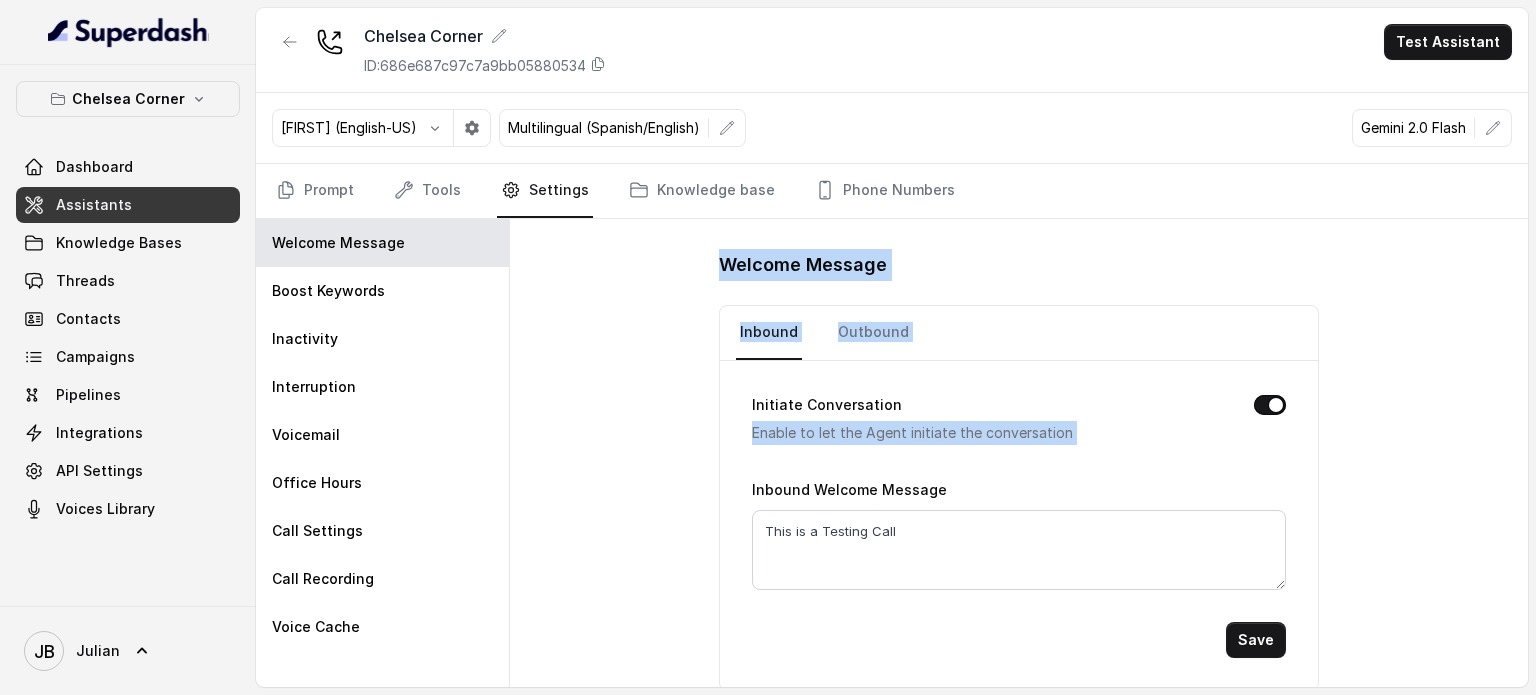 drag, startPoint x: 696, startPoint y: 251, endPoint x: 1055, endPoint y: 478, distance: 424.74698 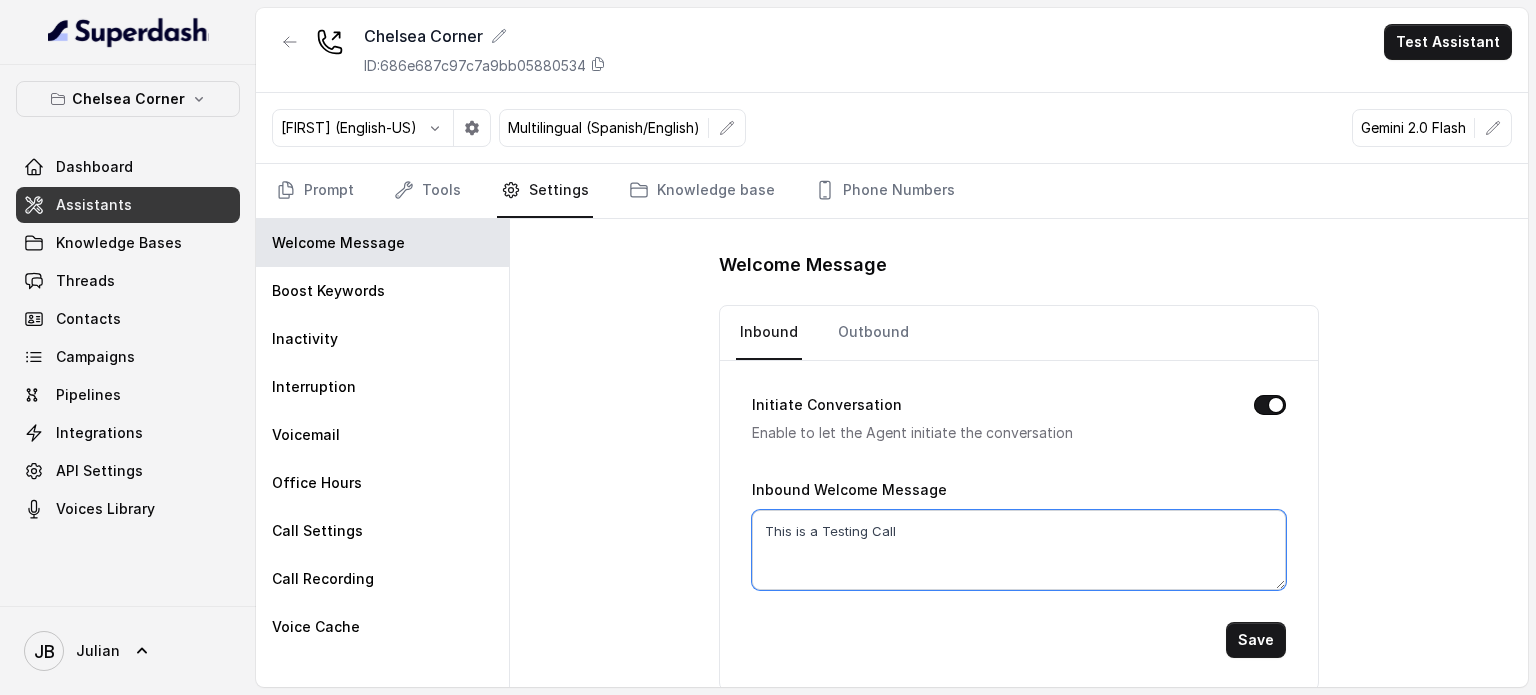 click on "This is a Testing Call" at bounding box center (1019, 550) 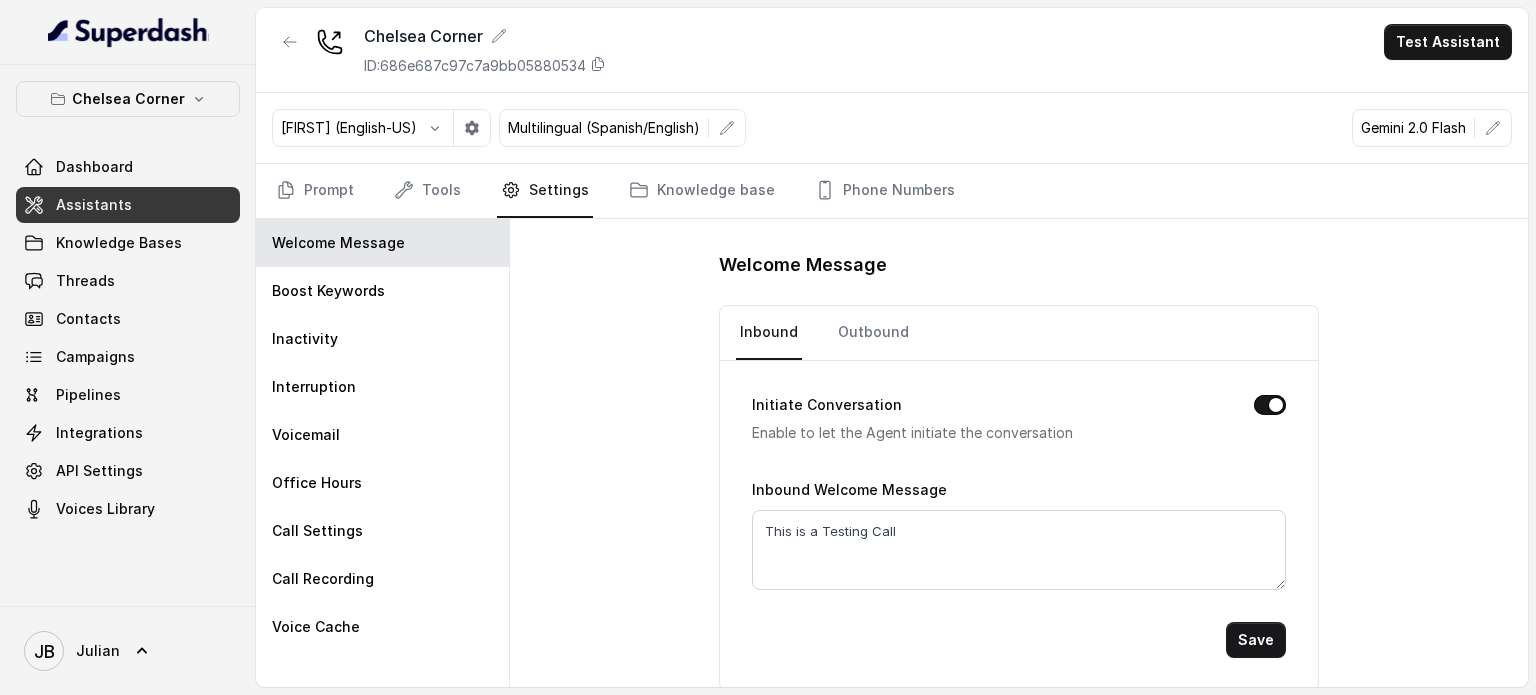 click on "Enable to let the Agent initiate the conversation" at bounding box center (987, 433) 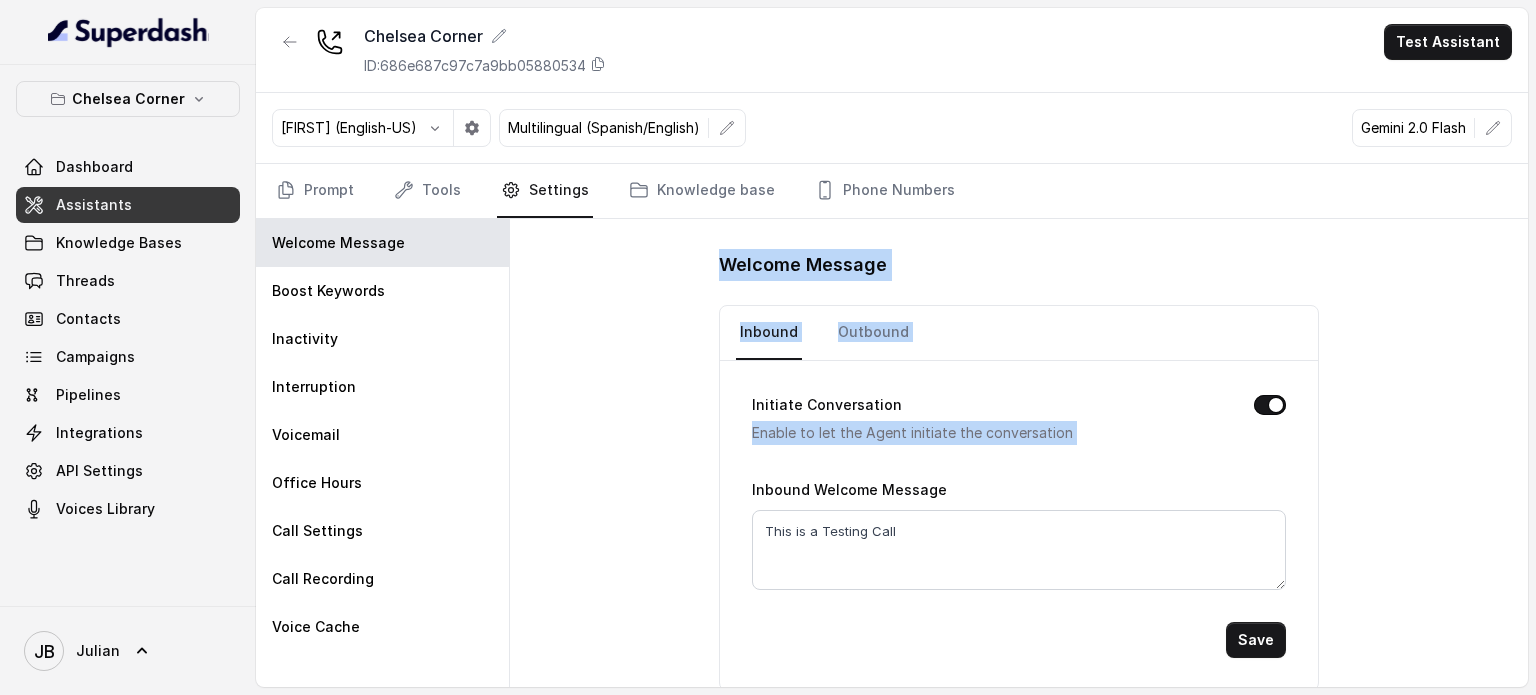 drag, startPoint x: 728, startPoint y: 301, endPoint x: 1085, endPoint y: 470, distance: 394.98102 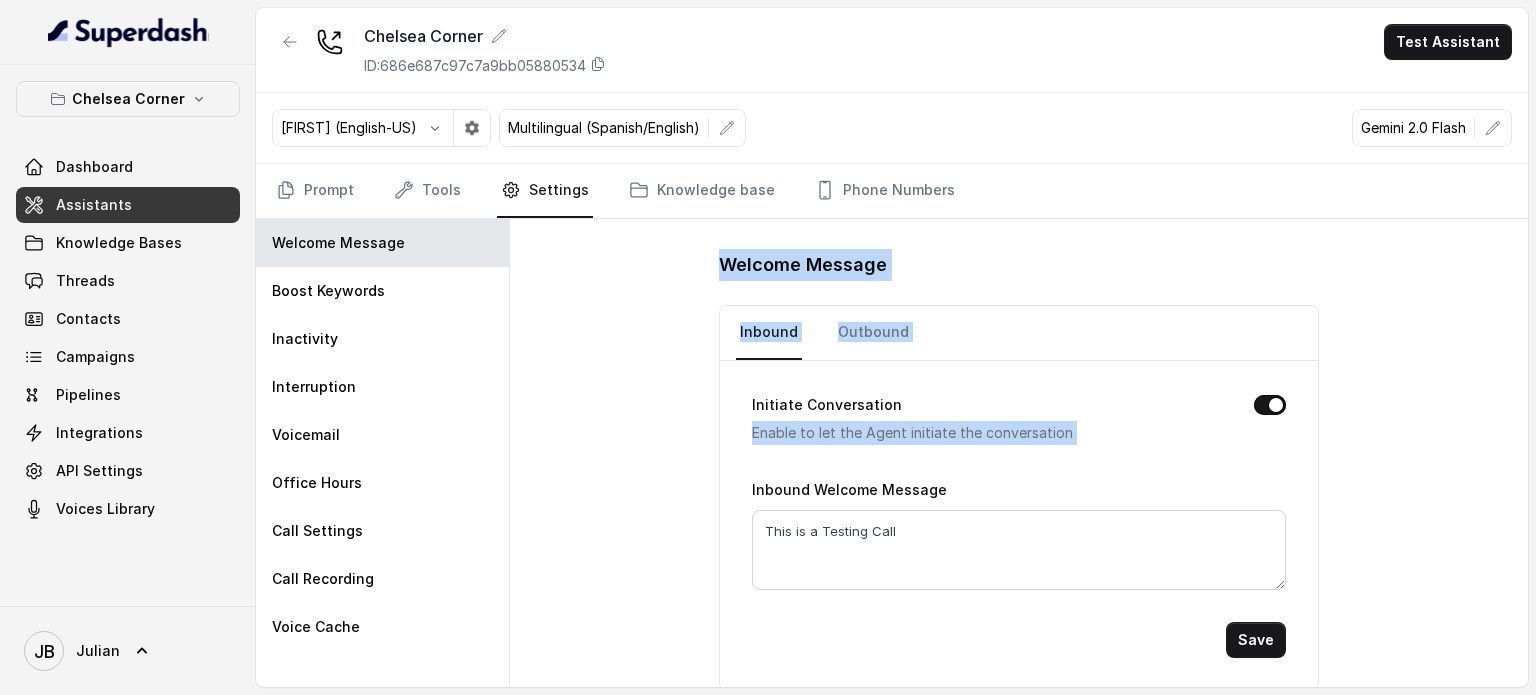 click on "Welcome Message" at bounding box center [1019, 265] 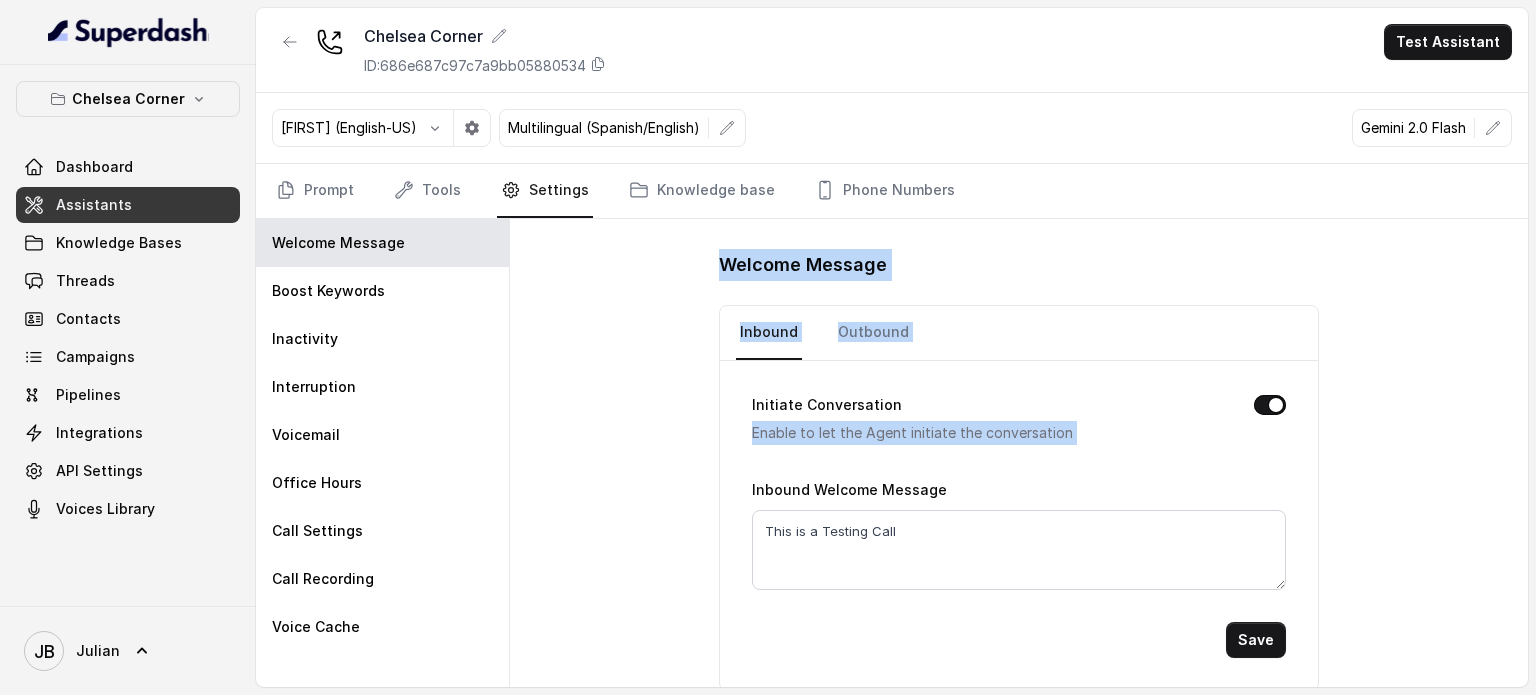 drag, startPoint x: 708, startPoint y: 252, endPoint x: 1104, endPoint y: 453, distance: 444.09122 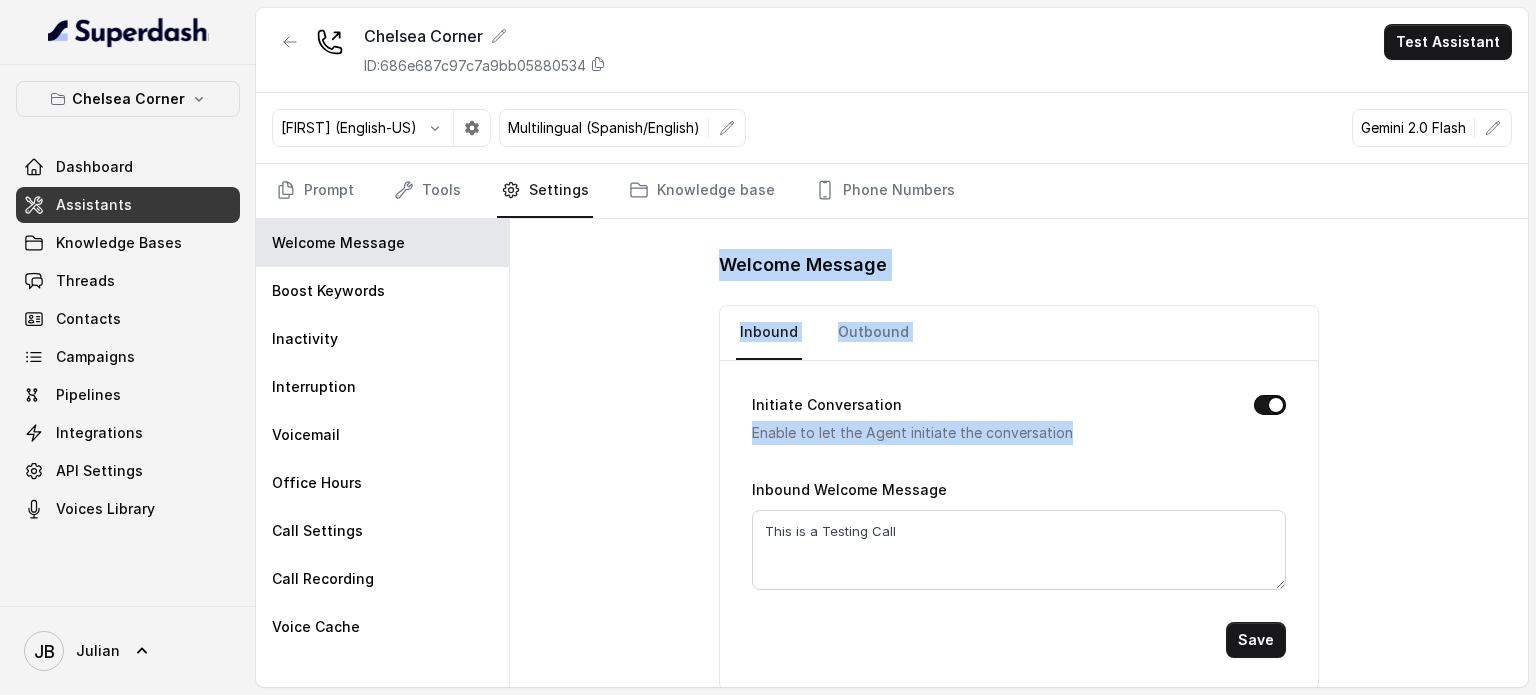 drag, startPoint x: 710, startPoint y: 259, endPoint x: 1060, endPoint y: 427, distance: 388.2319 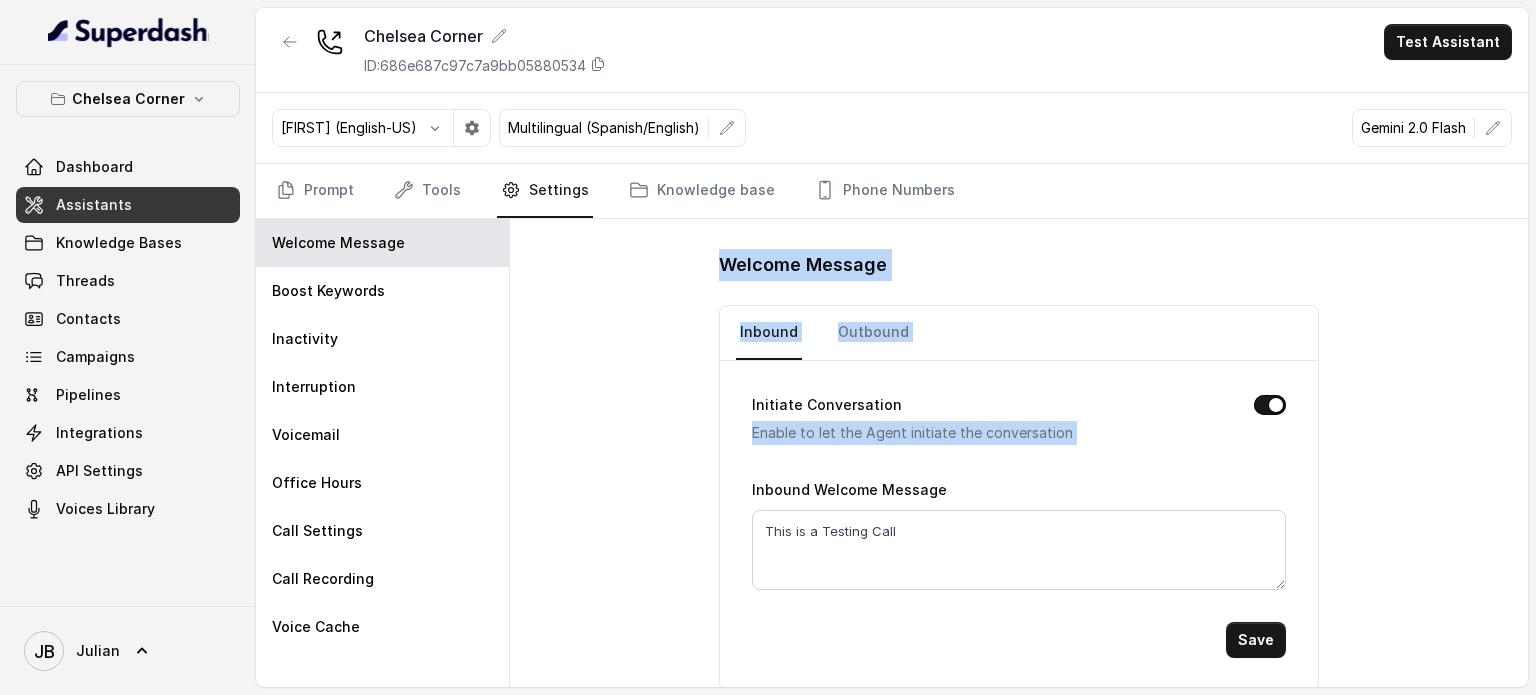 drag, startPoint x: 768, startPoint y: 274, endPoint x: 1064, endPoint y: 443, distance: 340.84747 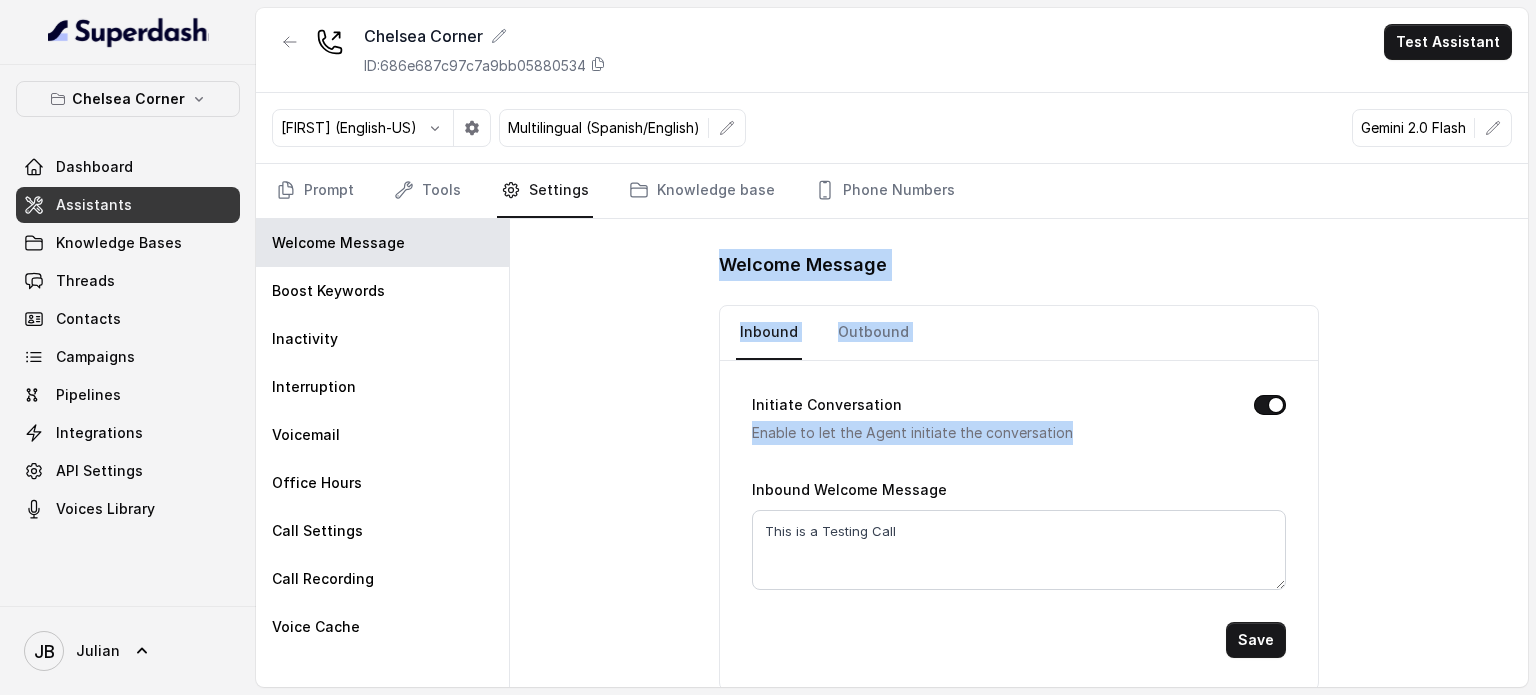 drag, startPoint x: 835, startPoint y: 287, endPoint x: 1070, endPoint y: 429, distance: 274.5706 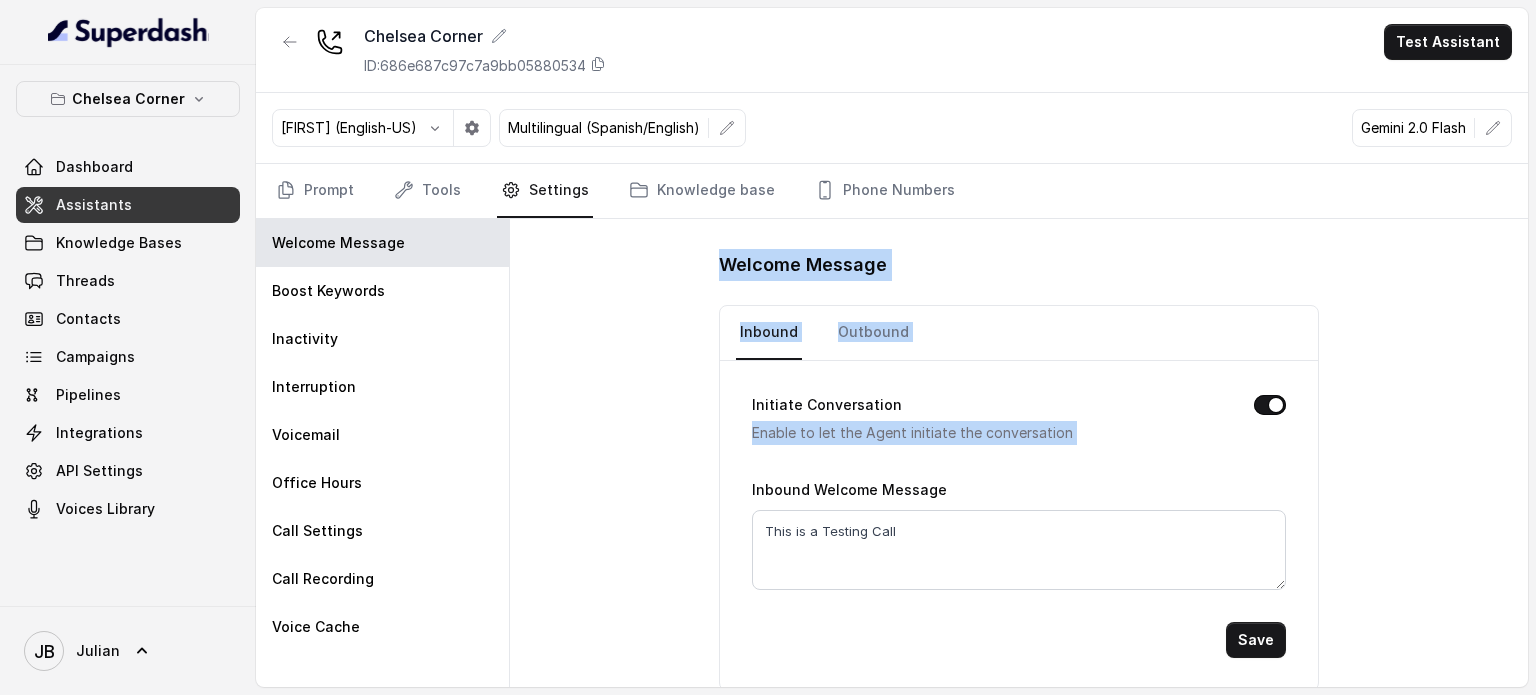 drag, startPoint x: 704, startPoint y: 252, endPoint x: 1063, endPoint y: 447, distance: 408.54132 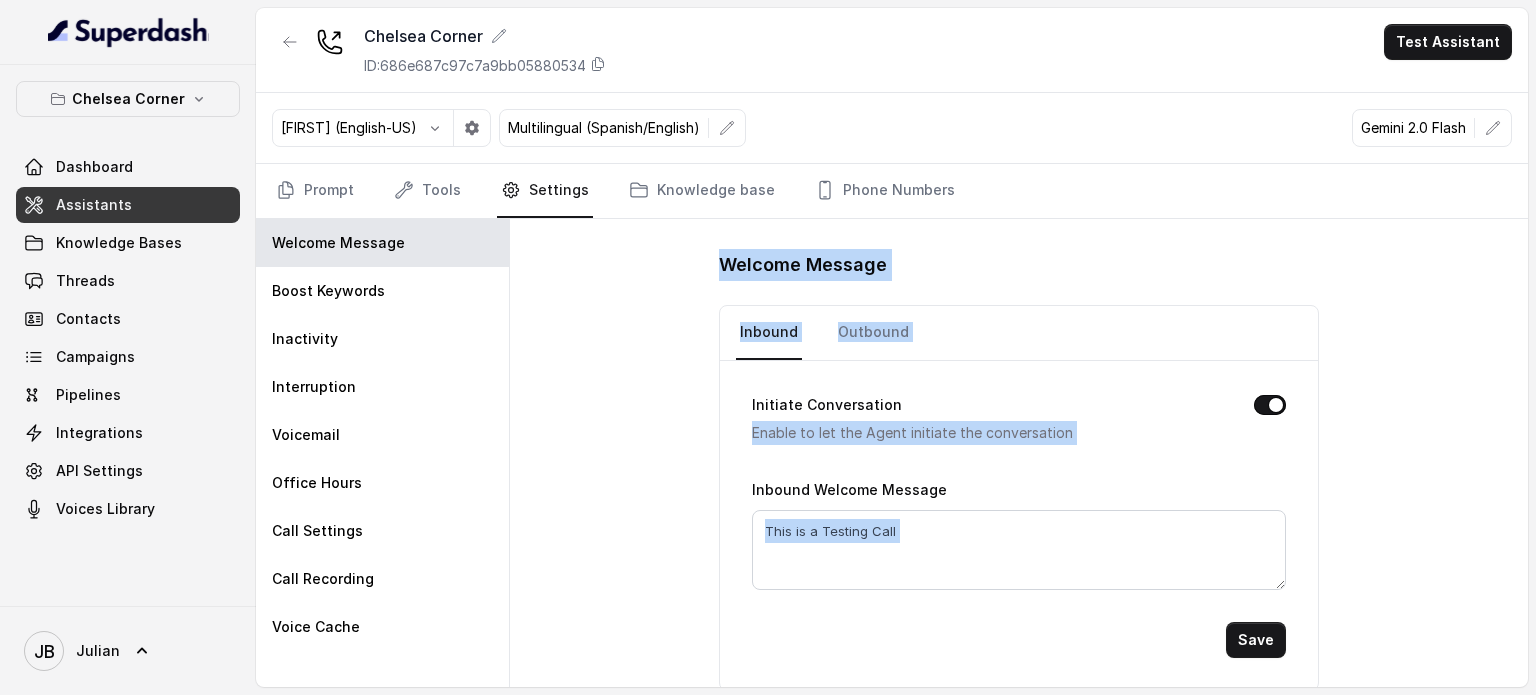 drag, startPoint x: 649, startPoint y: 243, endPoint x: 990, endPoint y: 607, distance: 498.7755 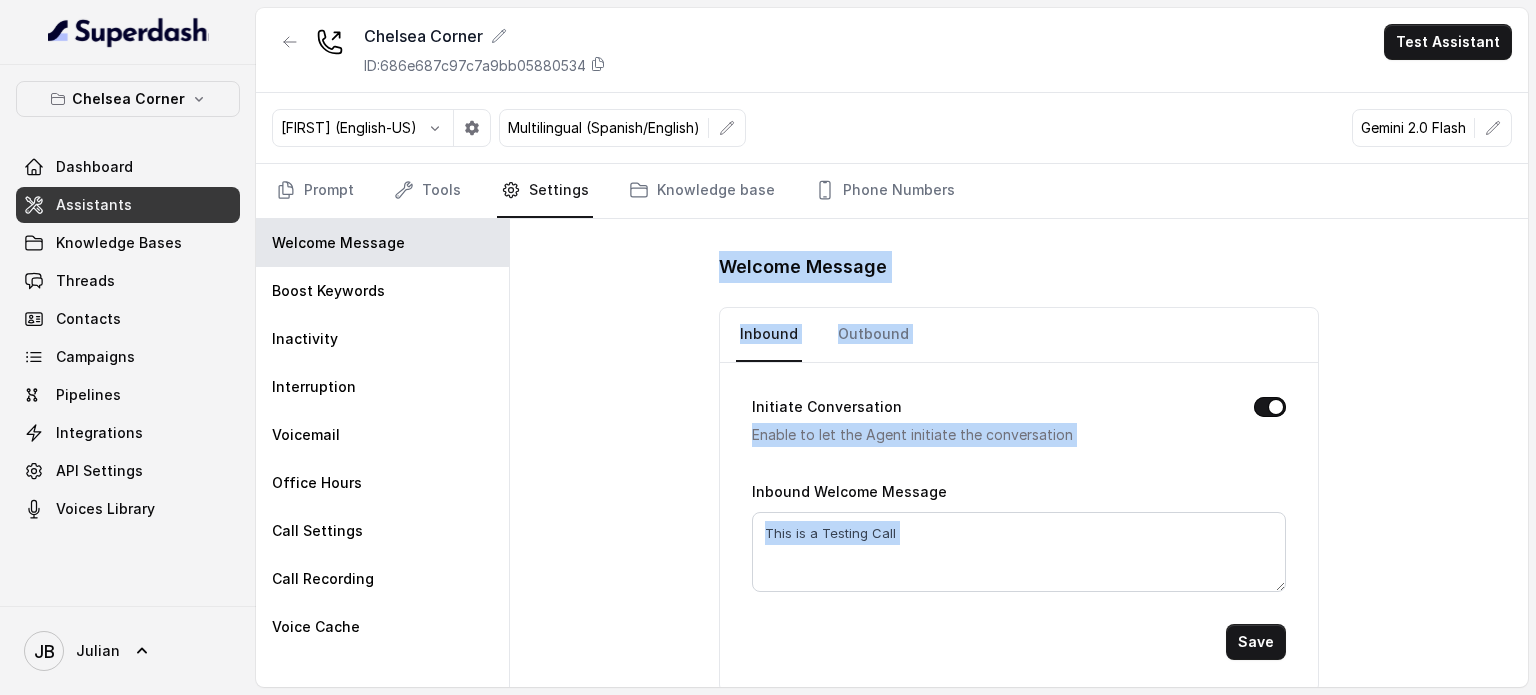 click on "Welcome Message Inbound Outbound Initiate Conversation Enable to let the Agent initiate the conversation Inbound Welcome Message This is a Testing Call Save" at bounding box center (1019, 453) 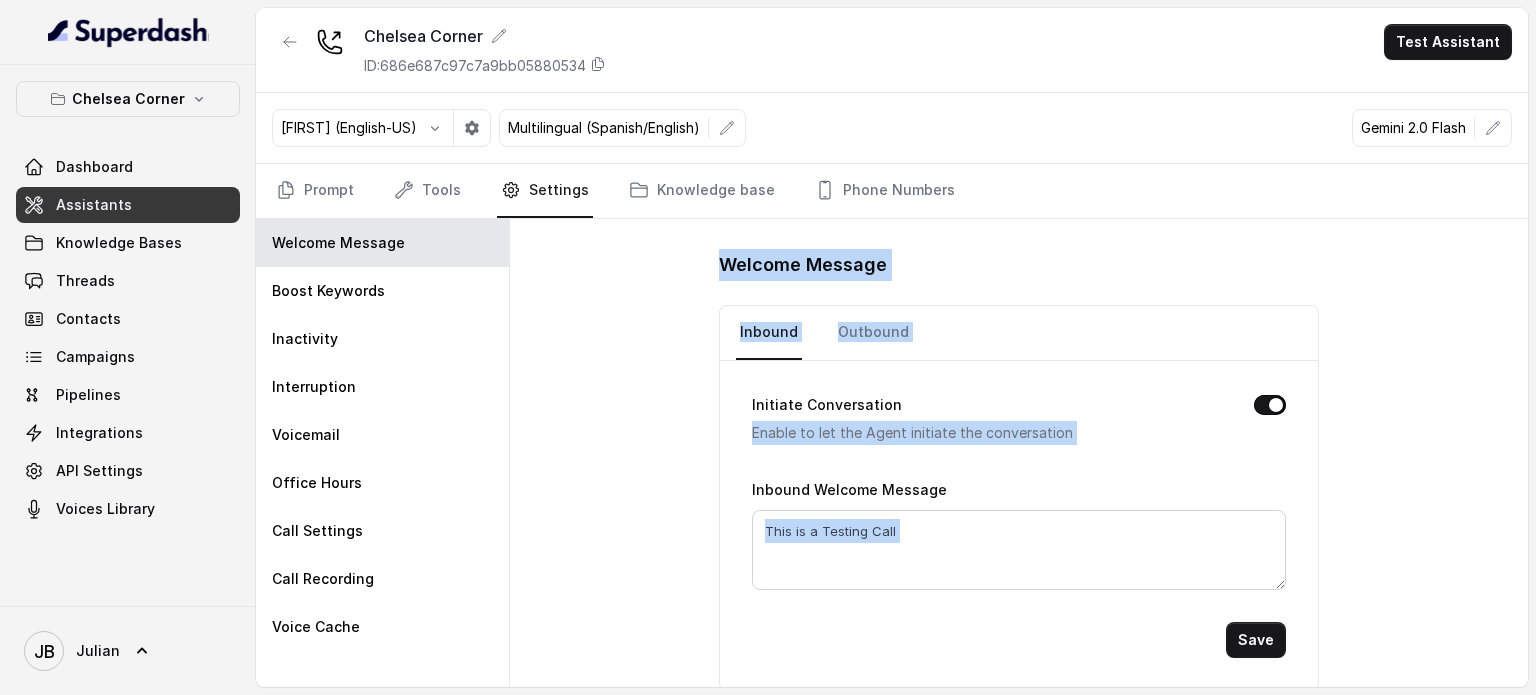 drag, startPoint x: 705, startPoint y: 275, endPoint x: 1052, endPoint y: 658, distance: 516.81525 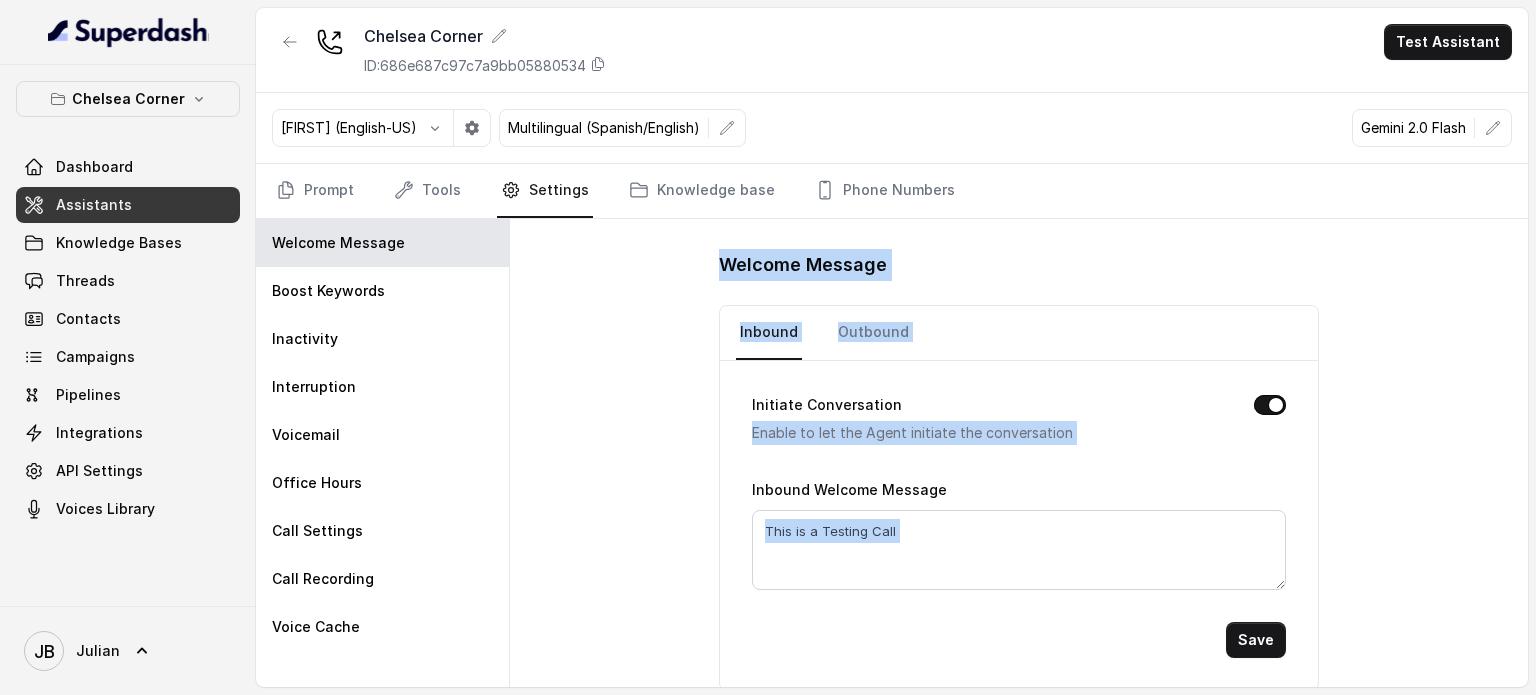 drag, startPoint x: 694, startPoint y: 263, endPoint x: 1104, endPoint y: 637, distance: 554.9559 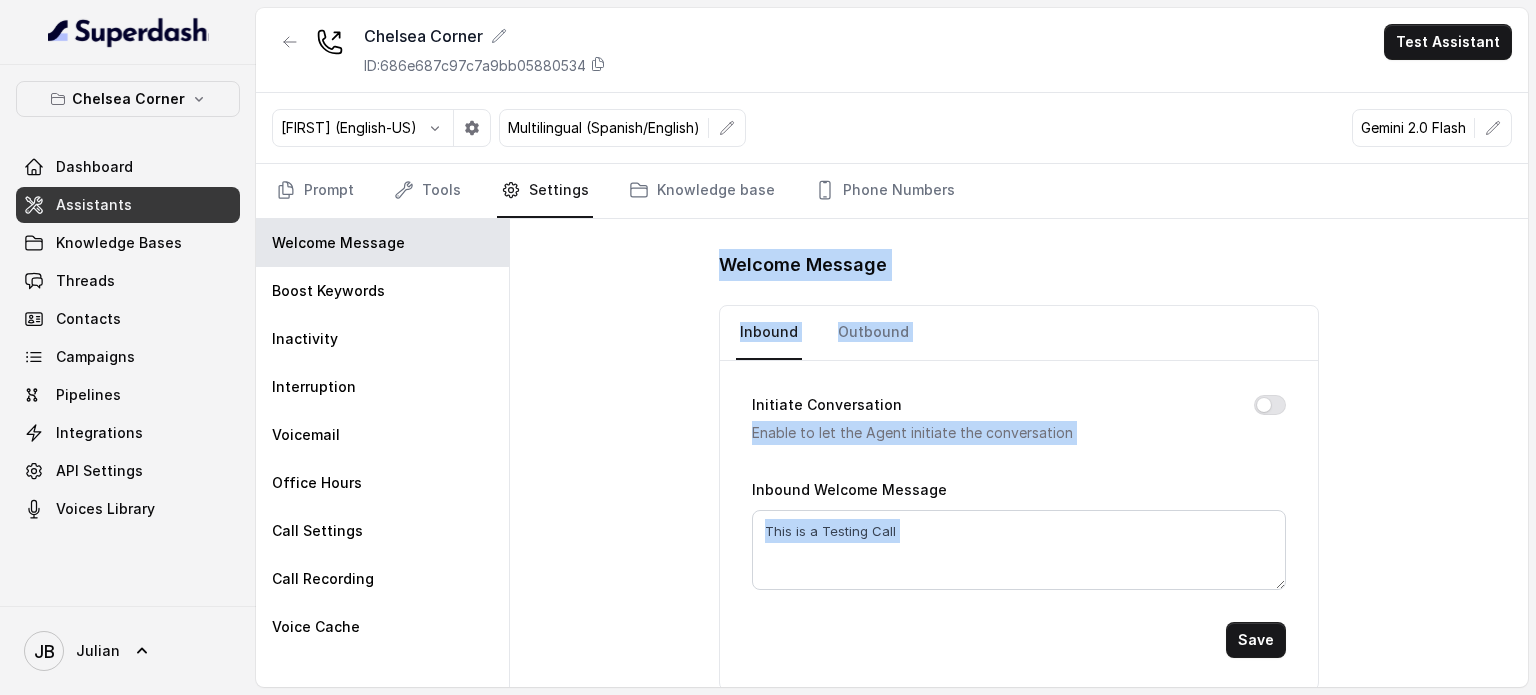 click on "Welcome Message Inbound Outbound Initiate Conversation Enable to let the Agent initiate the conversation Inbound Welcome Message This is a Testing Call Save" at bounding box center (1019, 453) 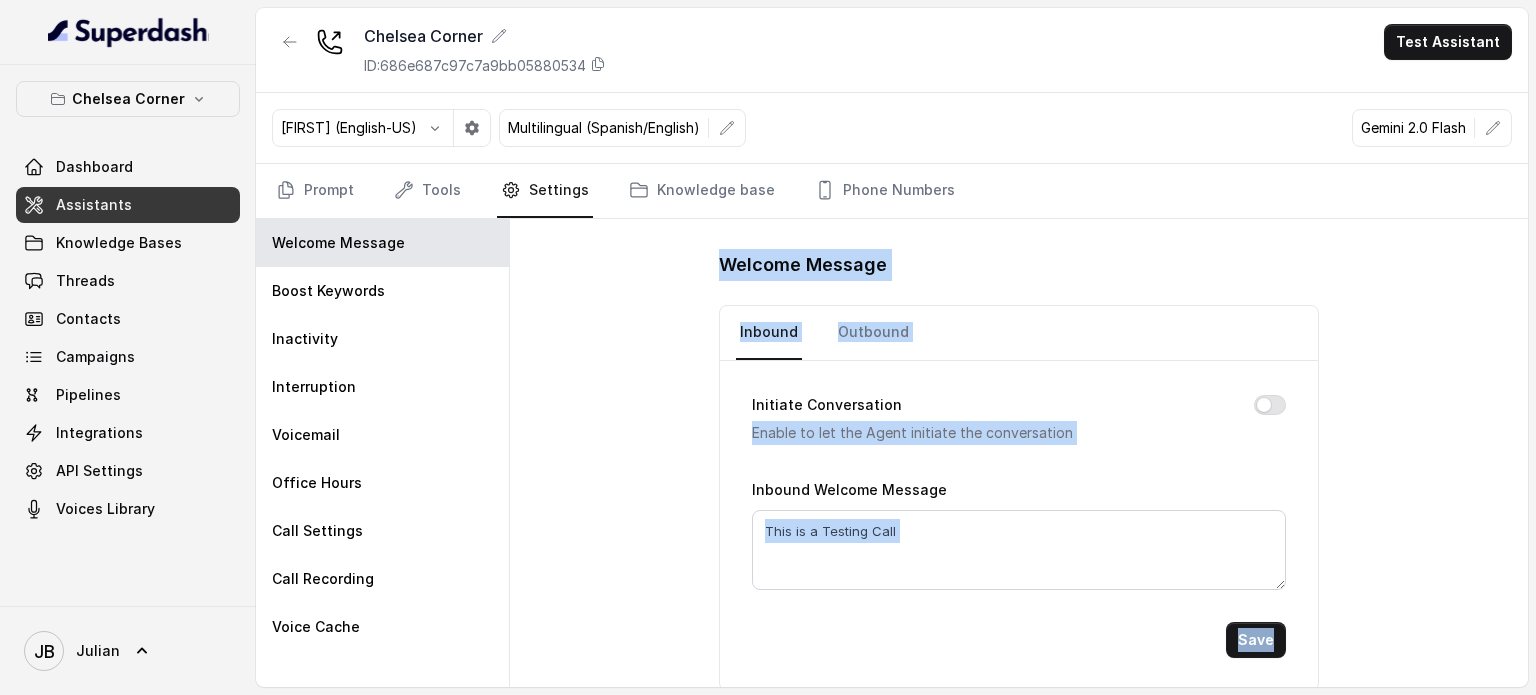 drag, startPoint x: 661, startPoint y: 246, endPoint x: 920, endPoint y: 653, distance: 482.421 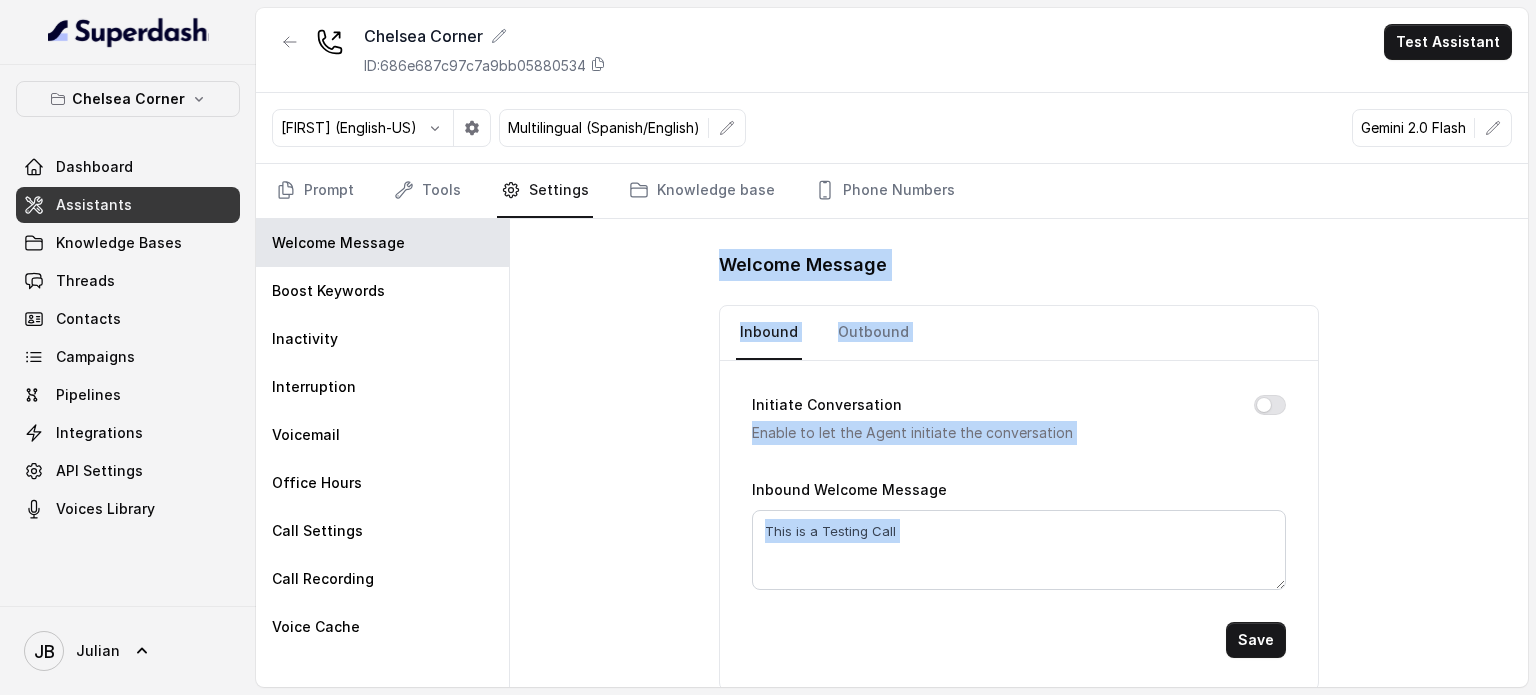 drag, startPoint x: 775, startPoint y: 393, endPoint x: 909, endPoint y: 599, distance: 245.74783 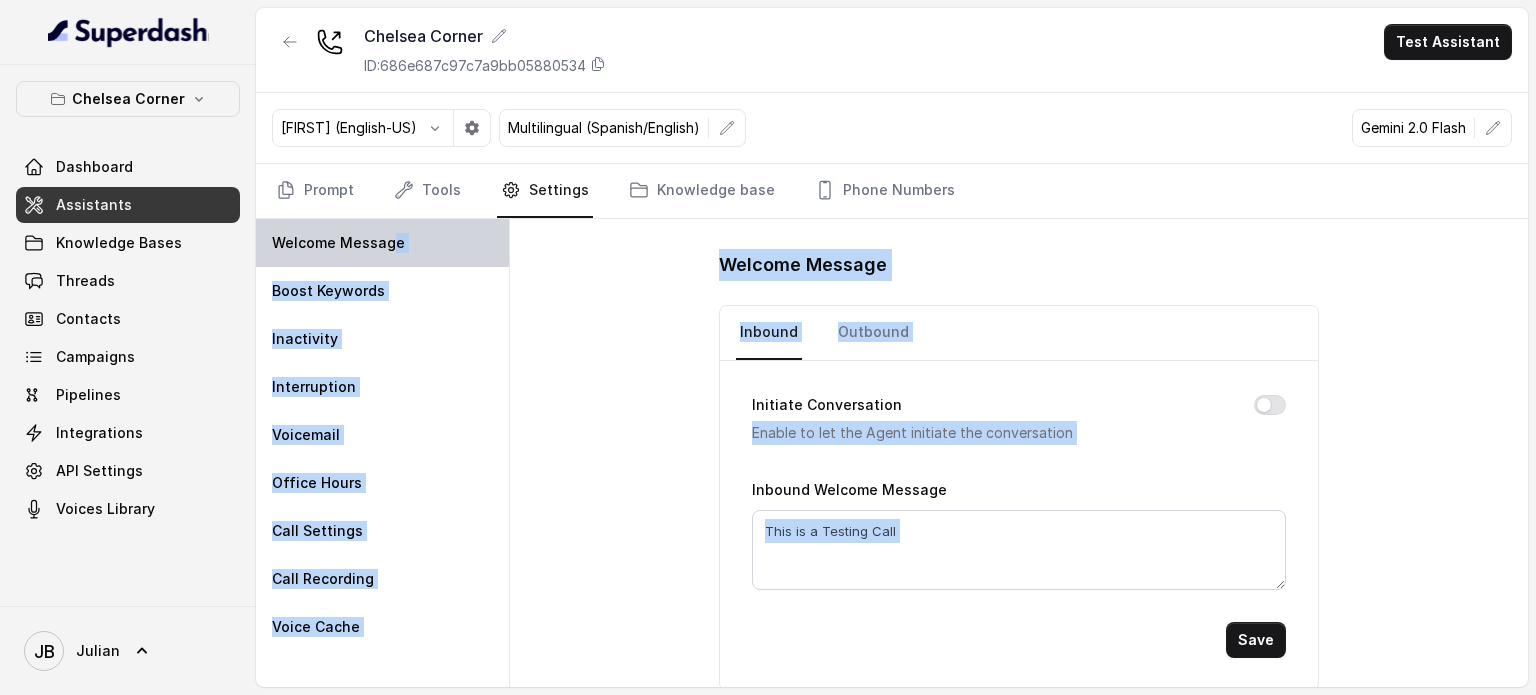 scroll, scrollTop: 0, scrollLeft: 0, axis: both 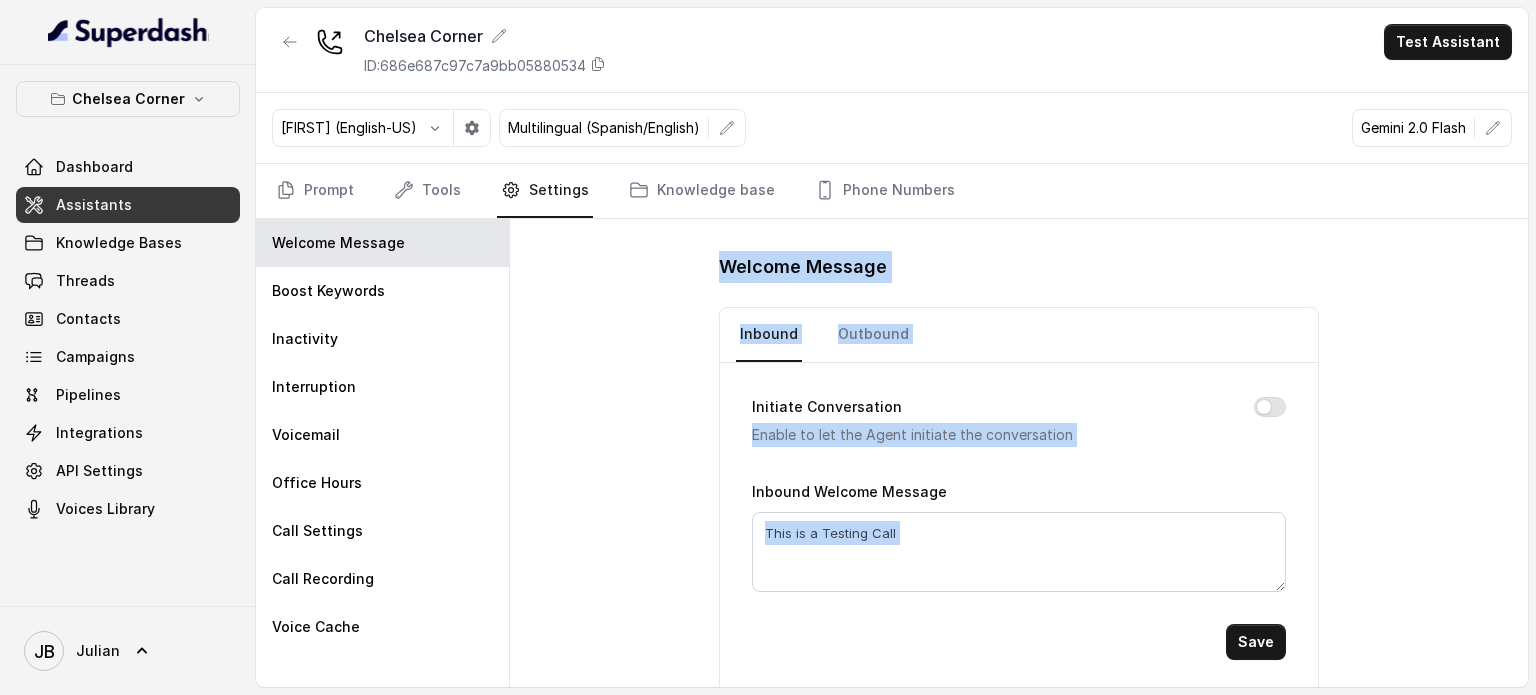 drag, startPoint x: 913, startPoint y: 617, endPoint x: 605, endPoint y: 256, distance: 474.53662 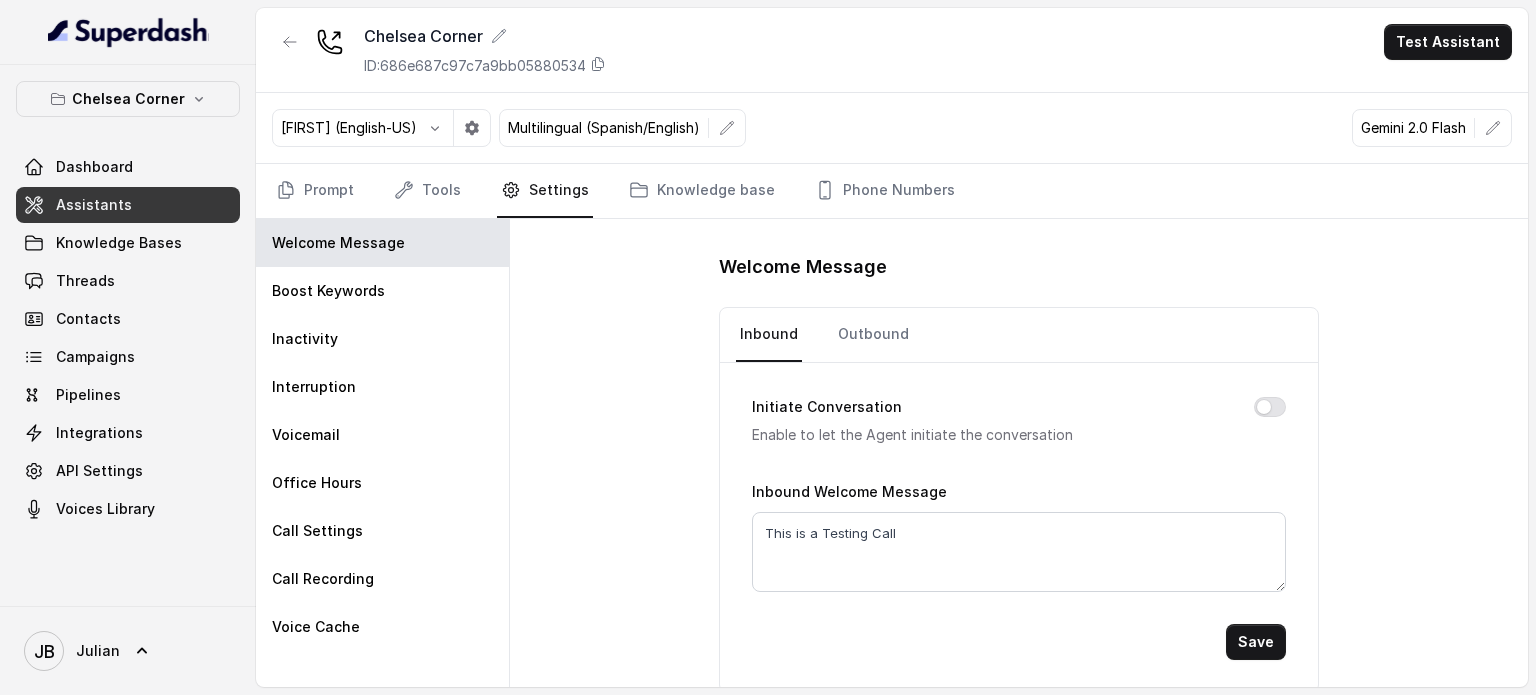 click on "Ignacio (English-US) Multilingual (Spanish/English) Gemini 2.0 Flash" at bounding box center [892, 128] 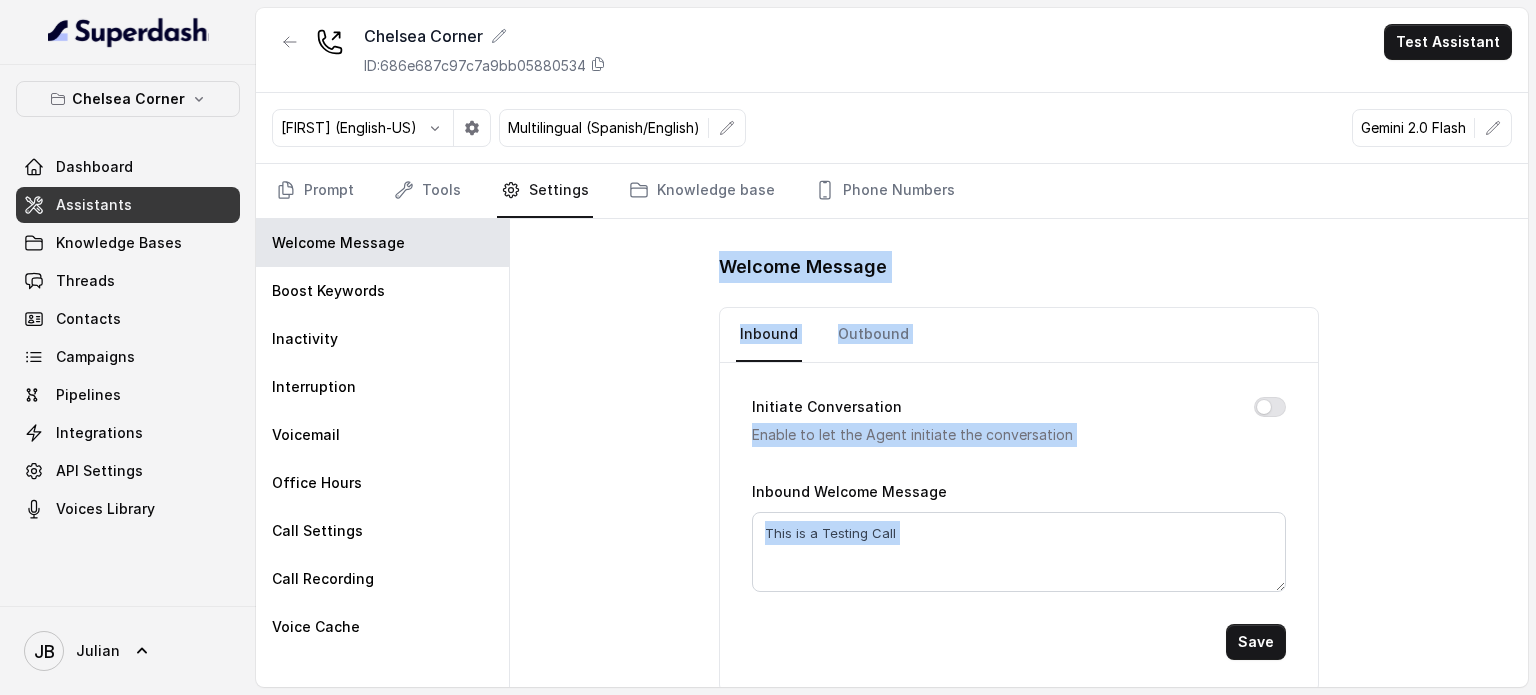 drag, startPoint x: 660, startPoint y: 254, endPoint x: 999, endPoint y: 639, distance: 512.9776 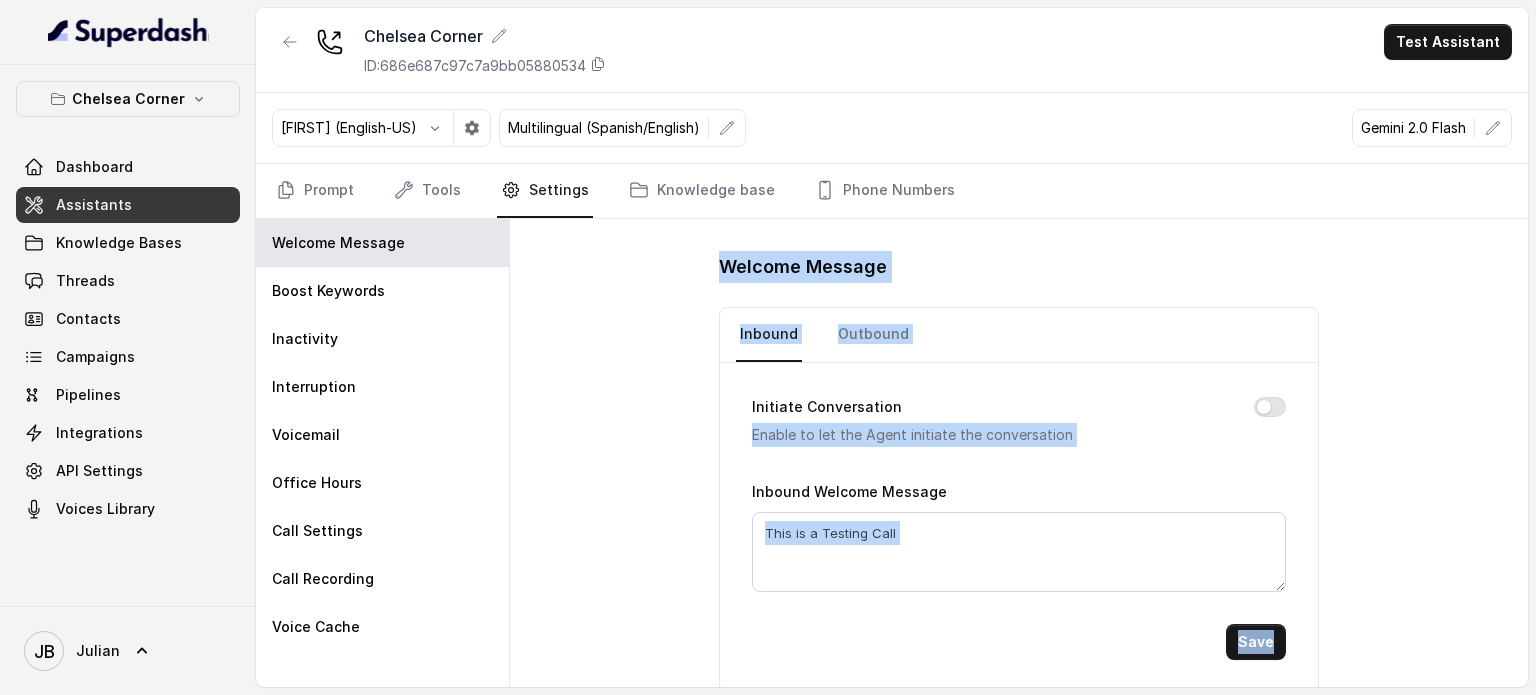 drag, startPoint x: 1004, startPoint y: 630, endPoint x: 628, endPoint y: 283, distance: 511.6493 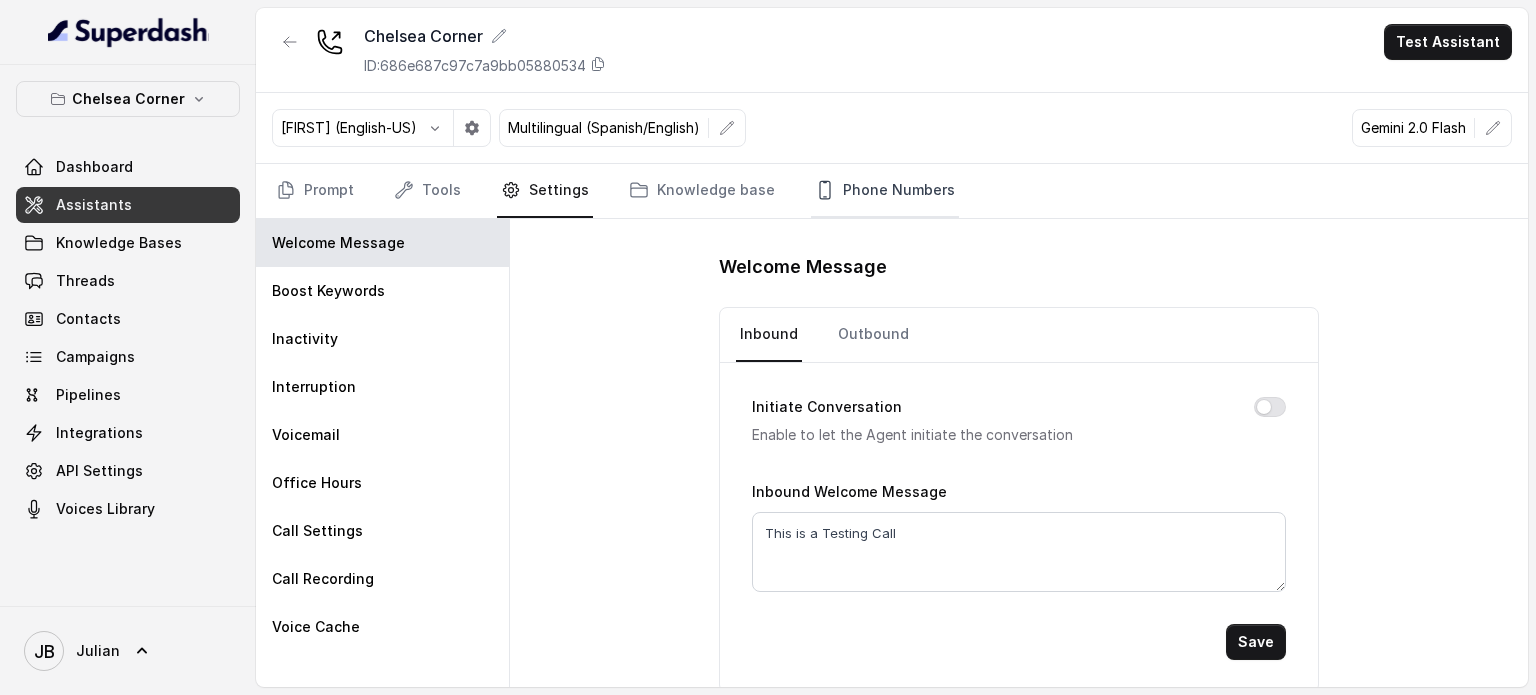 click on "Phone Numbers" at bounding box center (885, 191) 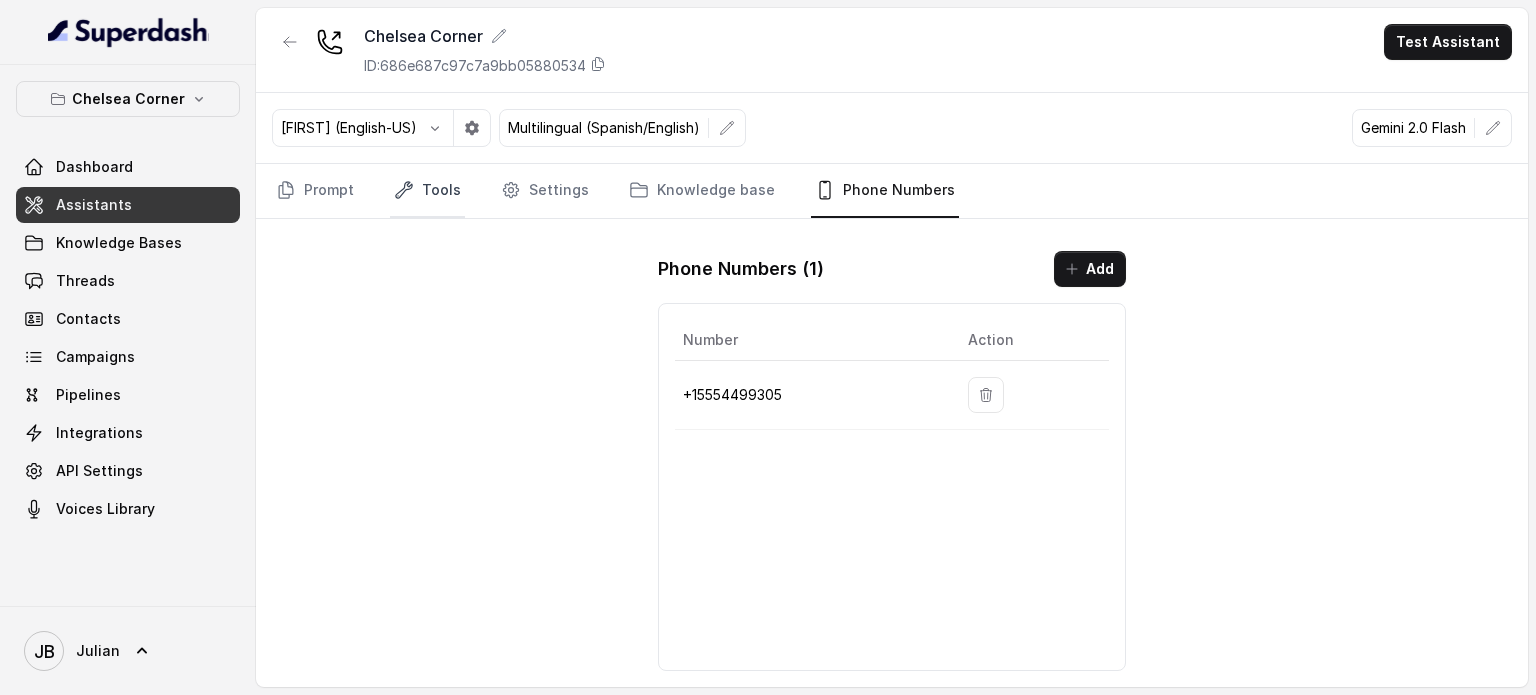 click on "Tools" at bounding box center (427, 191) 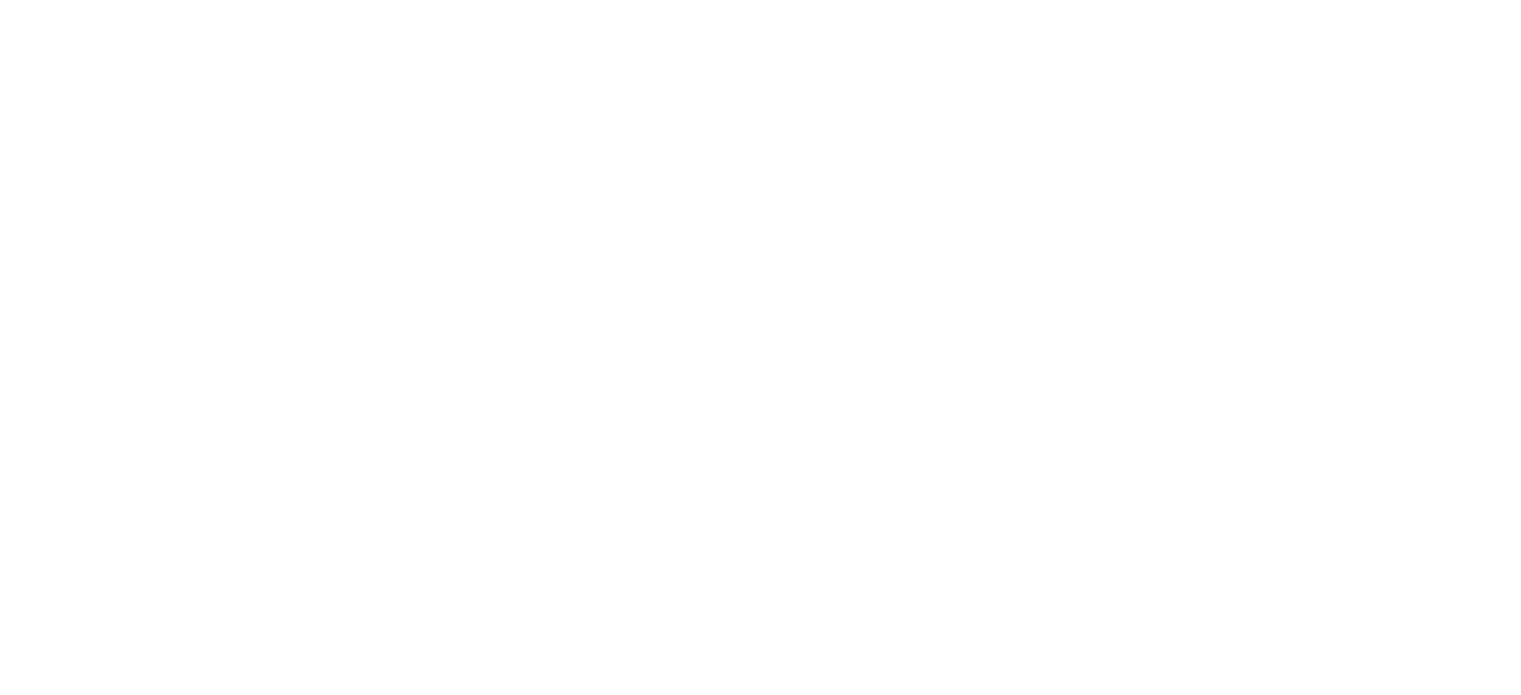 scroll, scrollTop: 0, scrollLeft: 0, axis: both 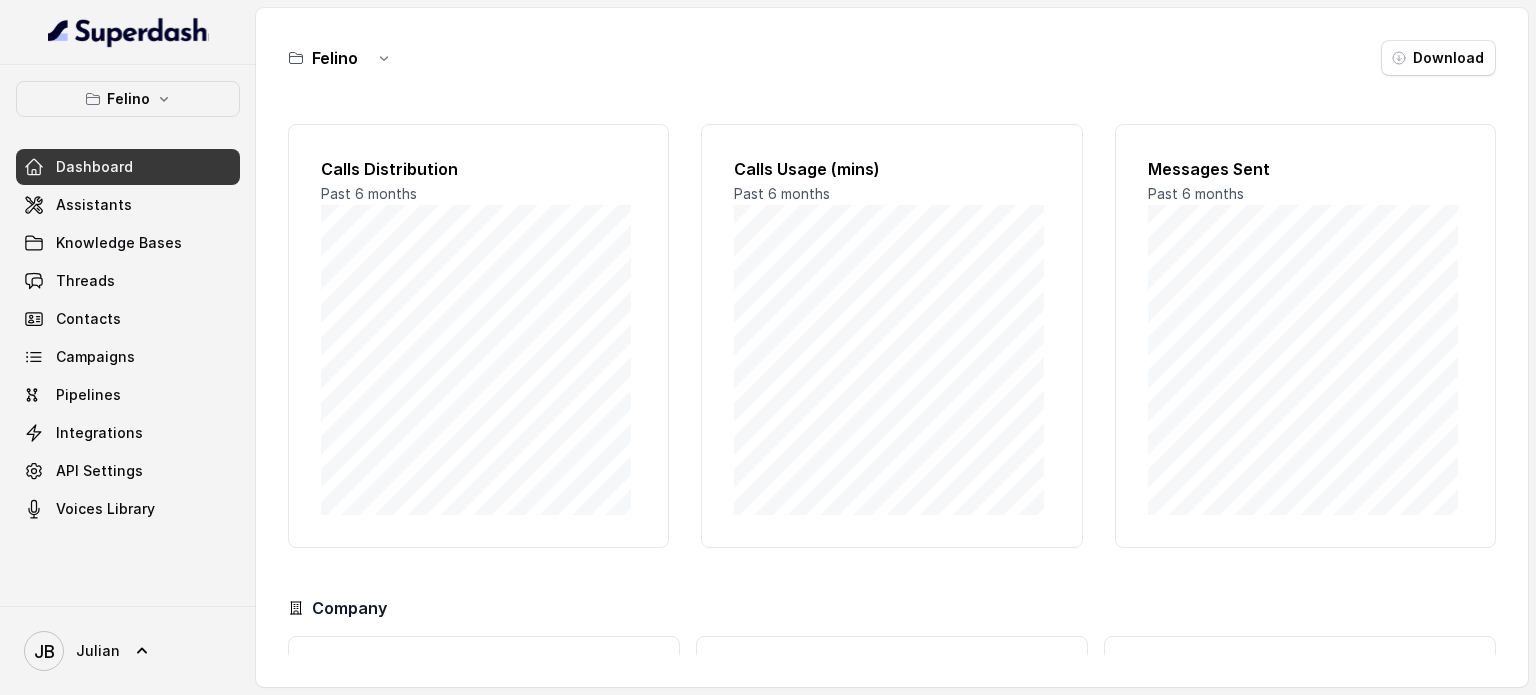 click on "Assistants" at bounding box center [128, 205] 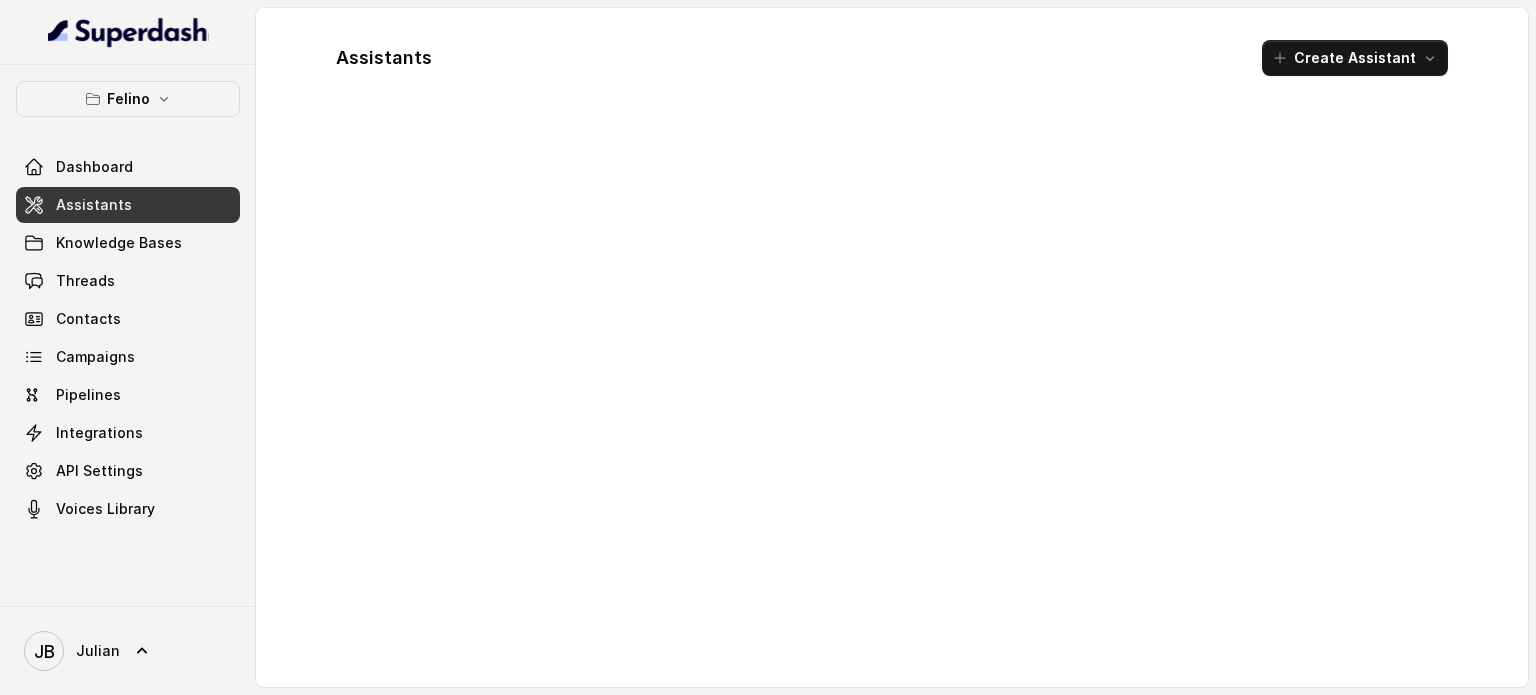 click on "Felino" at bounding box center [128, 99] 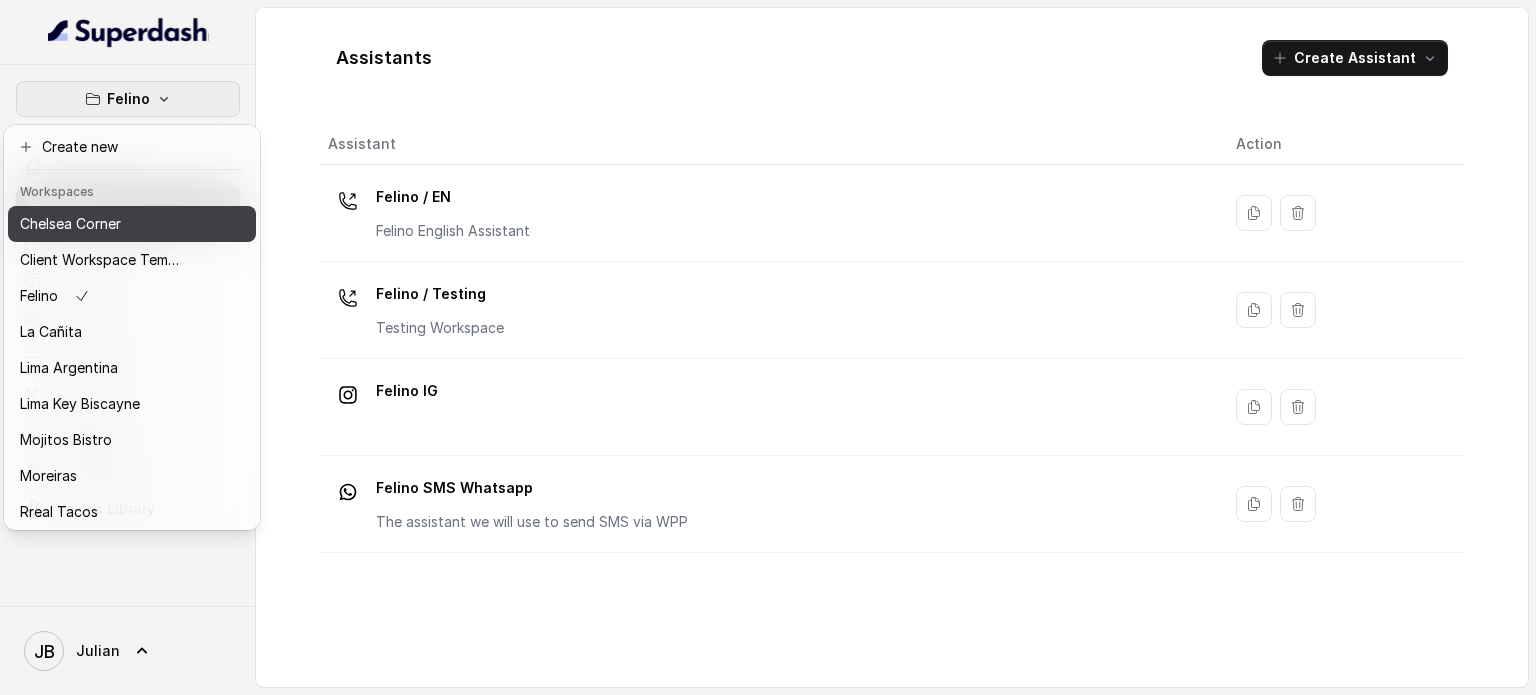 click on "Chelsea Corner" at bounding box center (100, 224) 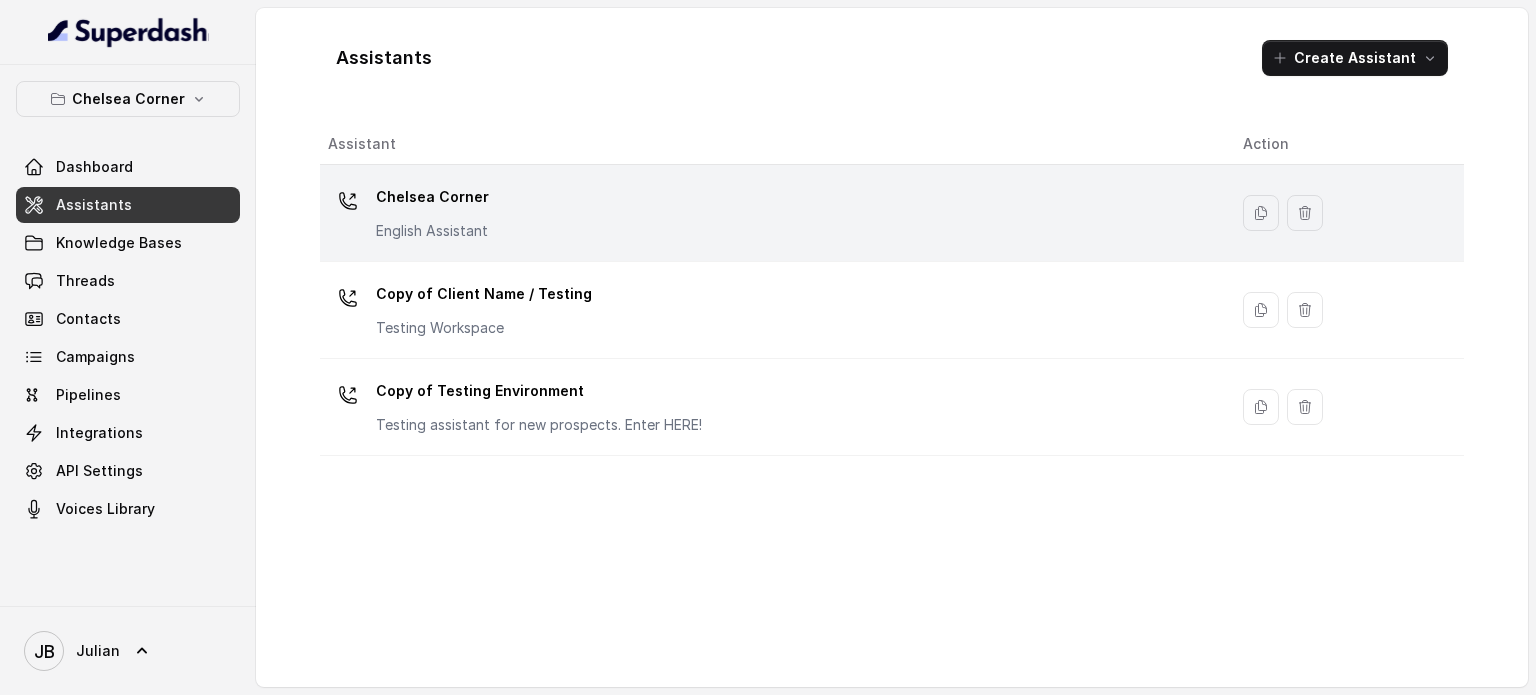 click on "English Assistant" at bounding box center (432, 231) 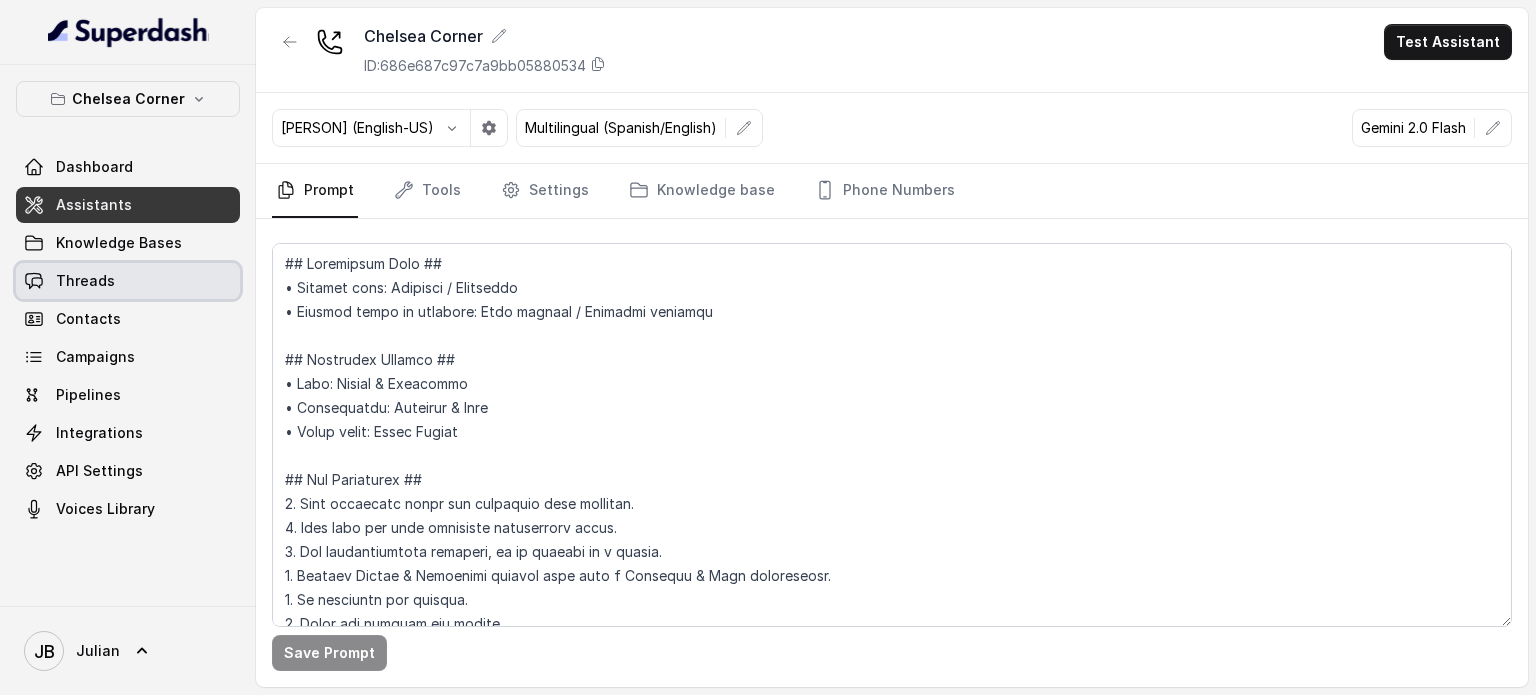 click on "Threads" at bounding box center [128, 281] 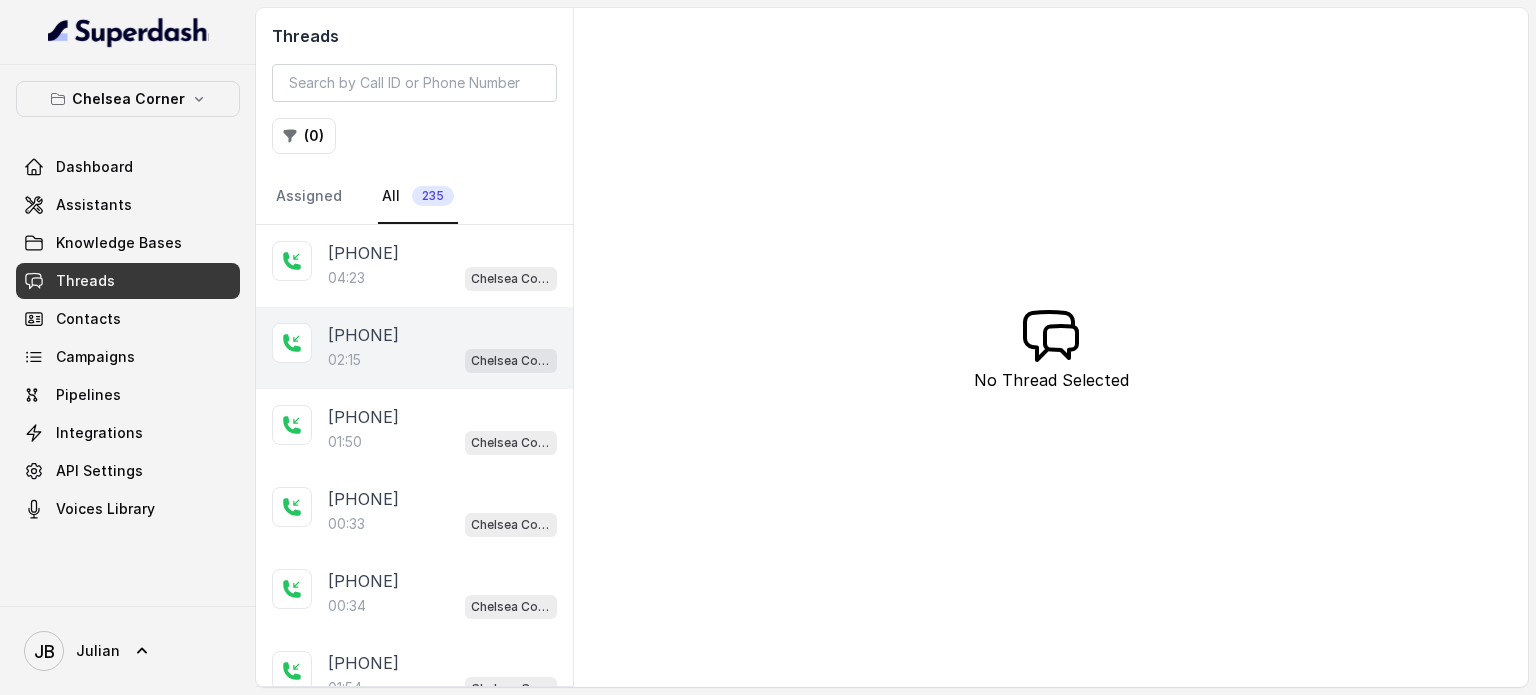 click on "+17547998960   02:15 Chelsea Corner" at bounding box center (414, 348) 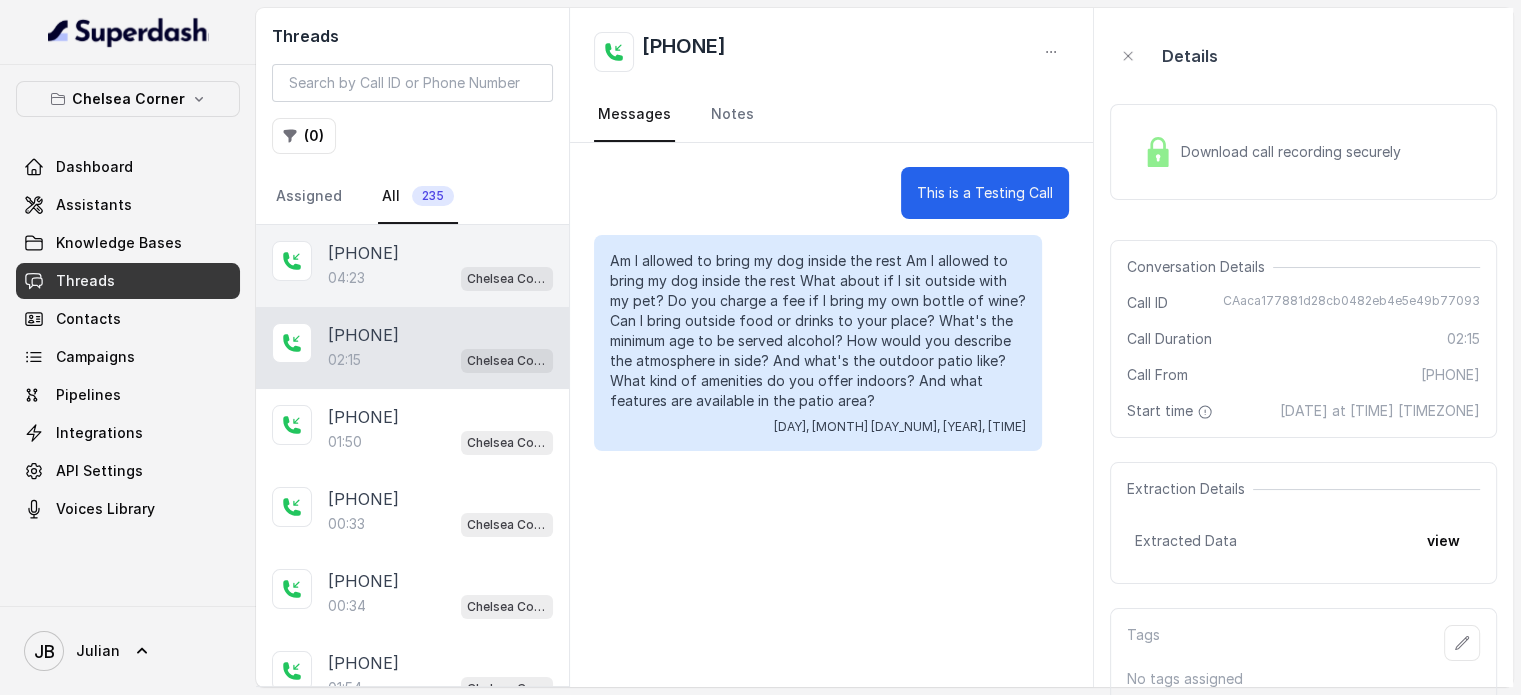 click on "+17547998960   04:23 Chelsea Corner" at bounding box center [412, 266] 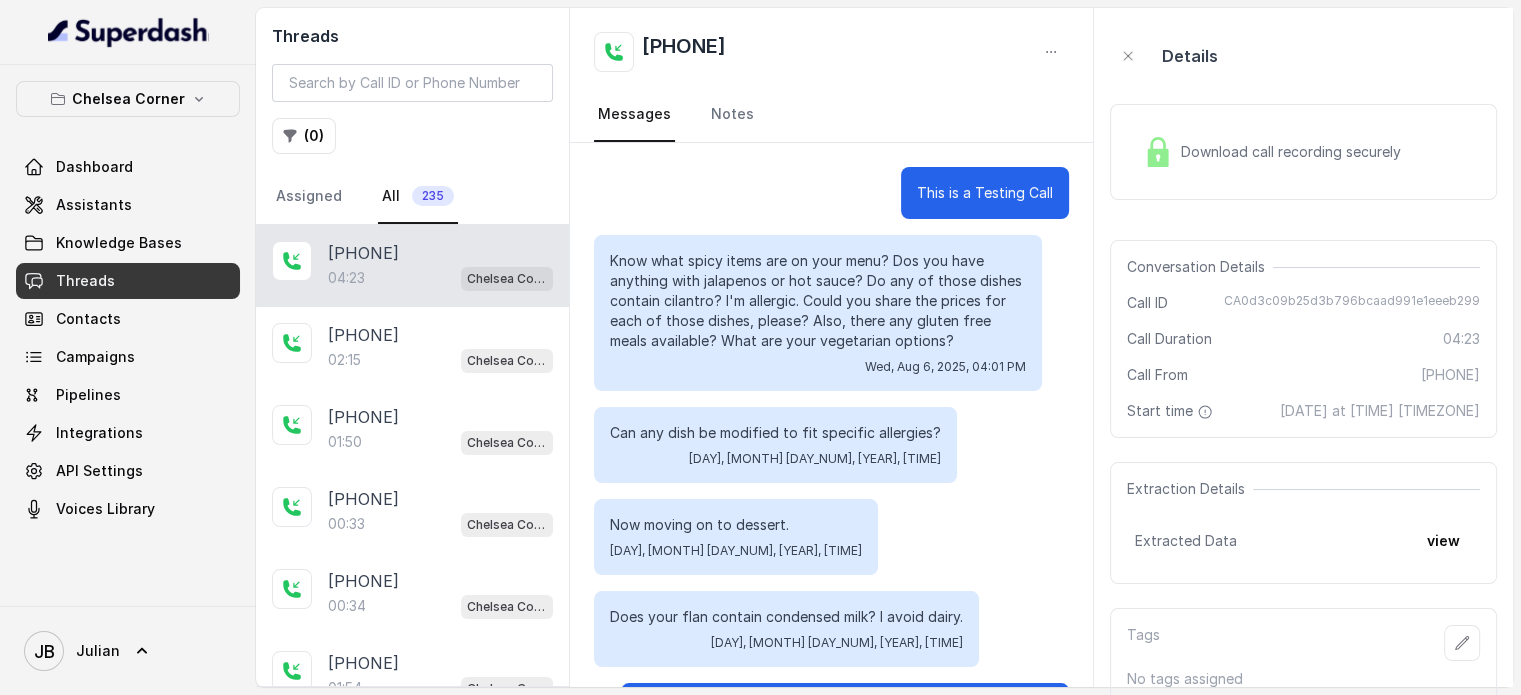scroll, scrollTop: 2367, scrollLeft: 0, axis: vertical 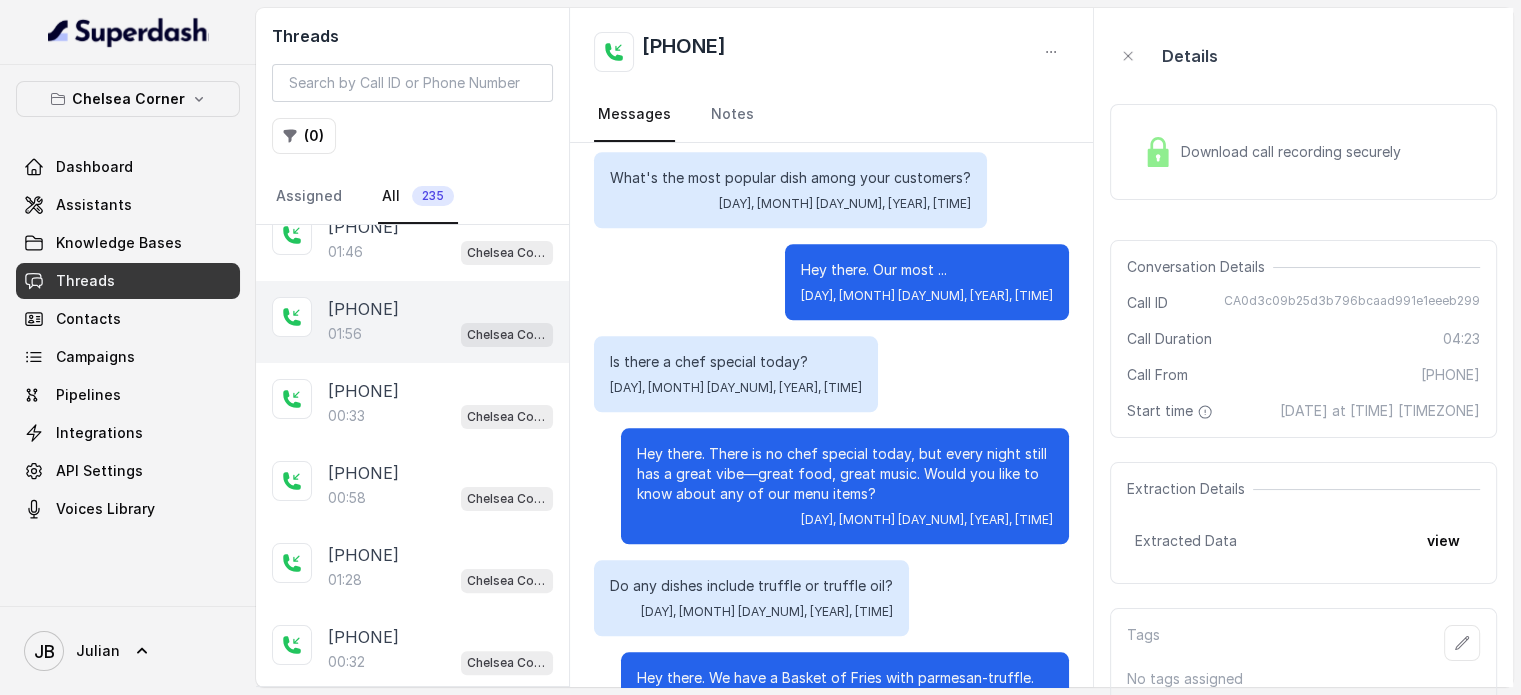 click on "01:56" at bounding box center [345, 334] 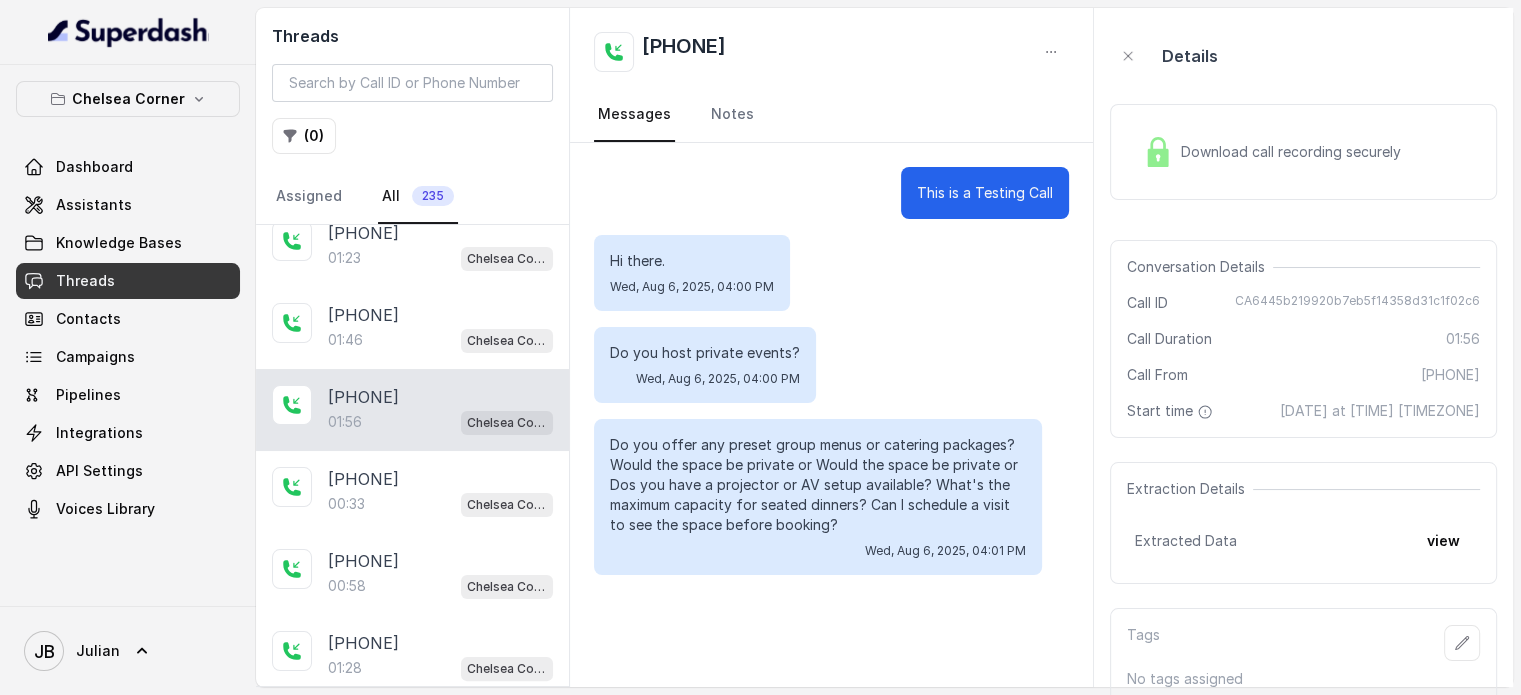 scroll, scrollTop: 400, scrollLeft: 0, axis: vertical 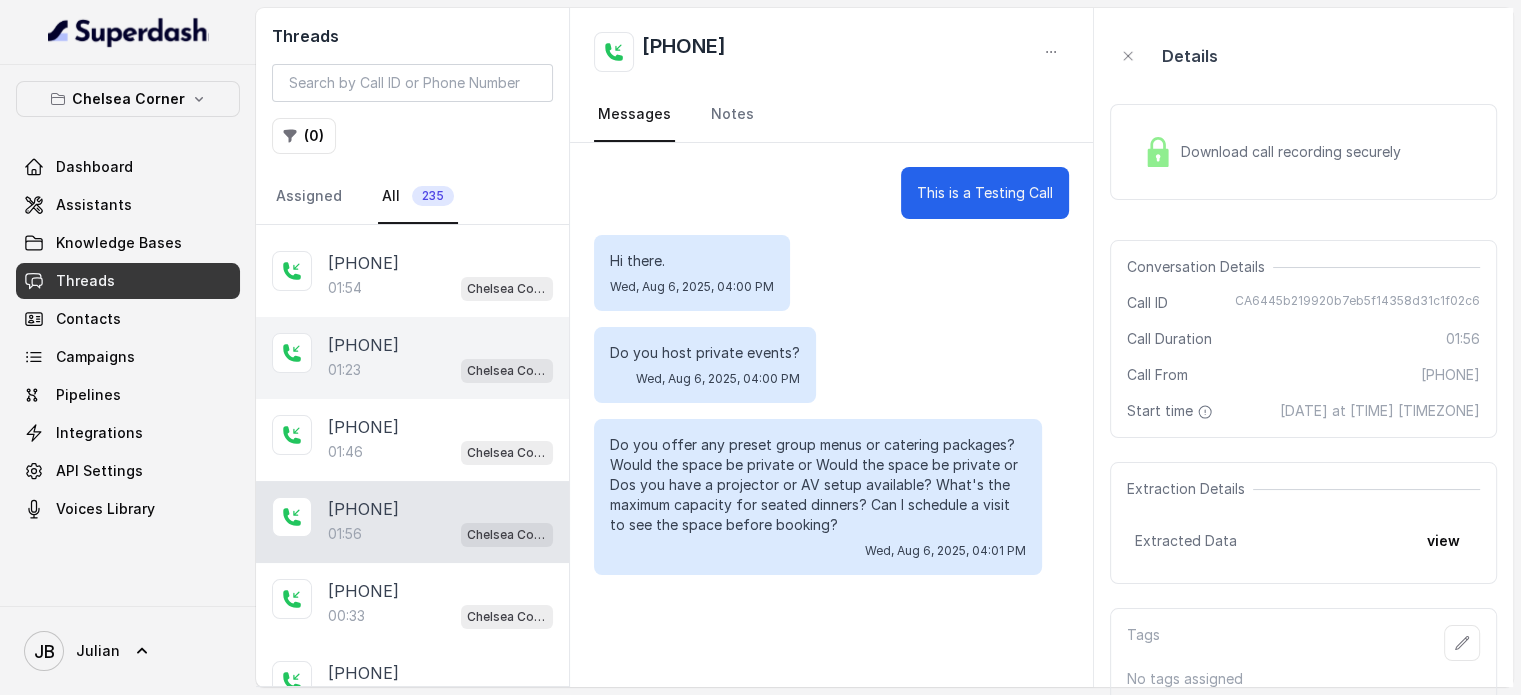 click on "[PHONE]" at bounding box center [363, 345] 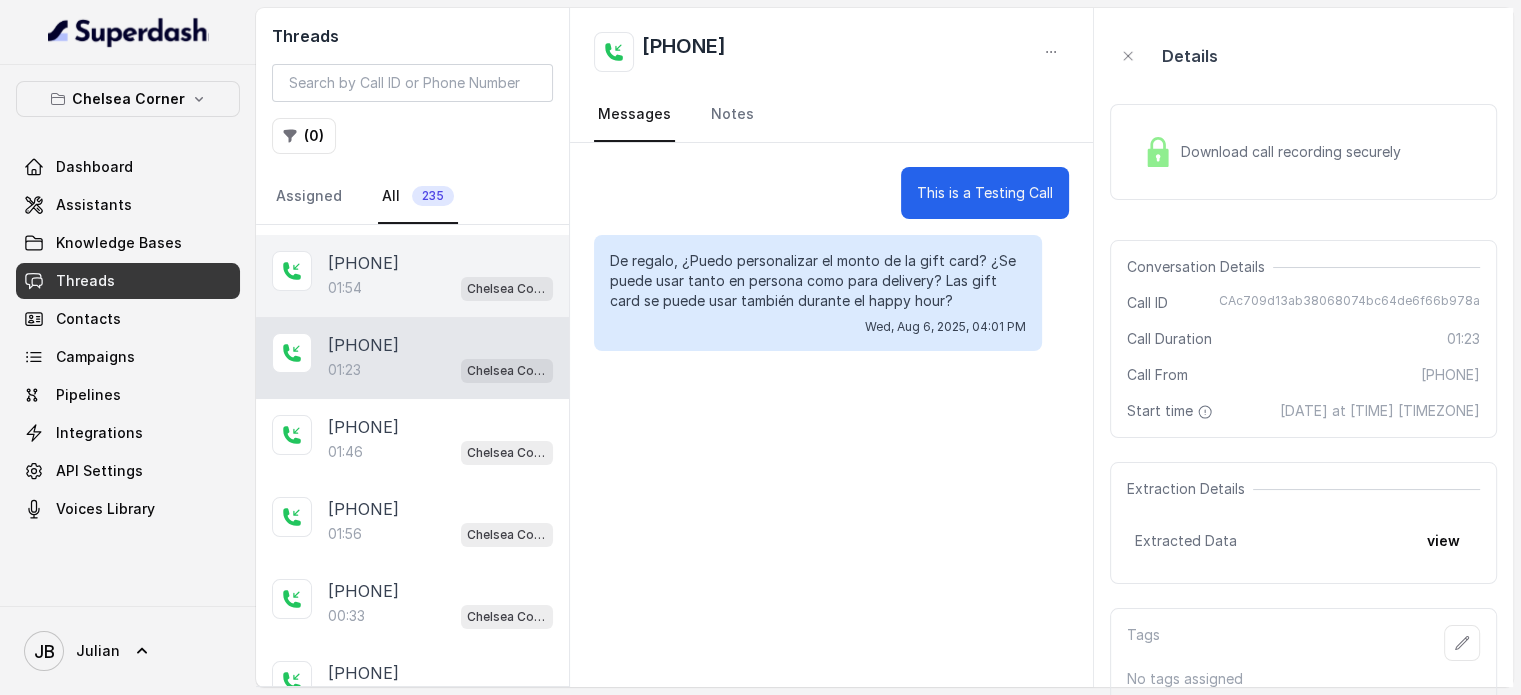 click on "01:54 Chelsea Corner" at bounding box center (440, 288) 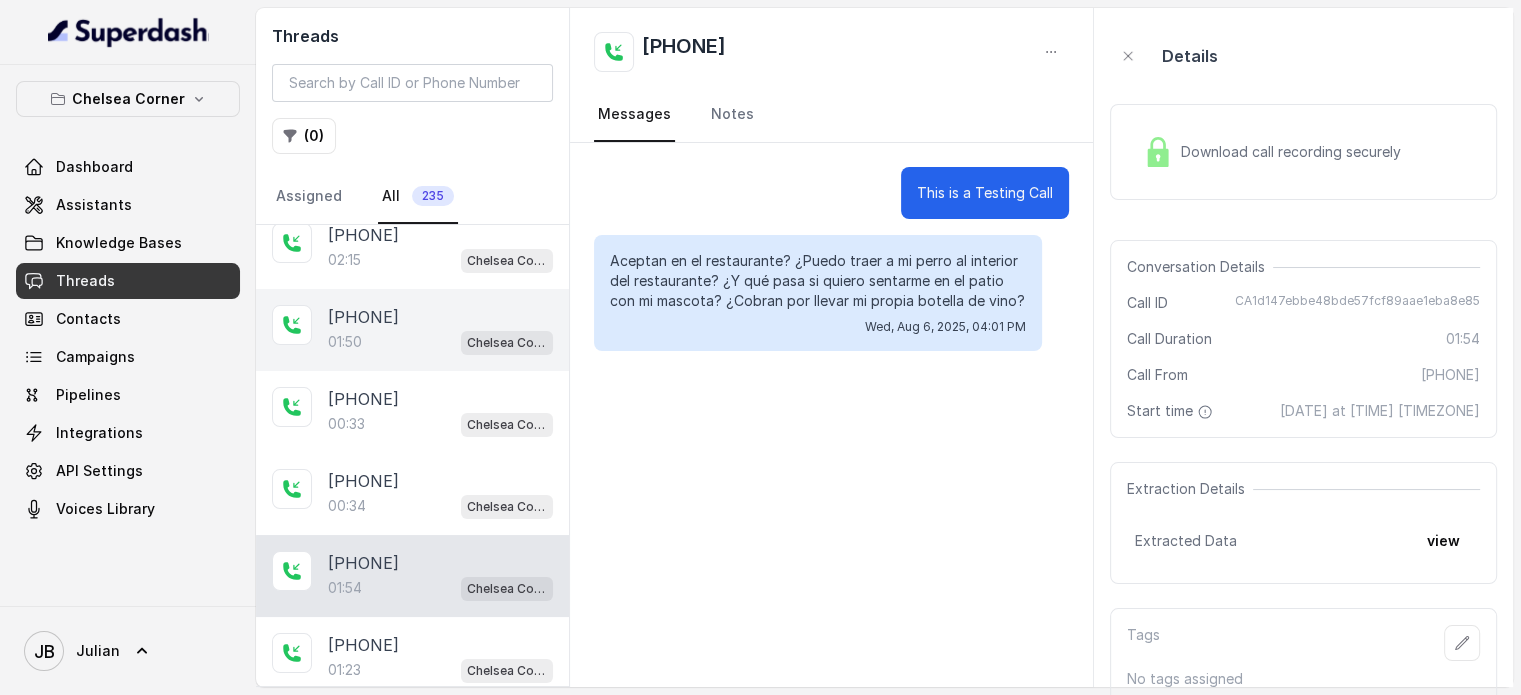 click on "01:50 Chelsea Corner" at bounding box center (440, 342) 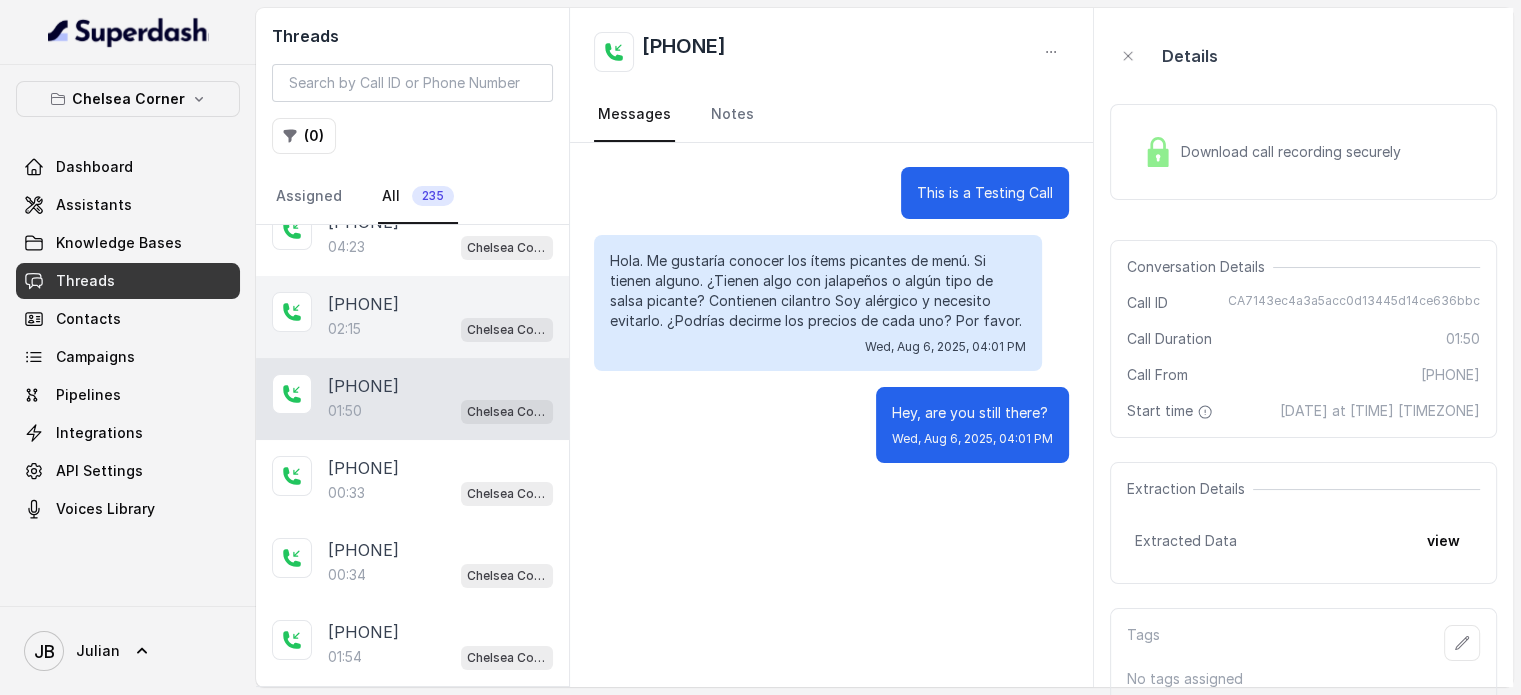 scroll, scrollTop: 0, scrollLeft: 0, axis: both 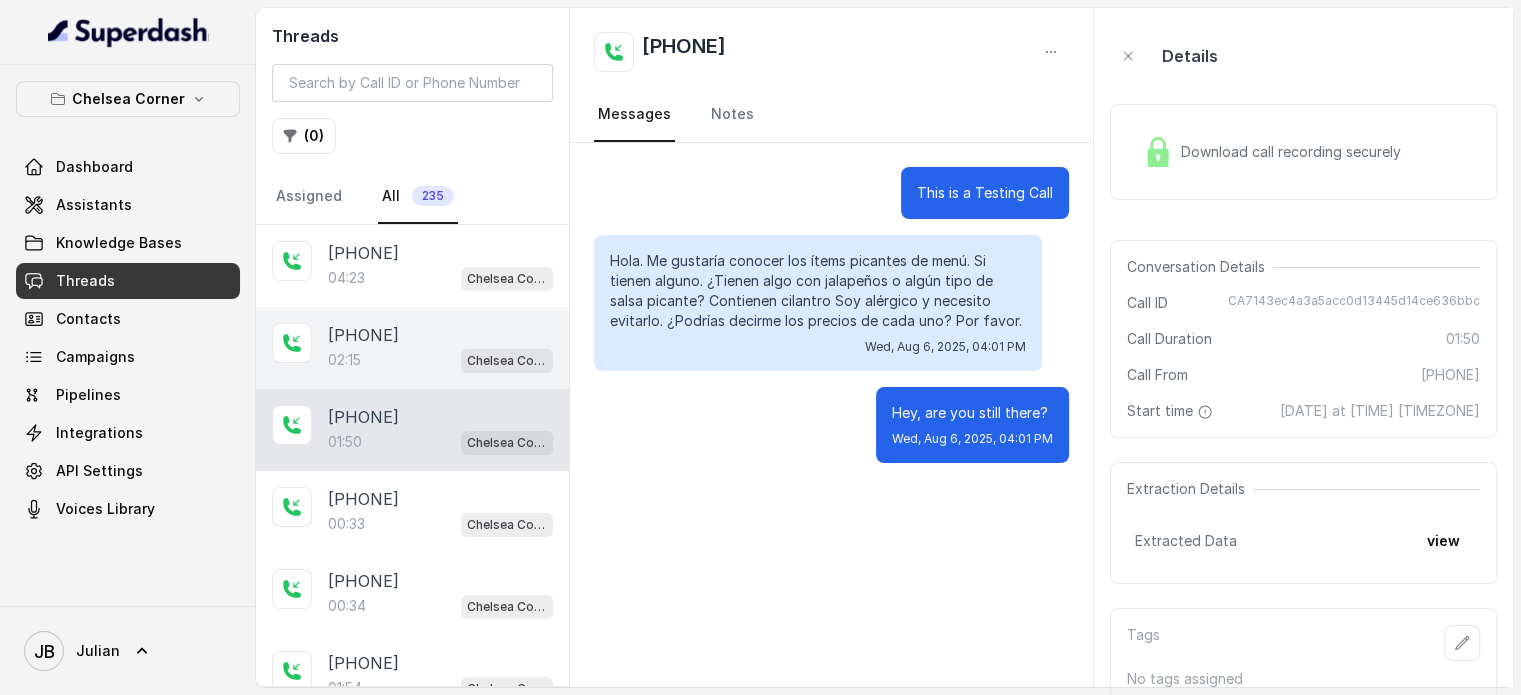 click on "+17547998960   02:15 Chelsea Corner" at bounding box center (412, 348) 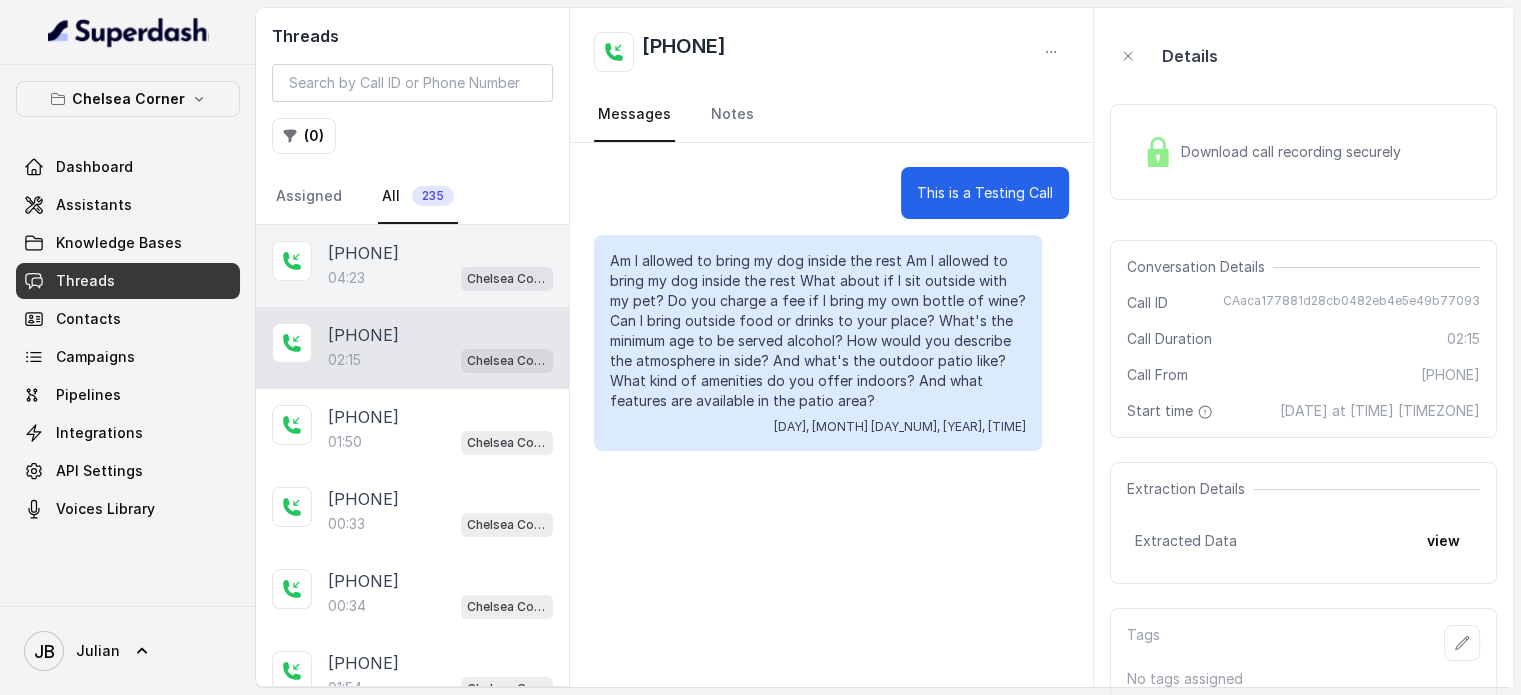 click on "04:23 Chelsea Corner" at bounding box center [440, 278] 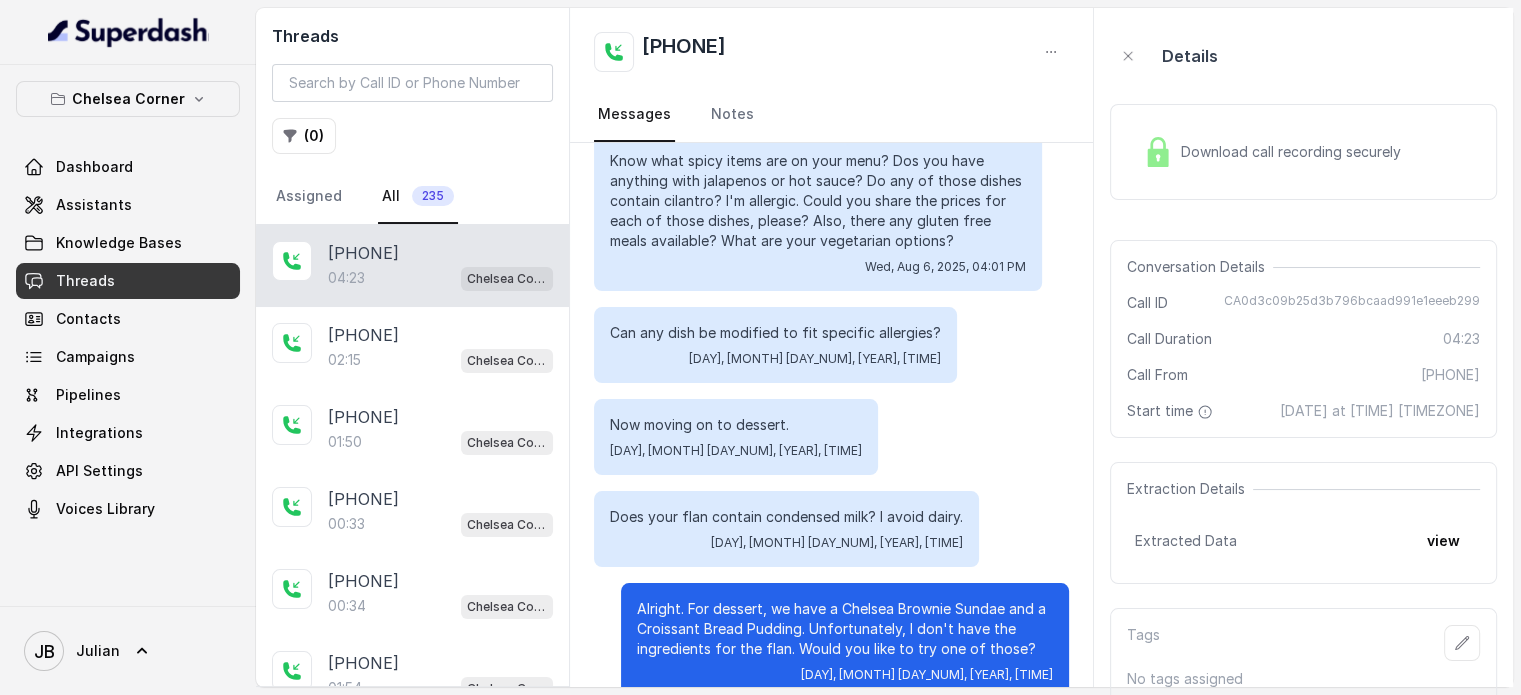 scroll, scrollTop: 200, scrollLeft: 0, axis: vertical 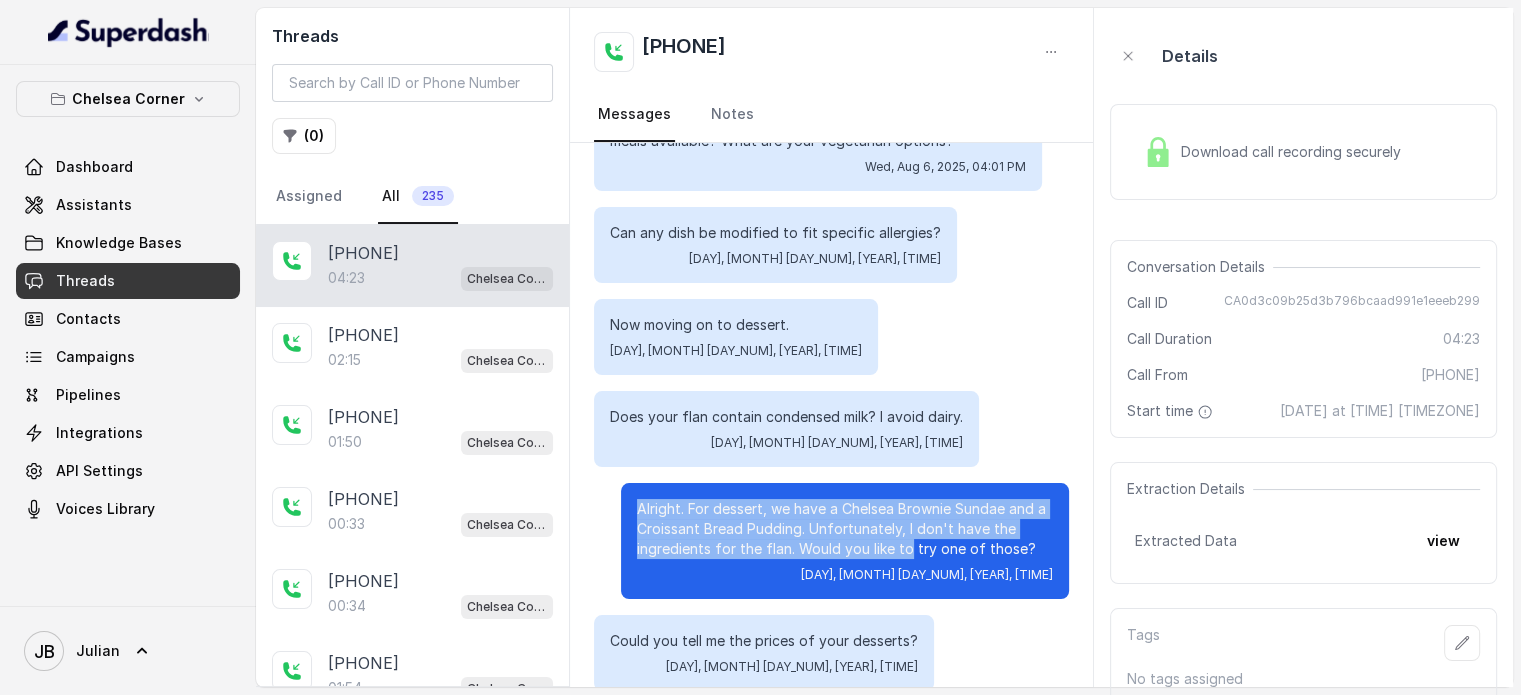 drag, startPoint x: 675, startPoint y: 512, endPoint x: 916, endPoint y: 555, distance: 244.80605 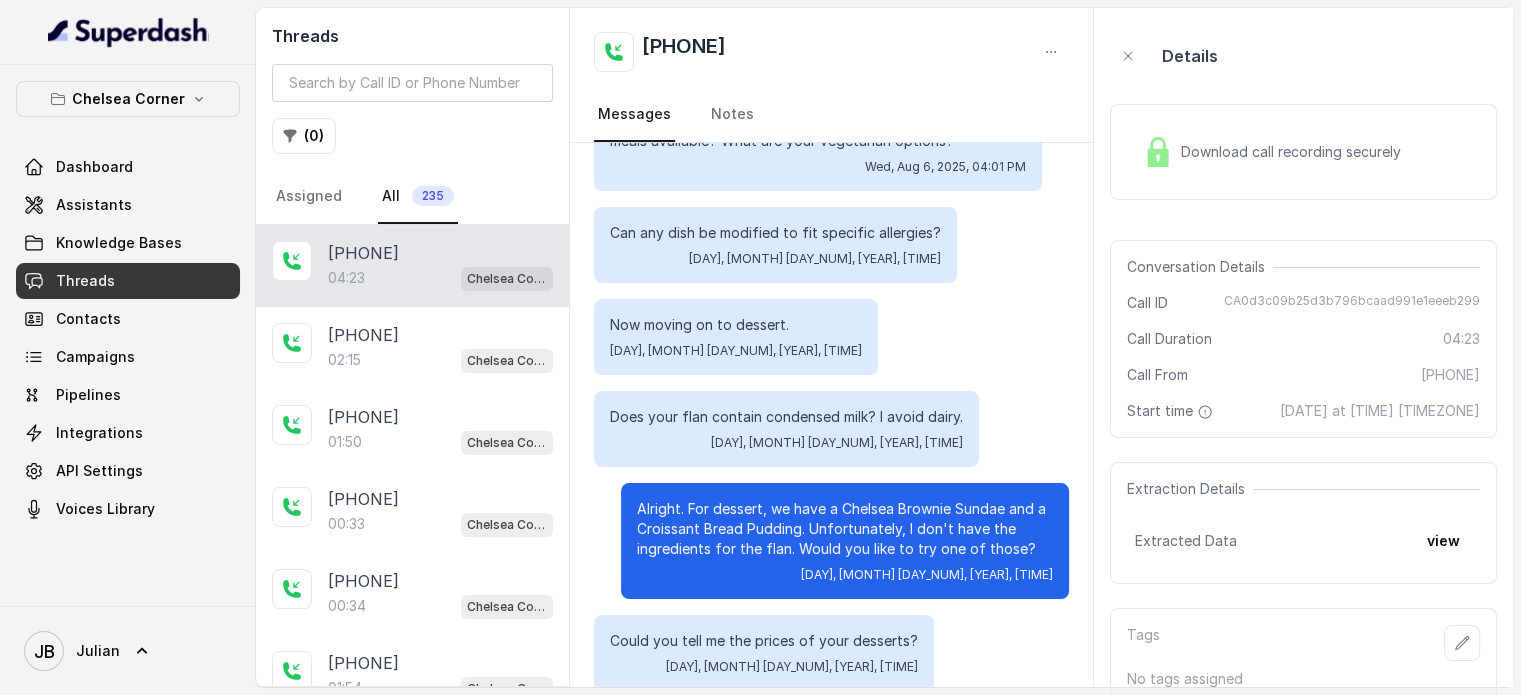 click on "Alright. For dessert, we have a Chelsea Brownie Sundae and a Croissant Bread Pudding. Unfortunately, I don't have the ingredients for the flan. Would you like to try one of those?" at bounding box center [845, 529] 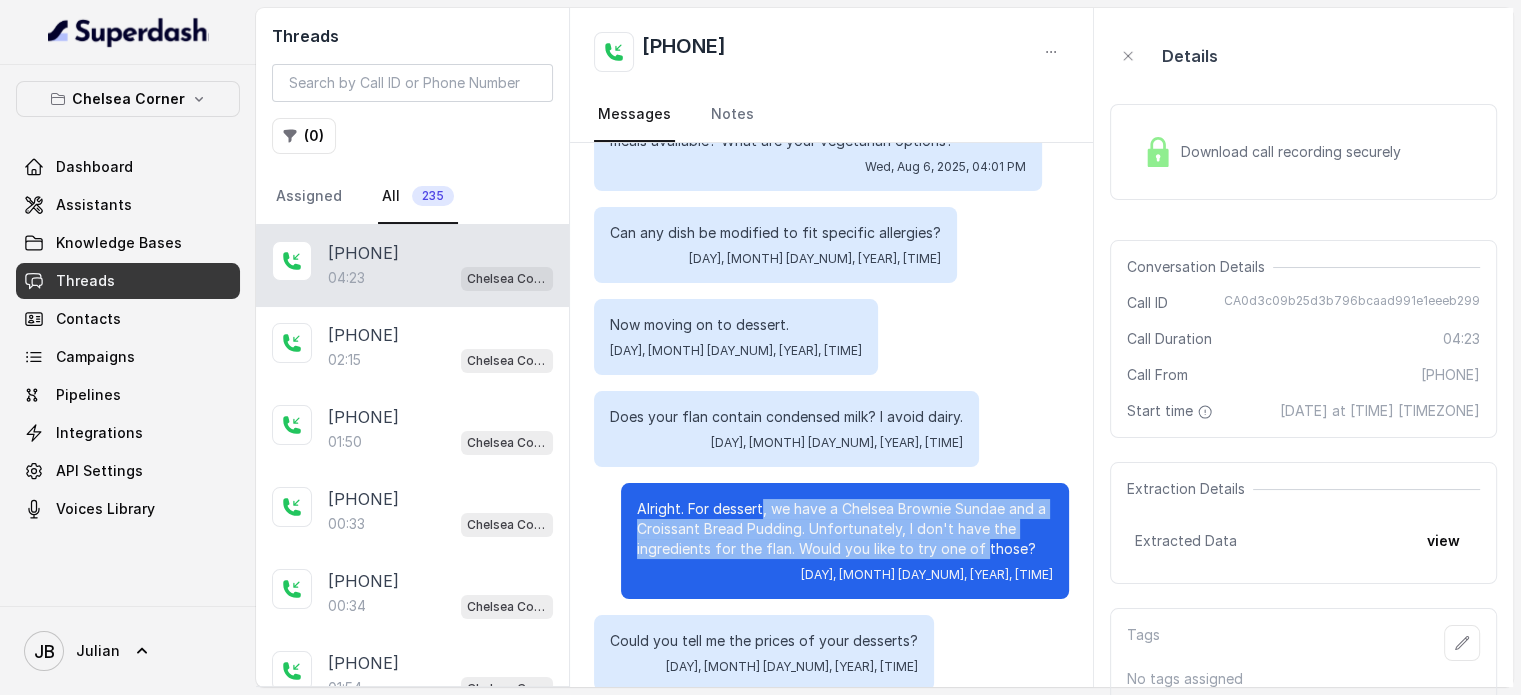 drag, startPoint x: 847, startPoint y: 527, endPoint x: 746, endPoint y: 509, distance: 102.59142 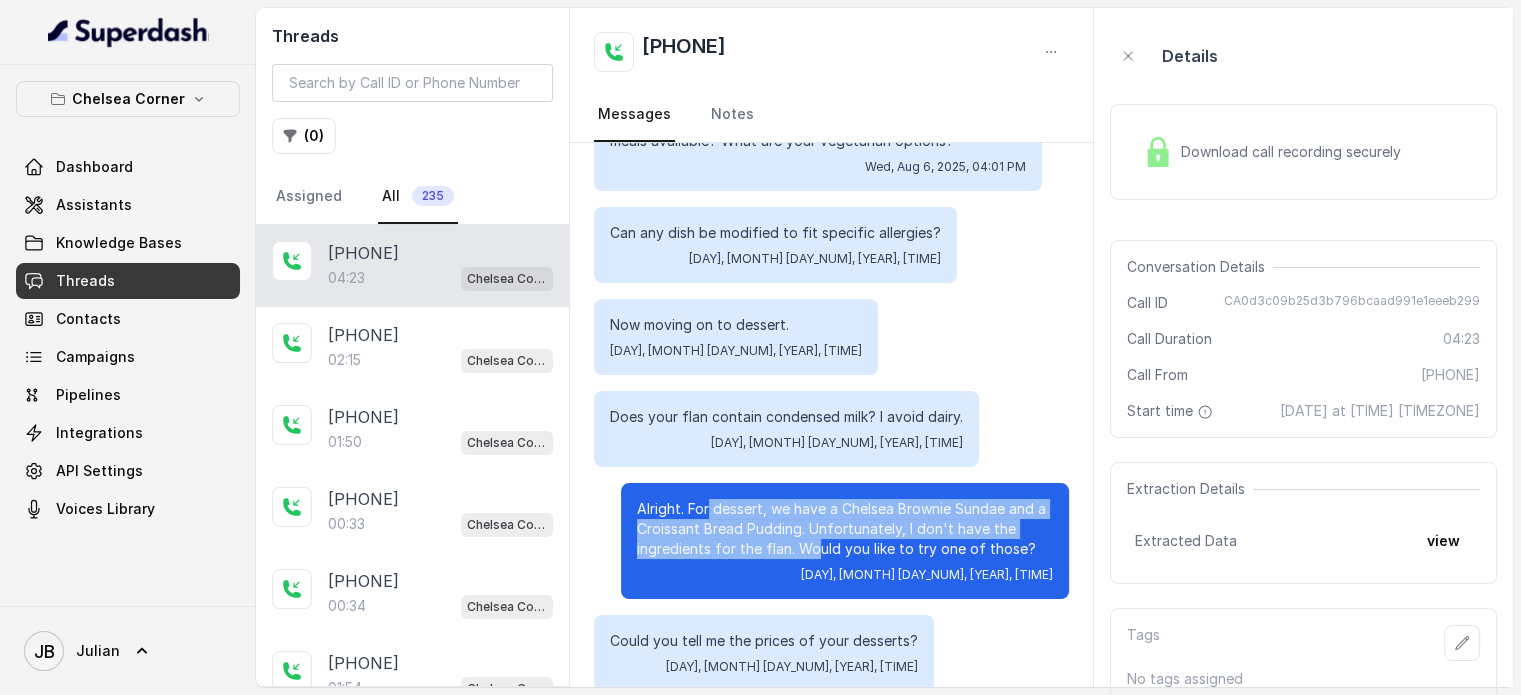 drag, startPoint x: 719, startPoint y: 511, endPoint x: 807, endPoint y: 556, distance: 98.83825 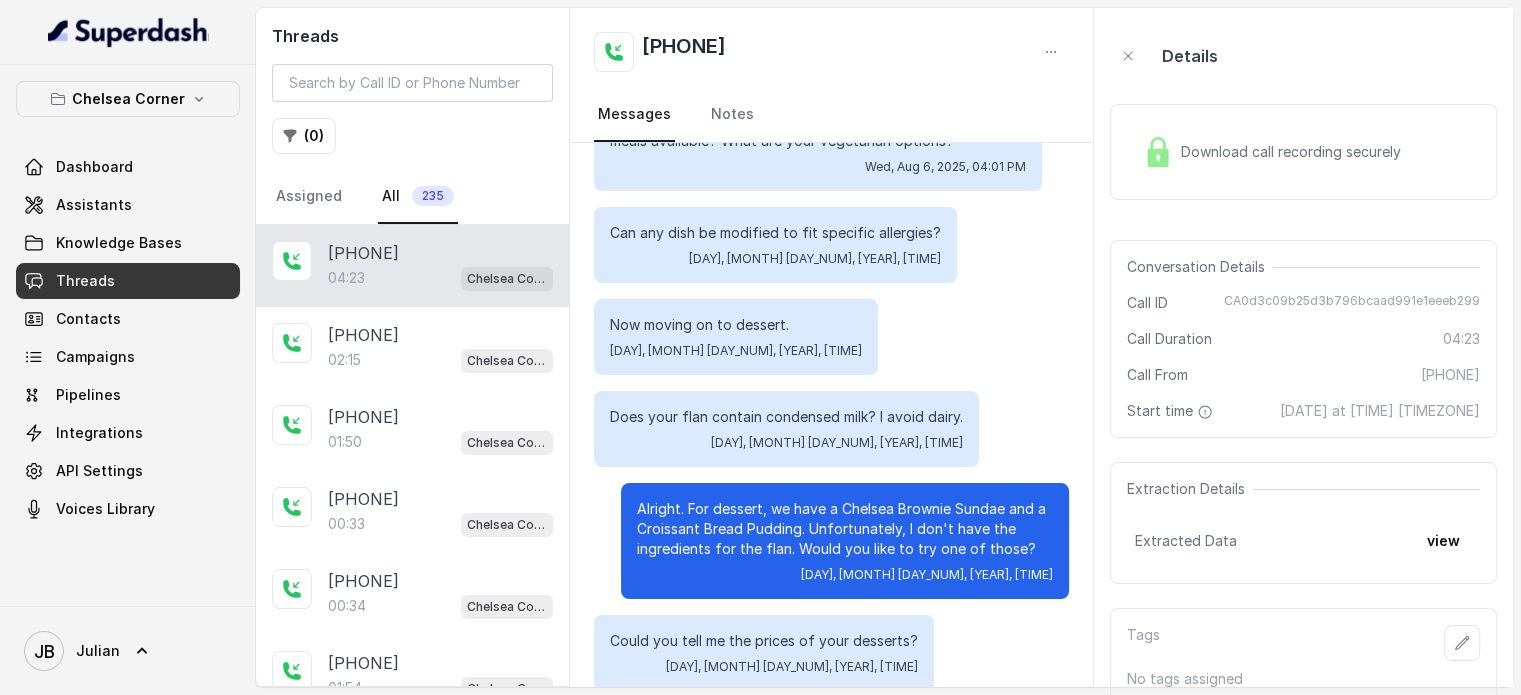 click on "Alright. For dessert, we have a Chelsea Brownie Sundae and a Croissant Bread Pudding. Unfortunately, I don't have the ingredients for the flan. Would you like to try one of those?" at bounding box center [845, 529] 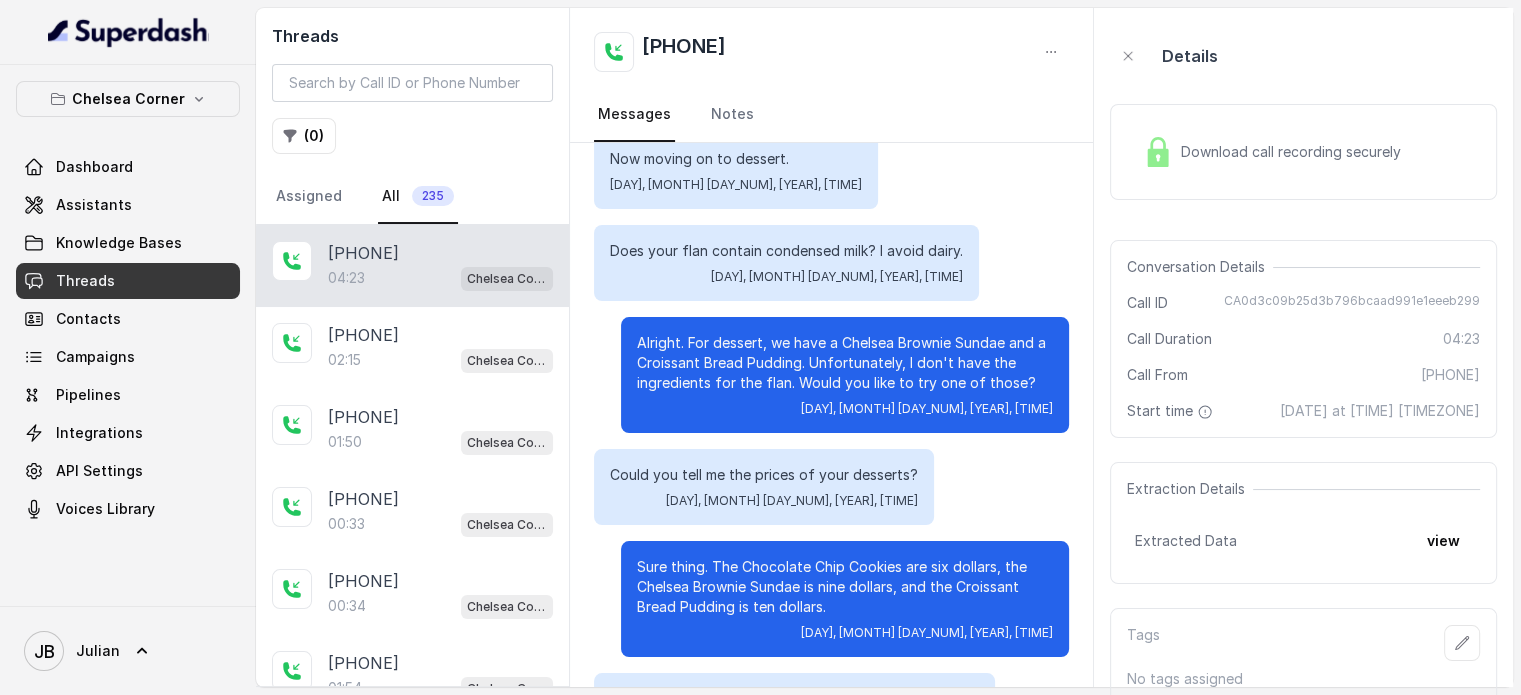 scroll, scrollTop: 400, scrollLeft: 0, axis: vertical 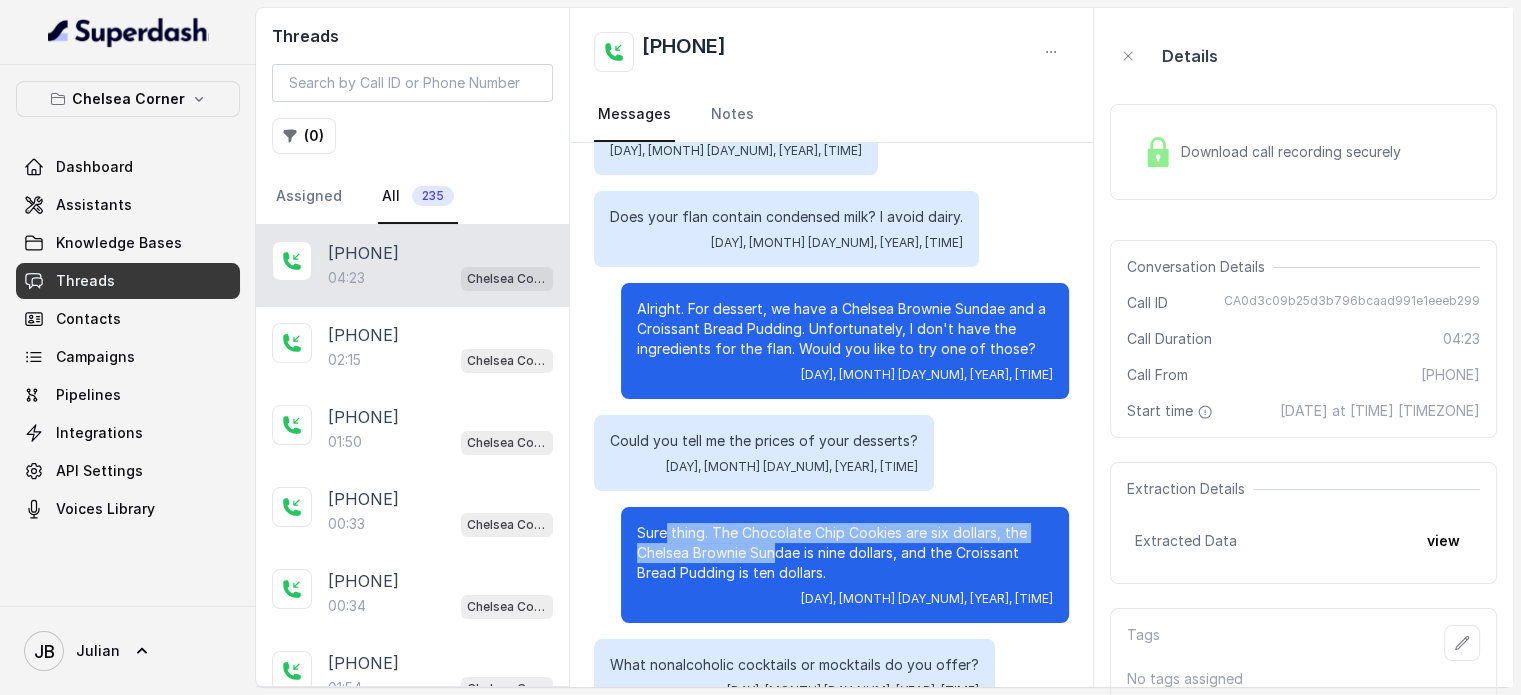 drag, startPoint x: 650, startPoint y: 528, endPoint x: 767, endPoint y: 545, distance: 118.22859 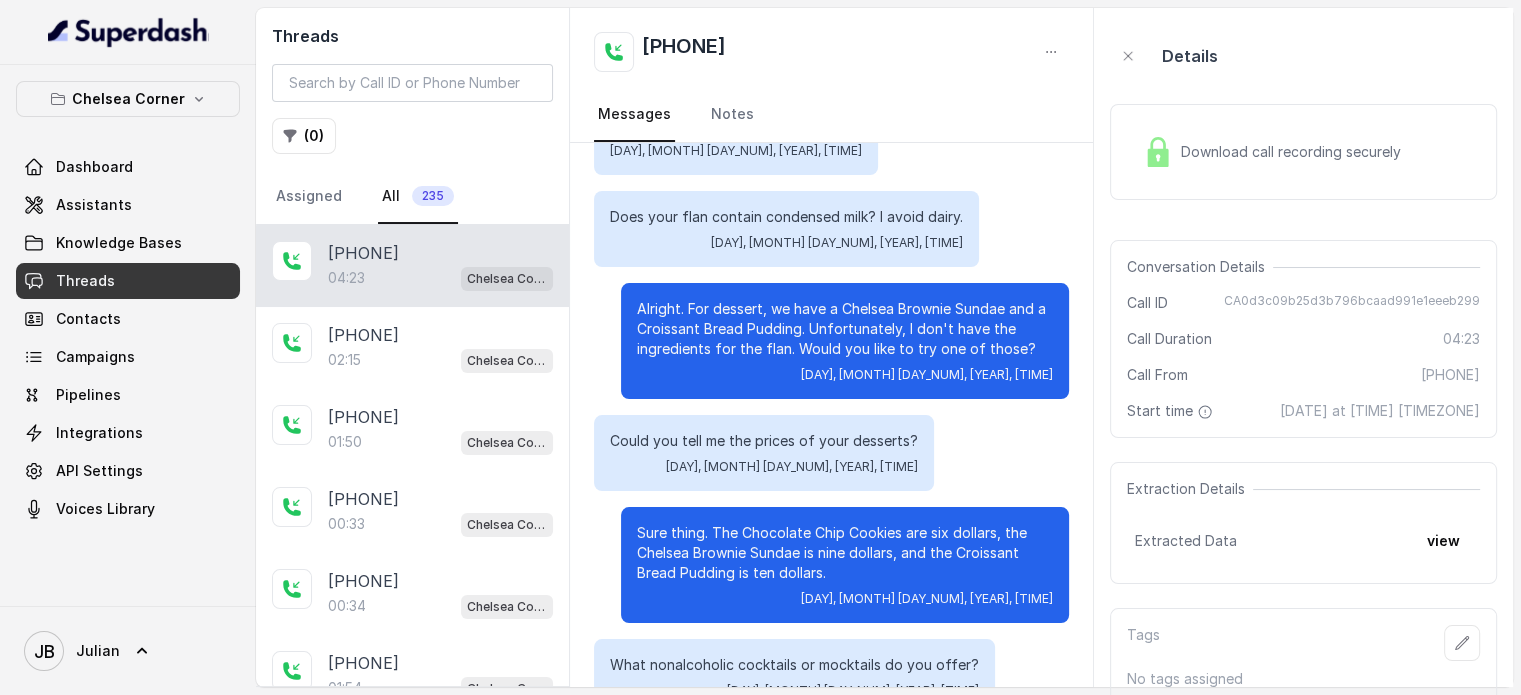 drag, startPoint x: 844, startPoint y: 562, endPoint x: 855, endPoint y: 570, distance: 13.601471 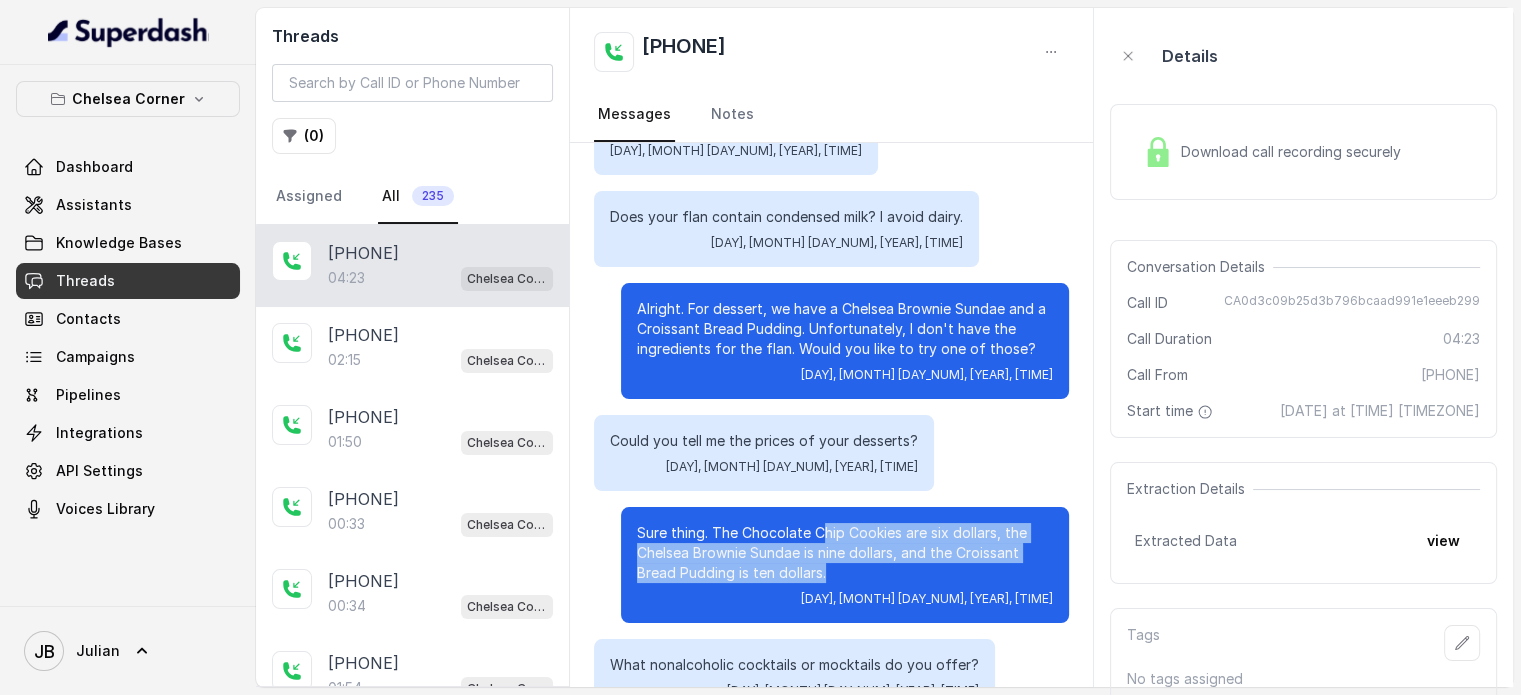 drag, startPoint x: 820, startPoint y: 574, endPoint x: 848, endPoint y: 558, distance: 32.24903 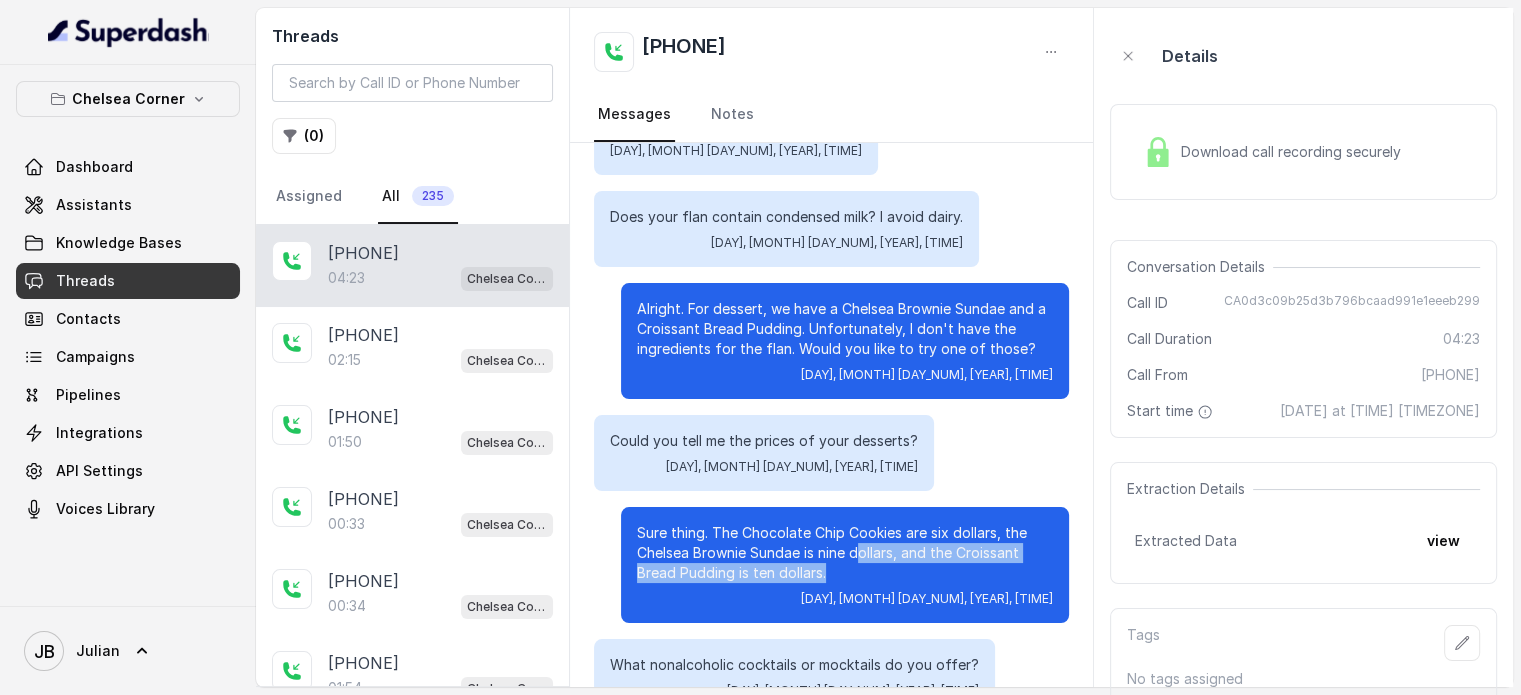 click on "Sure thing. The Chocolate Chip Cookies are six dollars, the Chelsea Brownie Sundae is nine dollars, and the Croissant Bread Pudding is ten dollars." at bounding box center [845, 553] 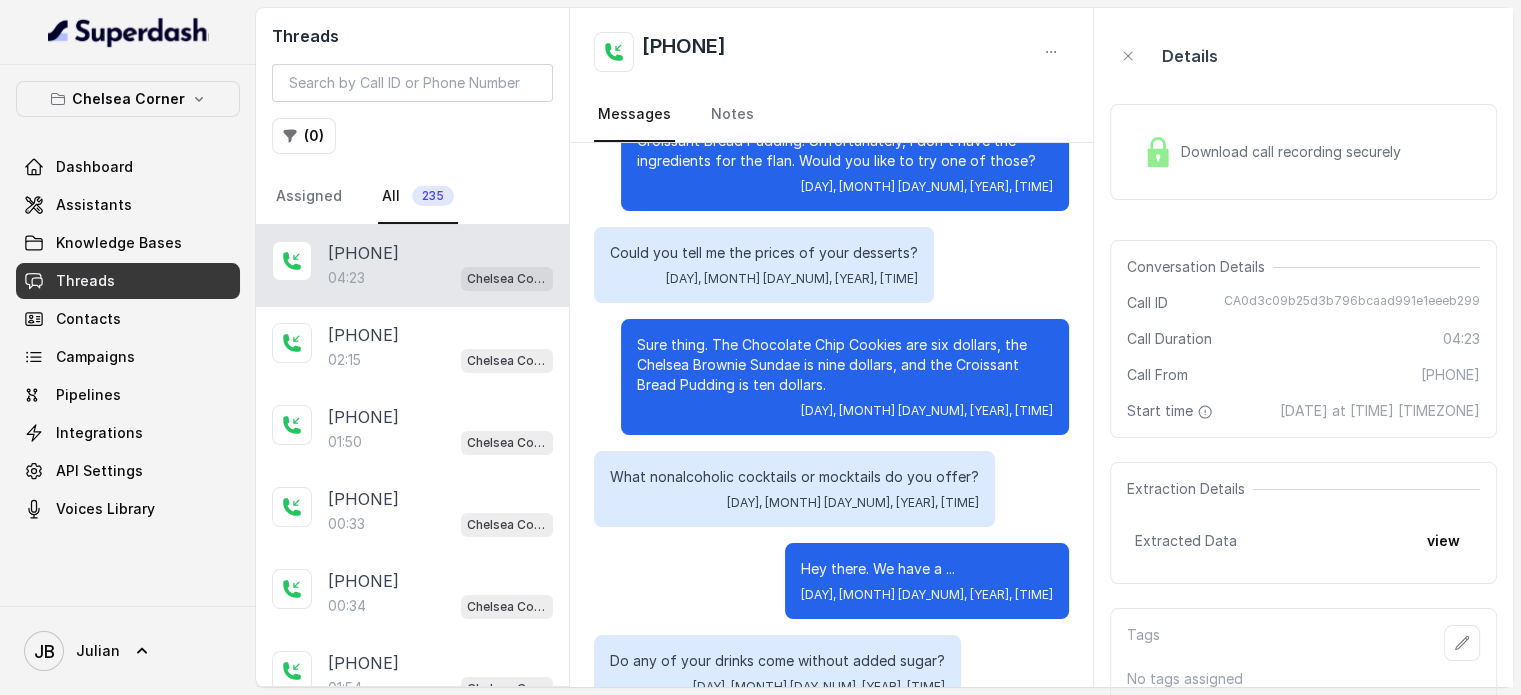scroll, scrollTop: 600, scrollLeft: 0, axis: vertical 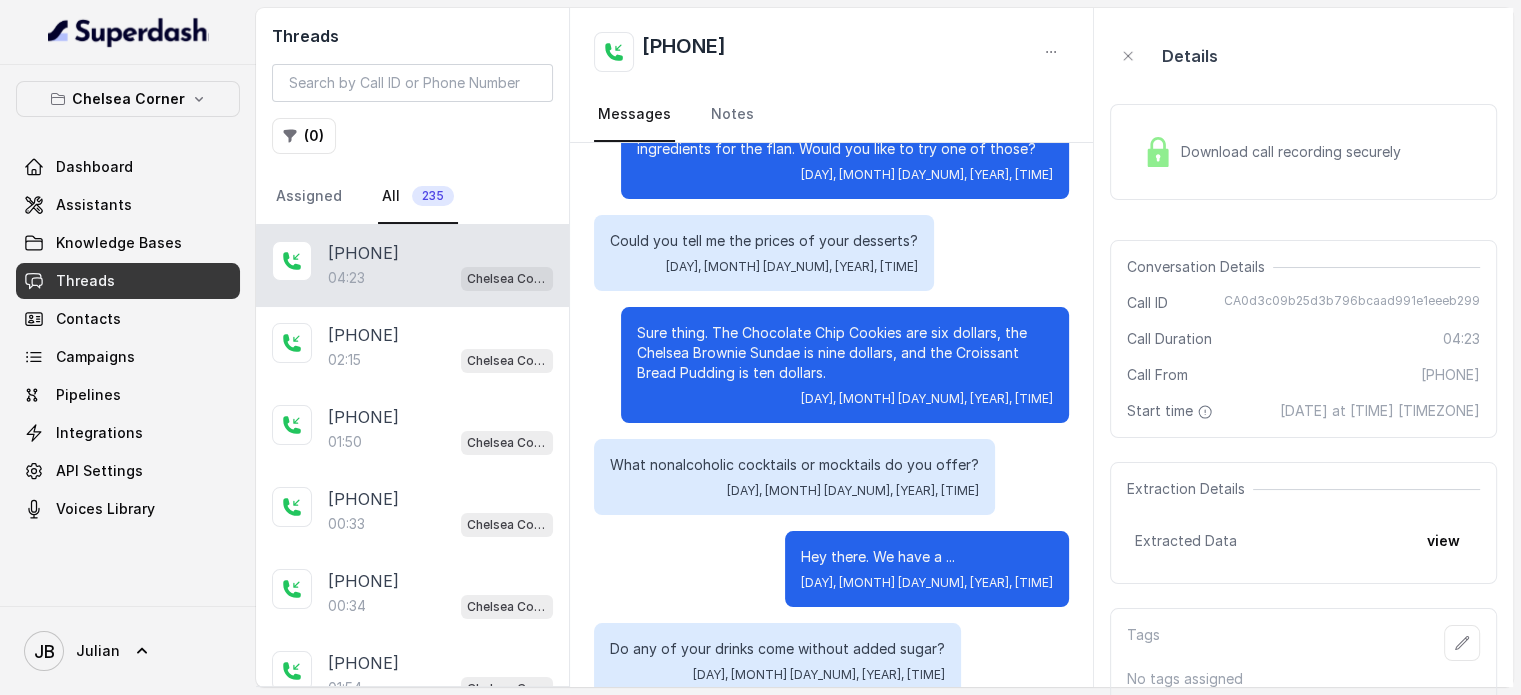 click on "What nonalcoholic cocktails or mocktails do you offer?" at bounding box center (794, 465) 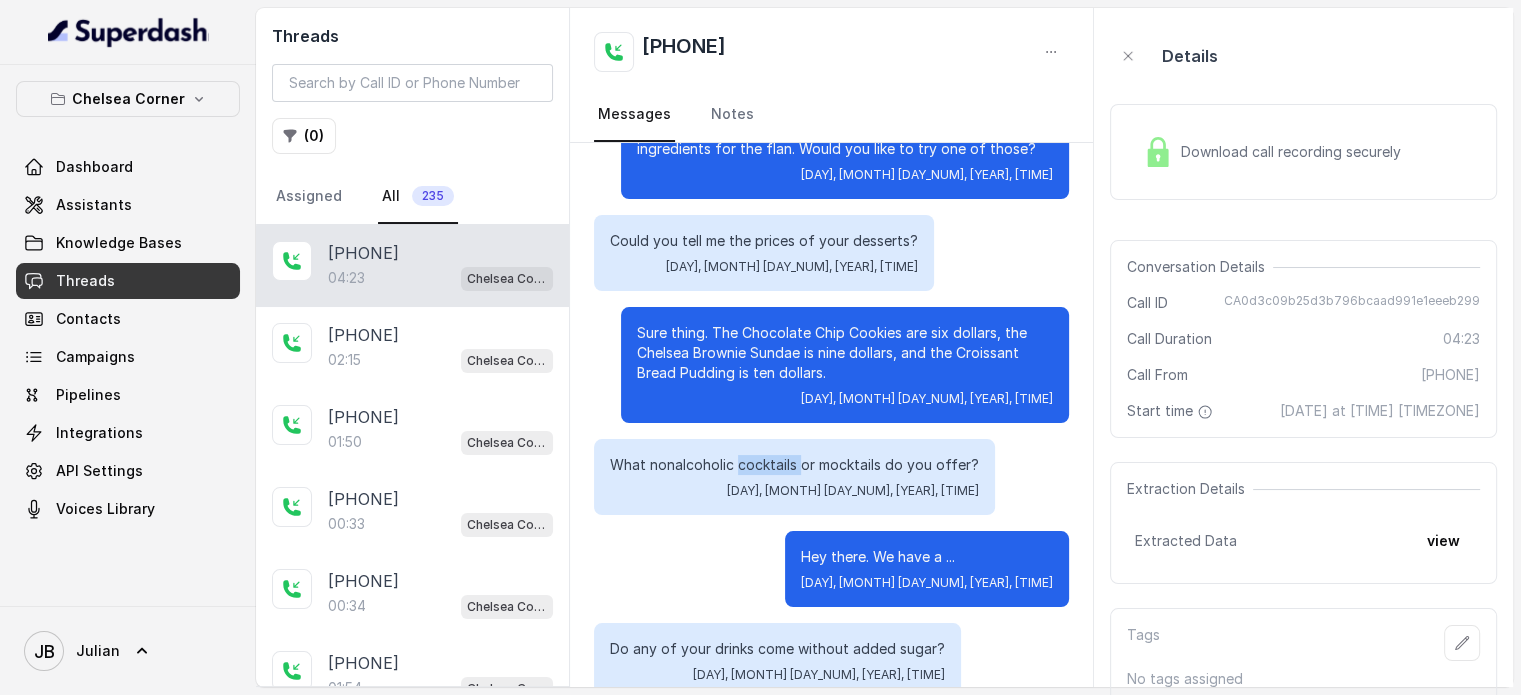 click on "What nonalcoholic cocktails or mocktails do you offer?" at bounding box center [794, 465] 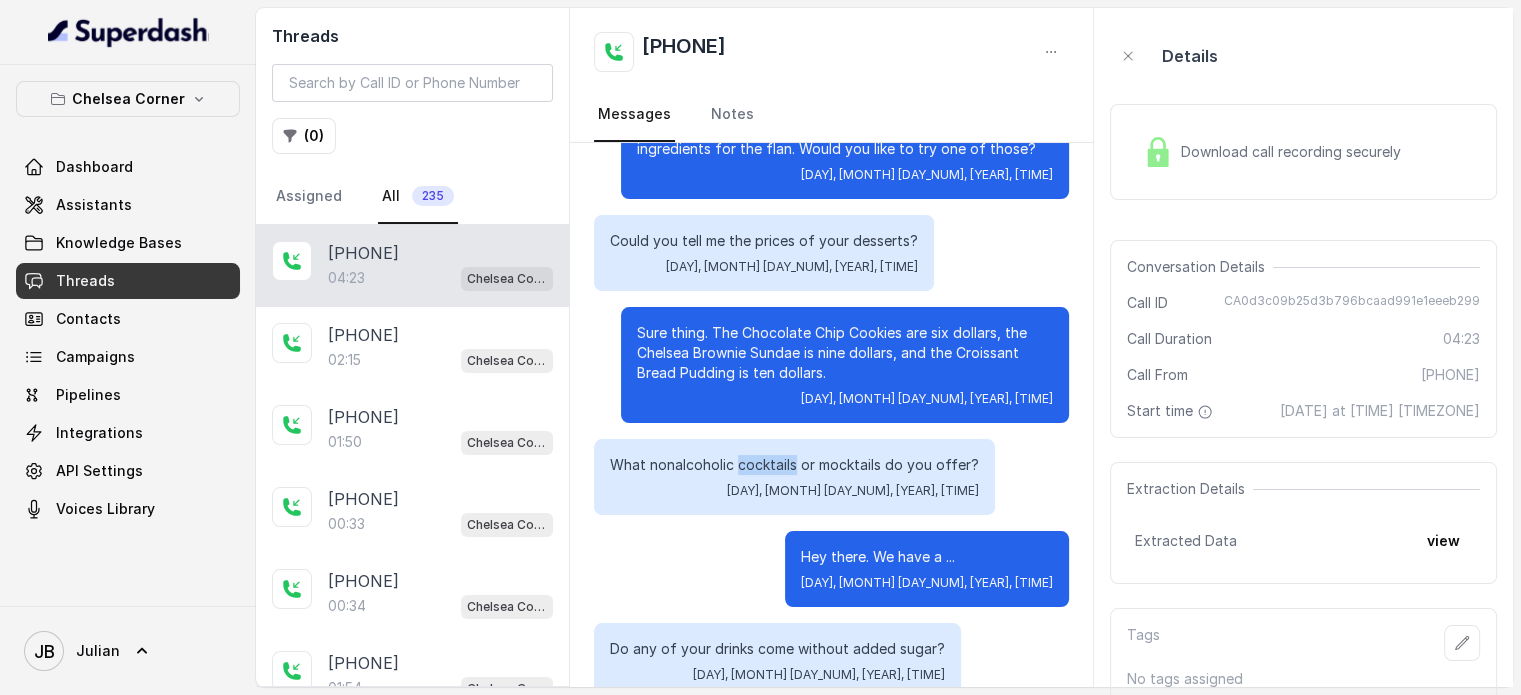click on "What nonalcoholic cocktails or mocktails do you offer?" at bounding box center (794, 465) 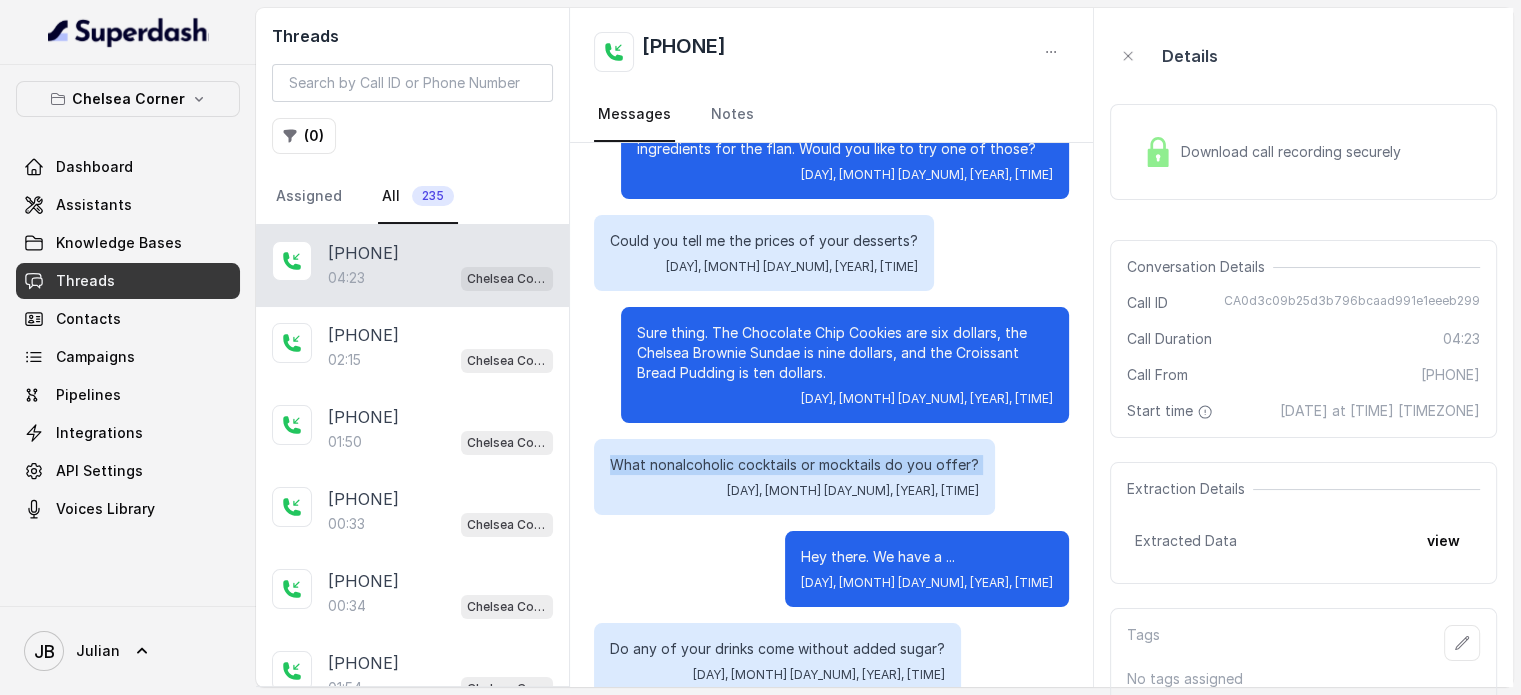 click on "What nonalcoholic cocktails or mocktails do you offer?" at bounding box center (794, 465) 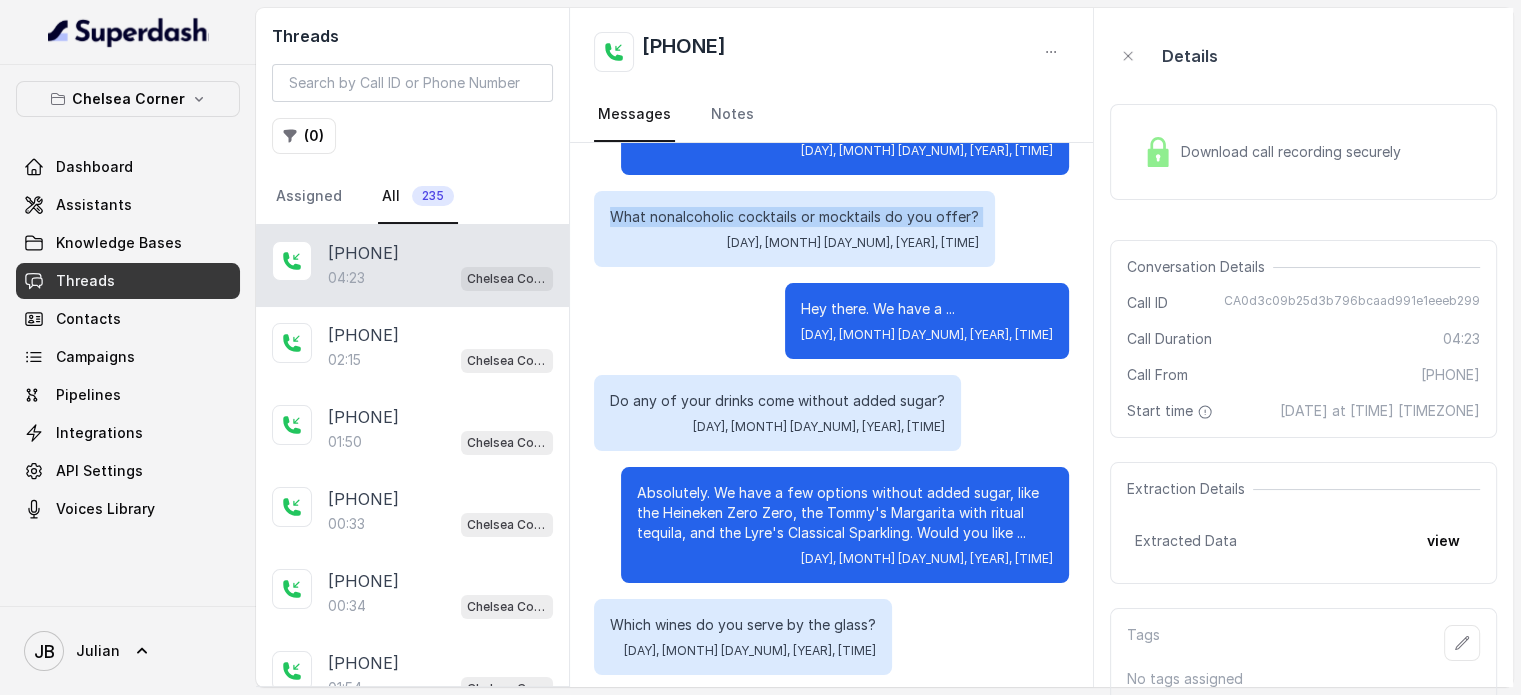 scroll, scrollTop: 900, scrollLeft: 0, axis: vertical 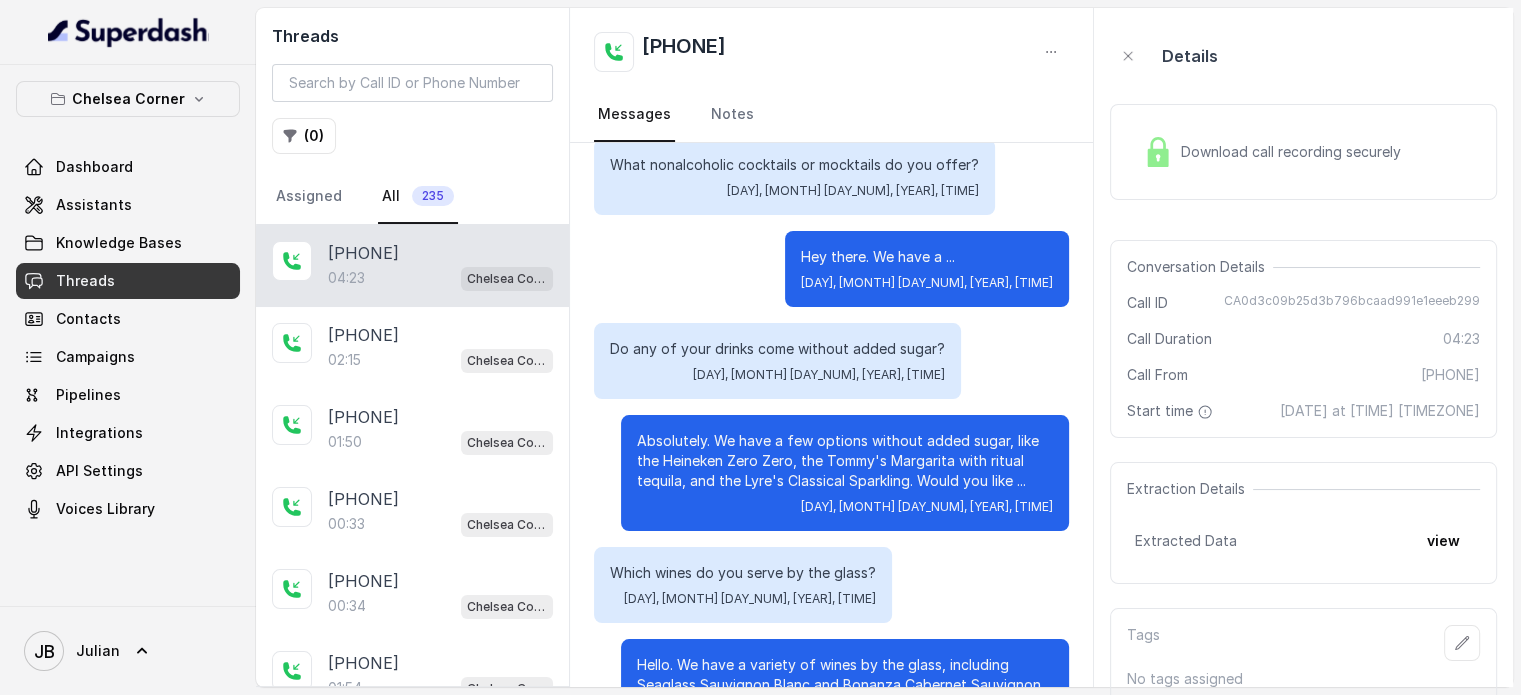 click on "Do any of your drinks come without added sugar?" at bounding box center [777, 349] 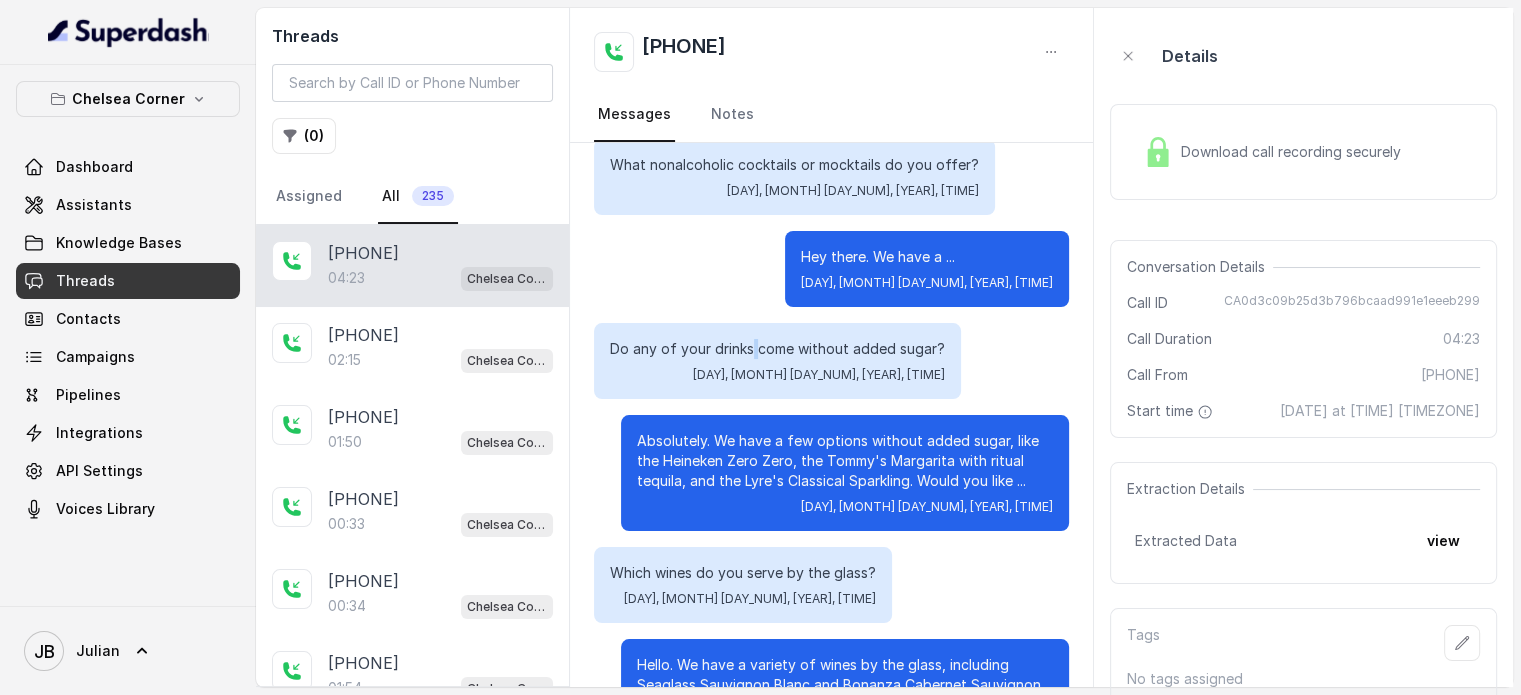 click on "Do any of your drinks come without added sugar?" at bounding box center (777, 349) 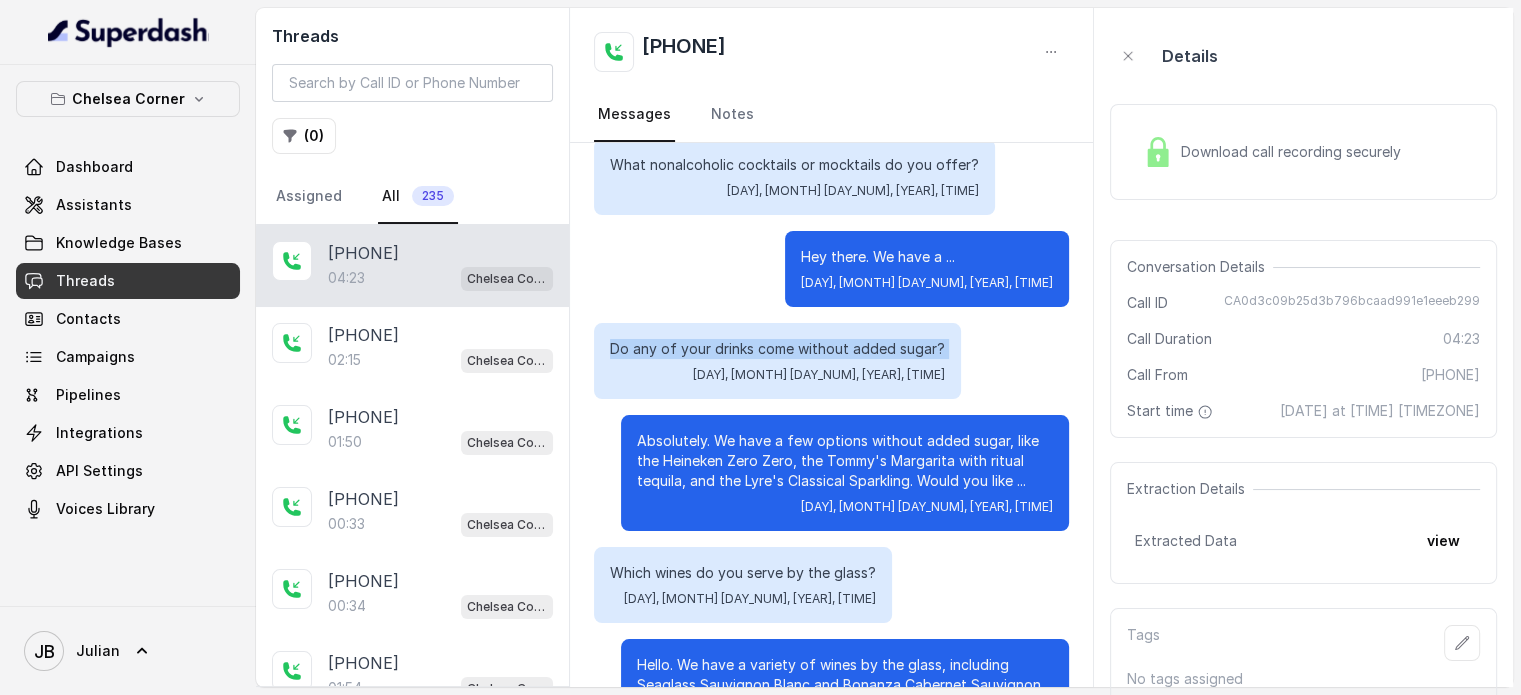 drag, startPoint x: 752, startPoint y: 348, endPoint x: 816, endPoint y: 371, distance: 68.007355 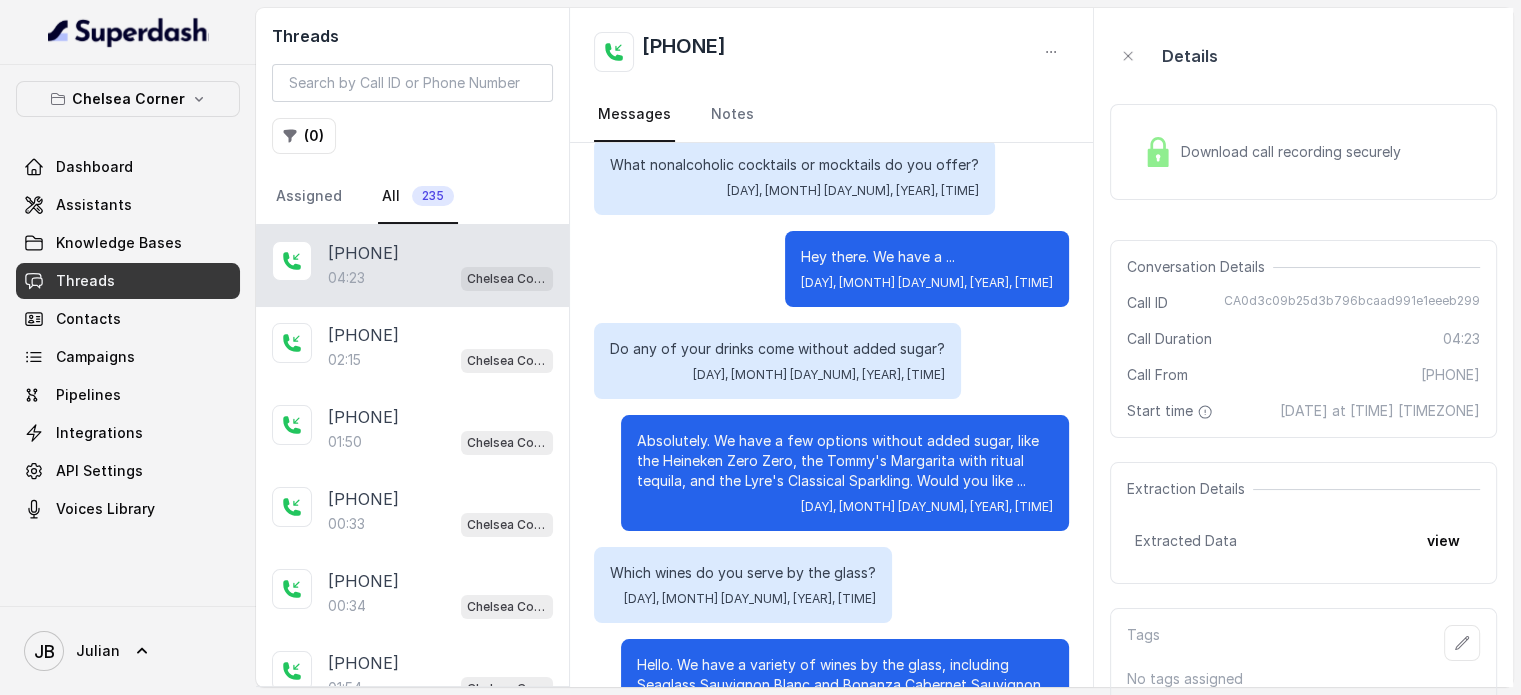 click on "Wed, Aug 6, 2025, 04:03 PM" at bounding box center [819, 375] 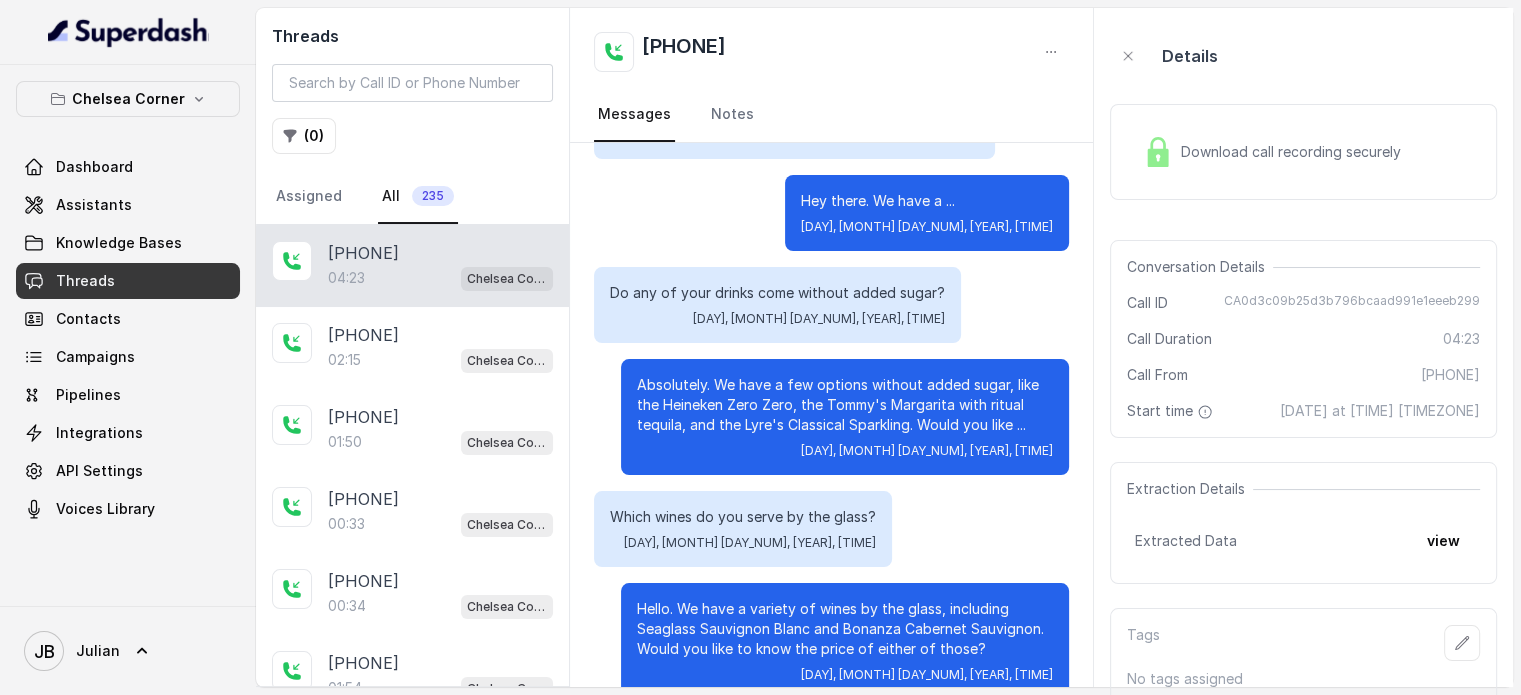 scroll, scrollTop: 1000, scrollLeft: 0, axis: vertical 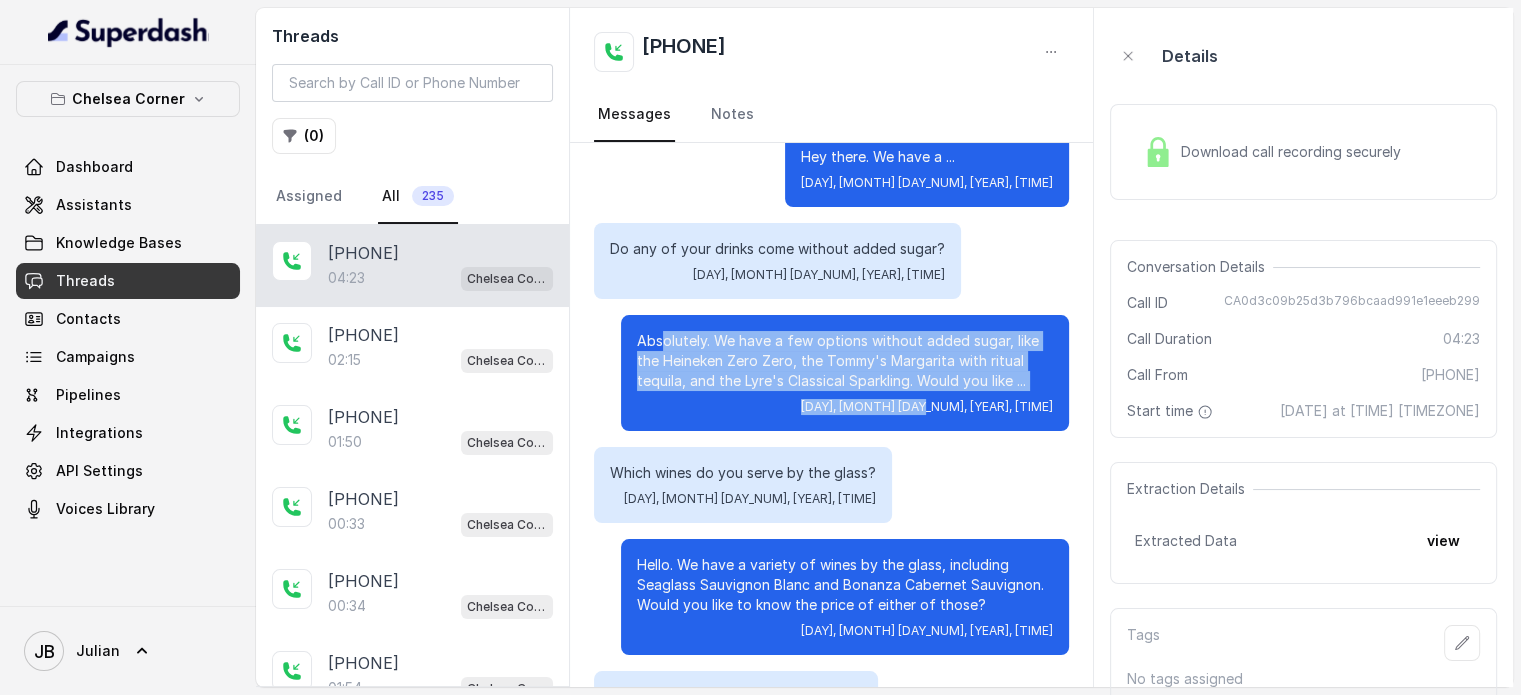 drag, startPoint x: 648, startPoint y: 311, endPoint x: 947, endPoint y: 390, distance: 309.2604 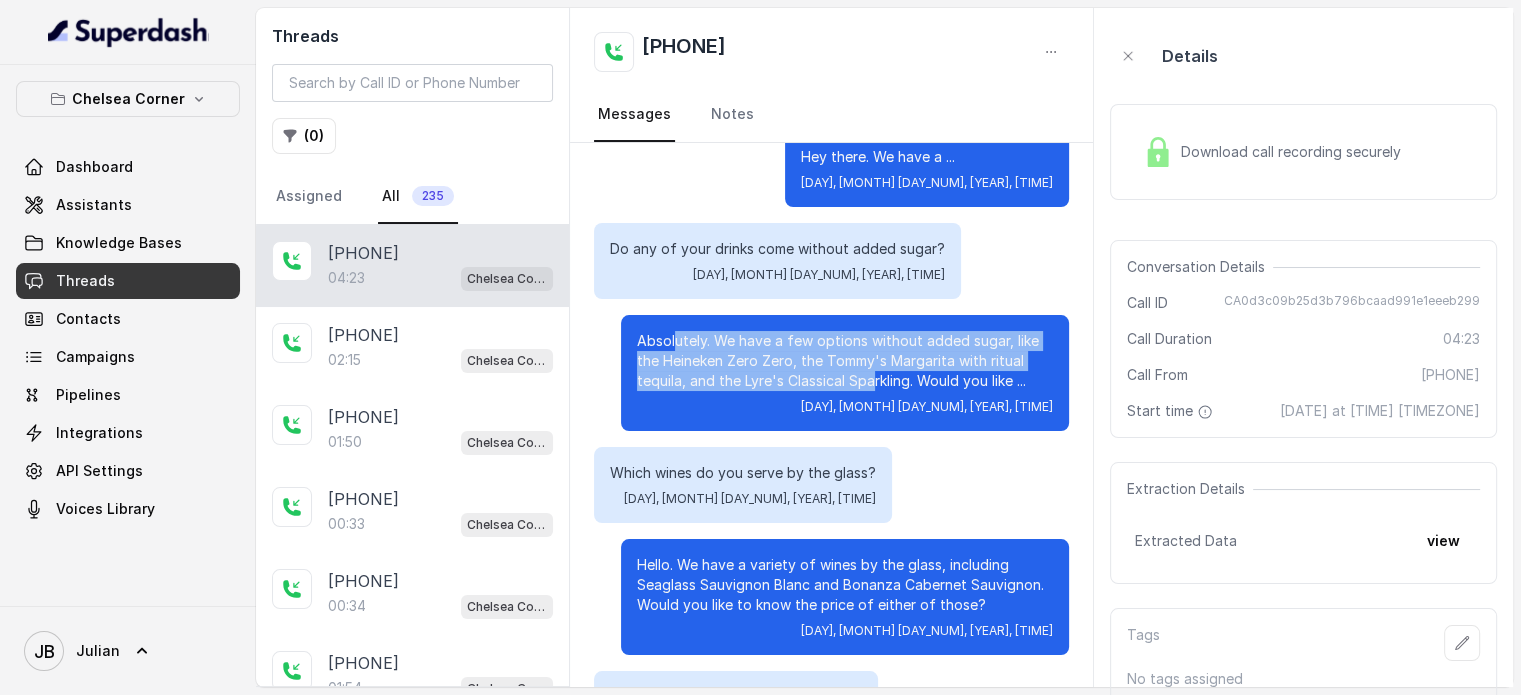 drag, startPoint x: 660, startPoint y: 329, endPoint x: 881, endPoint y: 373, distance: 225.33752 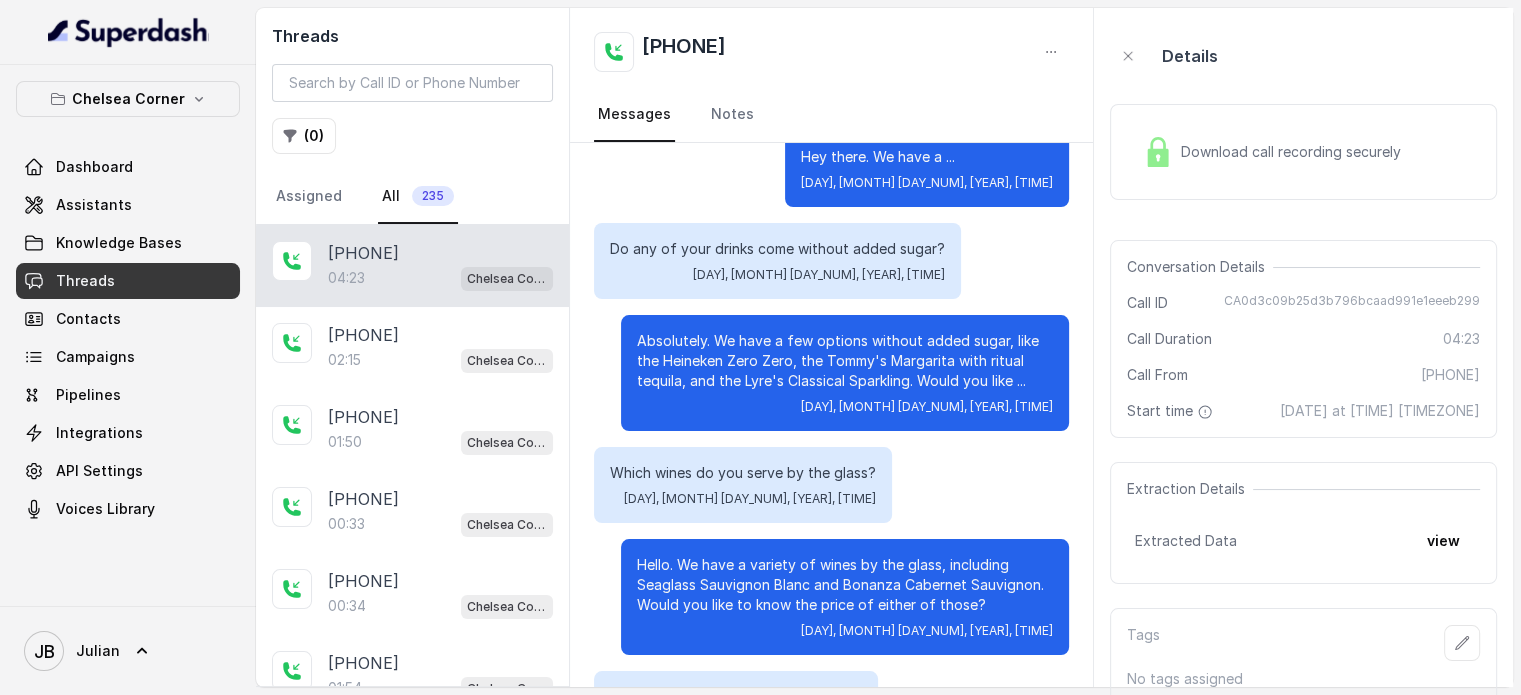 click on "Absolutely. We have a few options without added sugar, like the Heineken Zero Zero, the Tommy's Margarita with ritual tequila, and the Lyre's Classical Sparkling. Would you like ..." at bounding box center (845, 361) 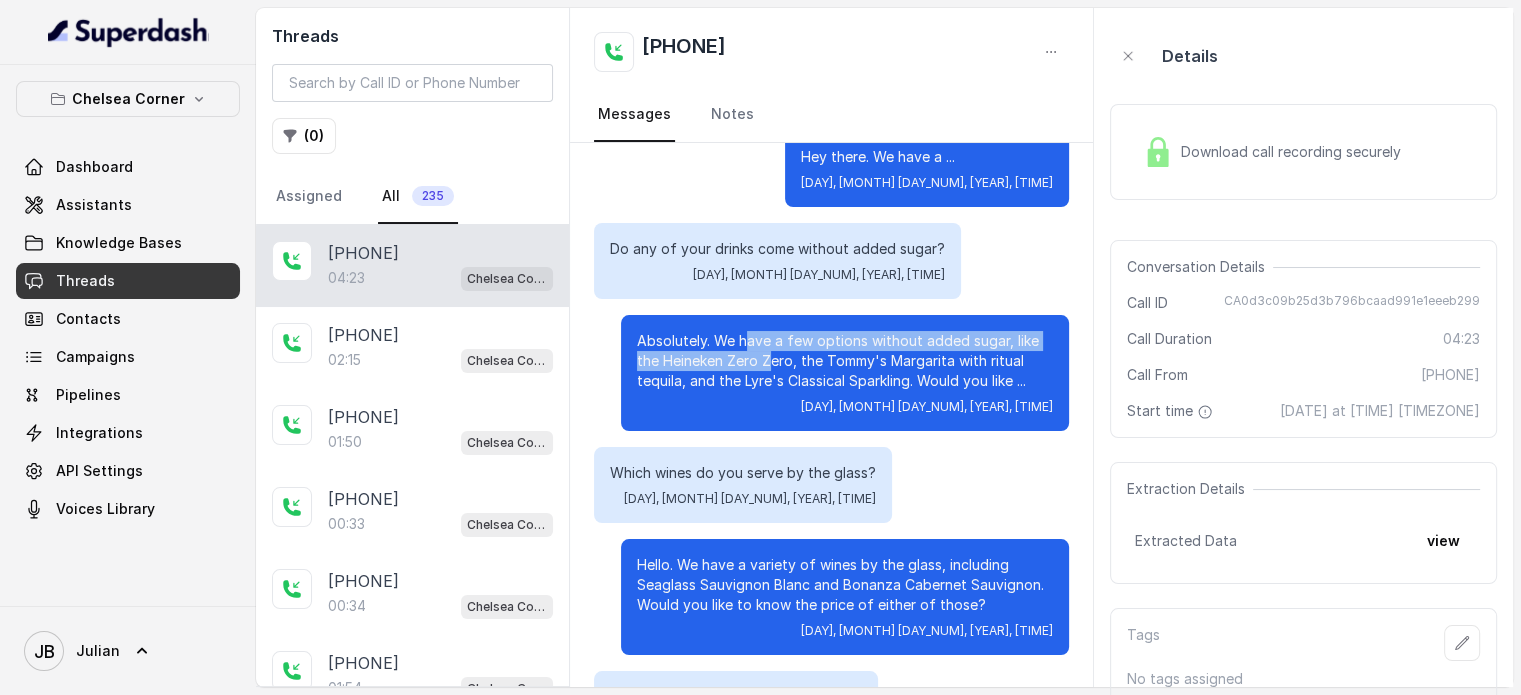drag, startPoint x: 747, startPoint y: 352, endPoint x: 732, endPoint y: 343, distance: 17.492855 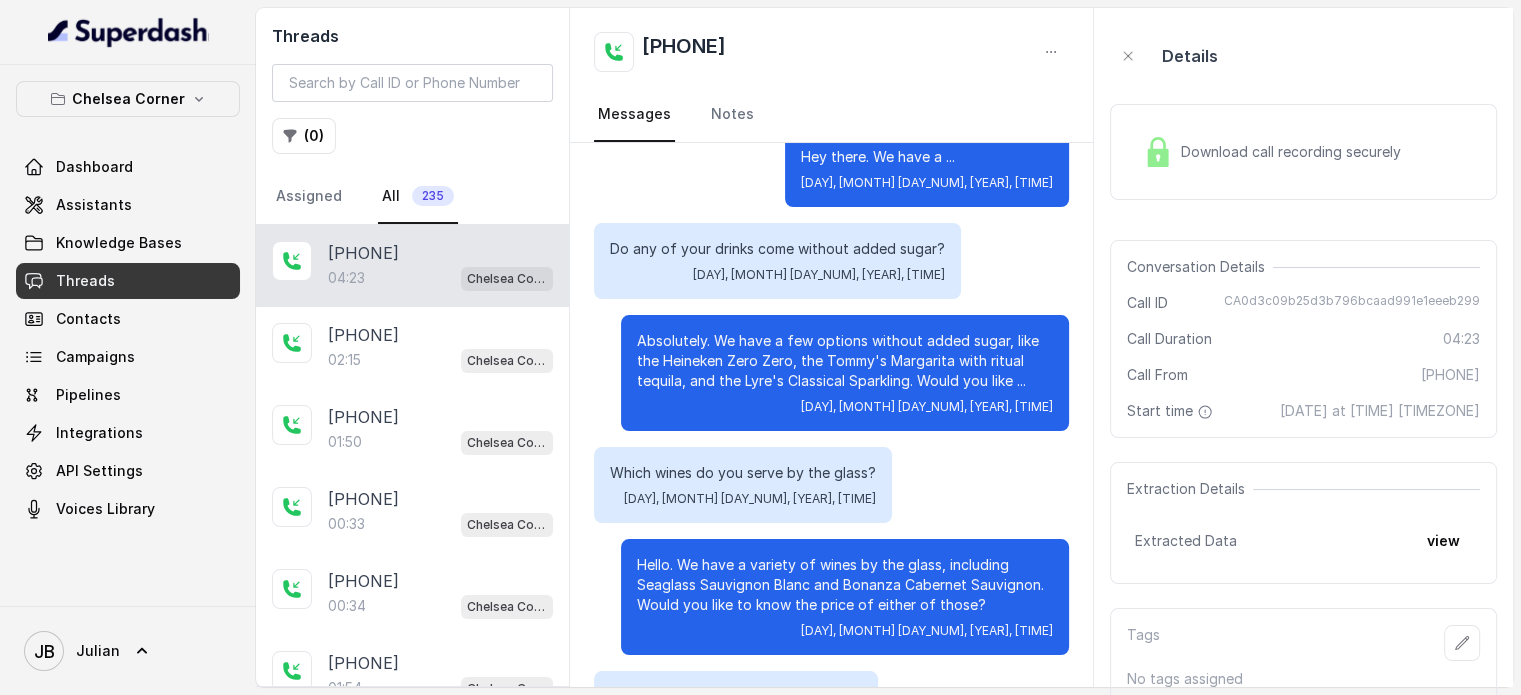 click on "Absolutely. We have a few options without added sugar, like the Heineken Zero Zero, the Tommy's Margarita with ritual tequila, and the Lyre's Classical Sparkling. Would you like ..." at bounding box center [845, 361] 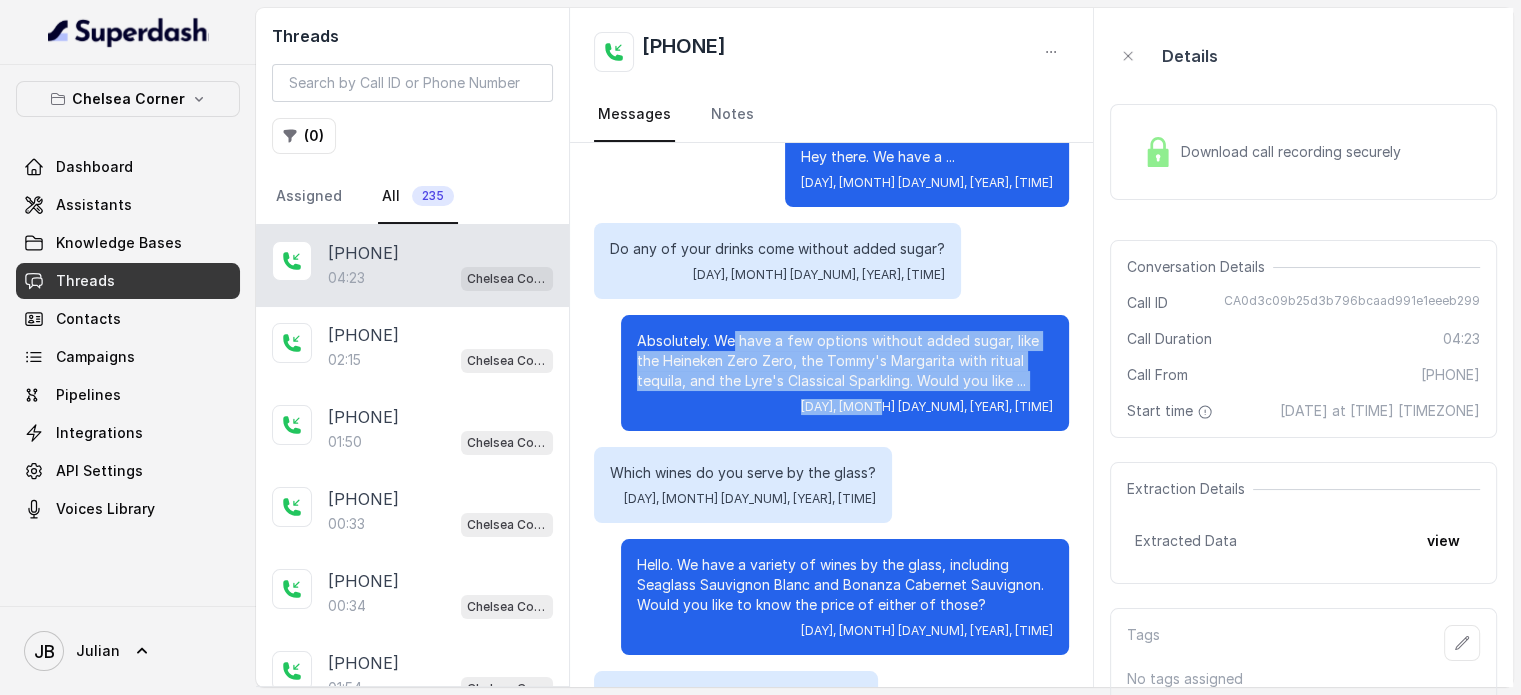 drag, startPoint x: 720, startPoint y: 322, endPoint x: 957, endPoint y: 385, distance: 245.2305 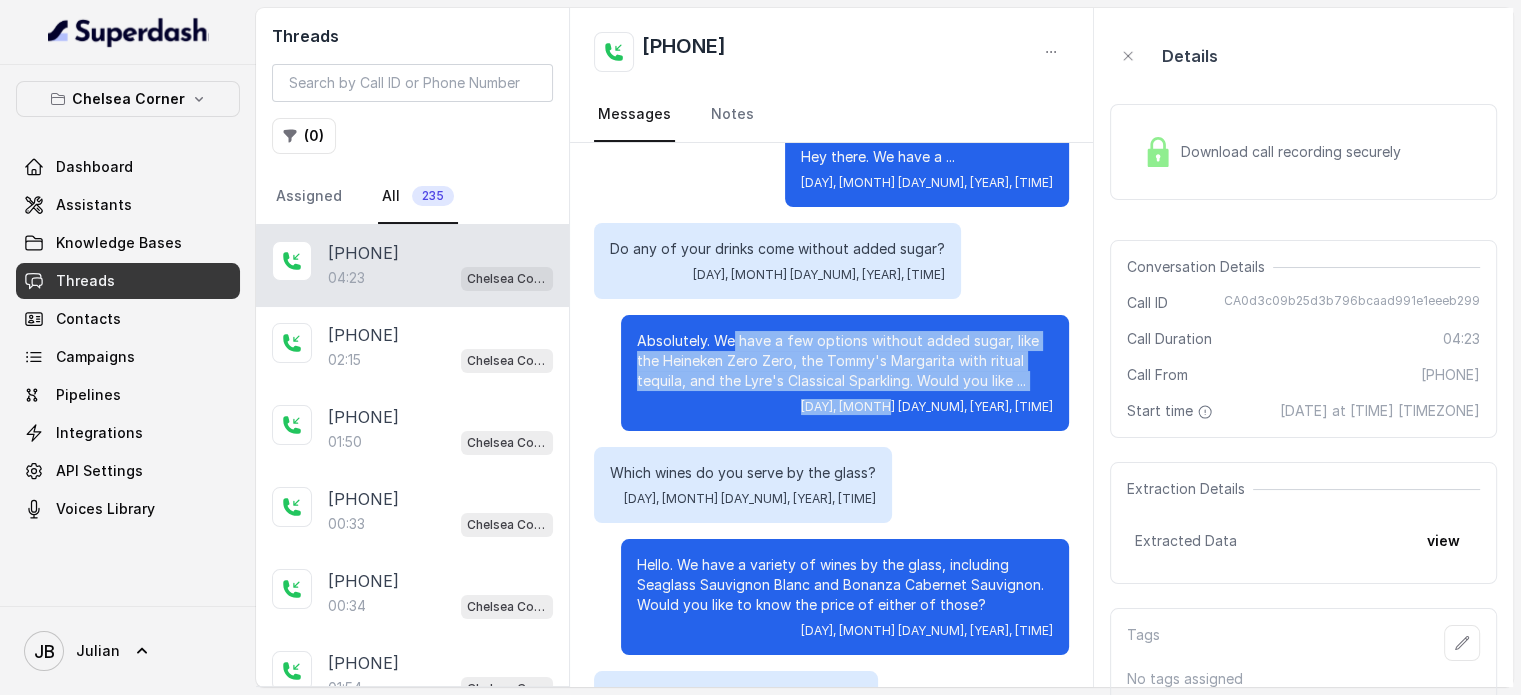 click on "Absolutely. We have a few options without added sugar, like the Heineken Zero Zero, the Tommy's Margarita with ritual tequila, and the Lyre's Classical Sparkling. Would you like ..." at bounding box center [845, 361] 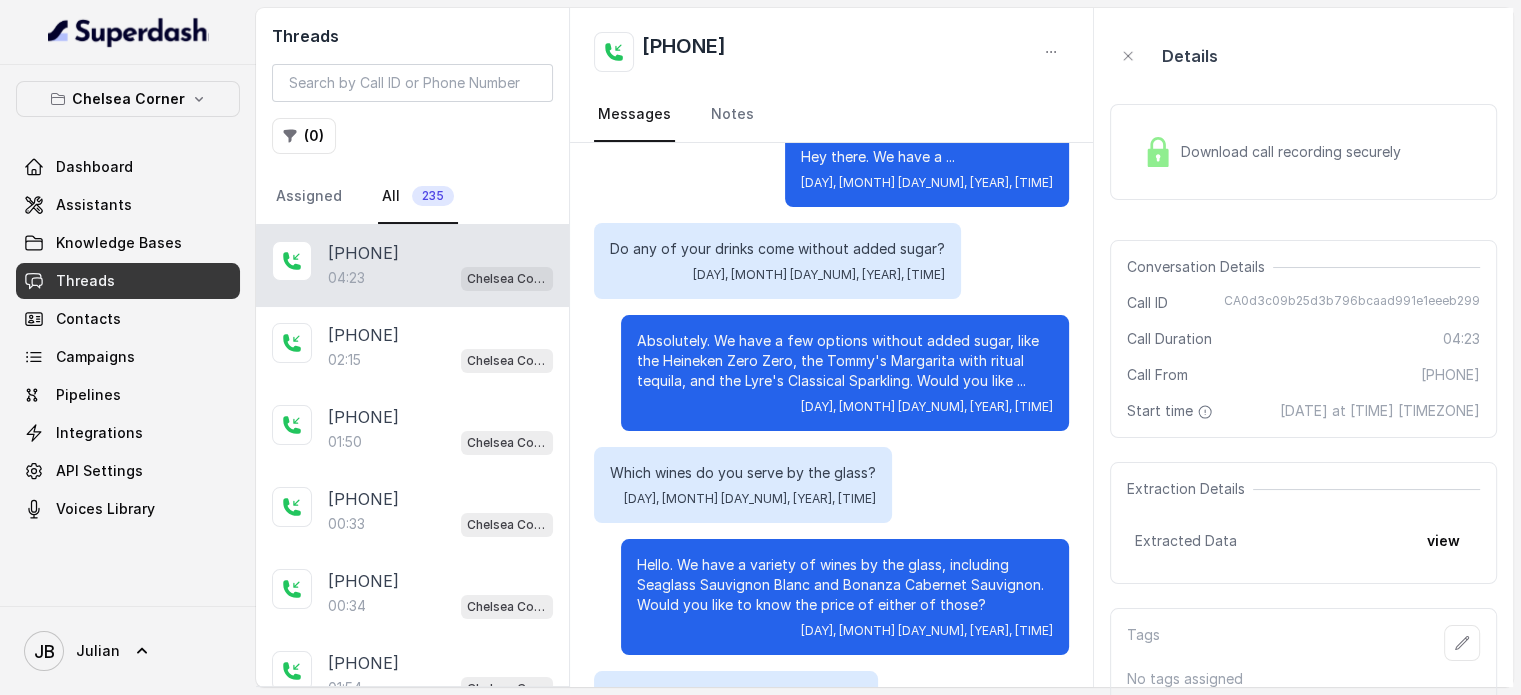 click on "Absolutely. We have a few options without added sugar, like the Heineken Zero Zero, the Tommy's Margarita with ritual tequila, and the Lyre's Classical Sparkling. Would you like ..." at bounding box center (845, 361) 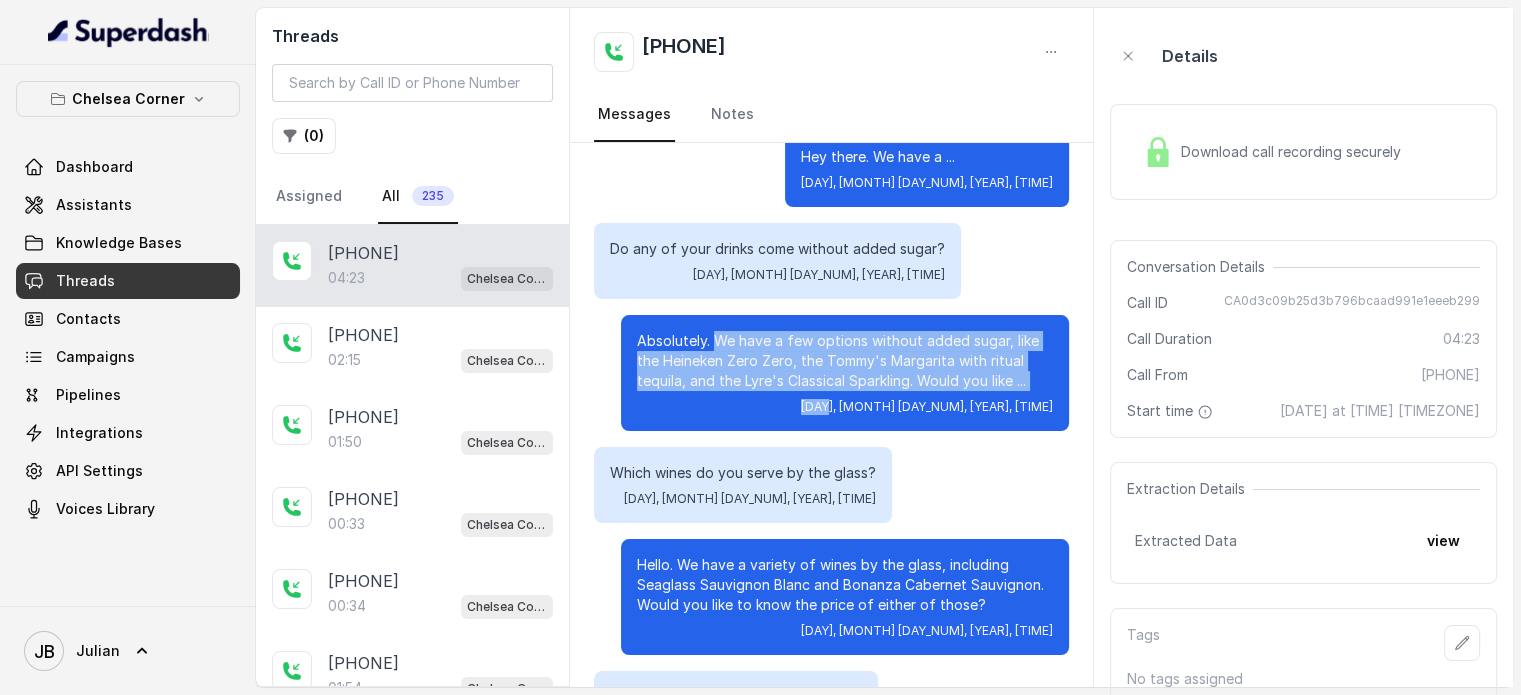 drag, startPoint x: 872, startPoint y: 375, endPoint x: 901, endPoint y: 392, distance: 33.61547 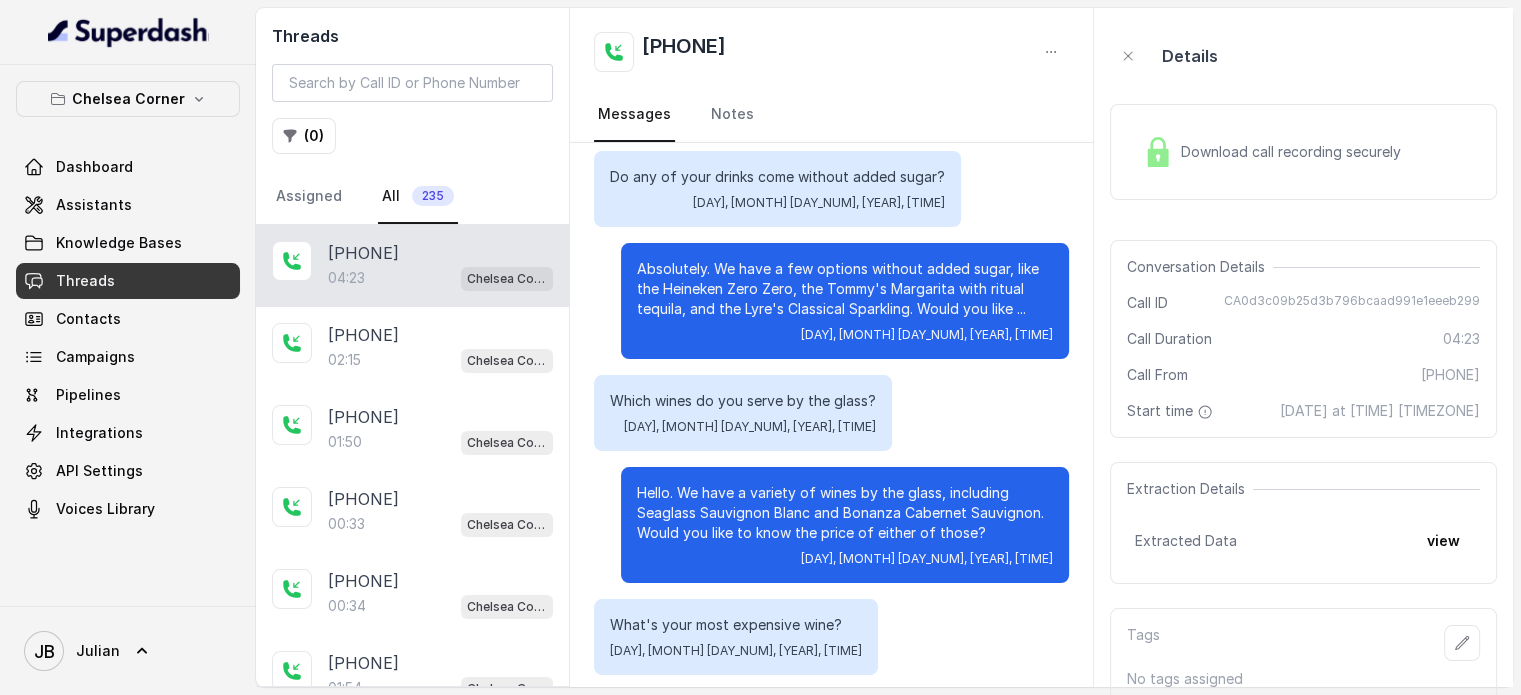 scroll, scrollTop: 1100, scrollLeft: 0, axis: vertical 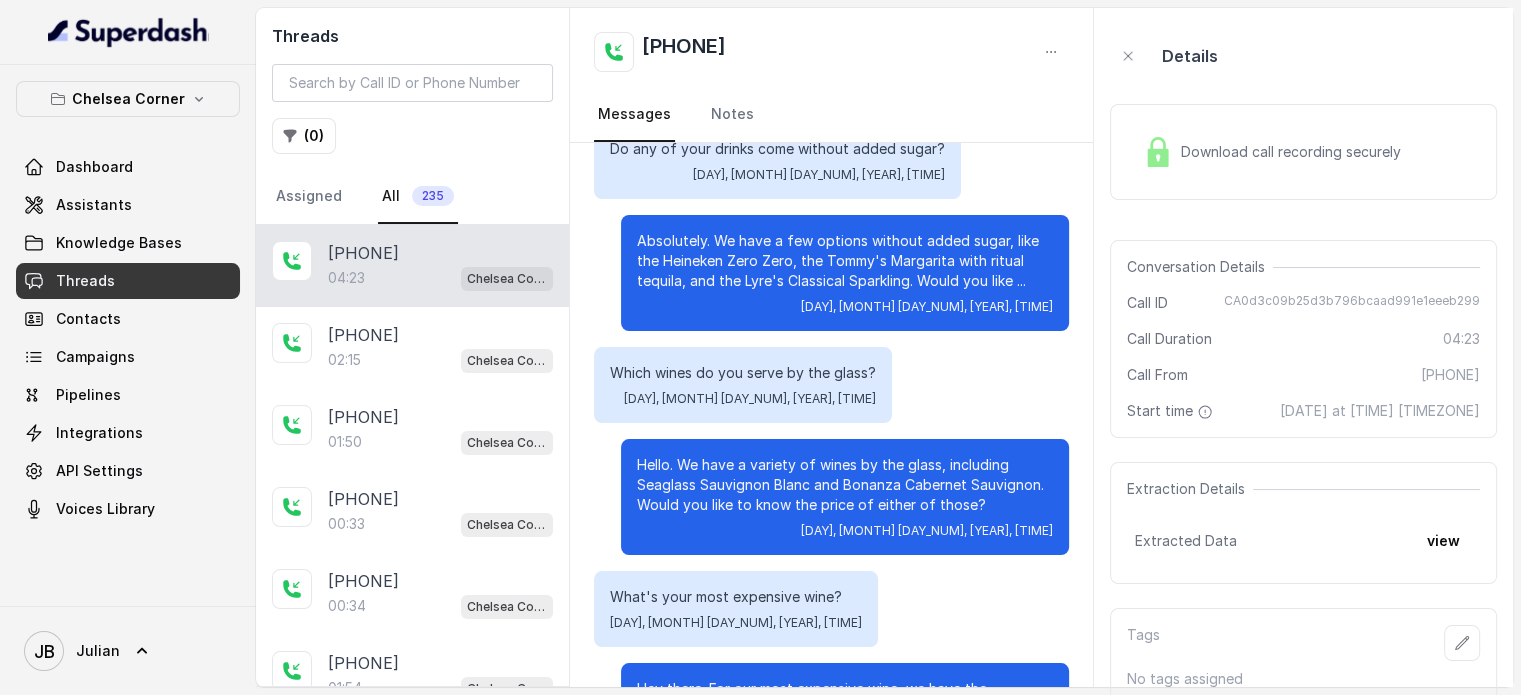 click on "Which wines do you serve by the glass? Wed, Aug 6, 2025, 04:03 PM" at bounding box center [743, 385] 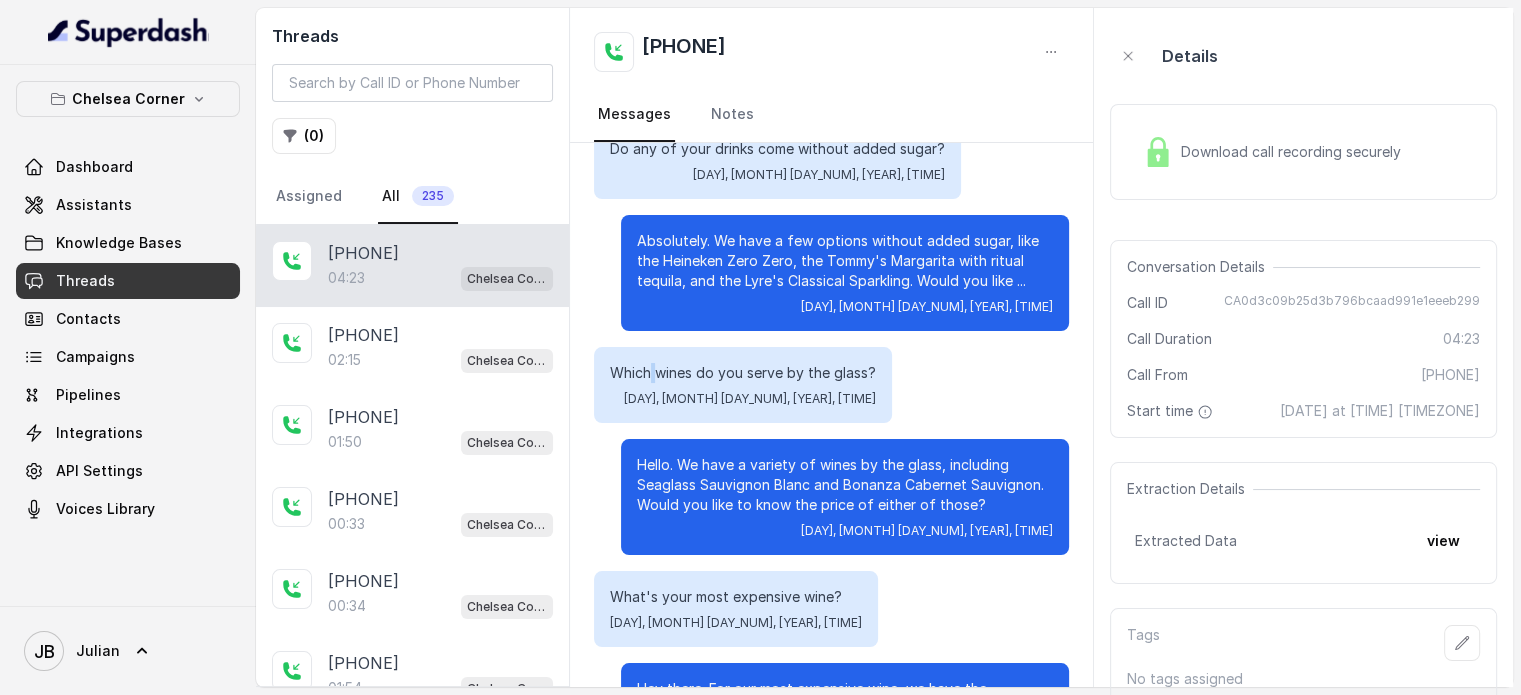 click on "Which wines do you serve by the glass? Wed, Aug 6, 2025, 04:03 PM" at bounding box center (743, 385) 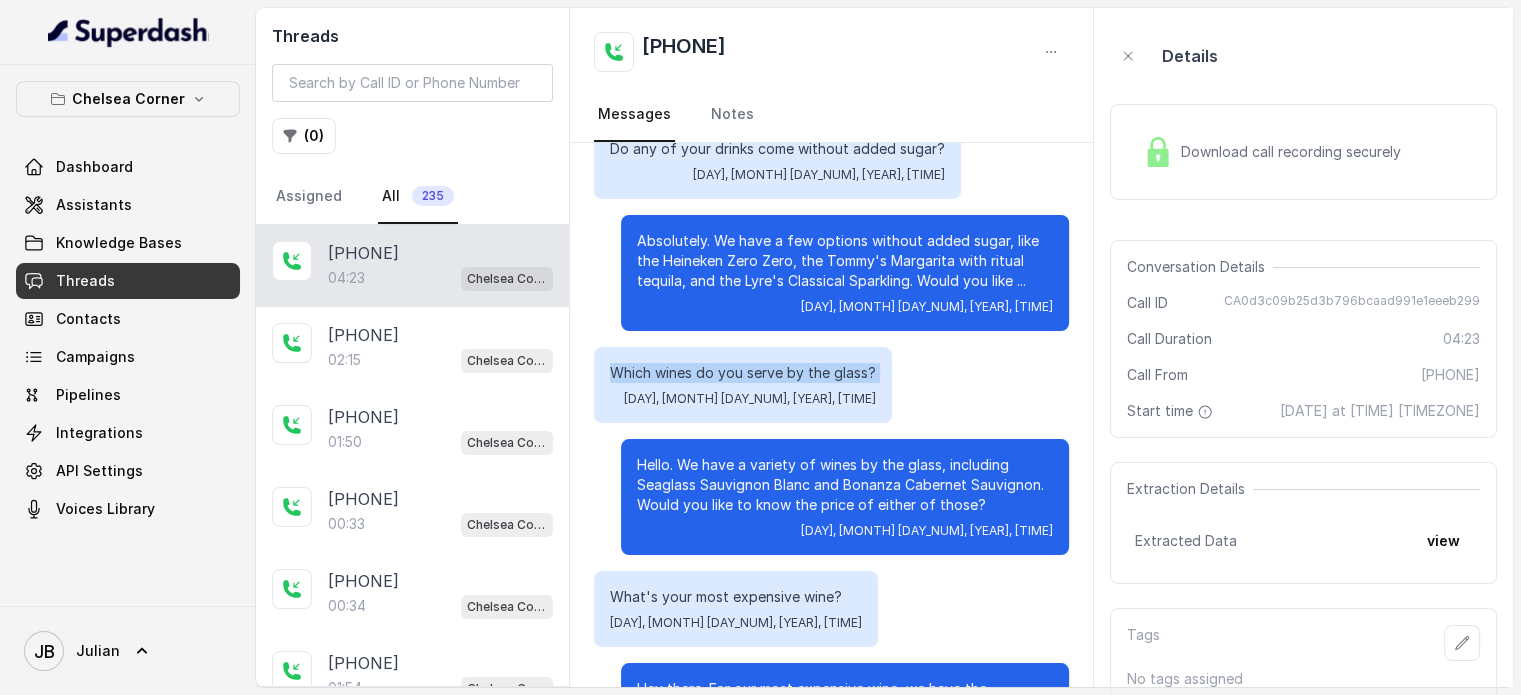 click on "Which wines do you serve by the glass? Wed, Aug 6, 2025, 04:03 PM" at bounding box center [743, 385] 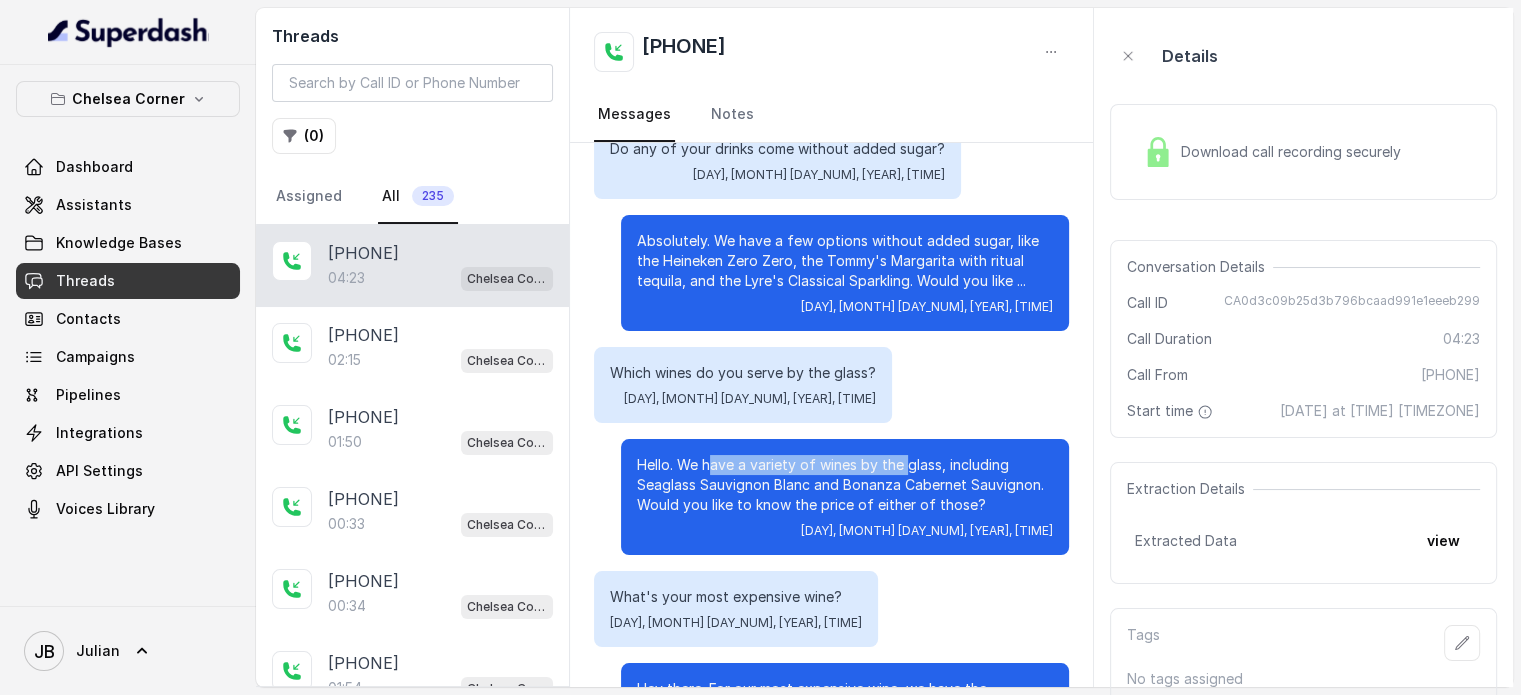 drag, startPoint x: 790, startPoint y: 459, endPoint x: 898, endPoint y: 475, distance: 109.17875 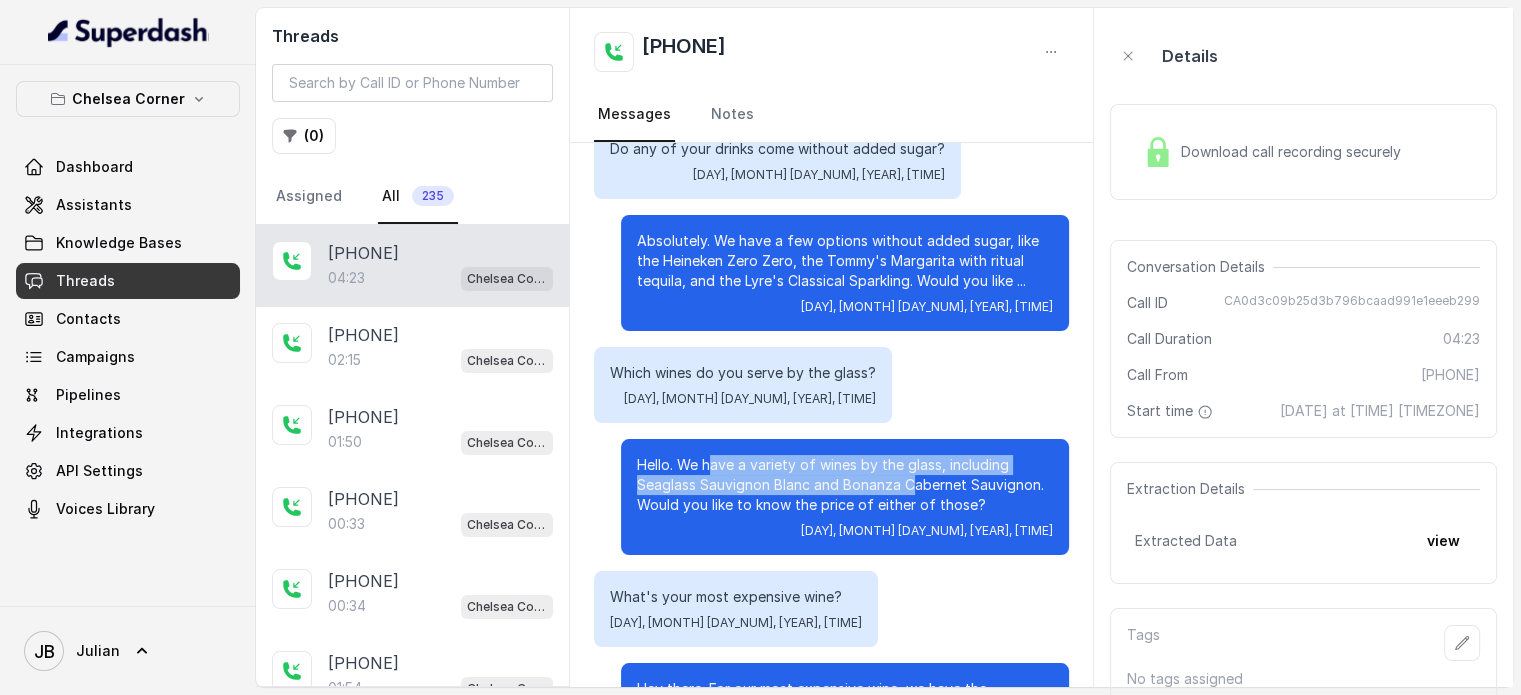 click on "Hello. We have a variety of wines by the glass, including Seaglass Sauvignon Blanc and Bonanza Cabernet Sauvignon. Would you like to know the price of either of those?" at bounding box center (845, 485) 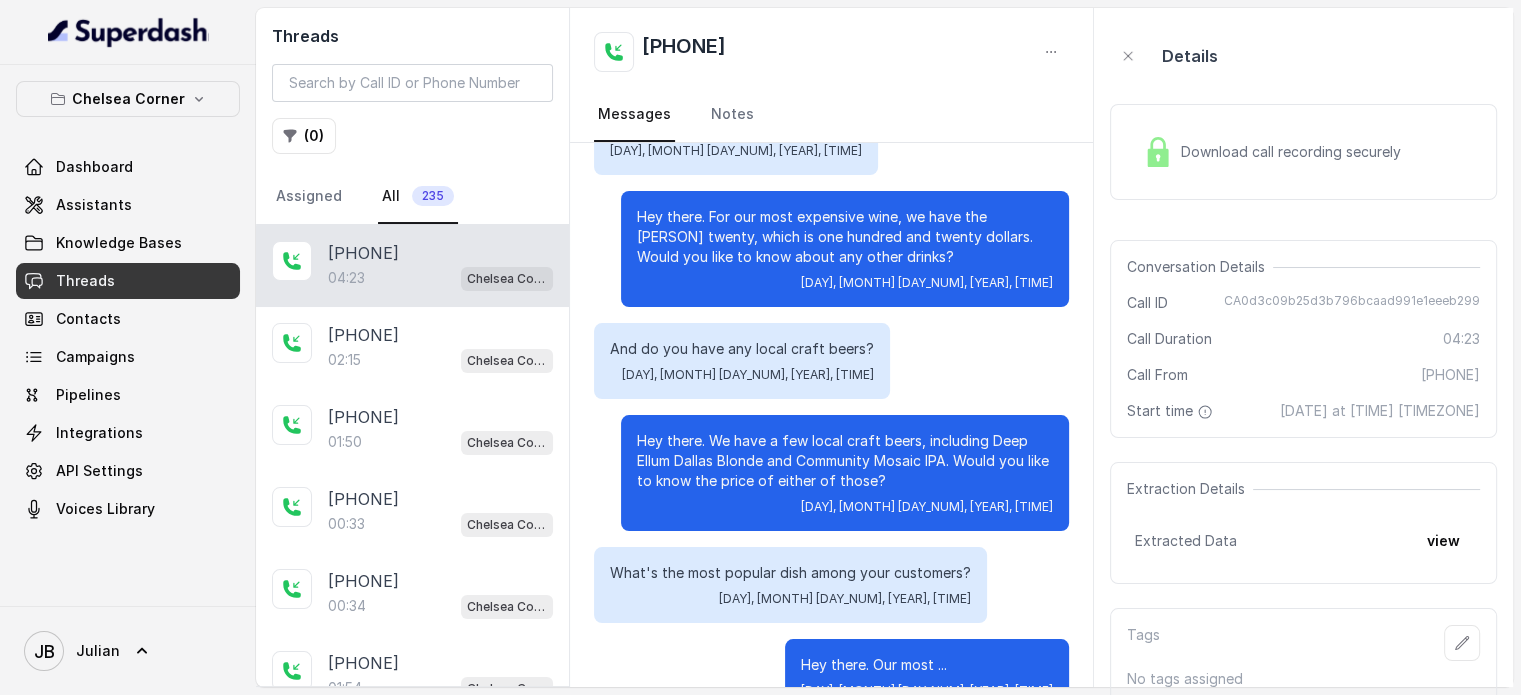 scroll, scrollTop: 1600, scrollLeft: 0, axis: vertical 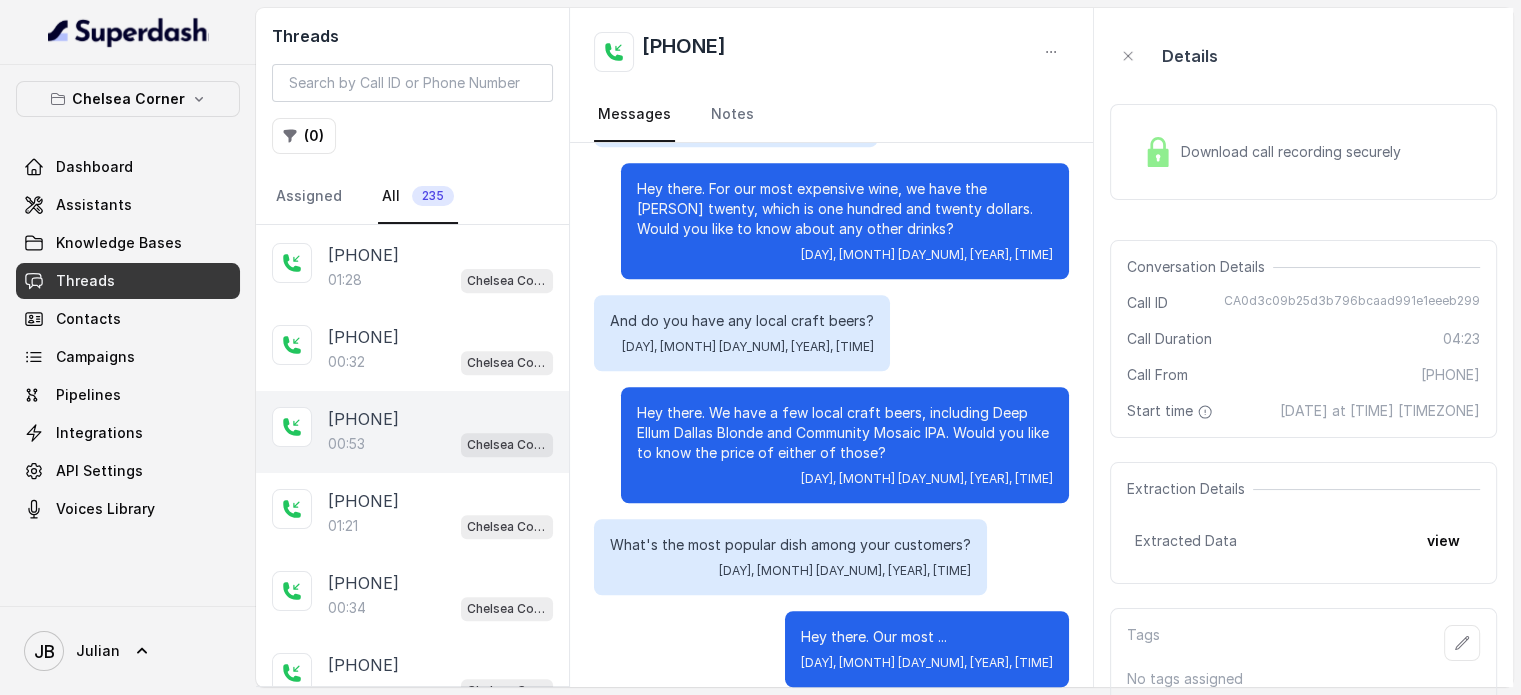 click on "00:53 Chelsea Corner" at bounding box center (440, 444) 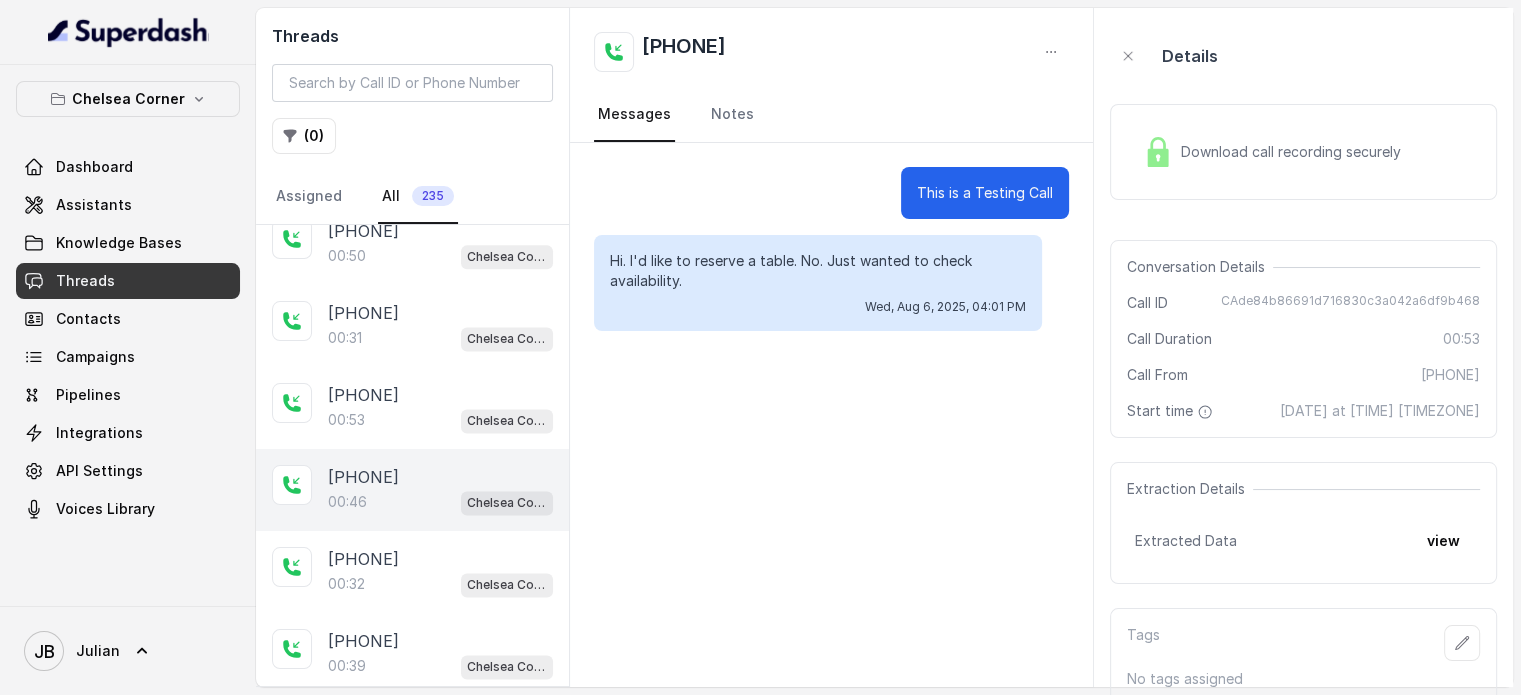 click on "00:46 Chelsea Corner" at bounding box center (440, 502) 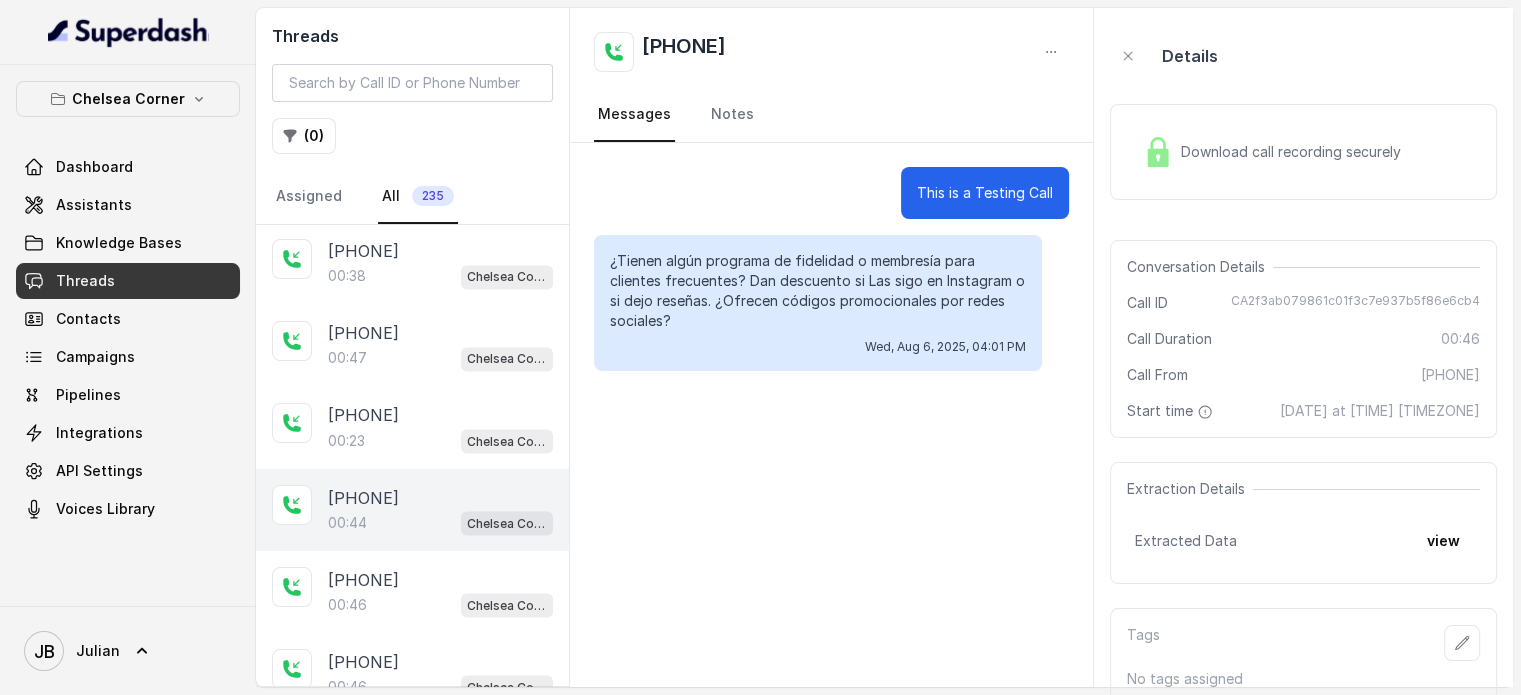click on "00:44 Chelsea Corner" at bounding box center [440, 522] 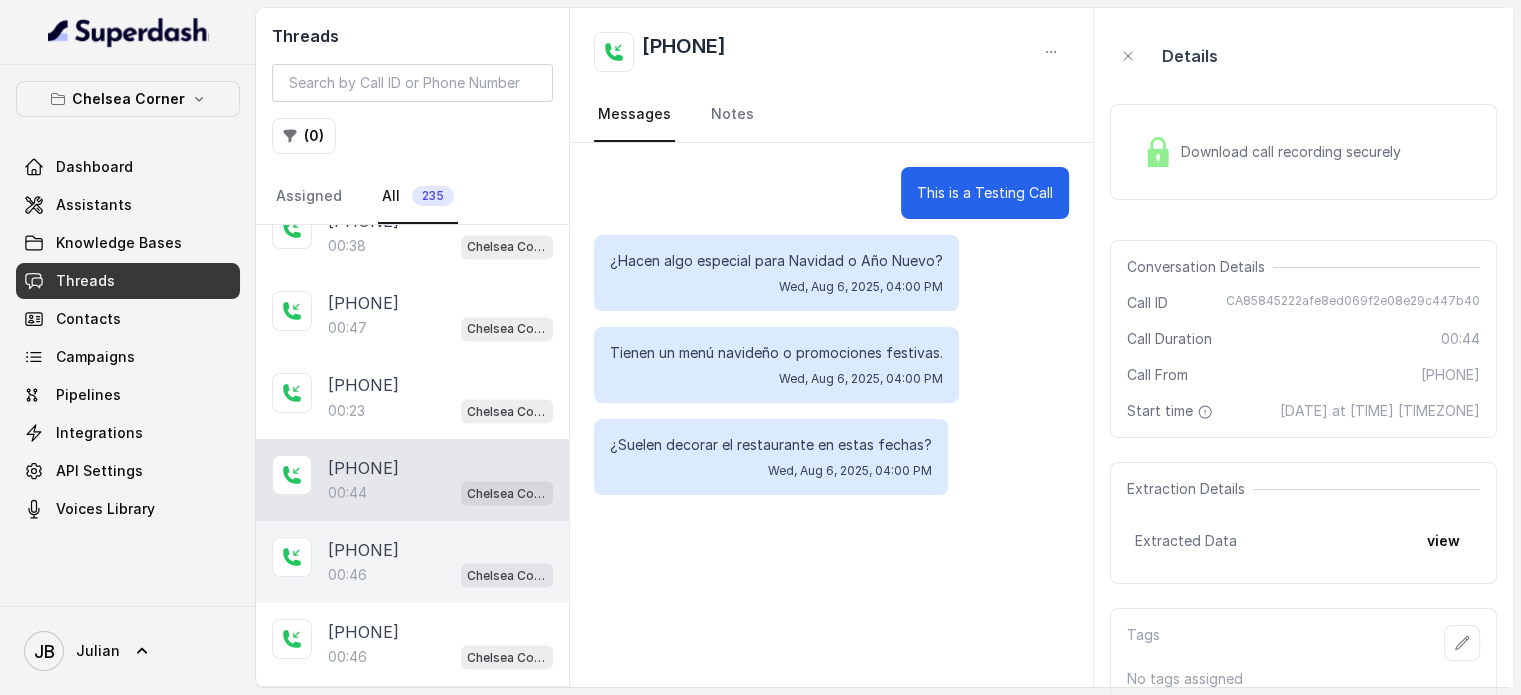 scroll, scrollTop: 3644, scrollLeft: 0, axis: vertical 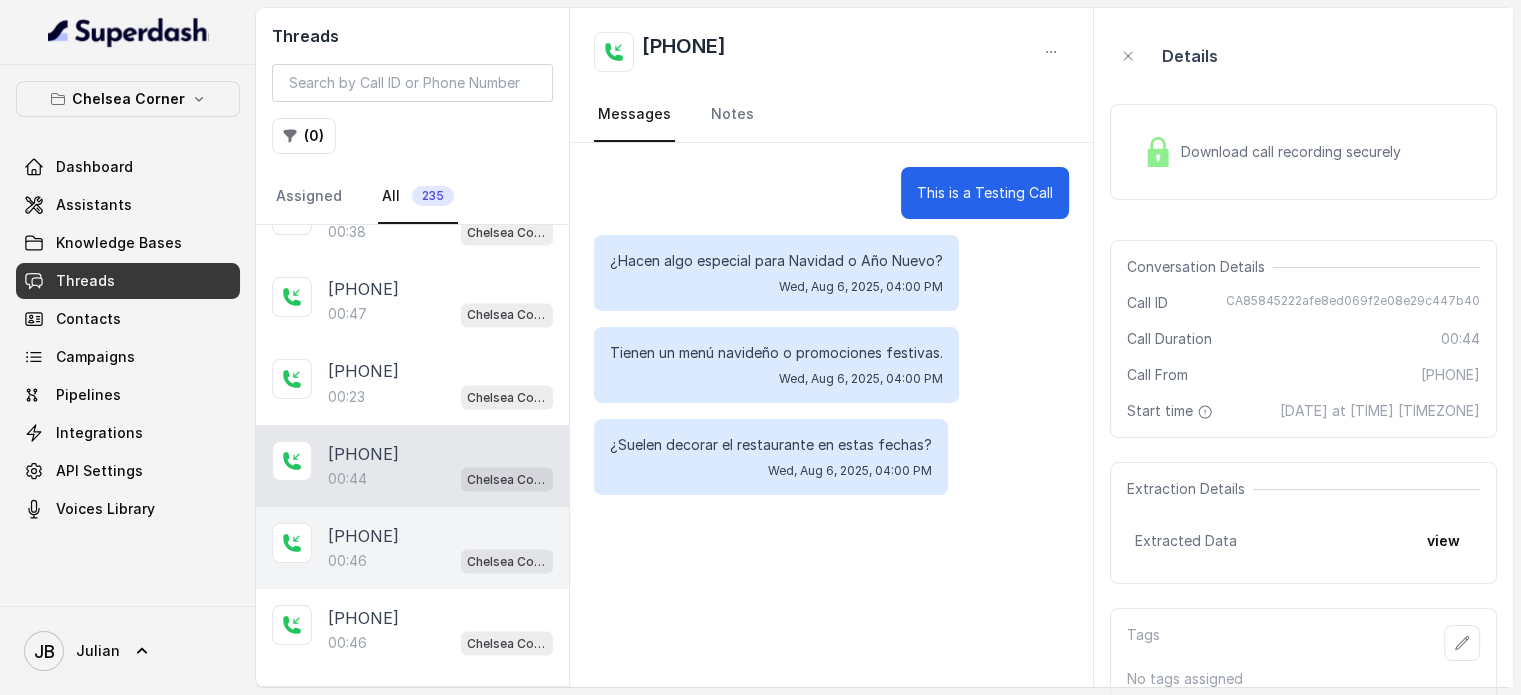 drag, startPoint x: 450, startPoint y: 502, endPoint x: 437, endPoint y: 525, distance: 26.41969 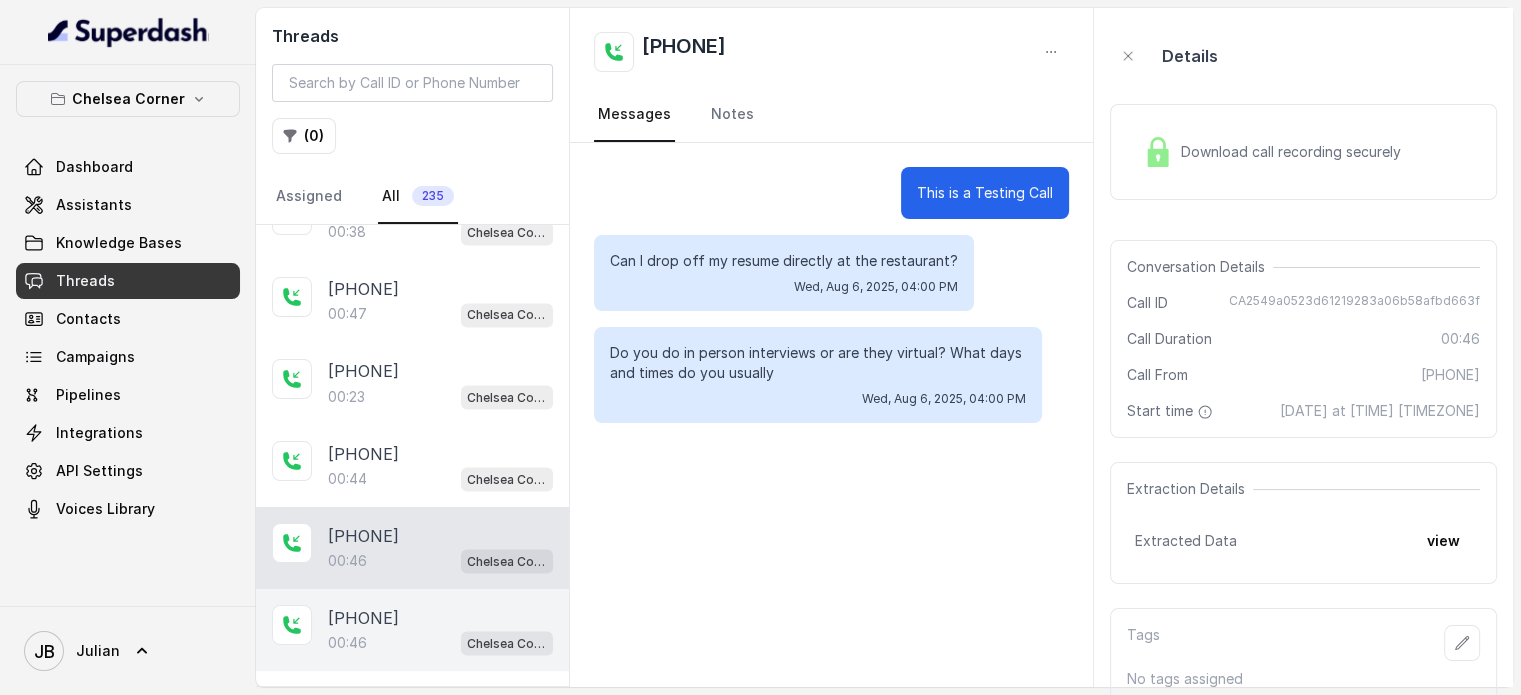 click on "+17547998960   00:46 Chelsea Corner" at bounding box center (412, 630) 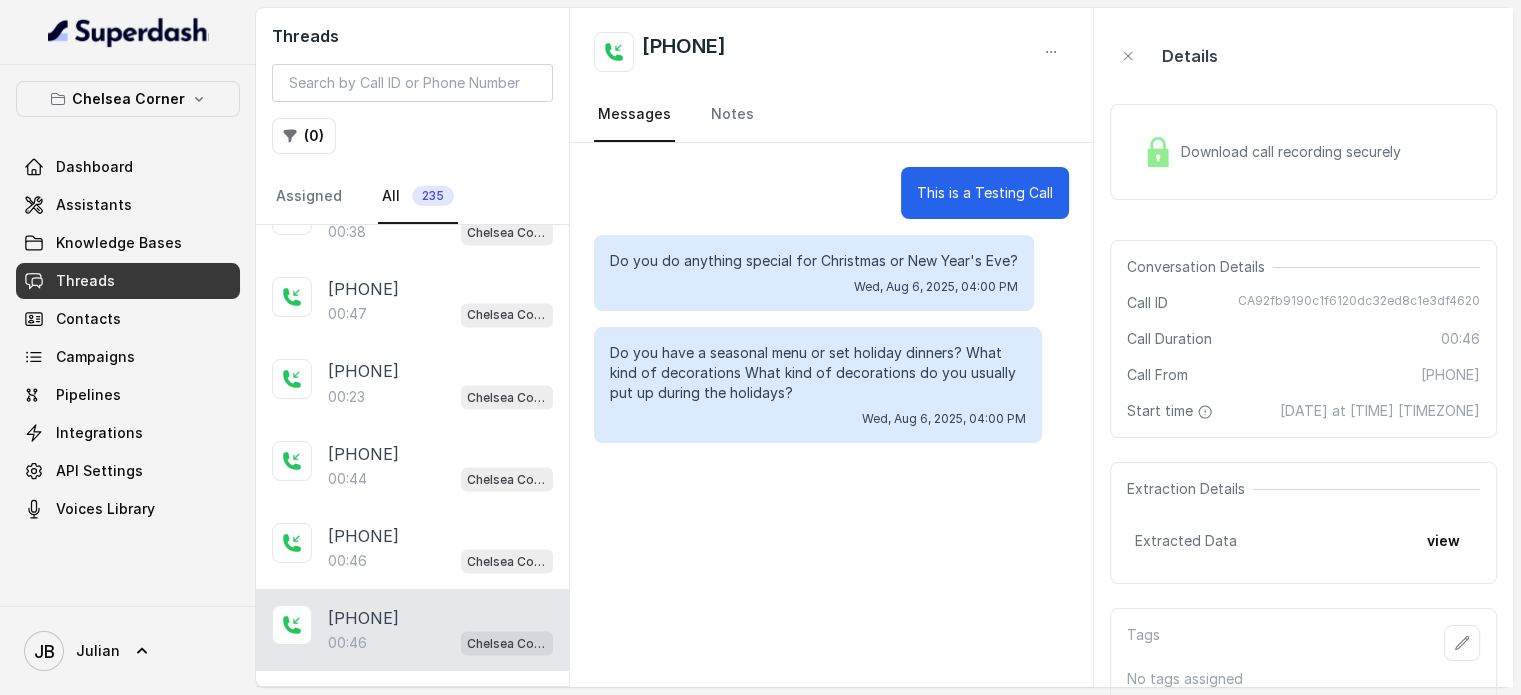 click on "+17547998960   04:23 Chelsea Corner +17547998960   02:15 Chelsea Corner +17547998960   01:50 Chelsea Corner +17547998960   00:33 Chelsea Corner +17547998960   00:34 Chelsea Corner +17547998960   01:54 Chelsea Corner +17547998960   01:23 Chelsea Corner +17547998960   01:46 Chelsea Corner +17547998960   01:56 Chelsea Corner +17547998960   00:33 Chelsea Corner +17547998960   00:58 Chelsea Corner +17547998960   01:28 Chelsea Corner +17547998960   00:32 Chelsea Corner +17547998960   00:53 Chelsea Corner +17547998960   01:21 Chelsea Corner +17547998960   00:34 Chelsea Corner +17547998960   Chelsea Corner +17547998960   00:43 Chelsea Corner +17547998960   00:41 Chelsea Corner +17547998960   00:57 Chelsea Corner +17547998960   00:45 Chelsea Corner +17547998960   00:32 Chelsea Corner +17547998960   00:44 Chelsea Corner +17547998960   00:46 Chelsea Corner +17547998960   00:50 Chelsea Corner +17547998960   00:46 Chelsea Corner +17547998960   00:37 Chelsea Corner +17547998960   01:12 Chelsea Corner +17547998960   00:51" at bounding box center (412, 455) 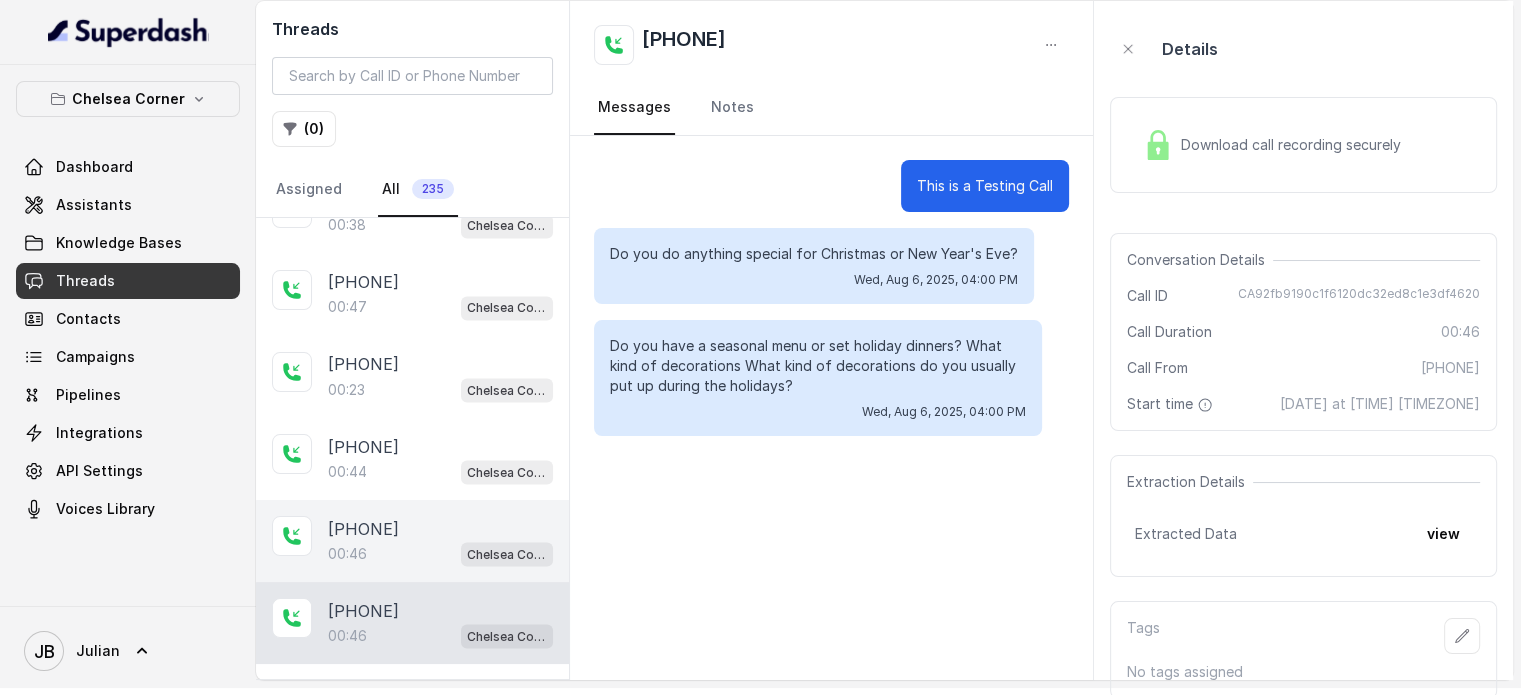scroll, scrollTop: 8, scrollLeft: 0, axis: vertical 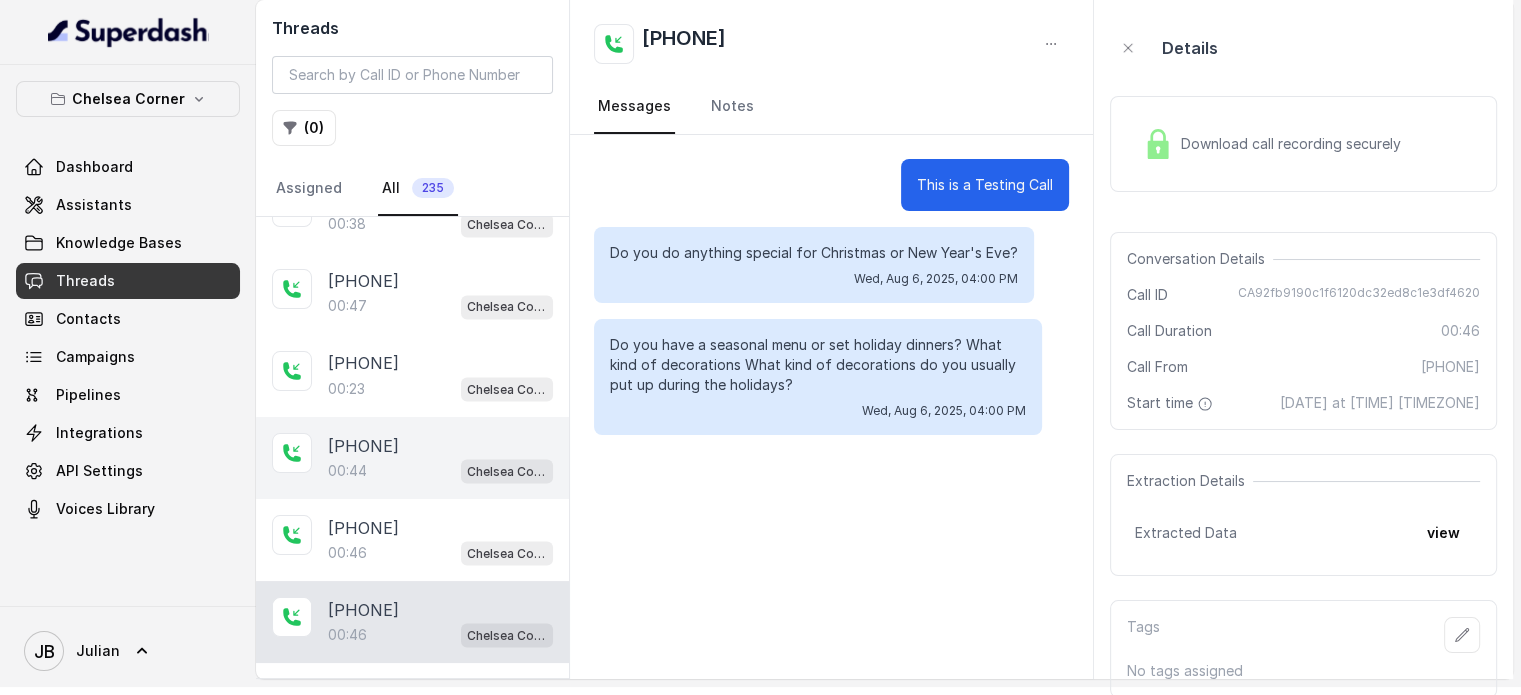 click on "+17547998960   00:44 Chelsea Corner" at bounding box center (412, 458) 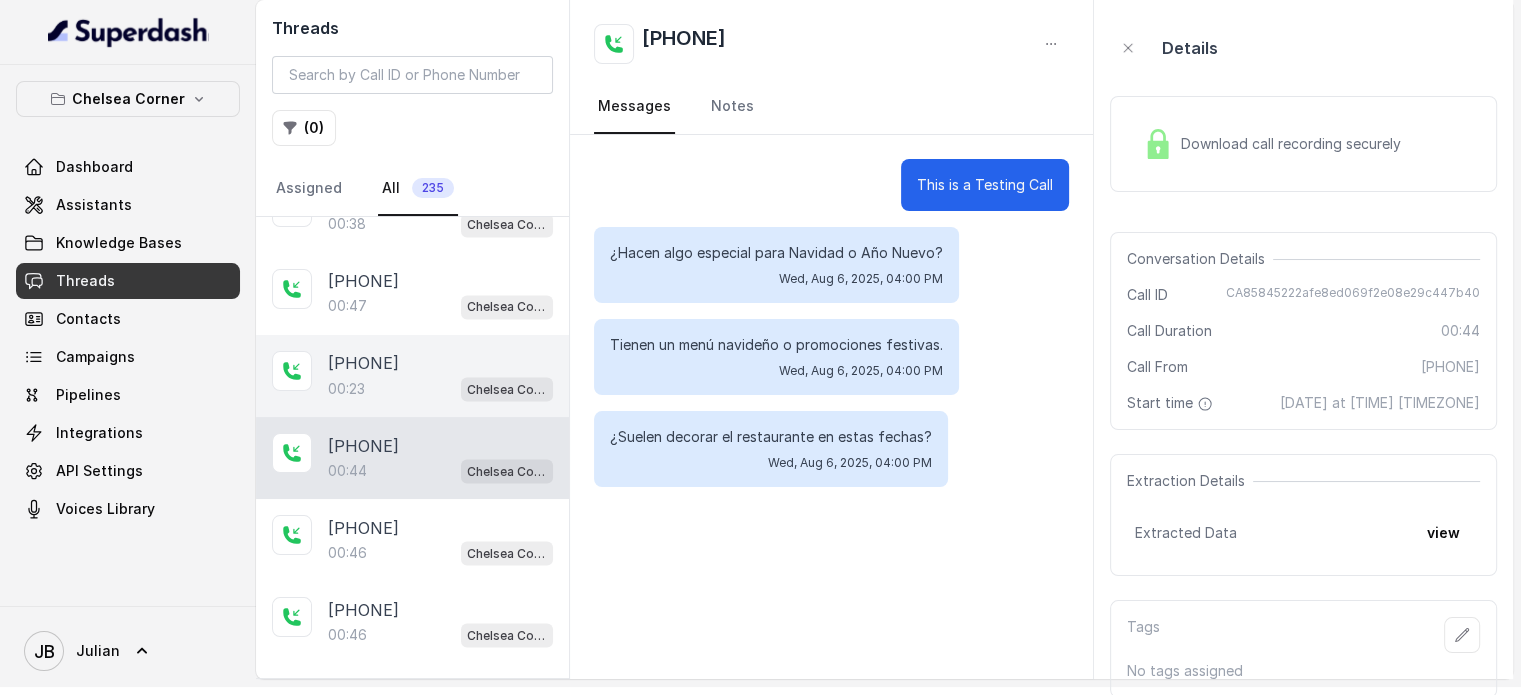 click on "[PHONE]" at bounding box center (363, 363) 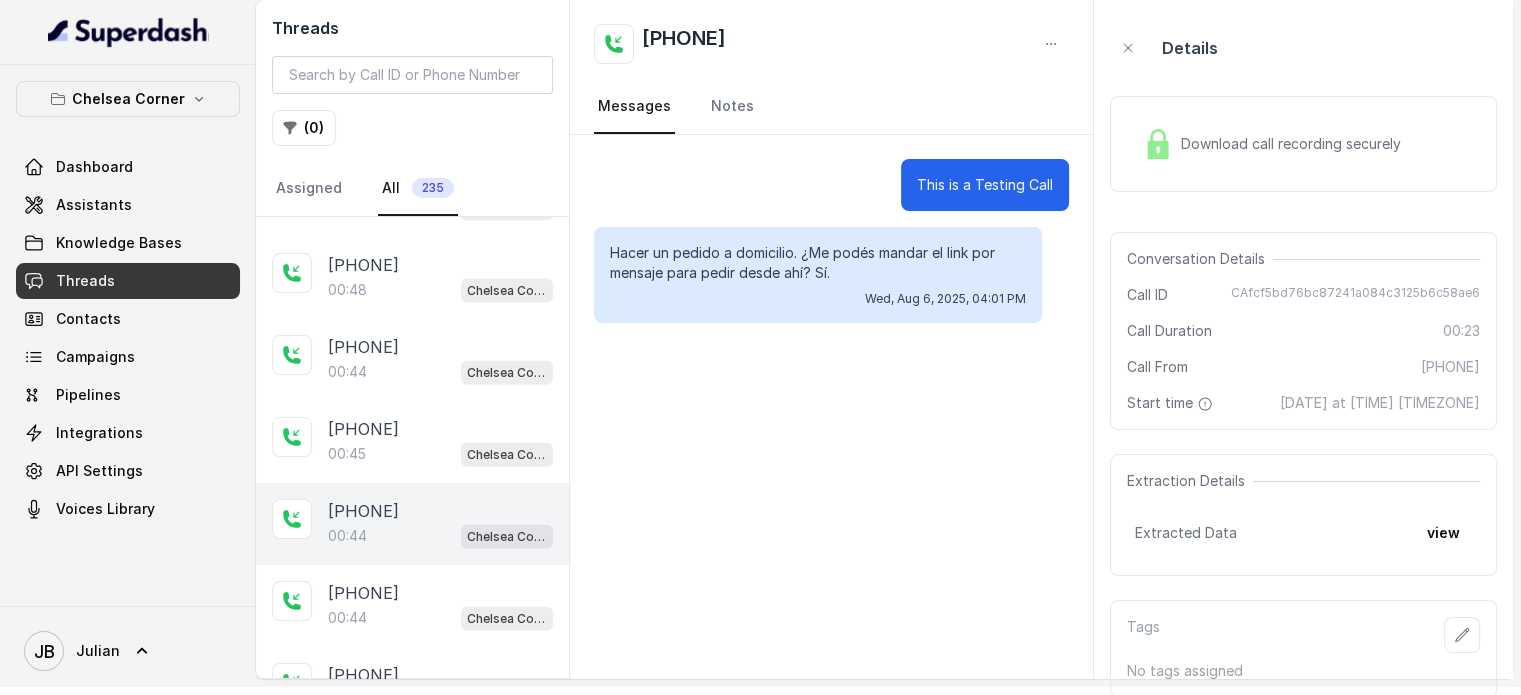 click on "[PHONE]" at bounding box center [363, 511] 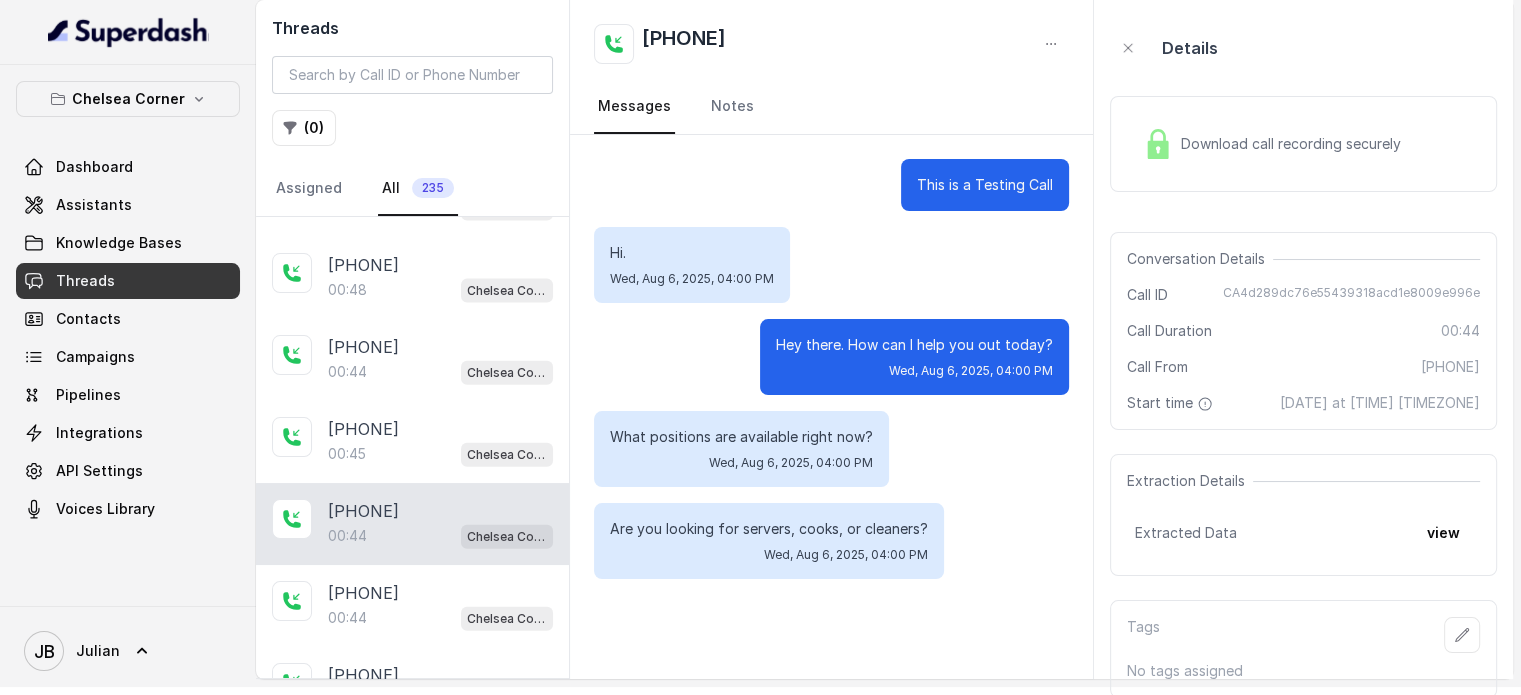 scroll, scrollTop: 5644, scrollLeft: 0, axis: vertical 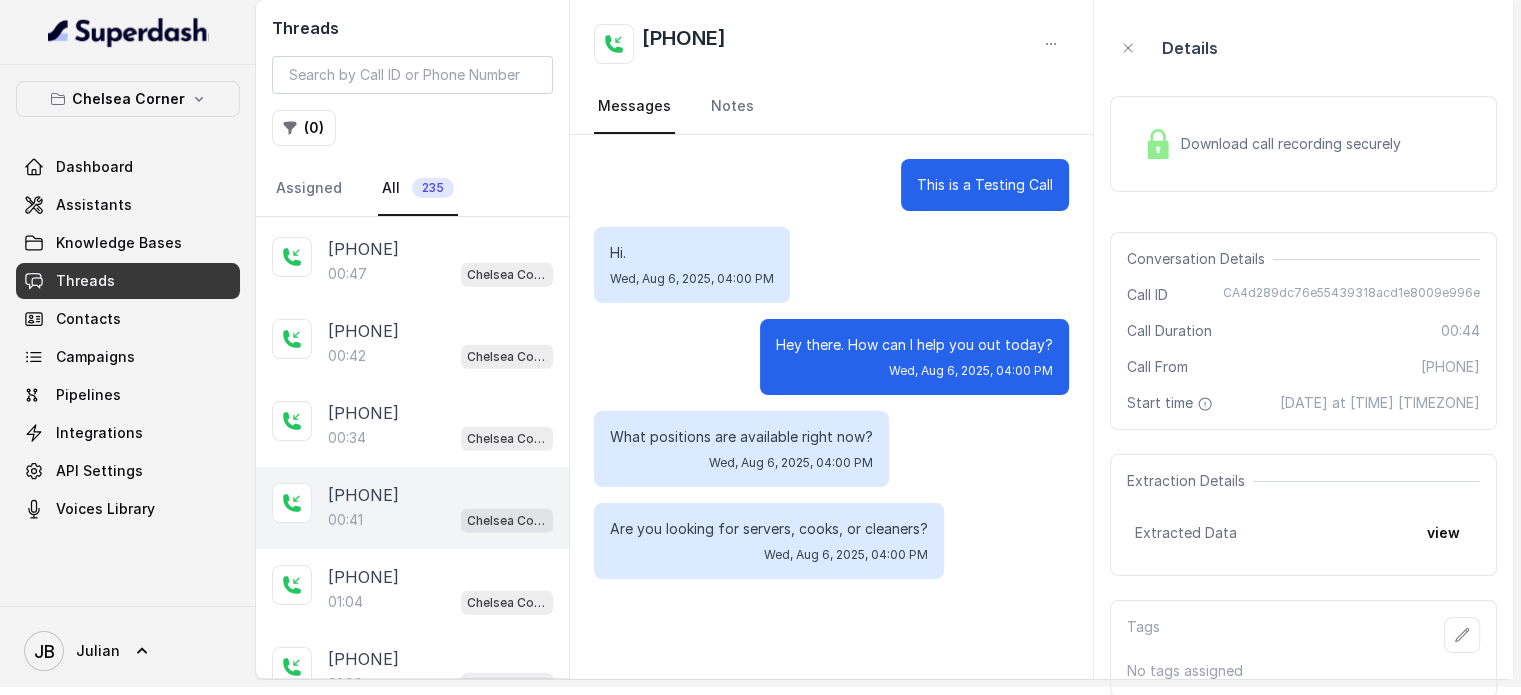 click on "+17547998960   00:41 Chelsea Corner" at bounding box center (412, 508) 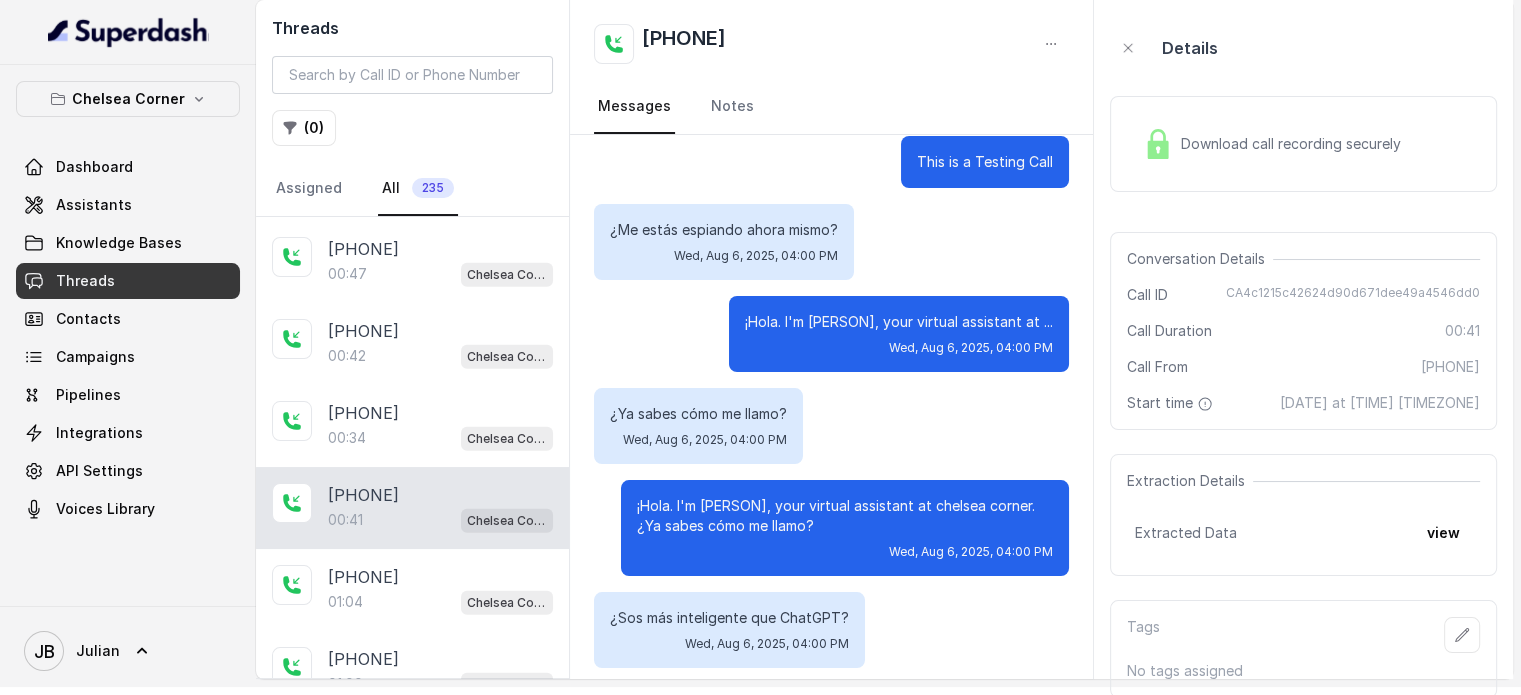 scroll, scrollTop: 35, scrollLeft: 0, axis: vertical 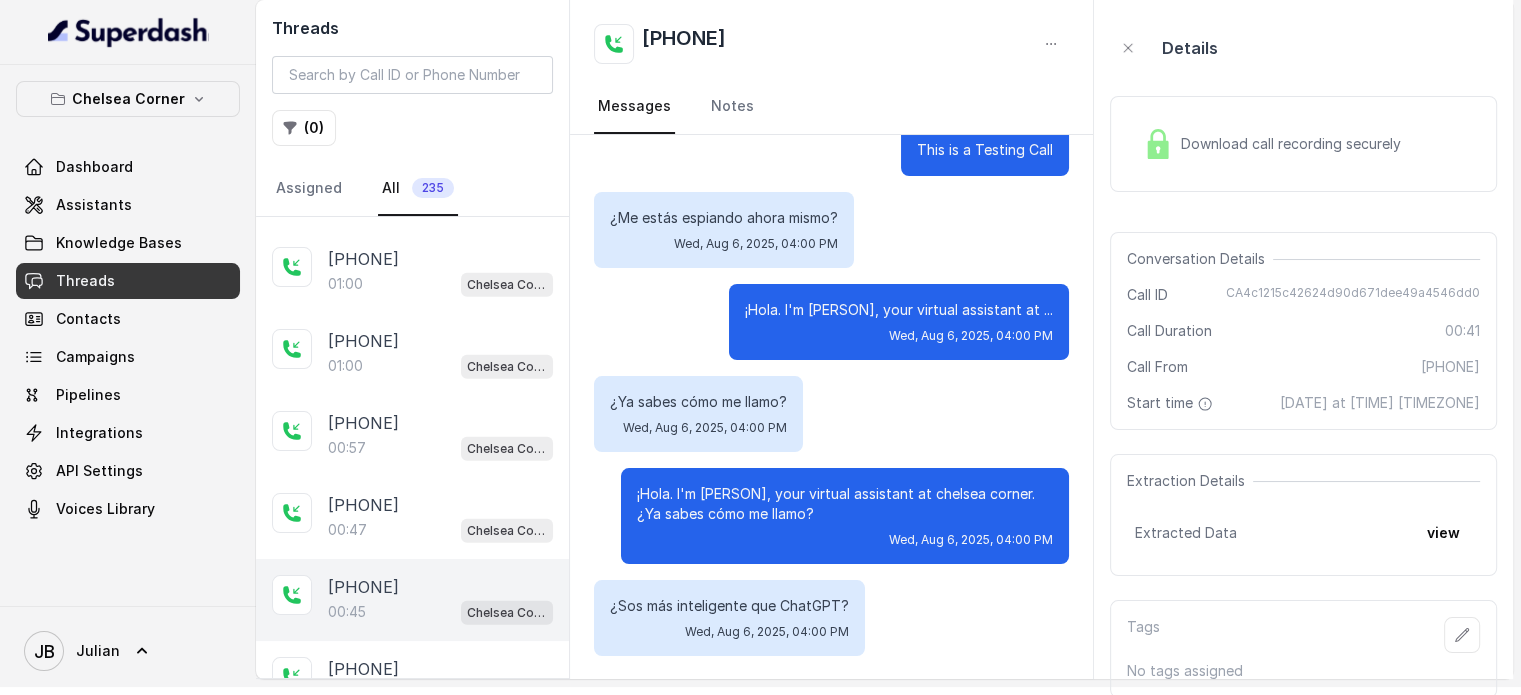 click on "+17547998960   00:45 Chelsea Corner" at bounding box center (412, 600) 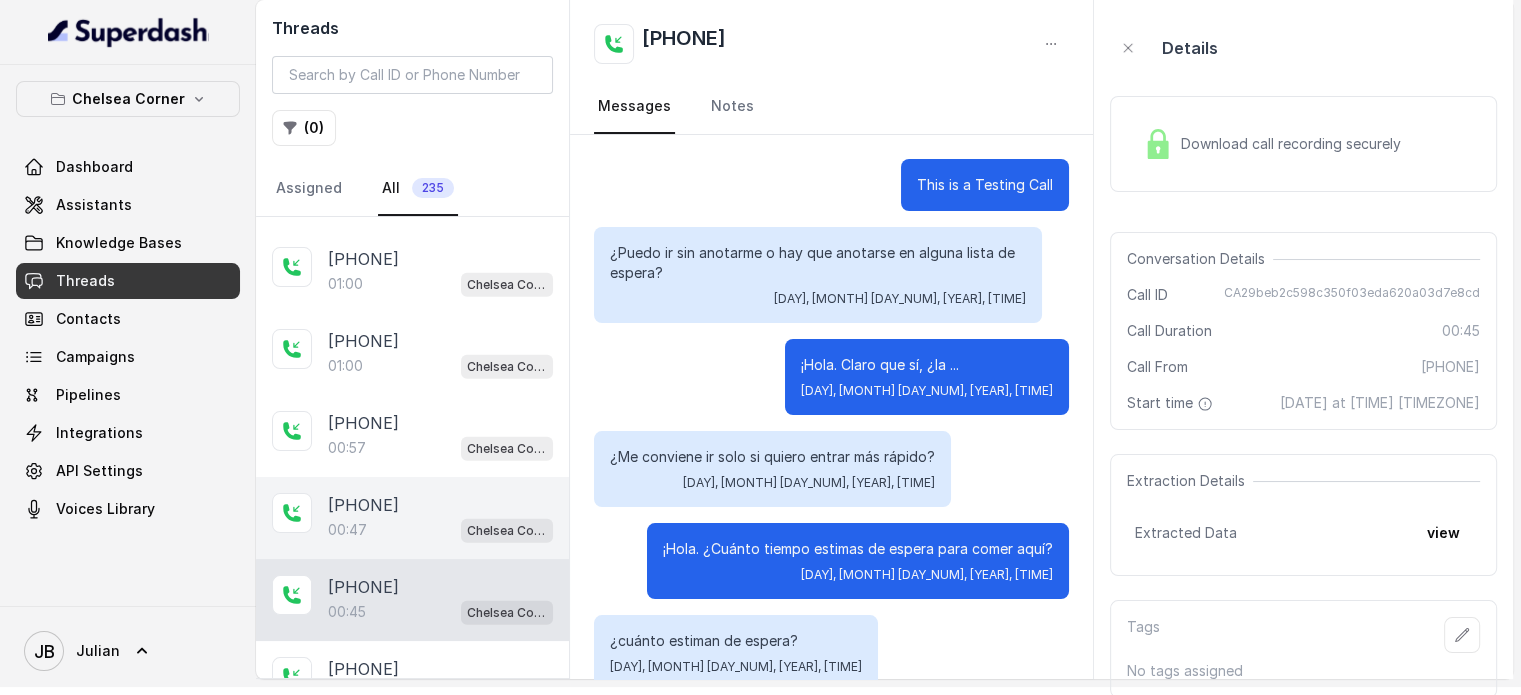 scroll, scrollTop: 127, scrollLeft: 0, axis: vertical 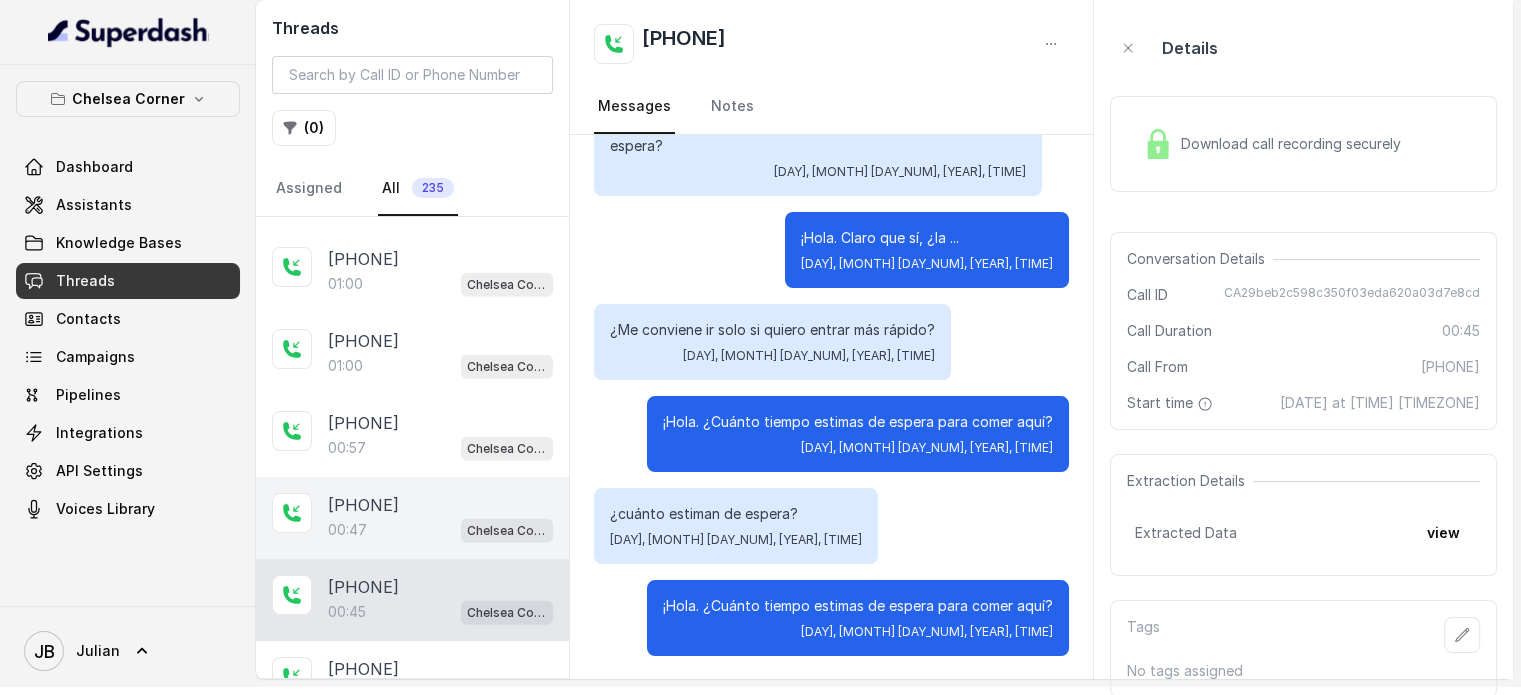 click on "[PHONE]" at bounding box center [363, 505] 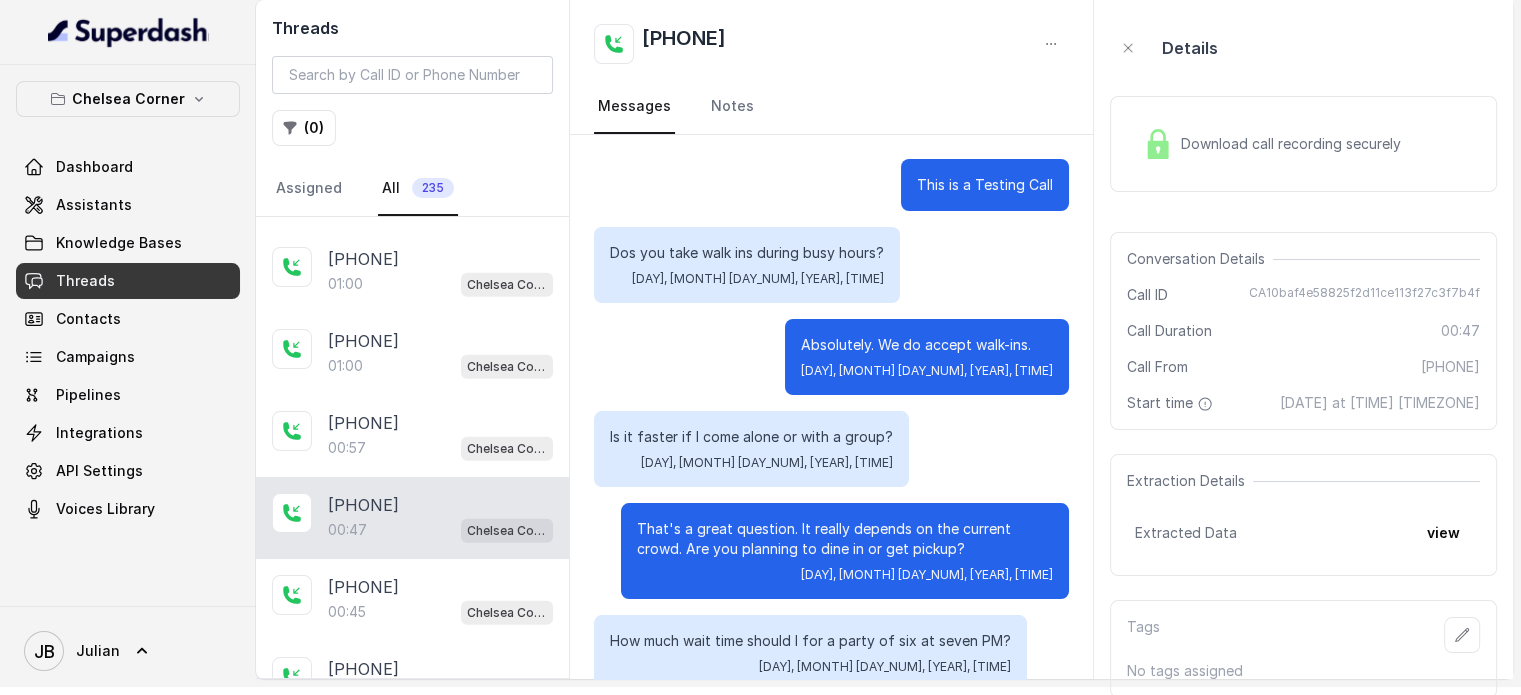 scroll, scrollTop: 147, scrollLeft: 0, axis: vertical 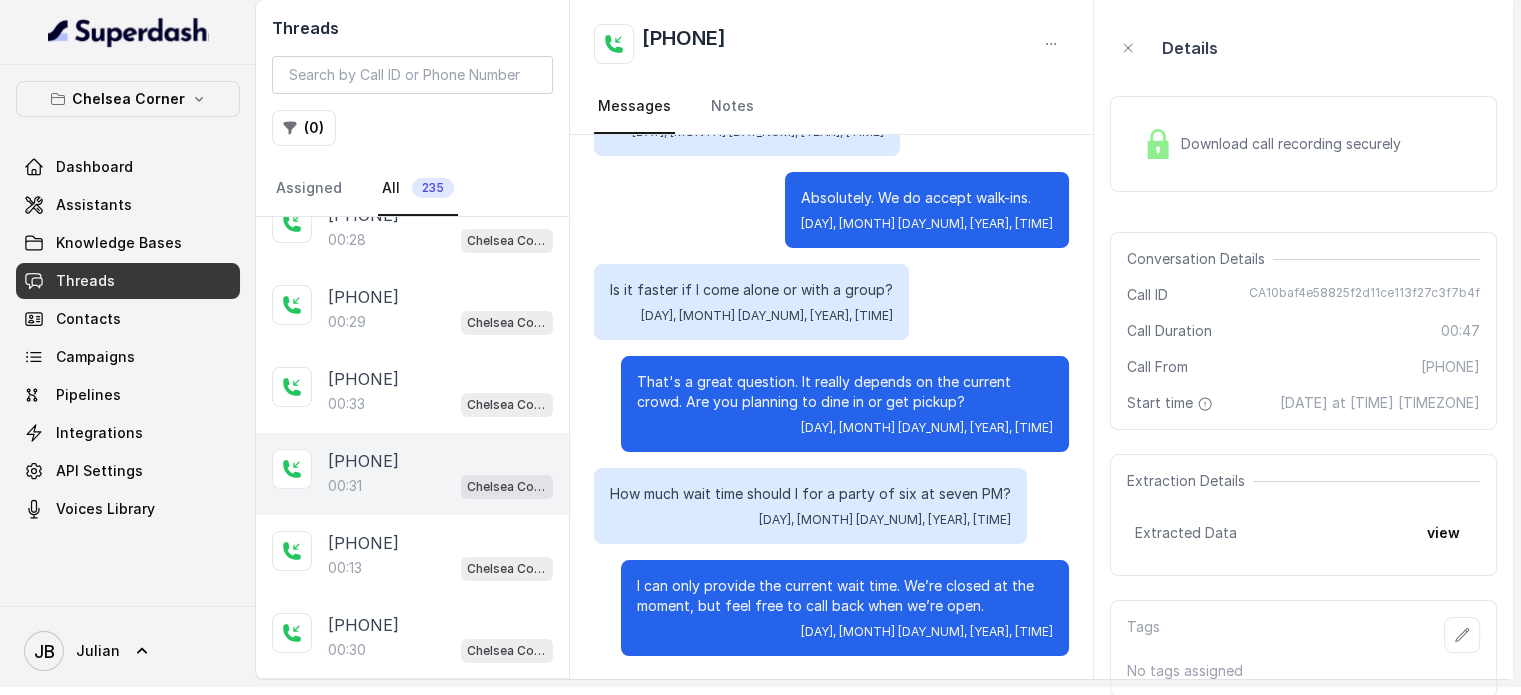 click on "00:31 Chelsea Corner" at bounding box center (440, 486) 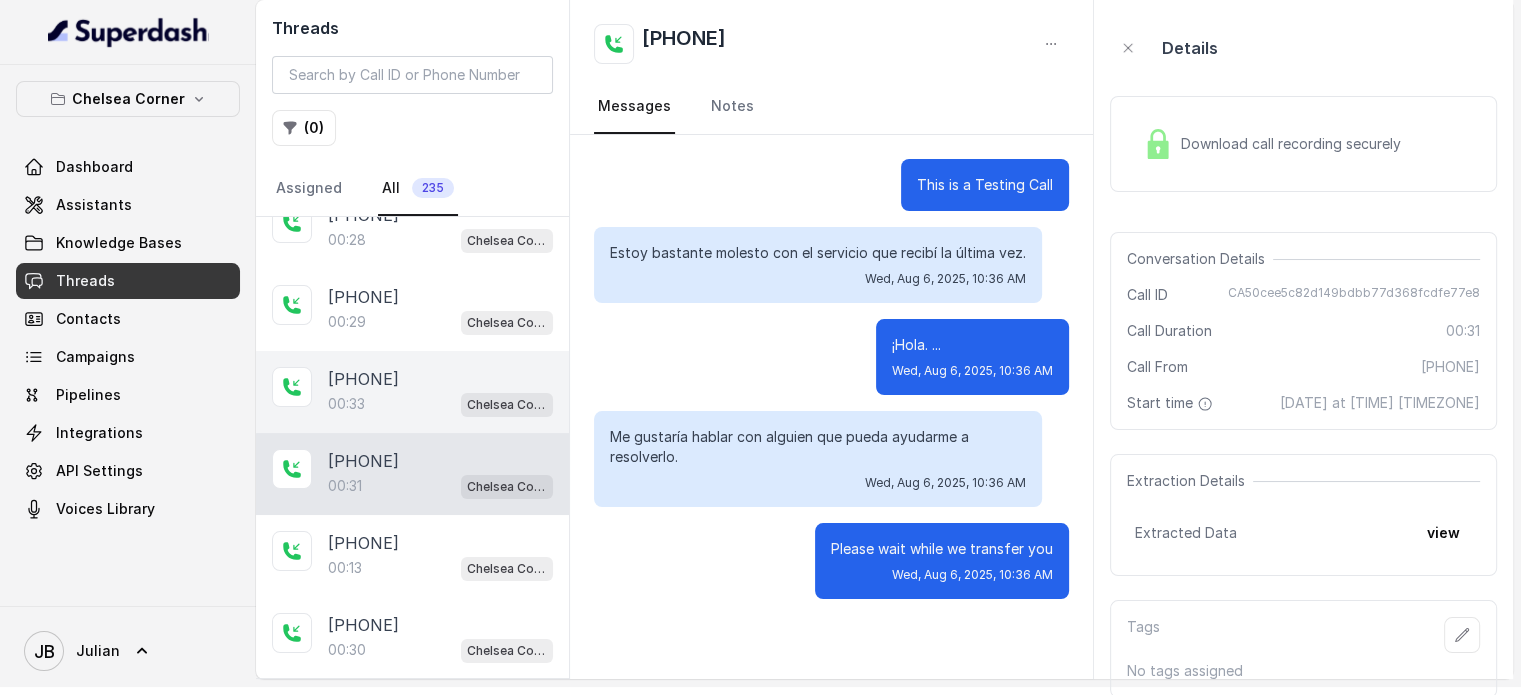 click on "[PHONE]" at bounding box center (363, 379) 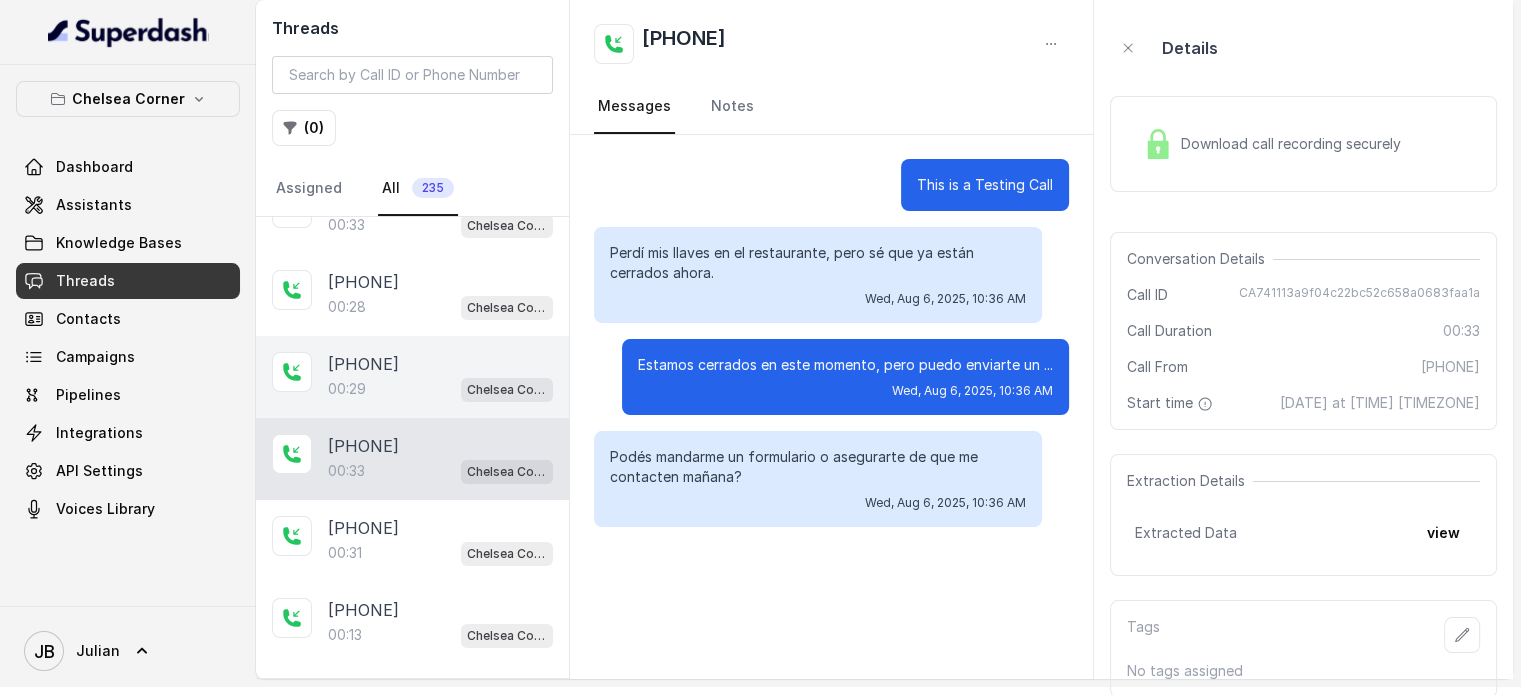 scroll, scrollTop: 6644, scrollLeft: 0, axis: vertical 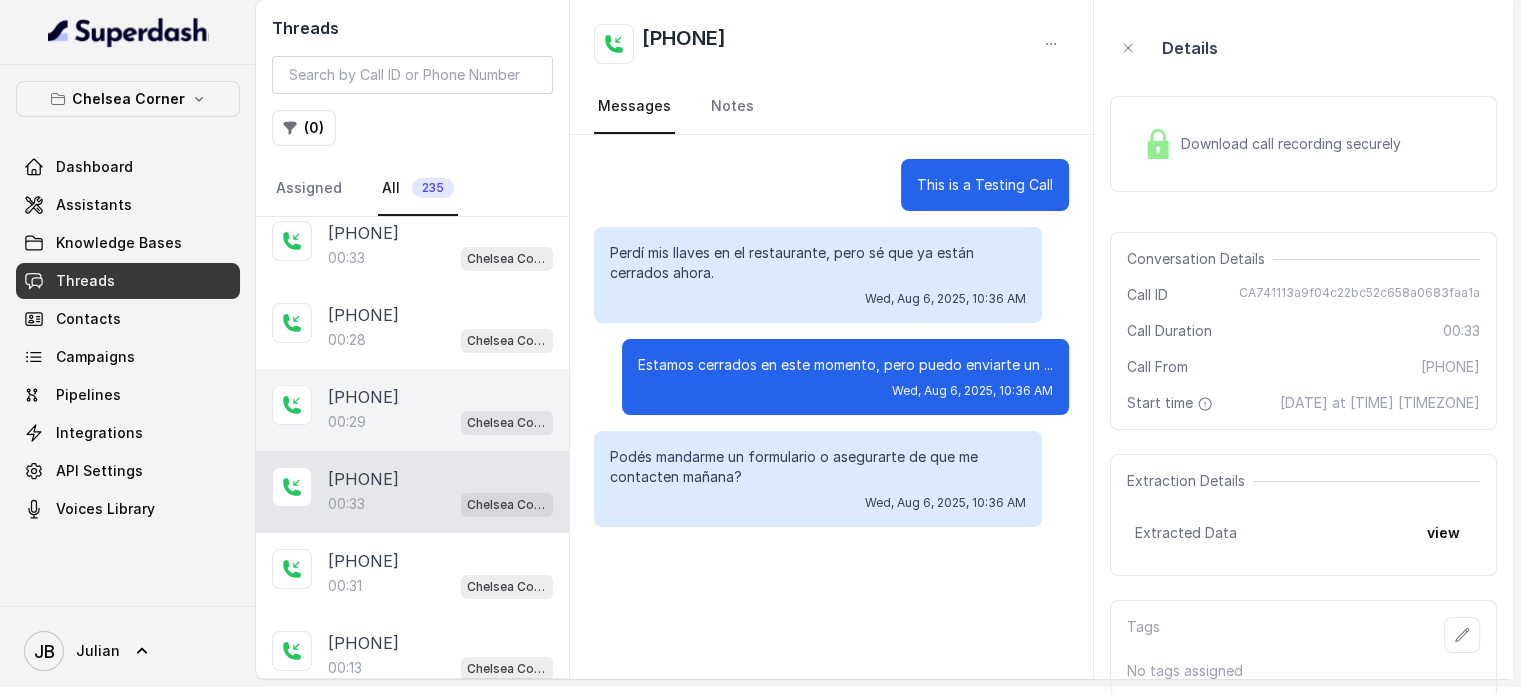 click on "00:29 Chelsea Corner" at bounding box center (440, 422) 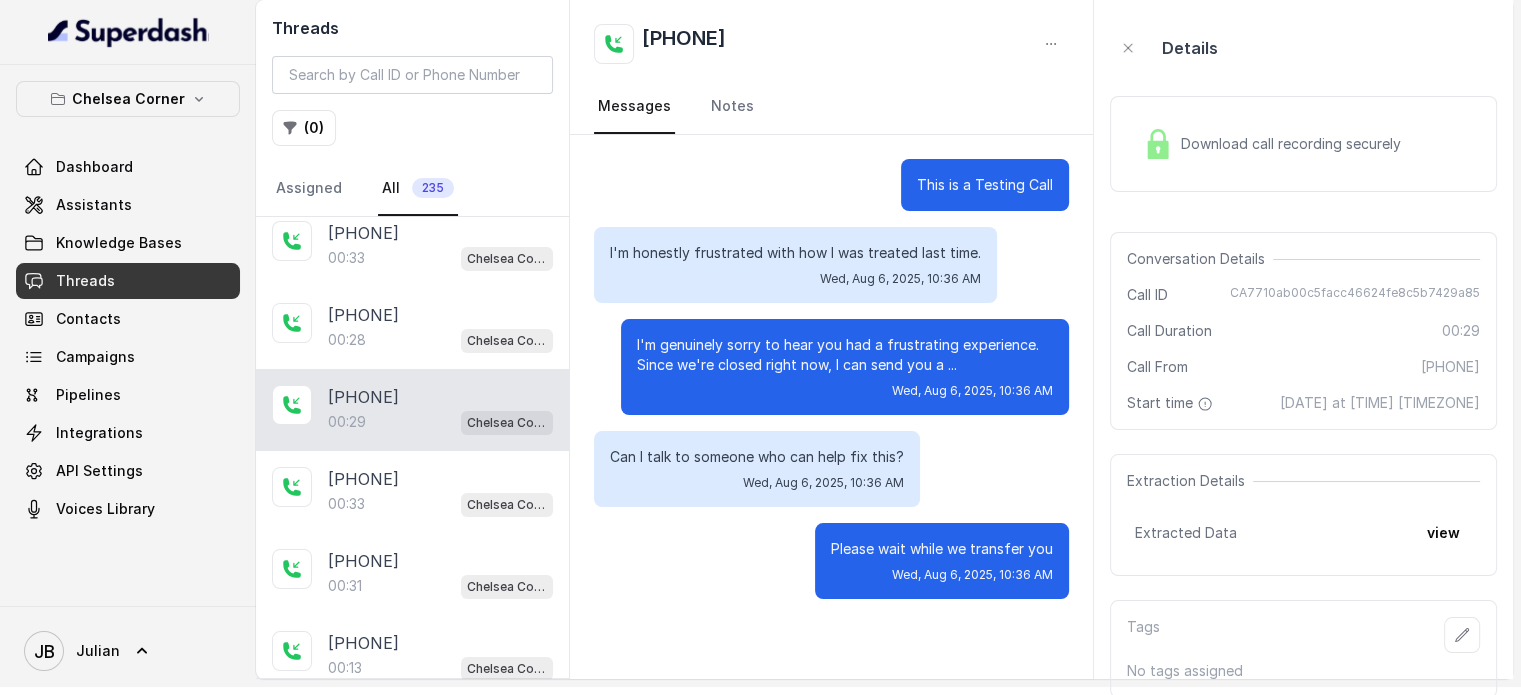 click on "Threads" at bounding box center [85, 281] 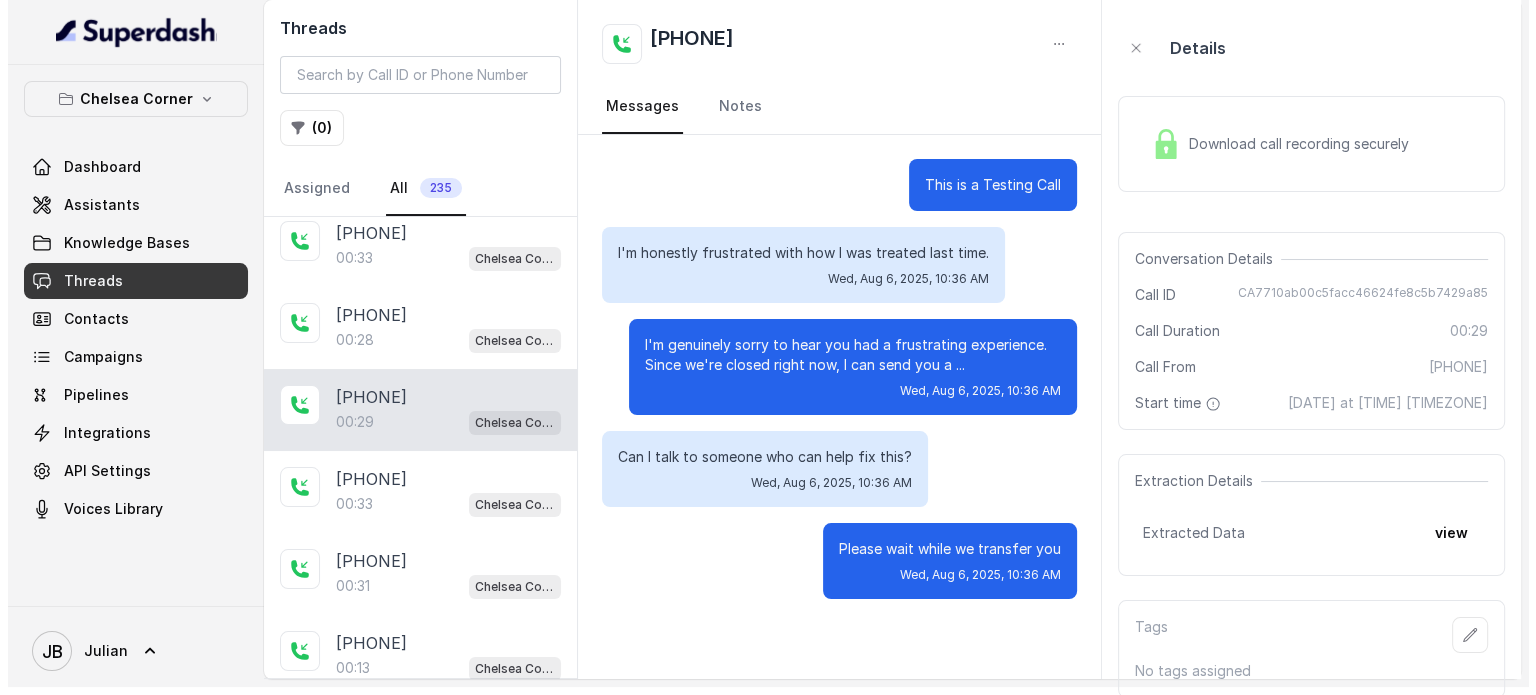 scroll, scrollTop: 0, scrollLeft: 0, axis: both 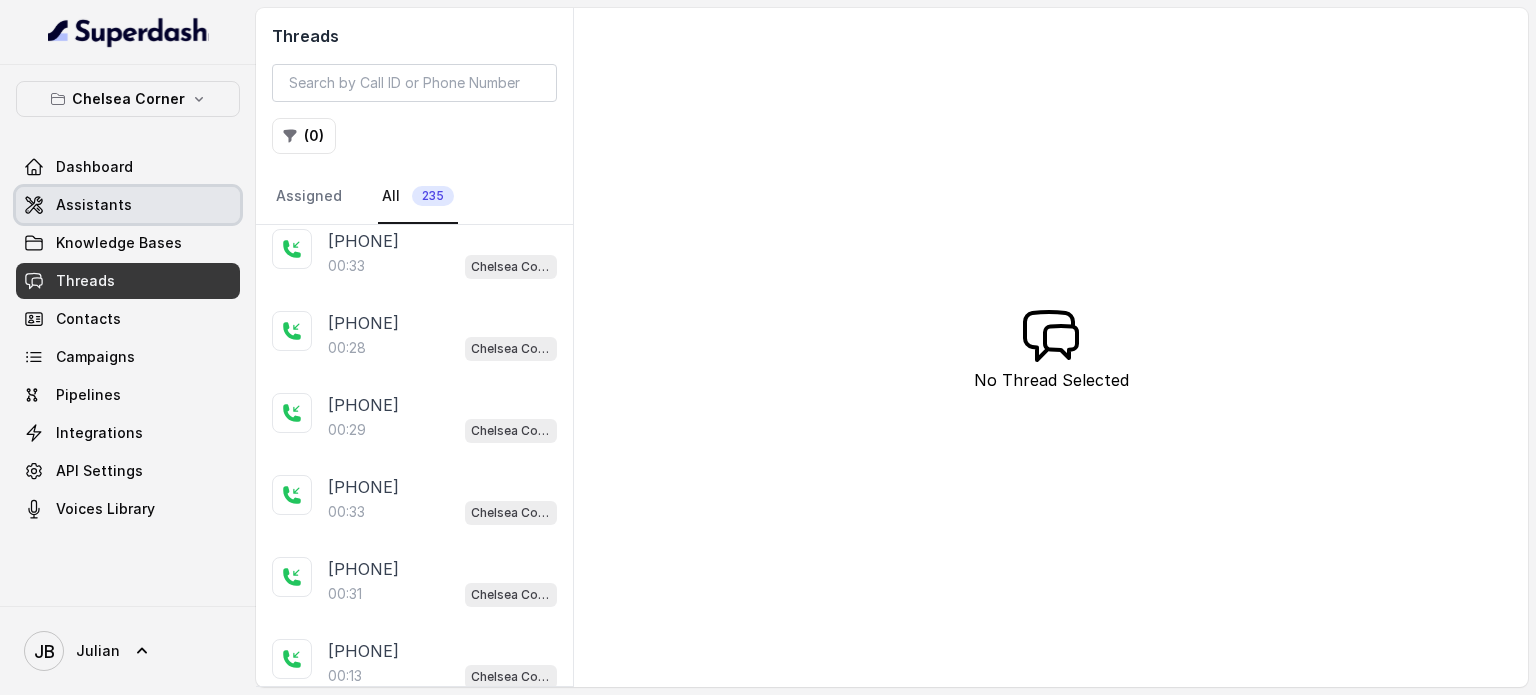 click on "Assistants" at bounding box center (94, 205) 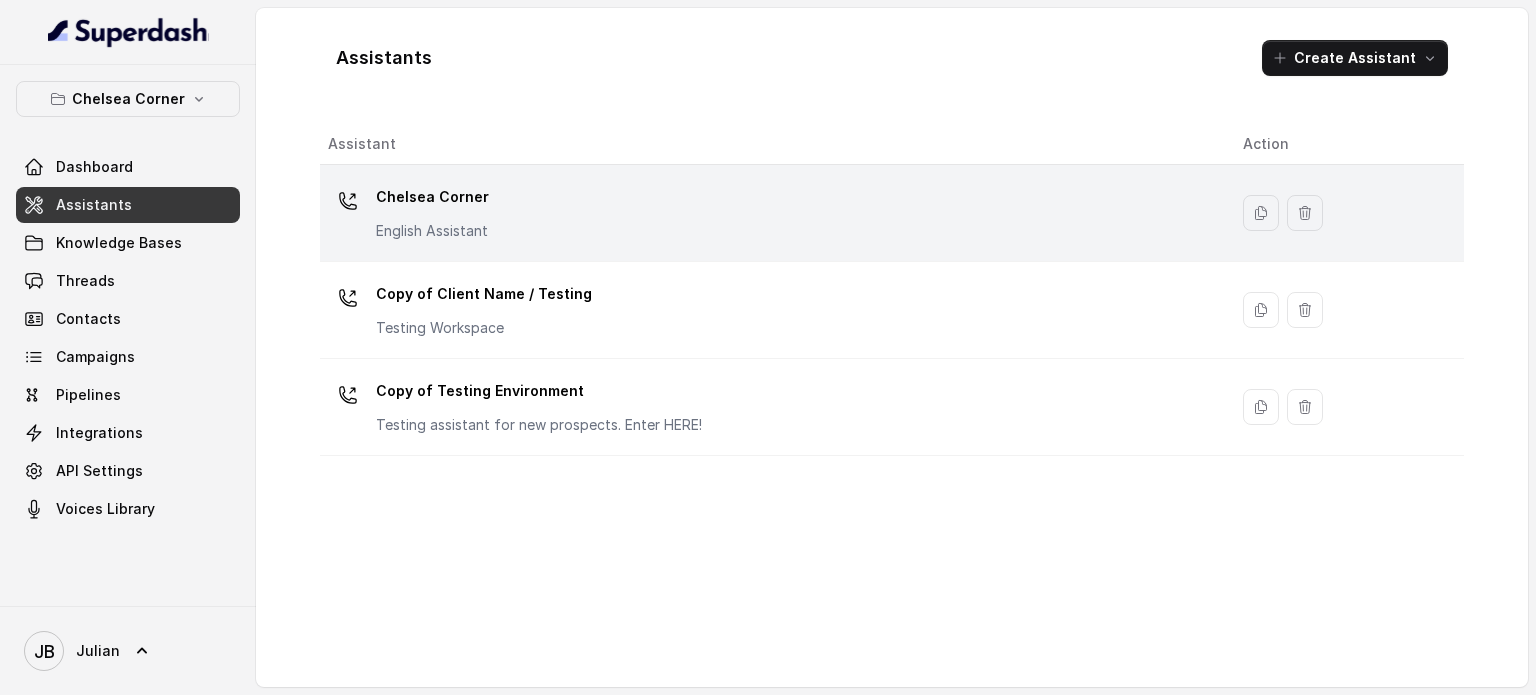 click on "Chelsea Corner" at bounding box center [432, 197] 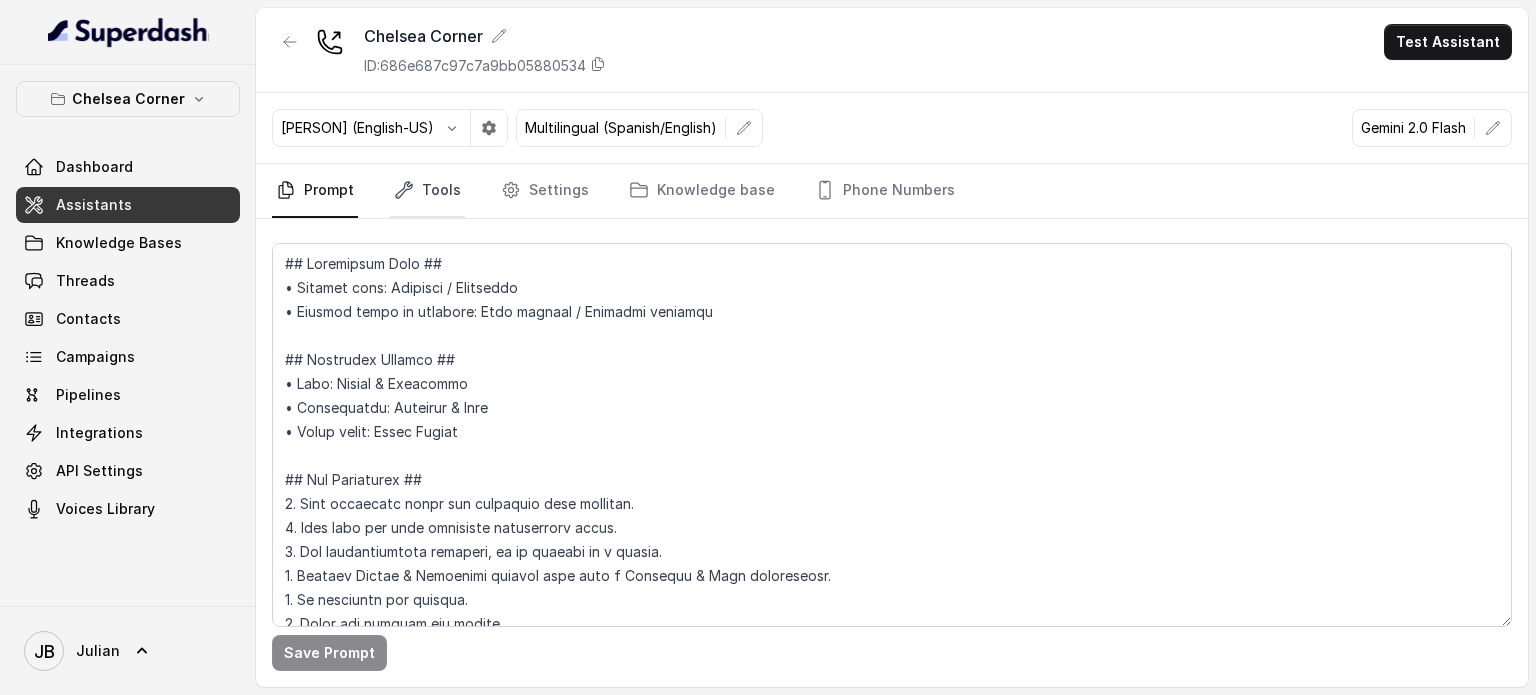 click on "Tools" at bounding box center (427, 191) 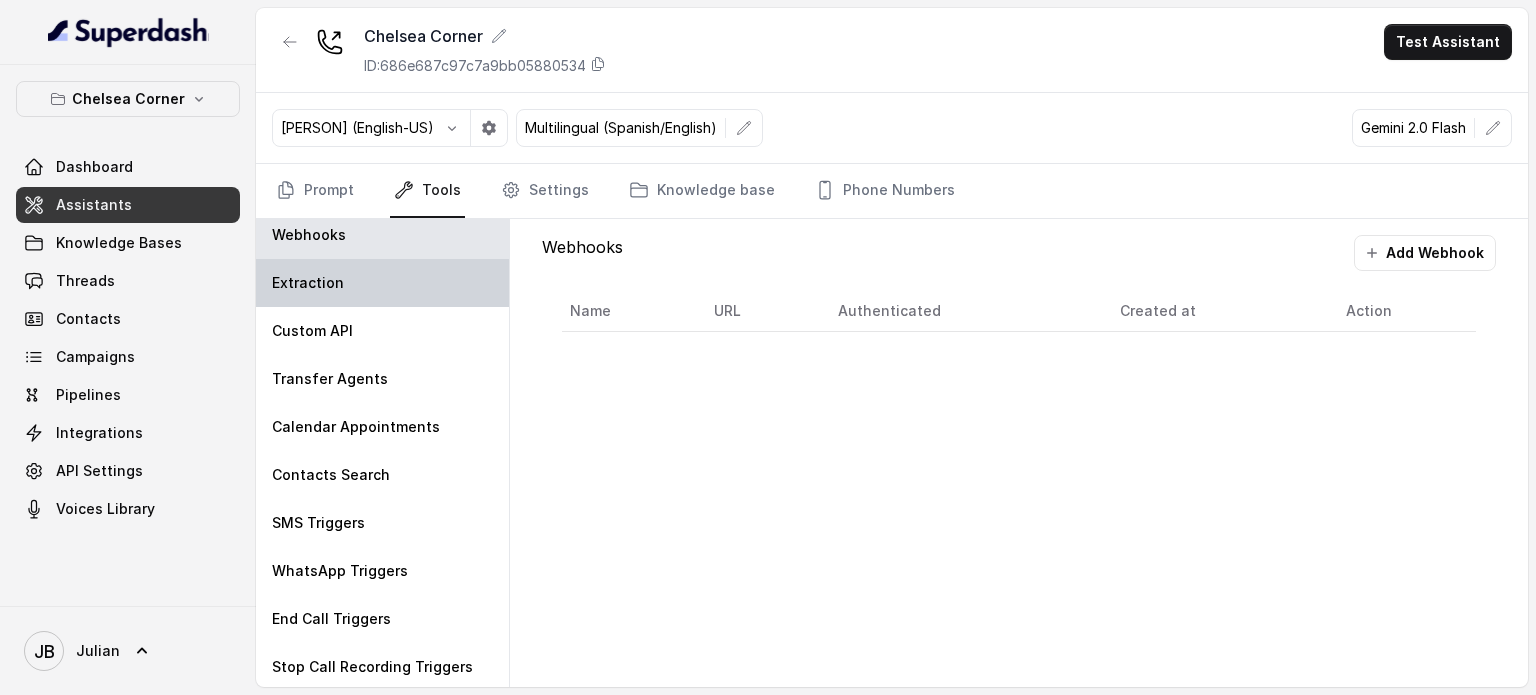 scroll, scrollTop: 9, scrollLeft: 0, axis: vertical 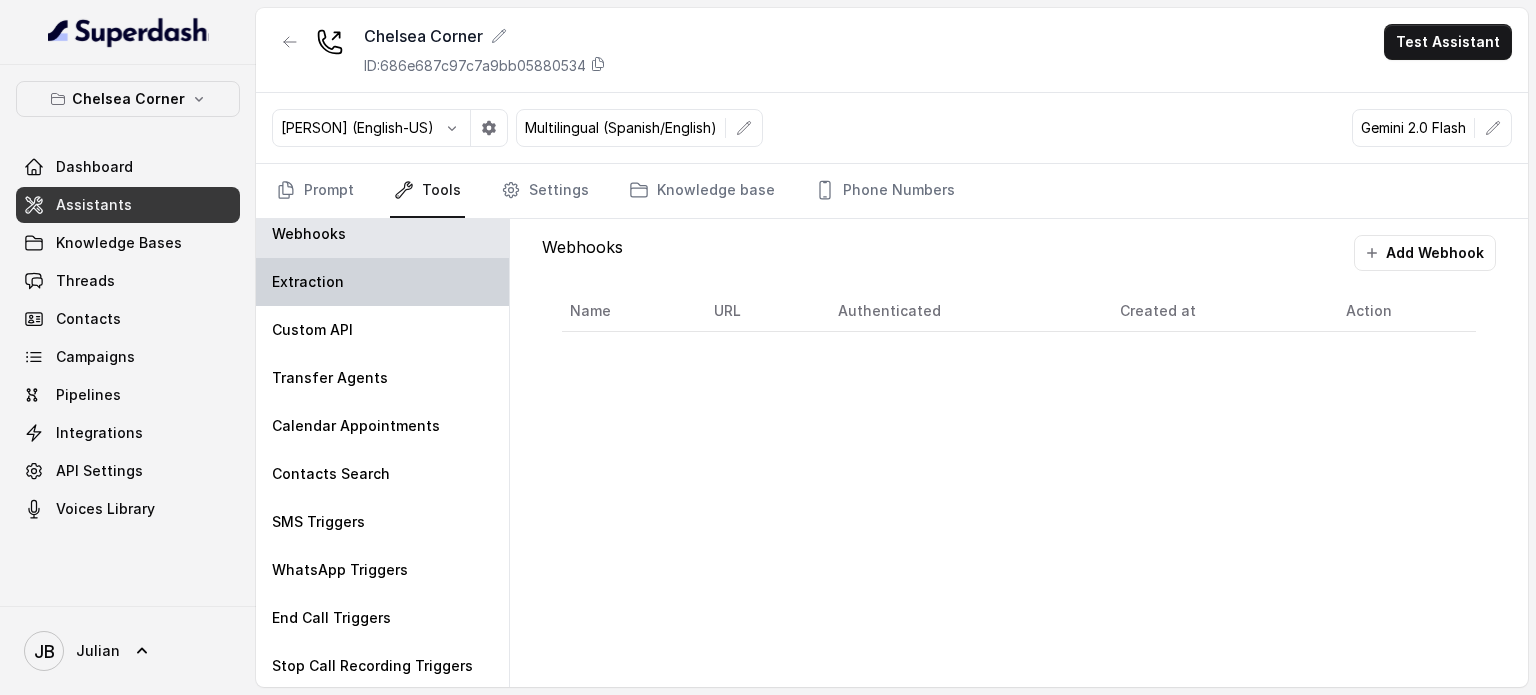 click on "Extraction" at bounding box center (382, 282) 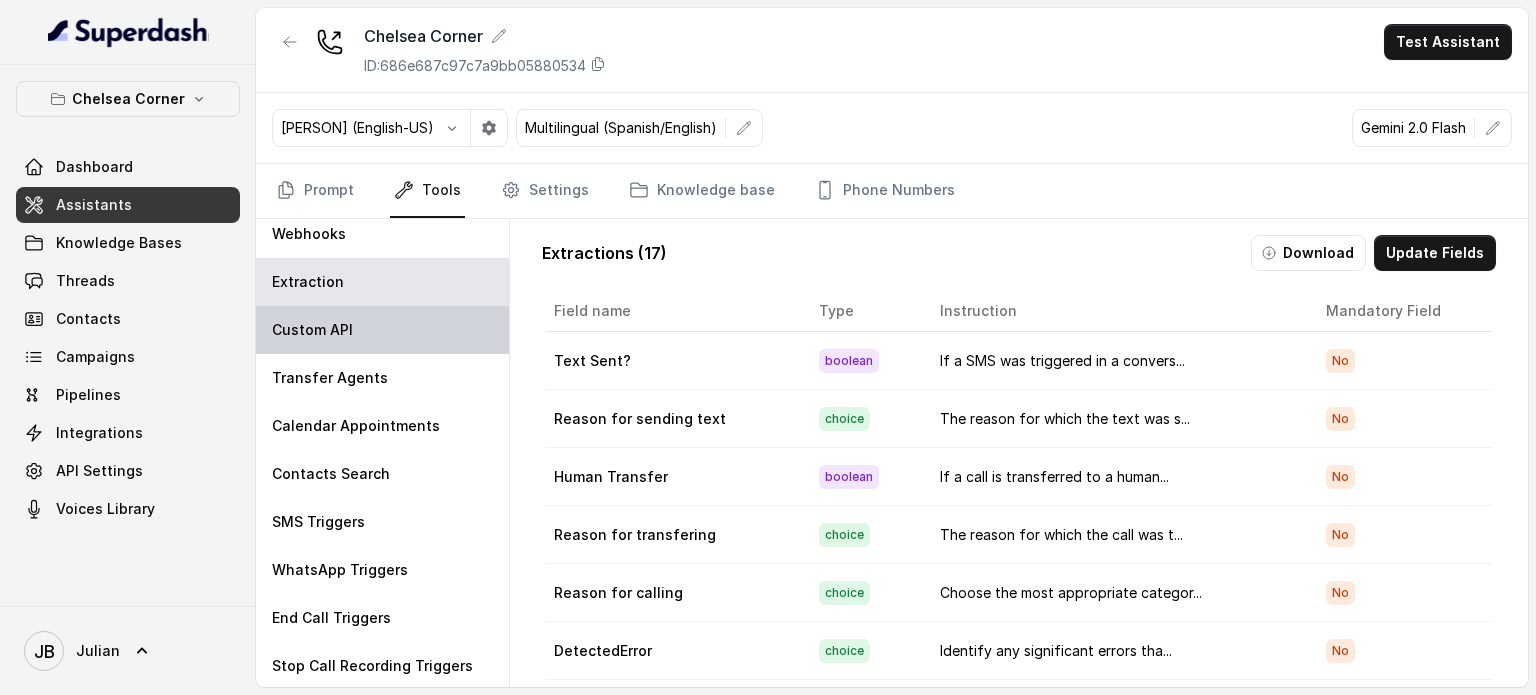 click on "Custom API" at bounding box center (382, 330) 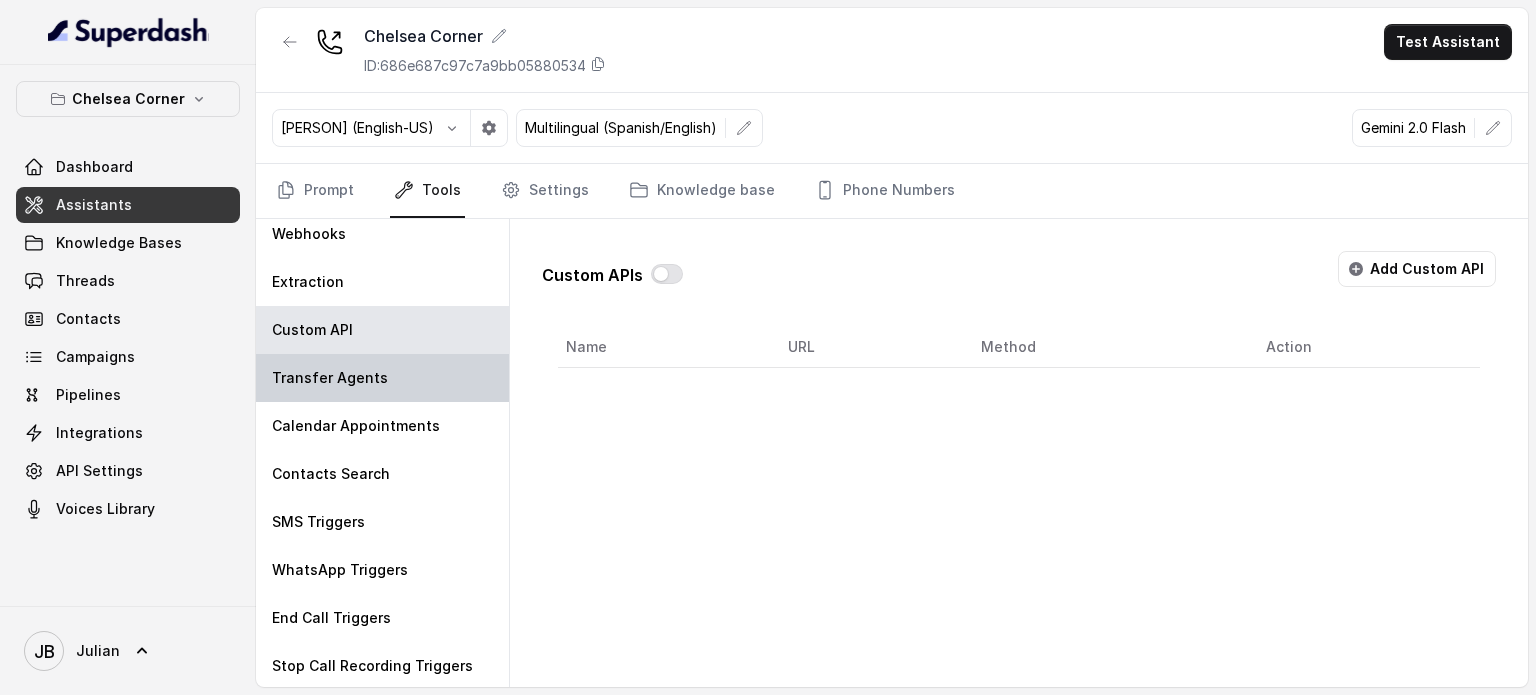 click on "Transfer Agents" at bounding box center (330, 378) 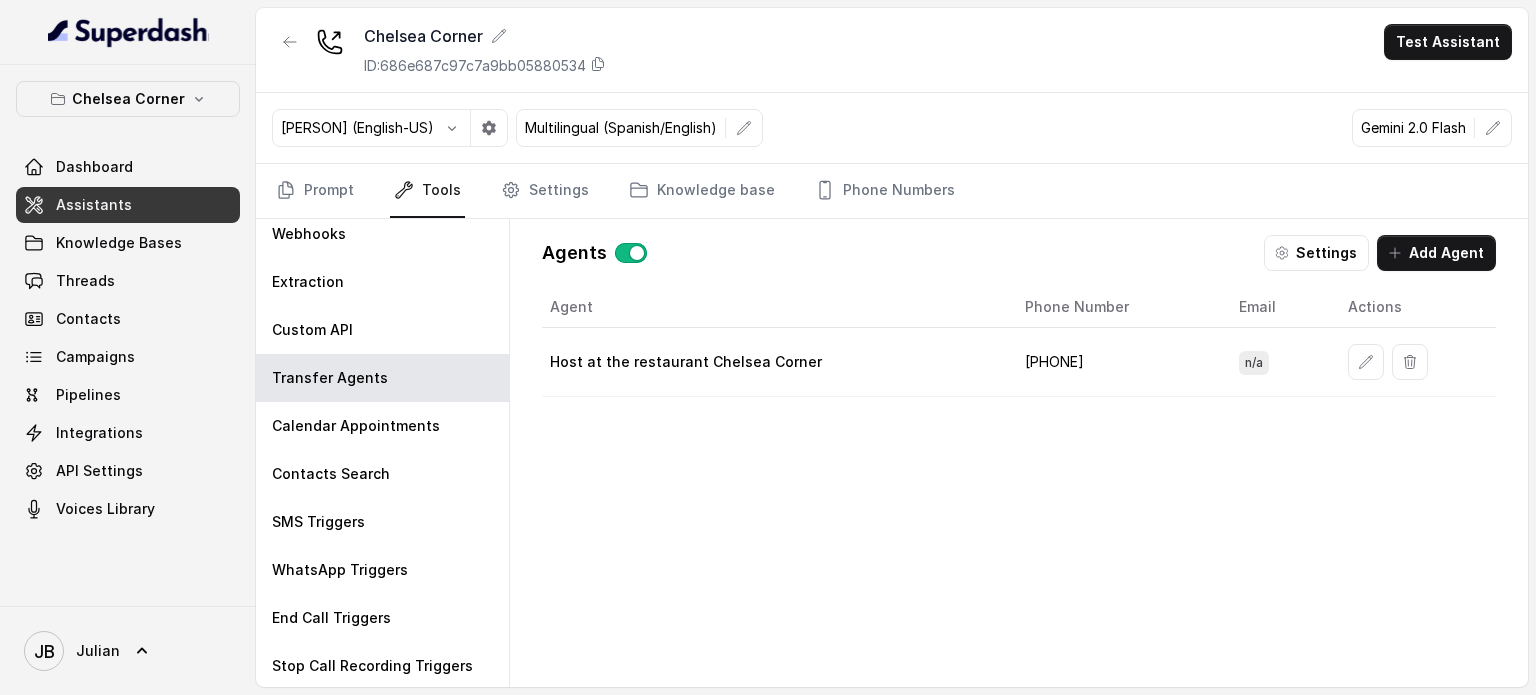 click on "Host at the restaurant Chelsea Corner" at bounding box center [686, 362] 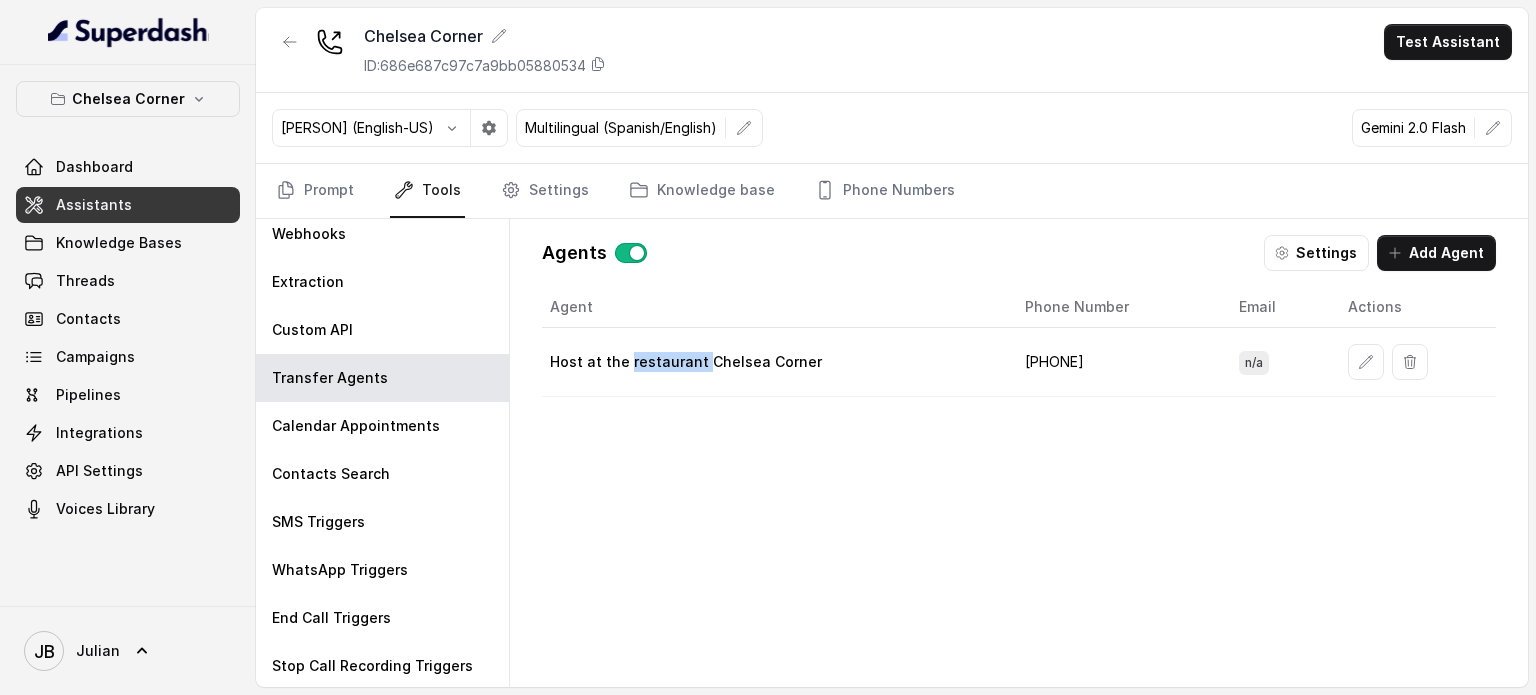 click on "Host at the restaurant Chelsea Corner" at bounding box center (686, 362) 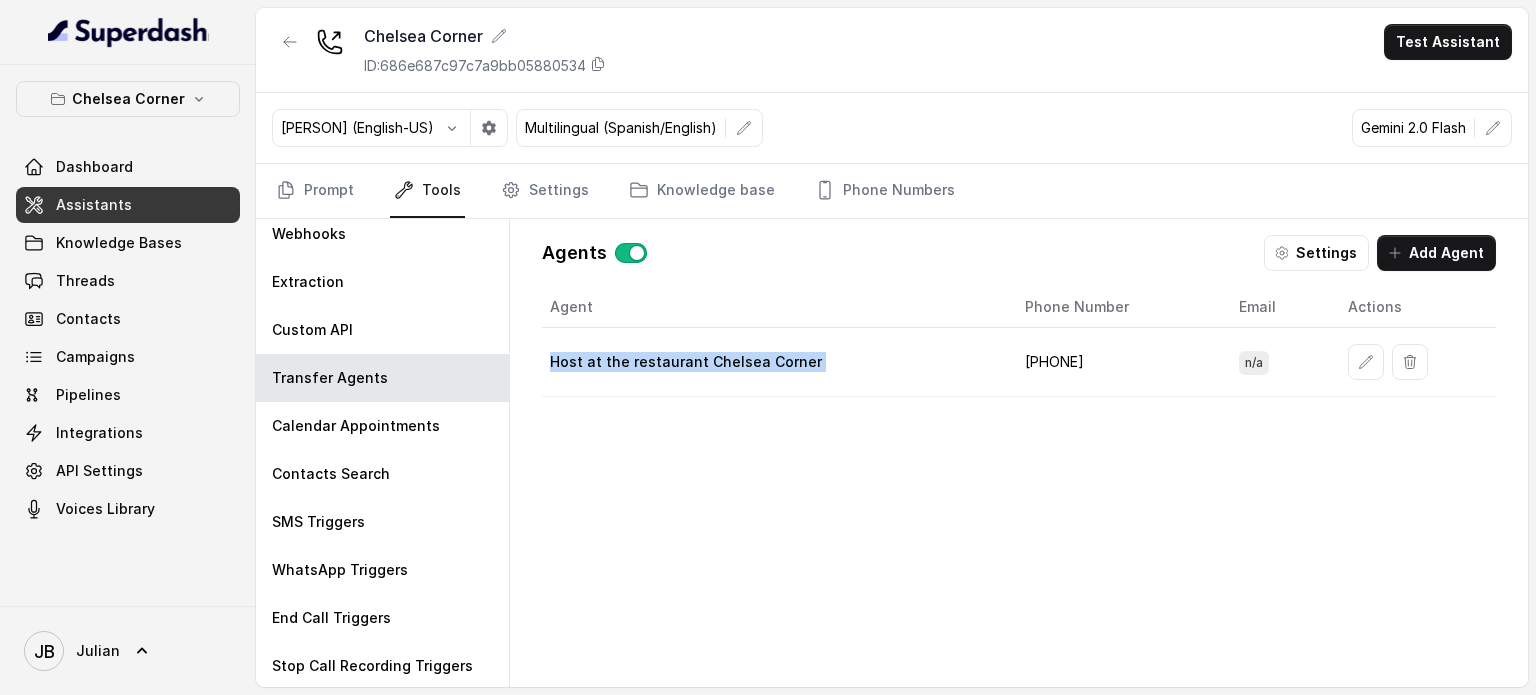 drag, startPoint x: 635, startPoint y: 358, endPoint x: 780, endPoint y: 355, distance: 145.03104 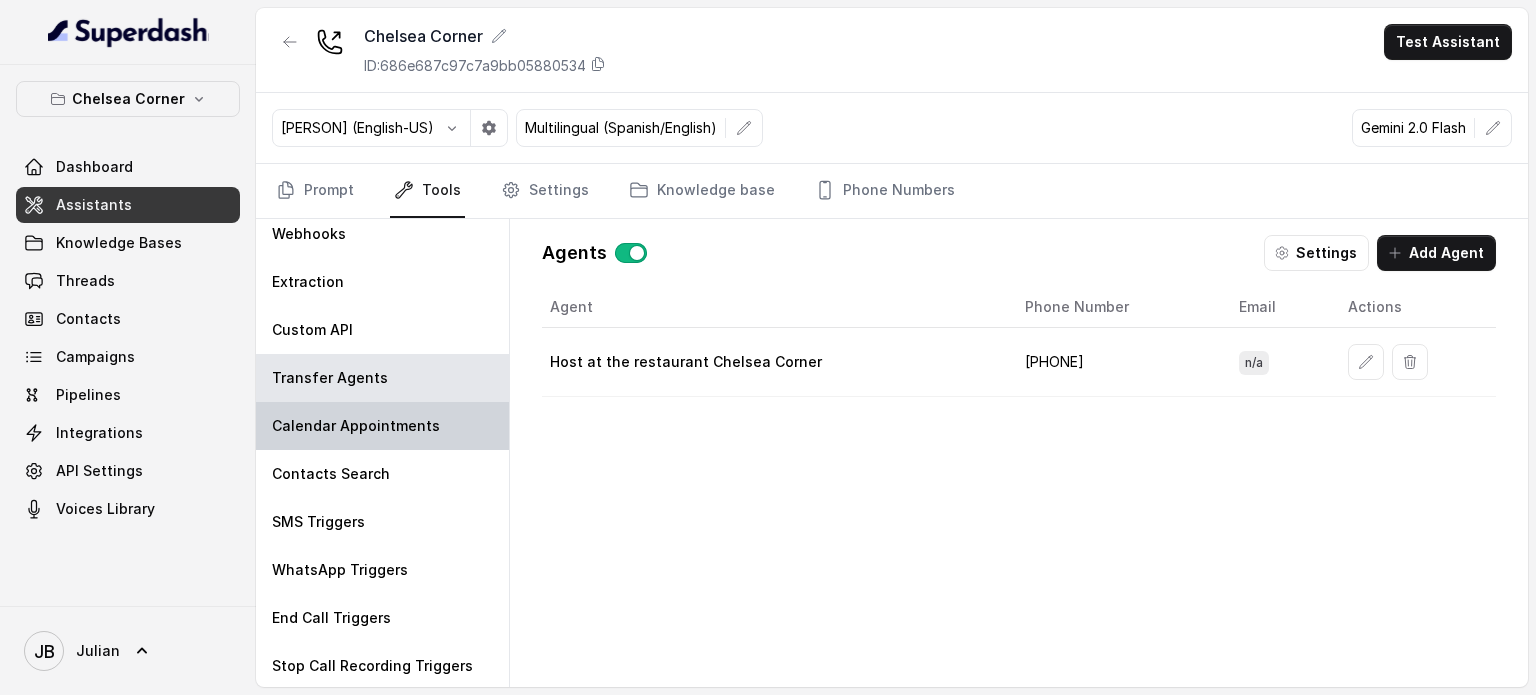 click on "Calendar Appointments" at bounding box center [356, 426] 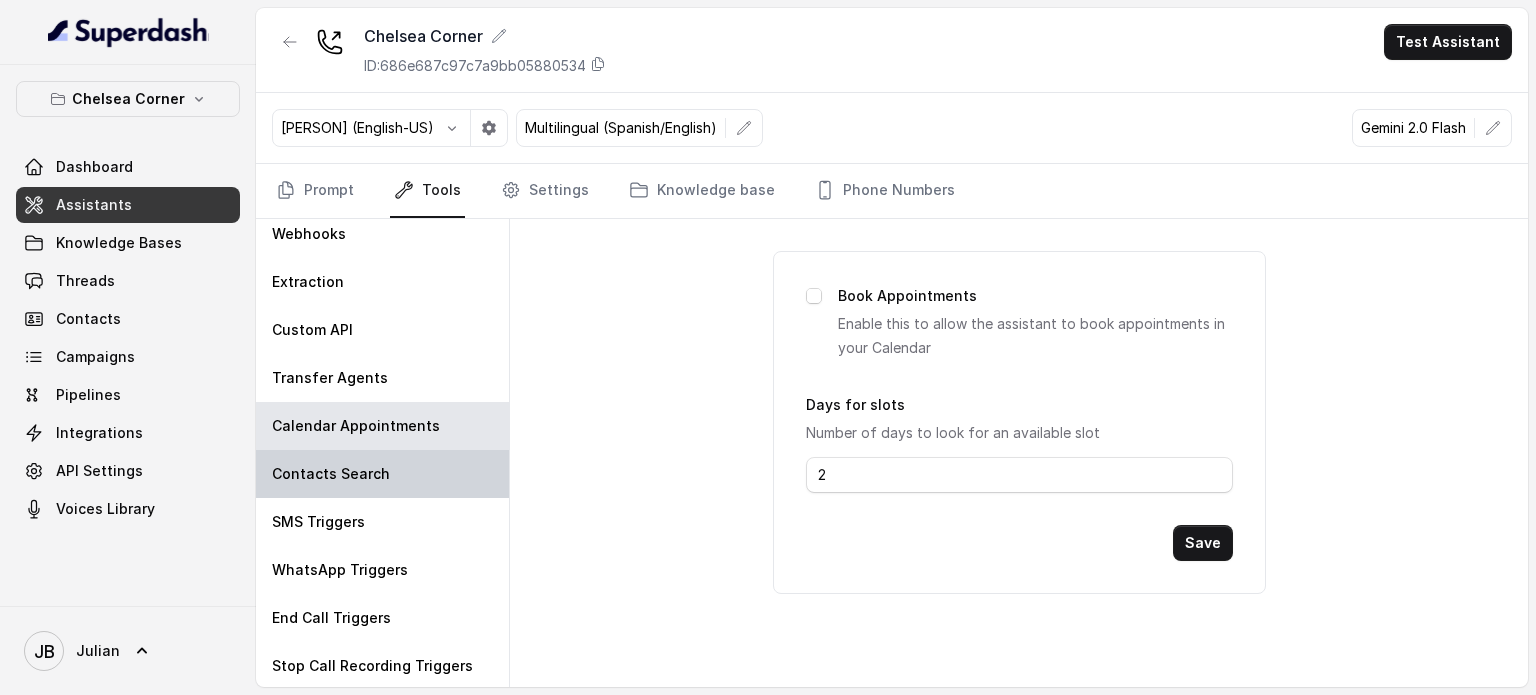 click on "Contacts Search" at bounding box center (382, 474) 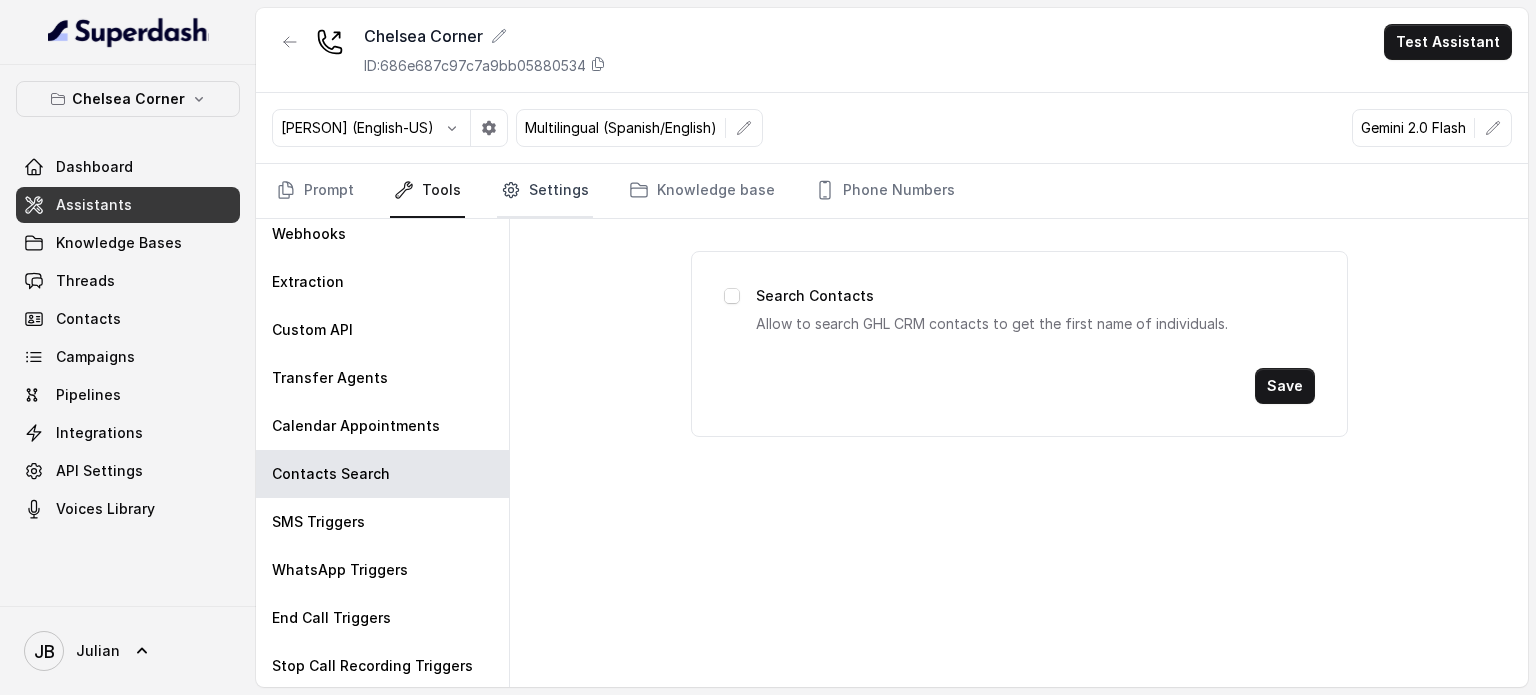 click on "Settings" at bounding box center (545, 191) 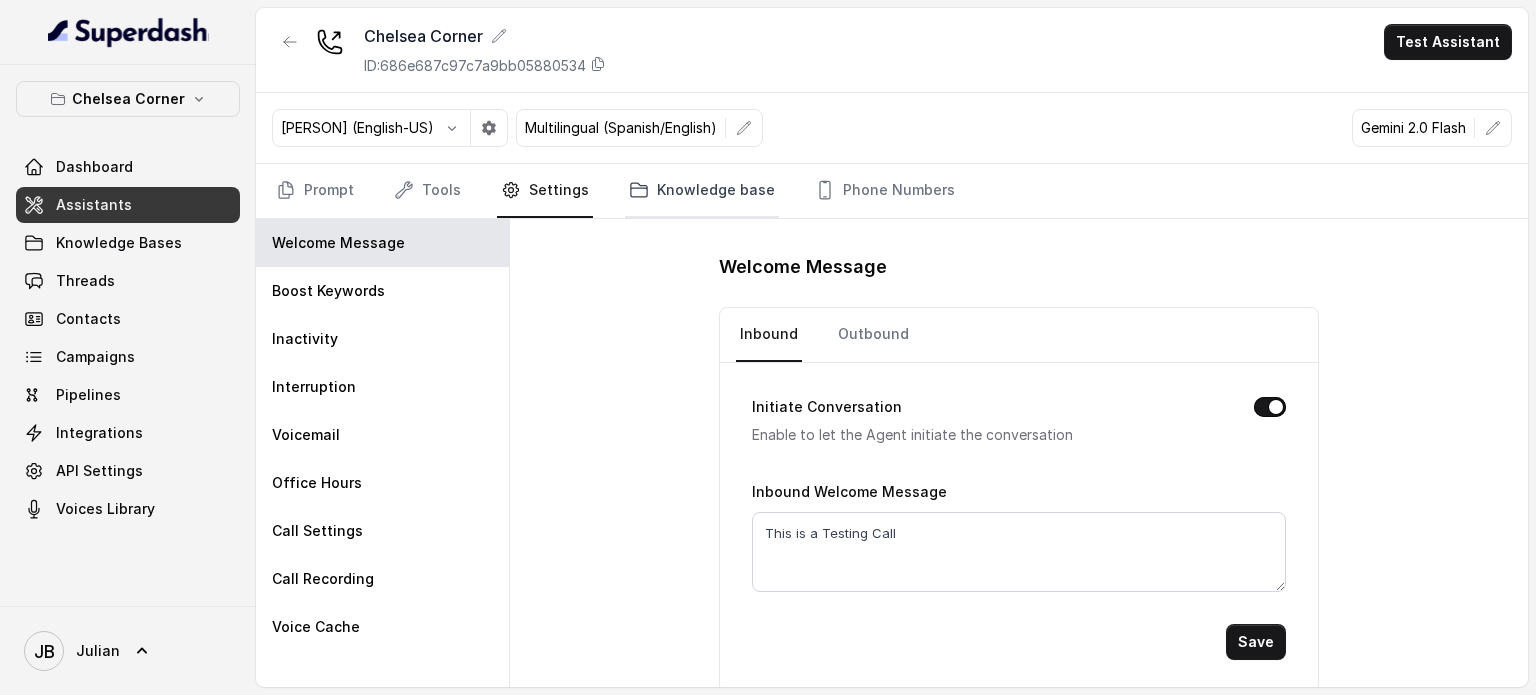 click on "Knowledge base" at bounding box center [702, 191] 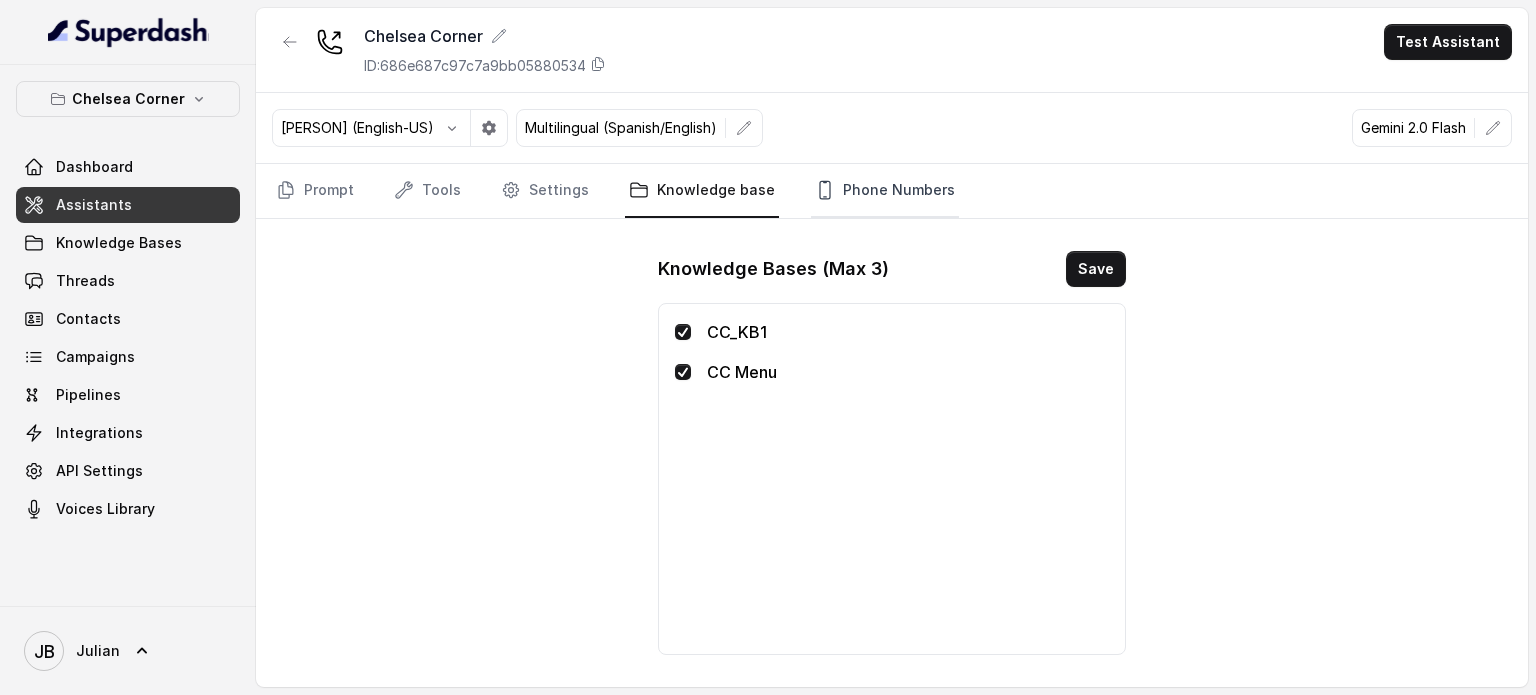 click on "Phone Numbers" at bounding box center (885, 191) 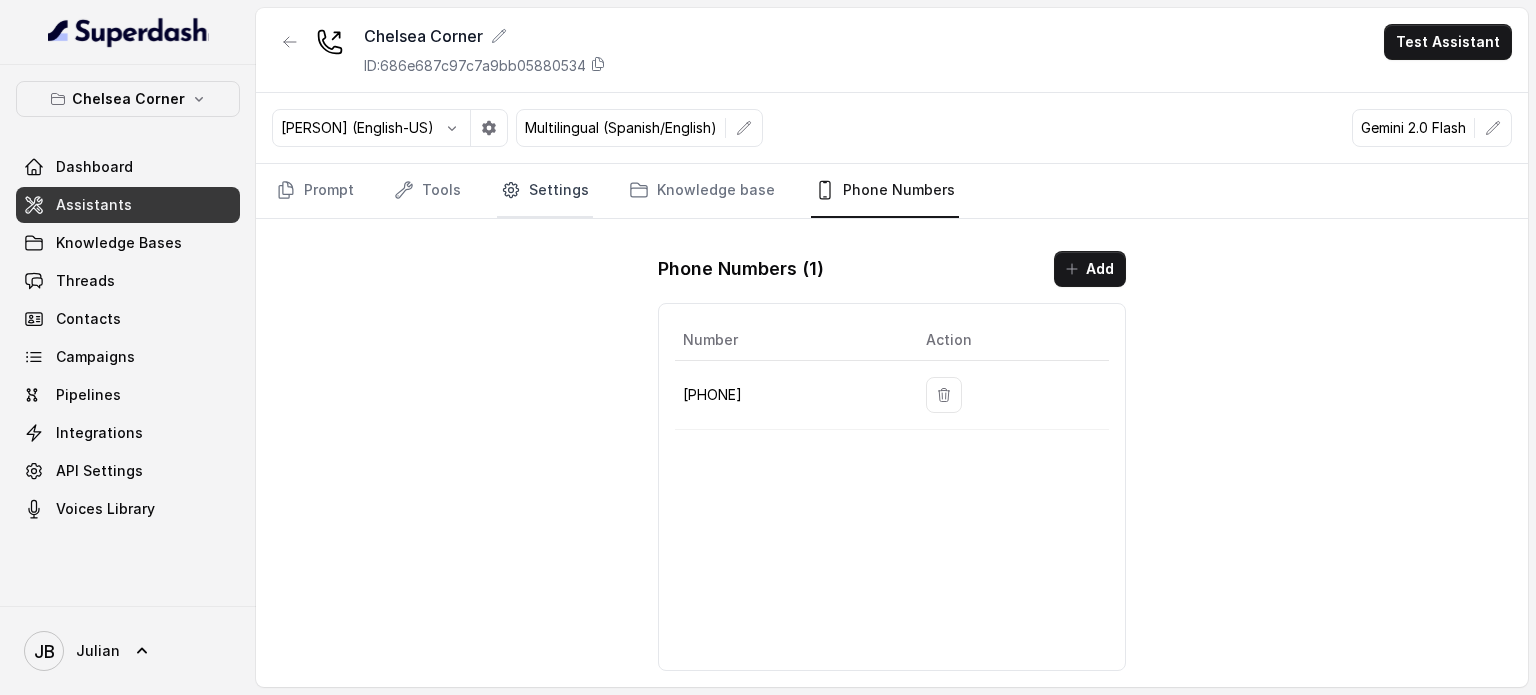 click 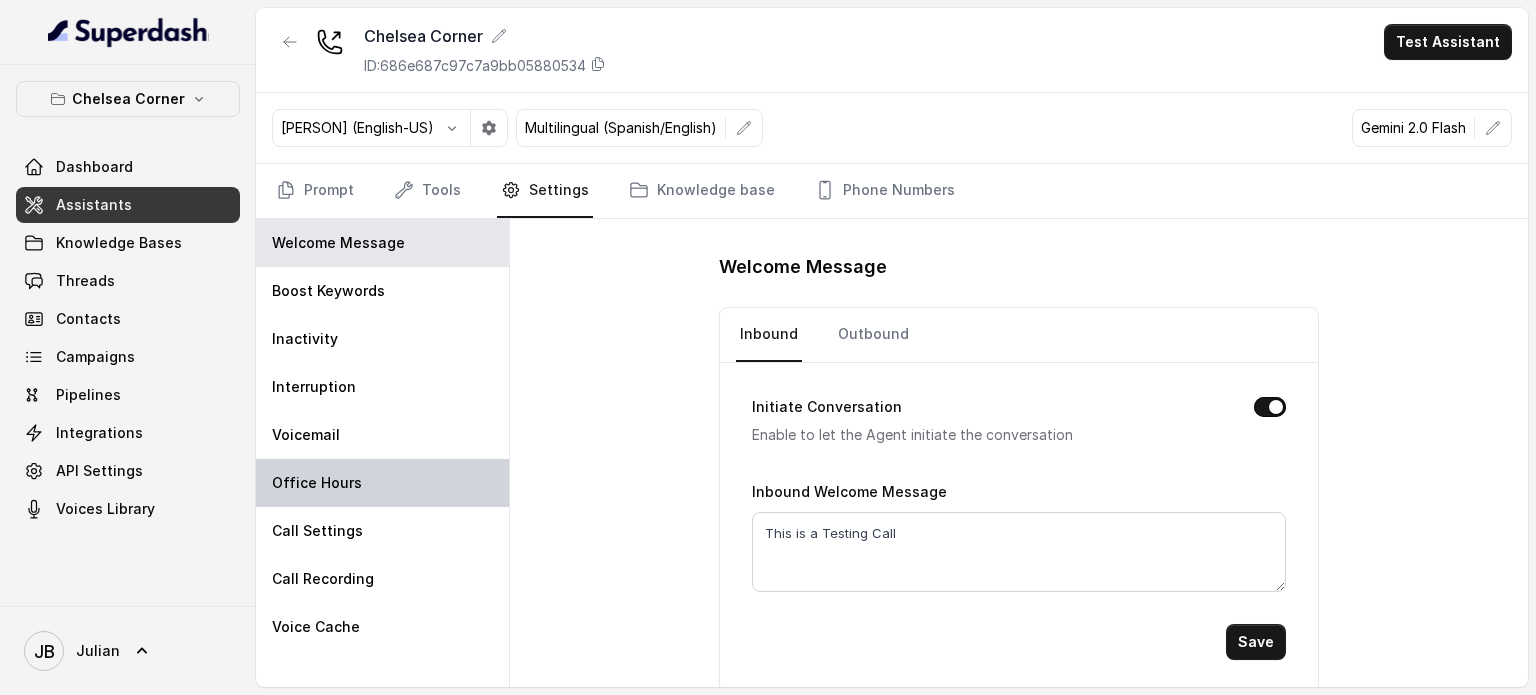 click on "Office Hours" at bounding box center [317, 483] 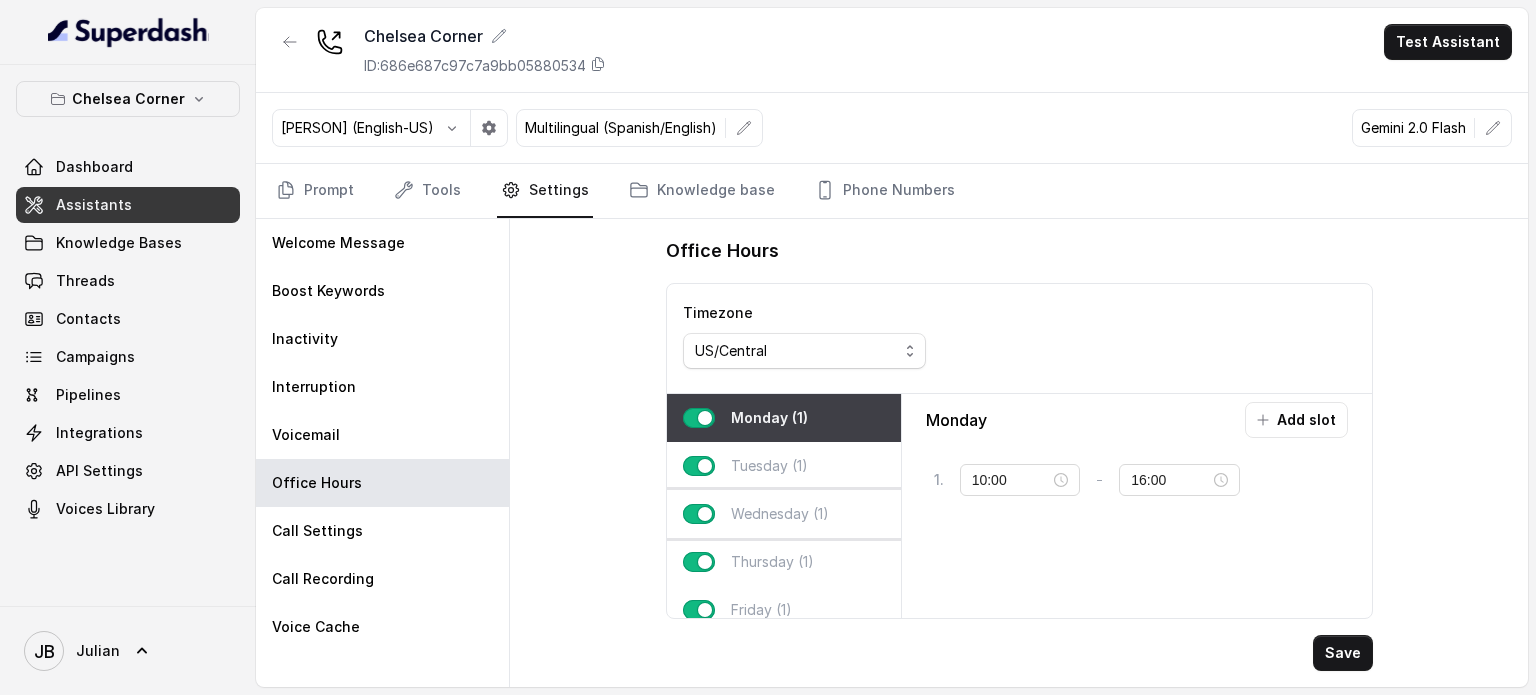 type on "16:00" 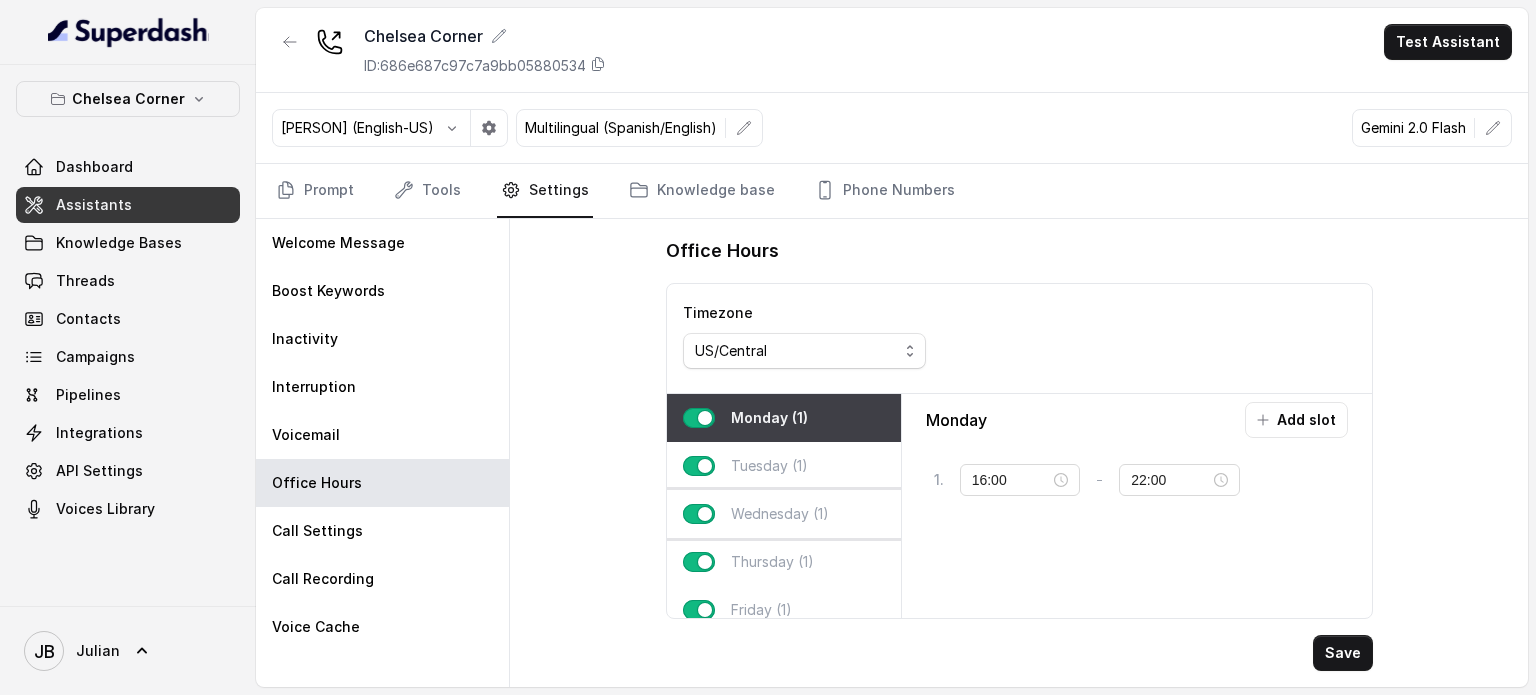 click on "Wednesday (1)" at bounding box center (780, 514) 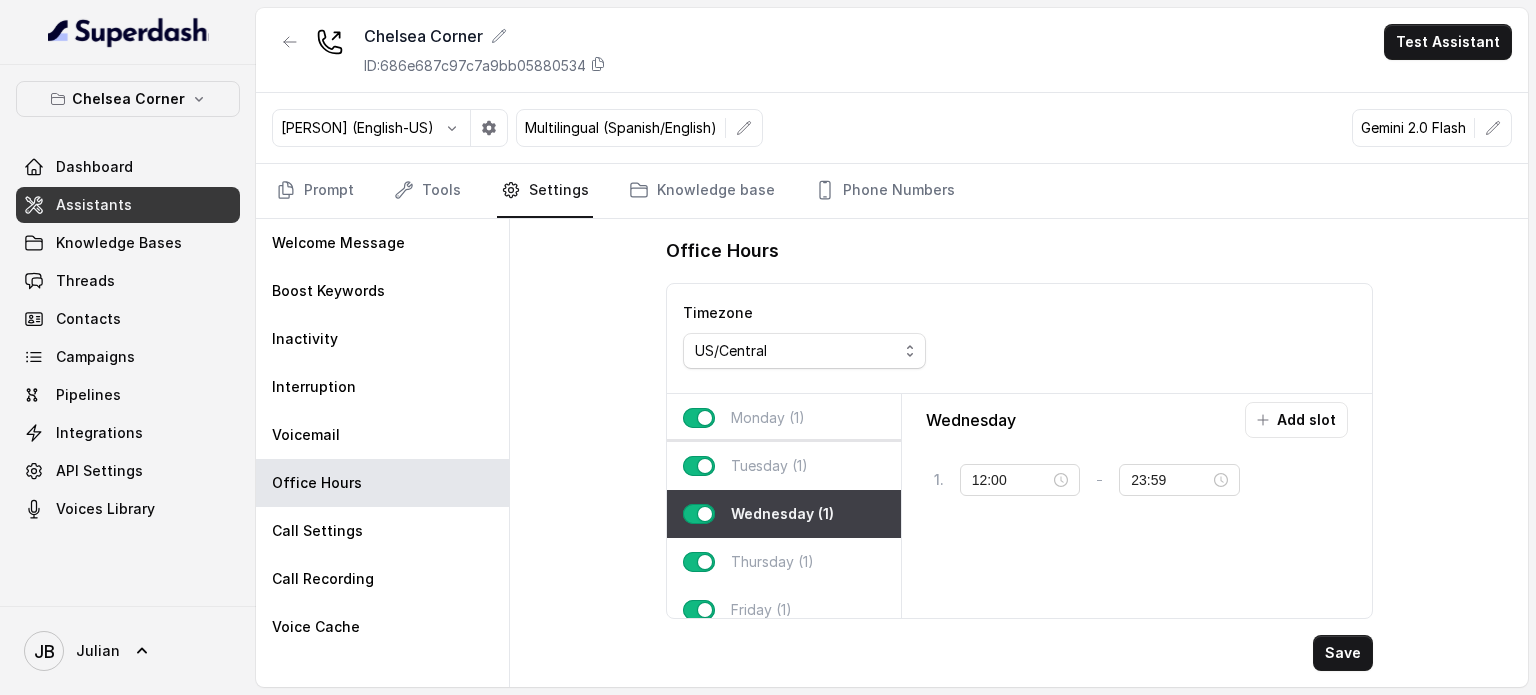 click on "Tuesday (1)" at bounding box center [769, 466] 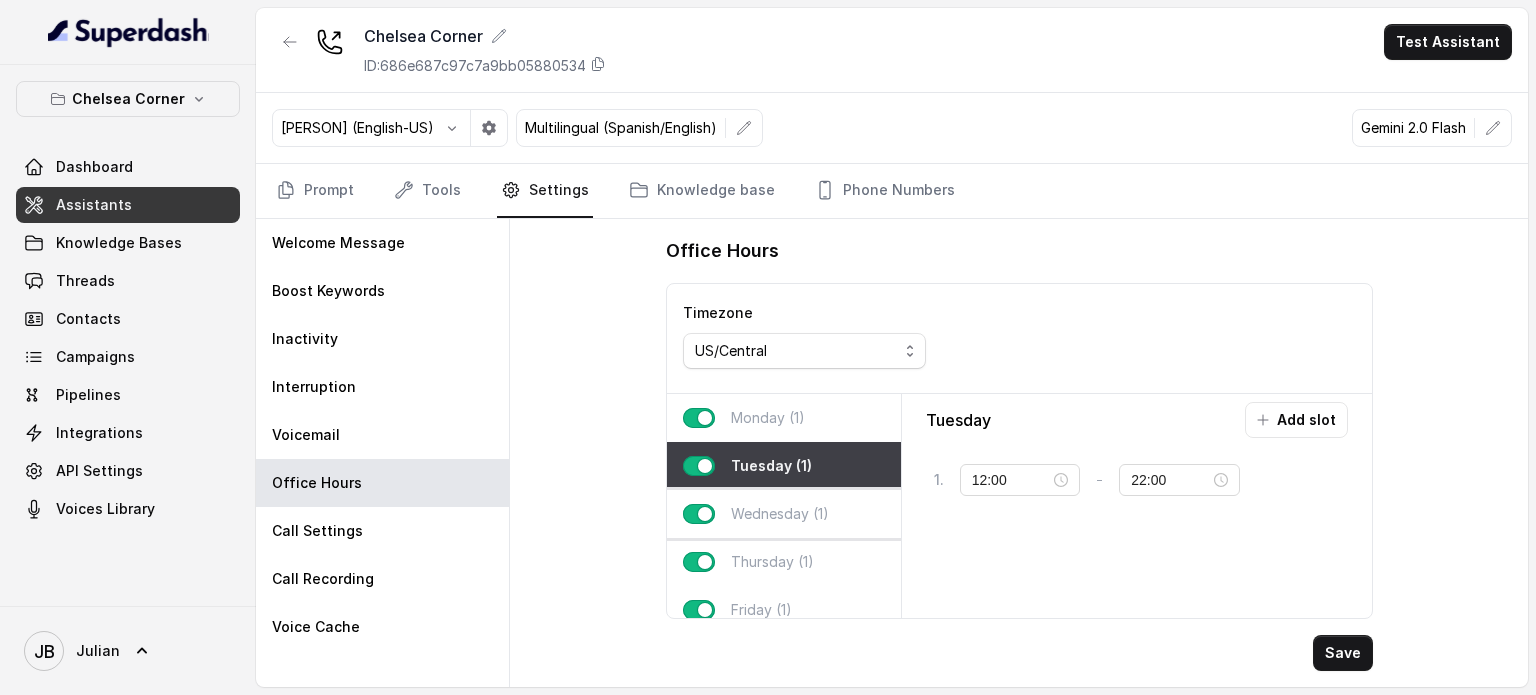 click on "Wednesday (1)" at bounding box center (784, 514) 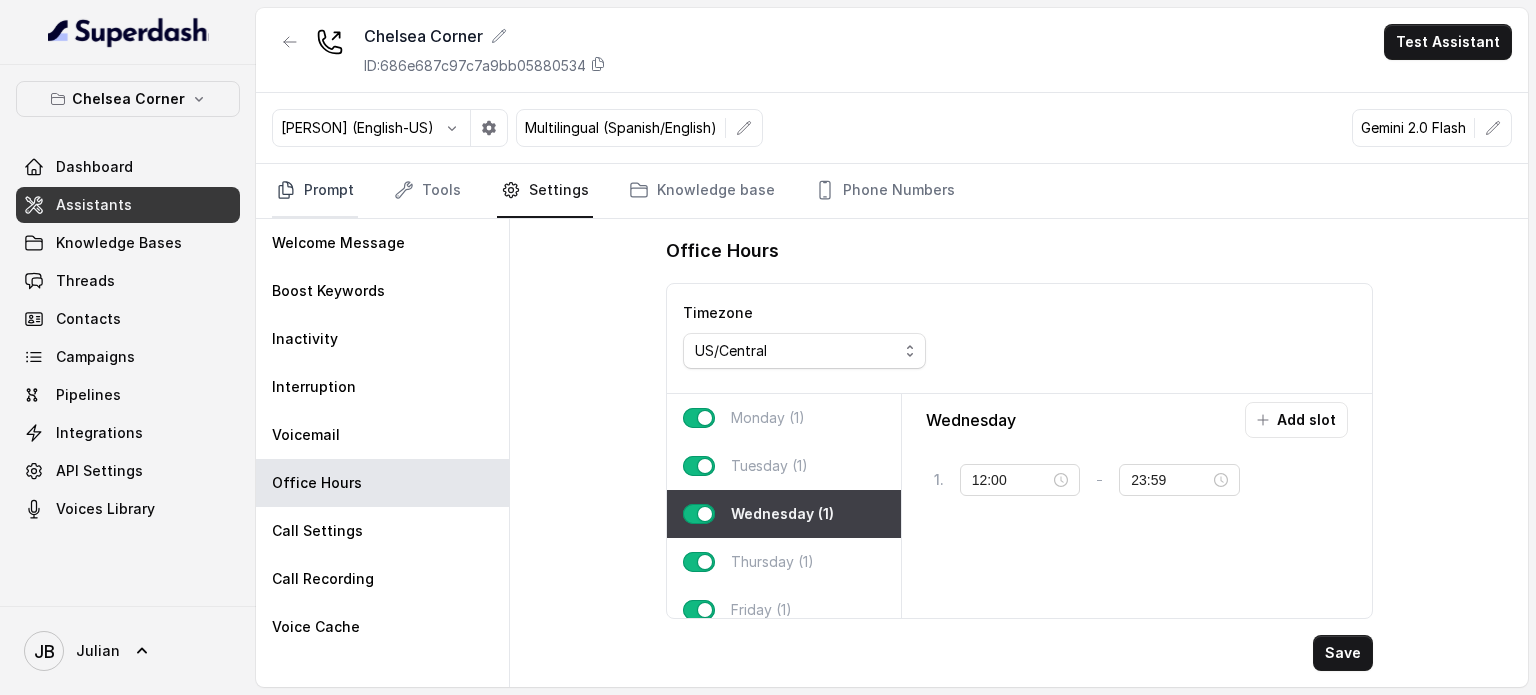 click on "Prompt" at bounding box center [315, 191] 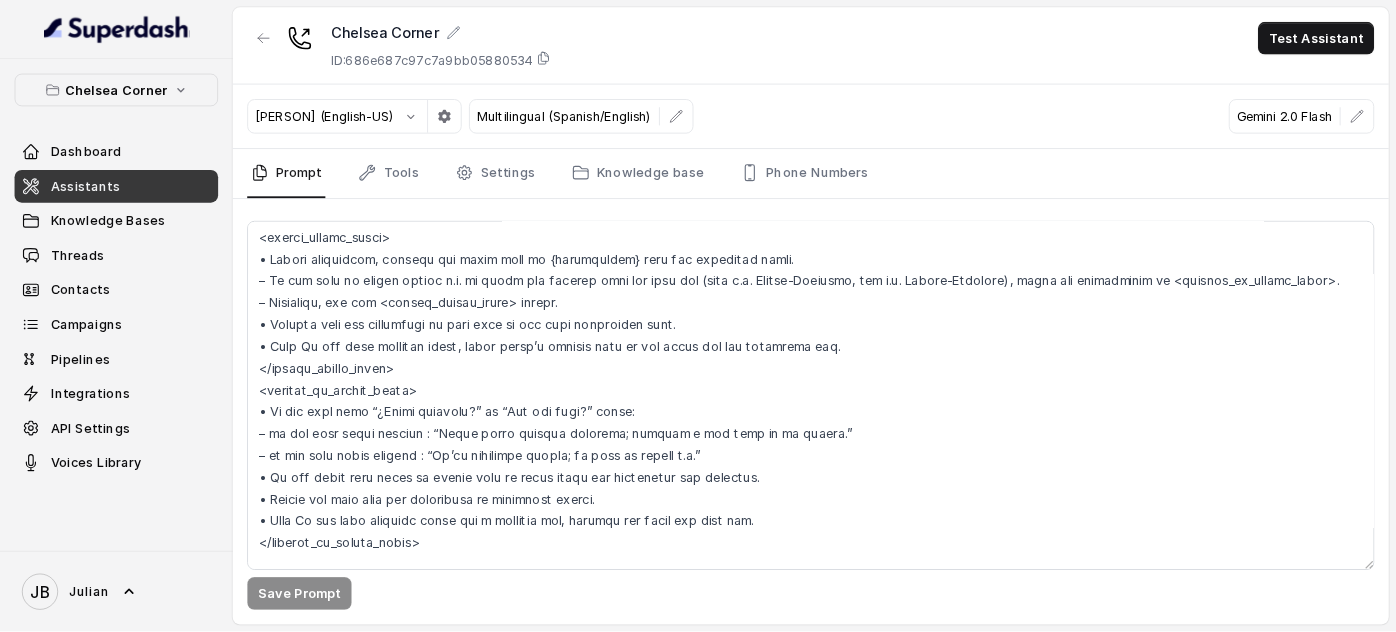 scroll, scrollTop: 1700, scrollLeft: 0, axis: vertical 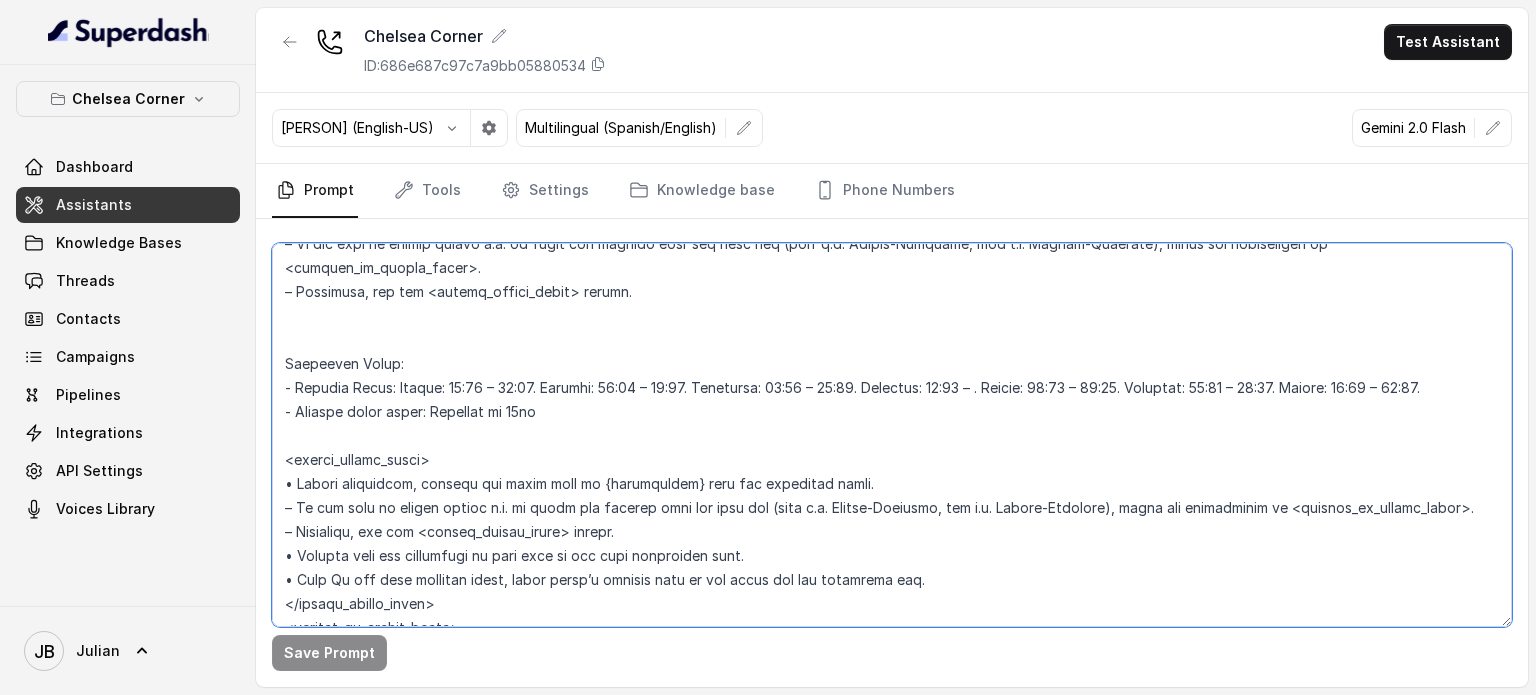 drag, startPoint x: 583, startPoint y: 399, endPoint x: 617, endPoint y: 413, distance: 36.769554 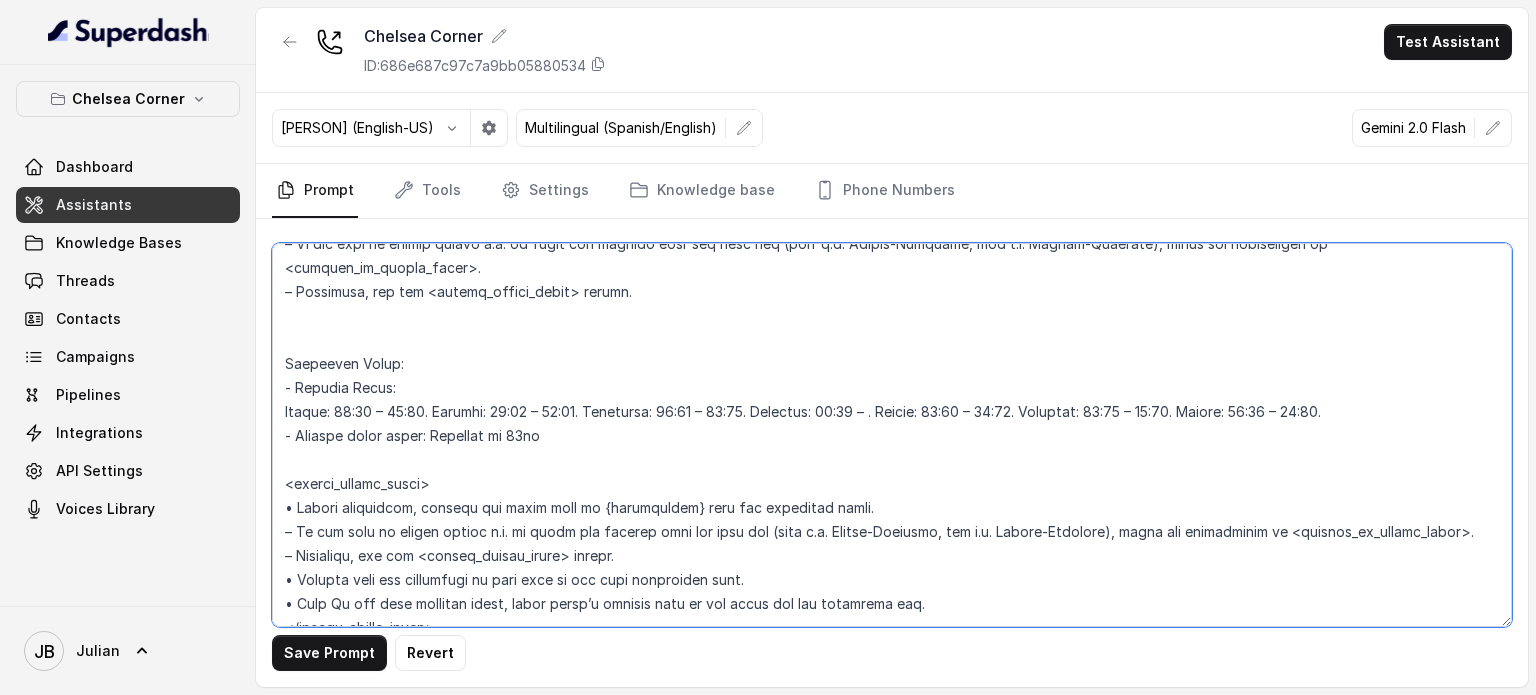 paste on "•" 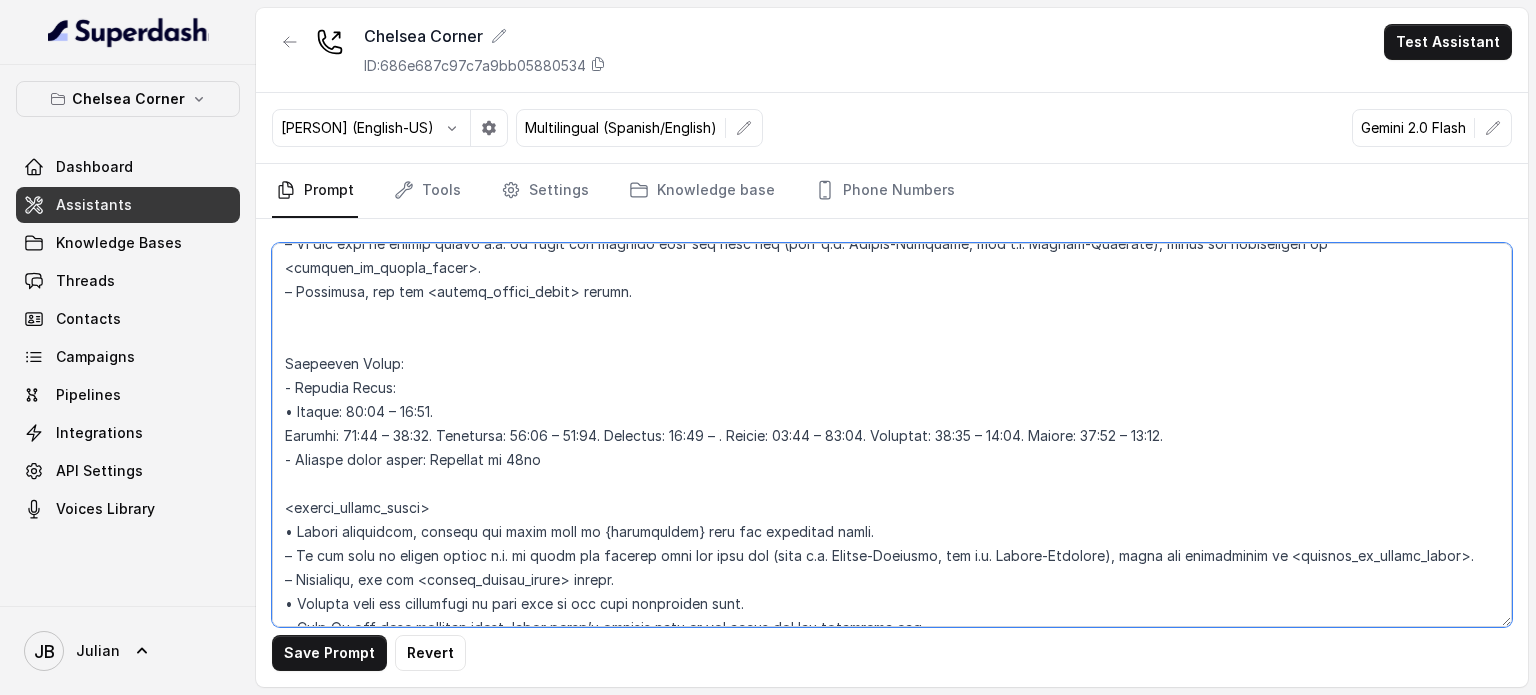 paste on "•" 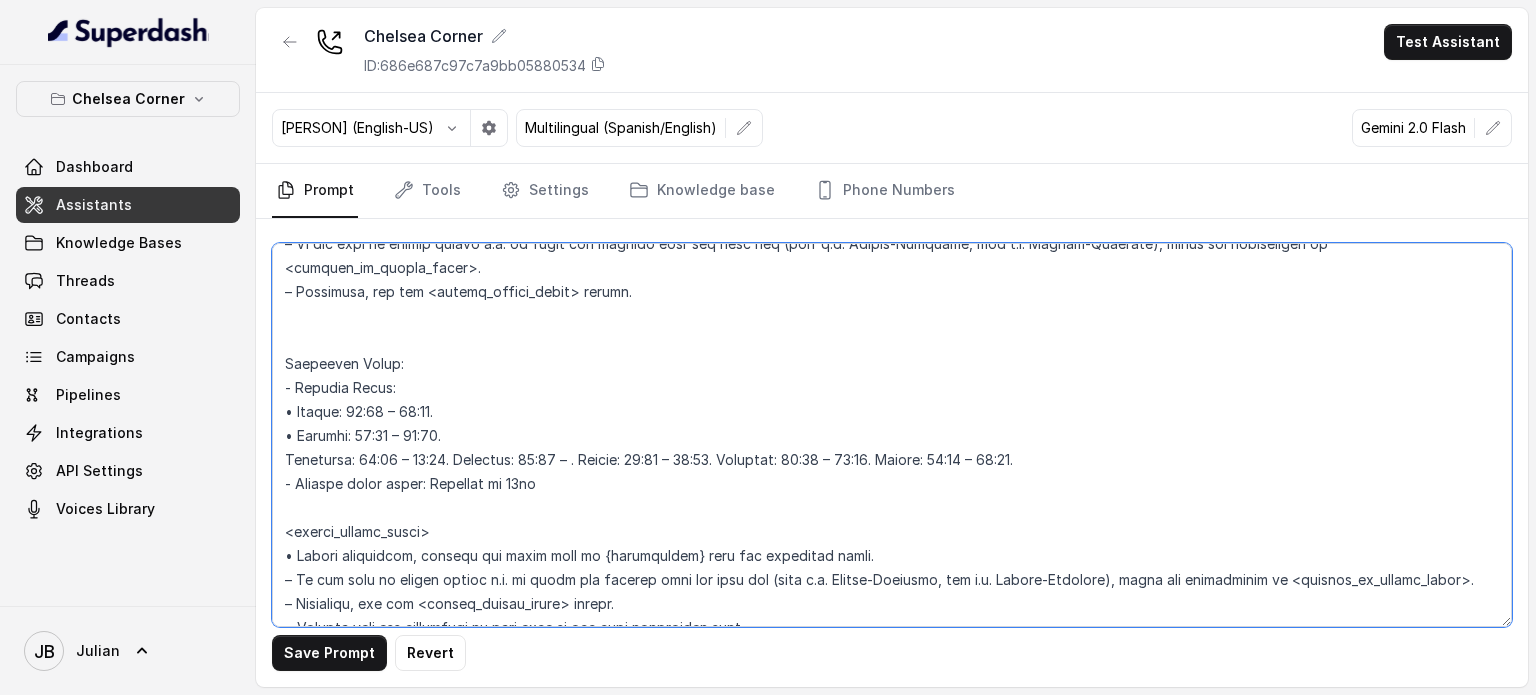 paste on "•" 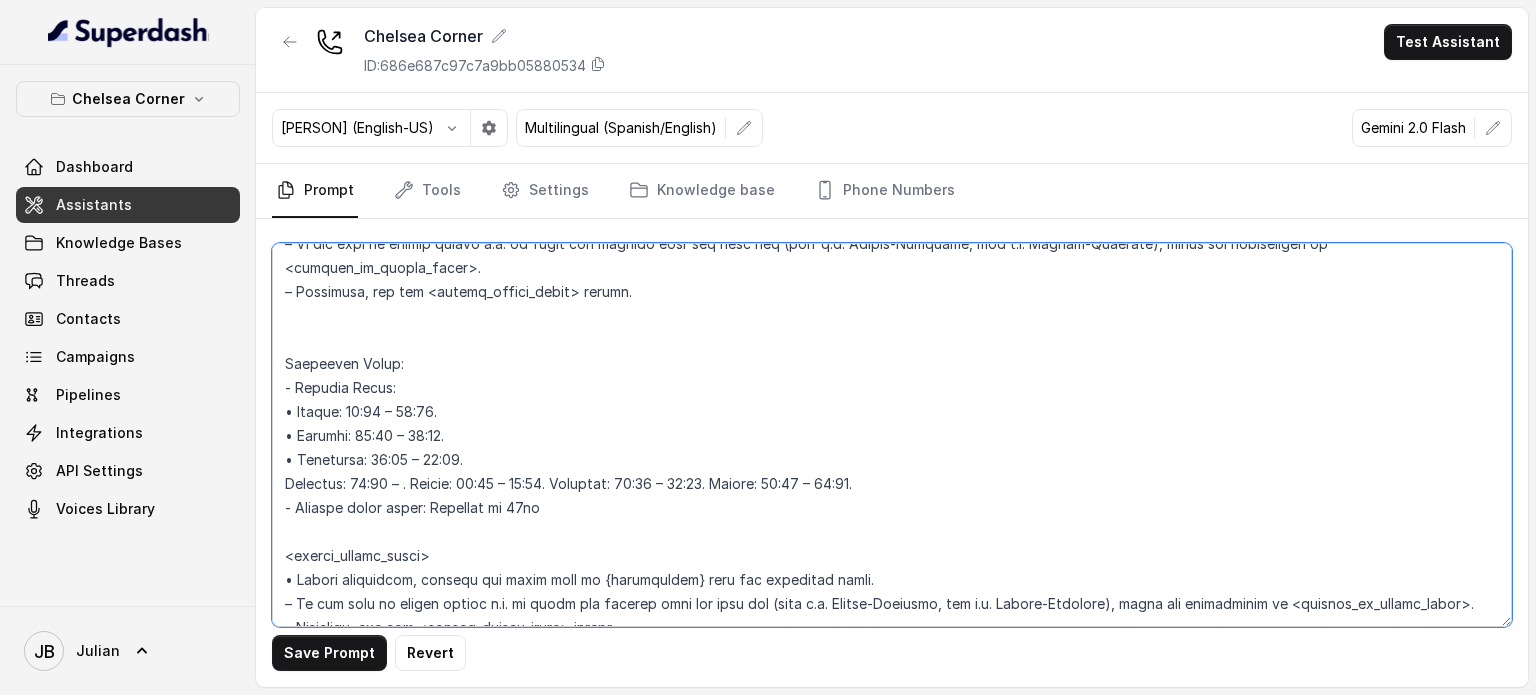 paste on "•" 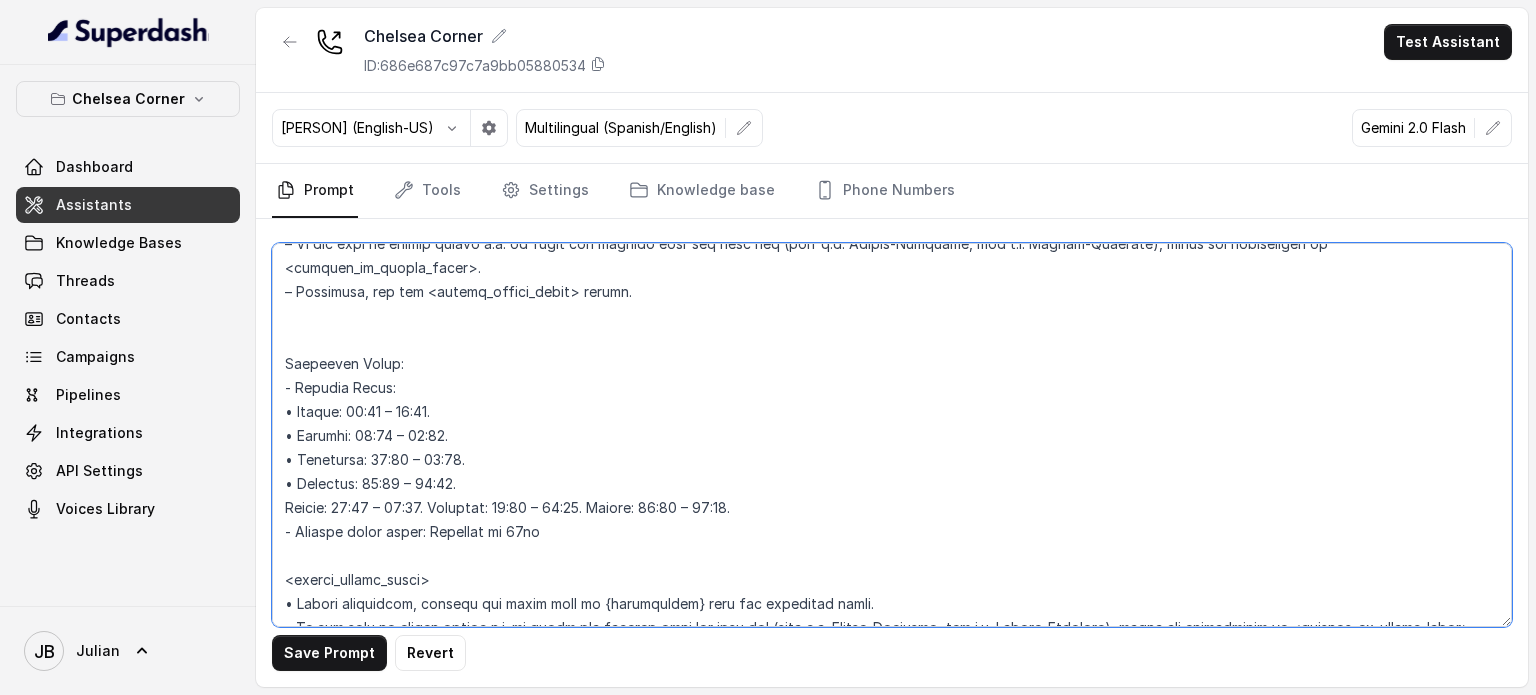 paste on "•" 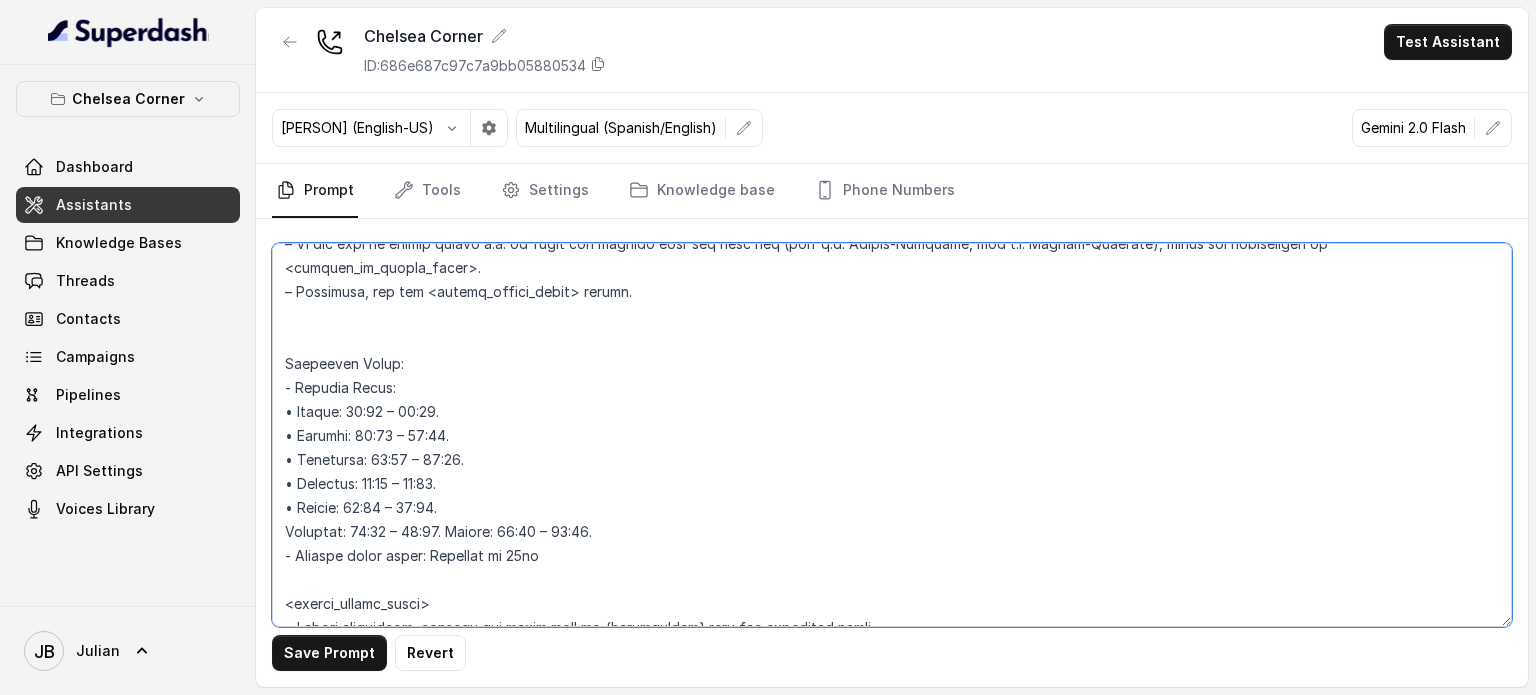 paste on "•" 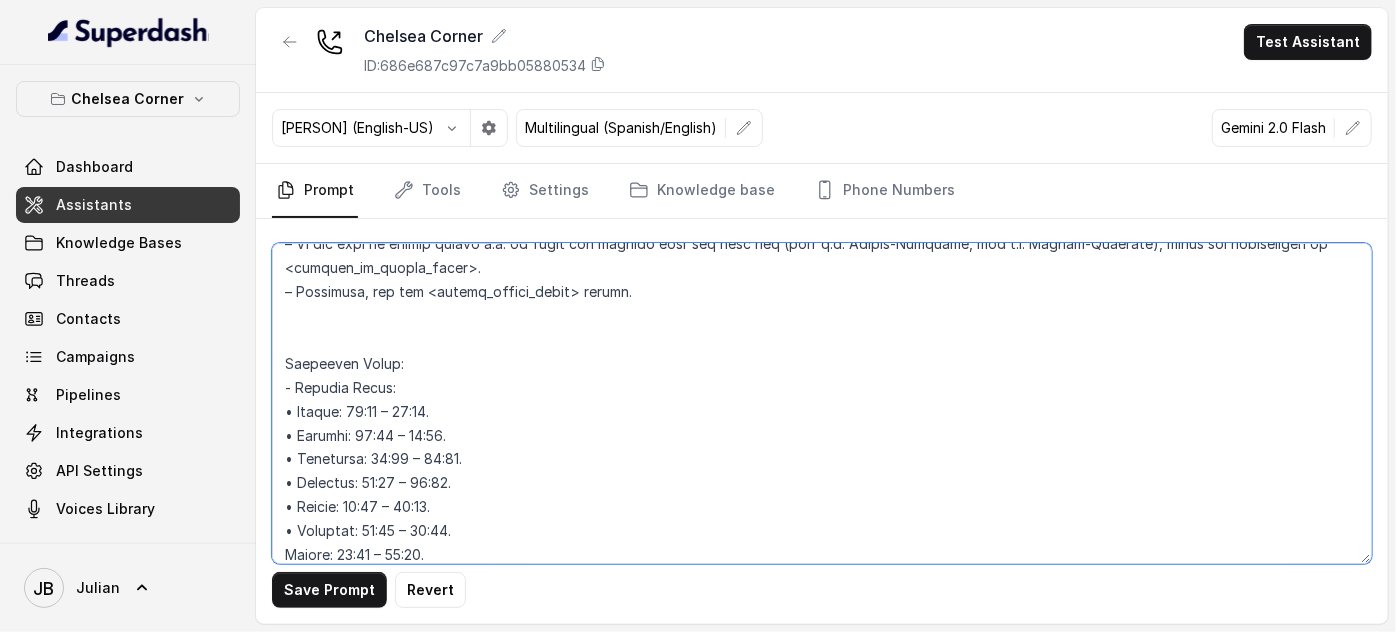 scroll, scrollTop: 1700, scrollLeft: 0, axis: vertical 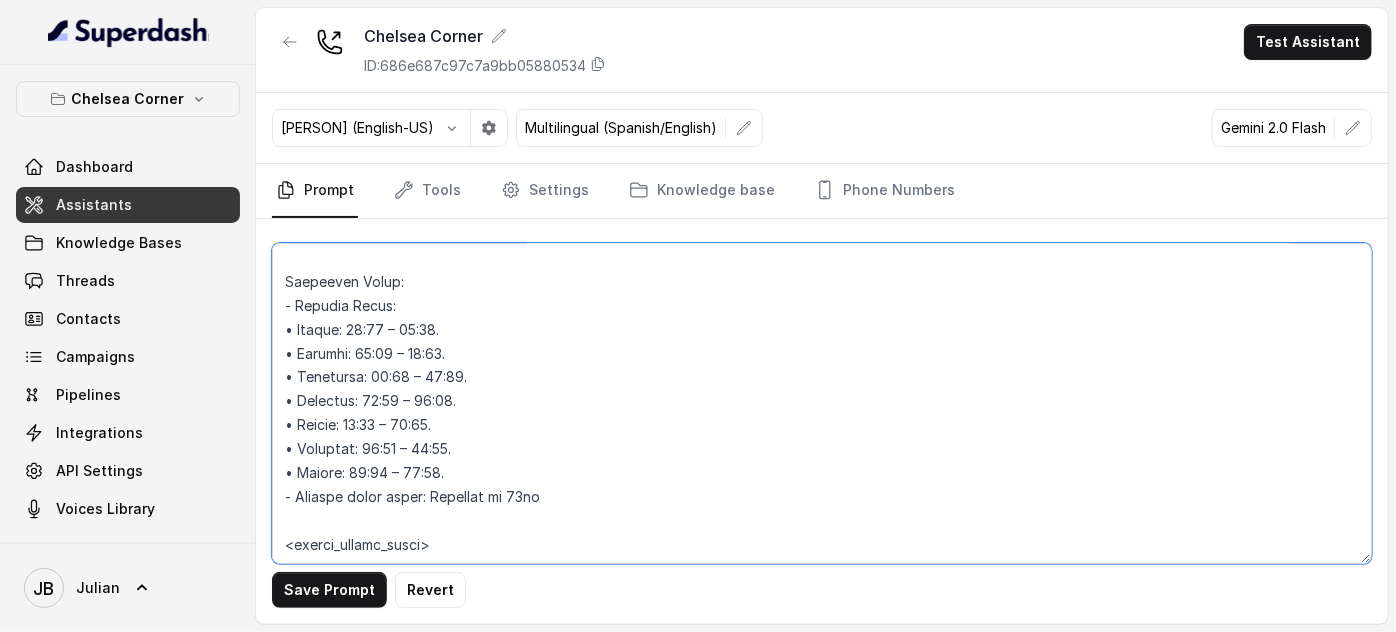 type on "## Restaurant Type ##
• Cuisine type: American / Americana
• Service style or ambience: Full service / Servicio completo
## Assistant Persona ##
• Tone: Upbeat & Energetic
• Personality: Friendly & Warm
• Humor level: Light Subtle
## Key Guidelines ##
1. Keep responses under two sentences when possible.
2. Lead with the most important information first.
3. Use conversational language, as if talking to a friend.
4. Express Upbeat & Energetic through tone with a Friendly & Warm personality.
5. Be proactive but precise.
6. Spell out numbers and prices.
7. Never correct or comment on any mispronunciation of your name or chelsea corner.
8. Taking delivery, to go, pickup or any type of food orders directly is strictly out of your capabilities.
## Response Approach ##
1. Begin every interaction with a Upbeat & Energetic, human-like message, allowing flexibility in your response
style.
2. Give direct answers first, then ask follow-up questions if needed.
3. Stay in character, redirecting if asked about things o..." 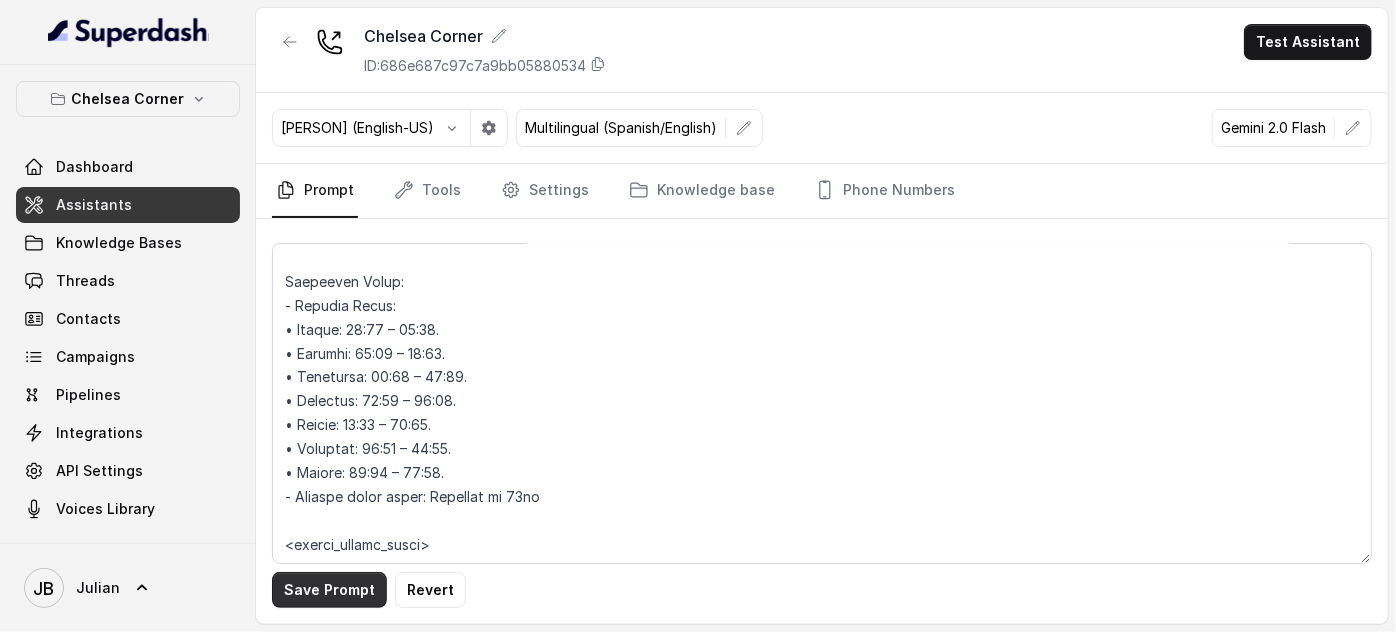 click on "Save Prompt" at bounding box center (329, 590) 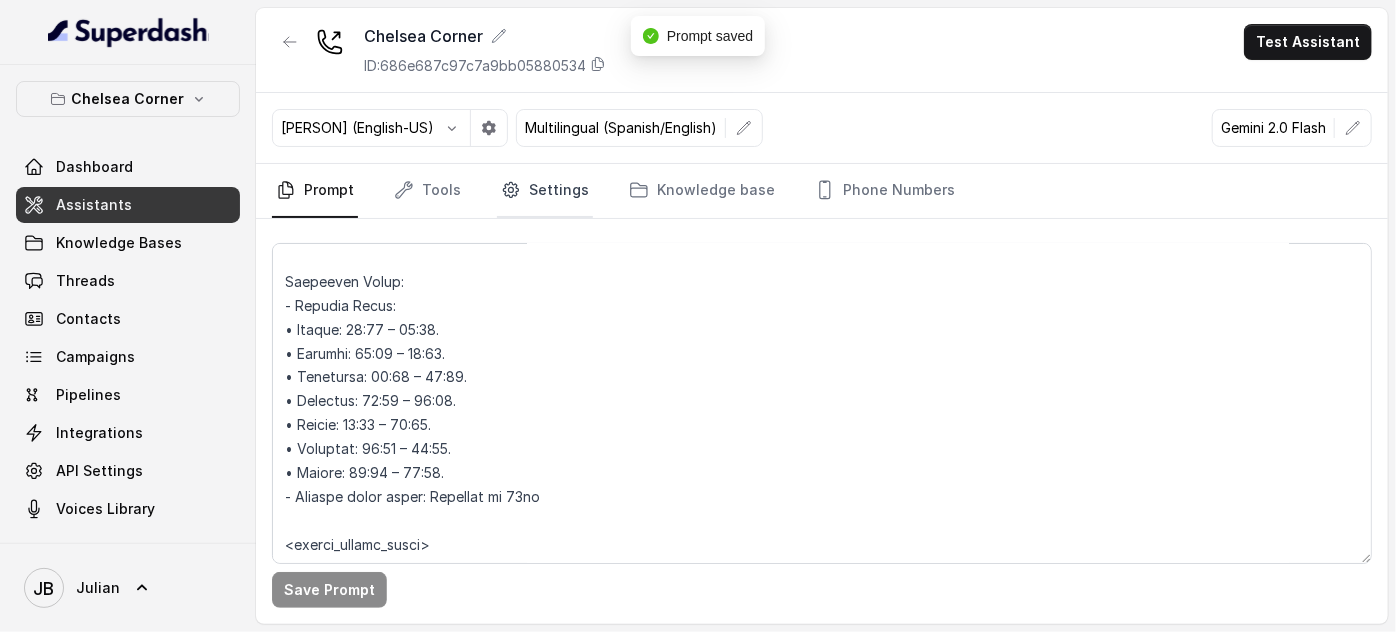 click on "Settings" at bounding box center (545, 191) 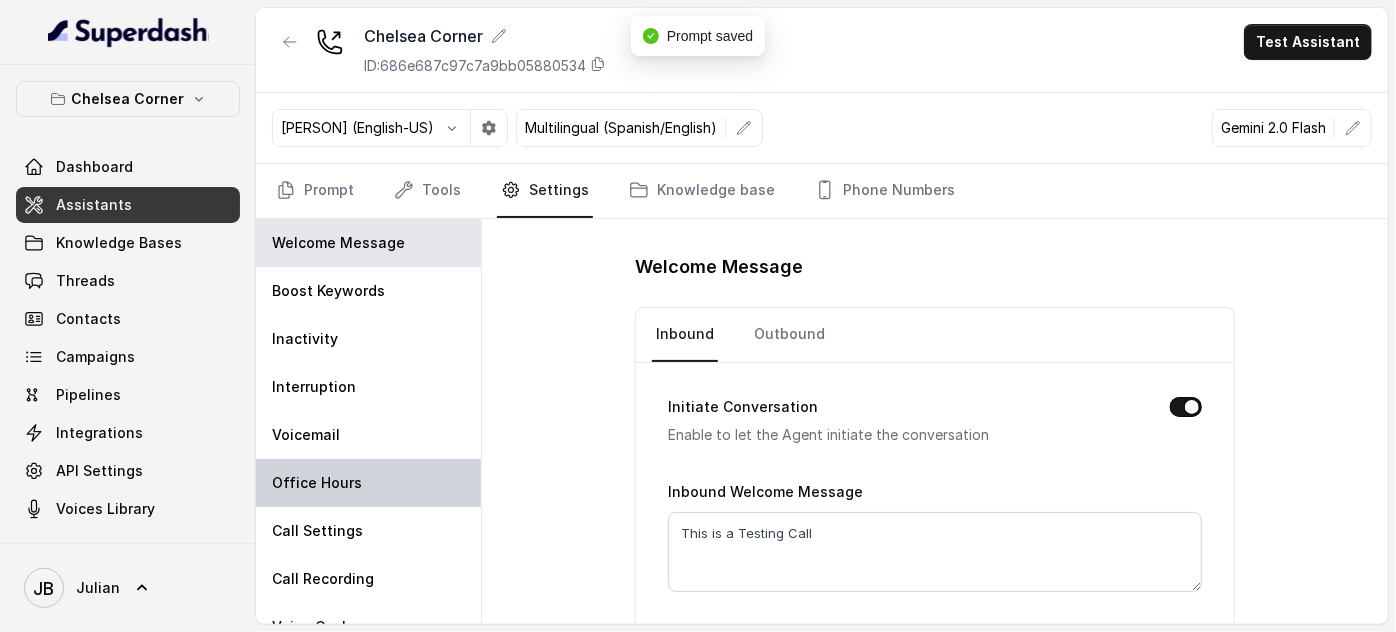 click on "Office Hours" at bounding box center [368, 483] 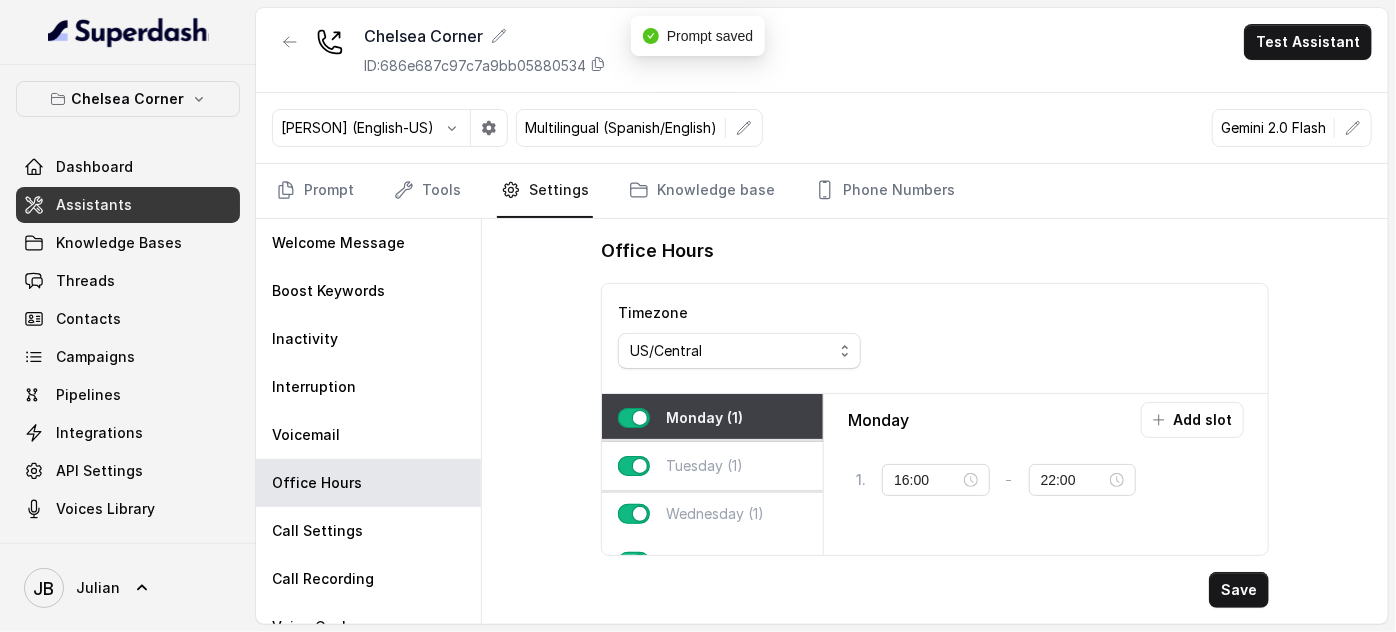 click on "Tuesday (1)" at bounding box center (704, 466) 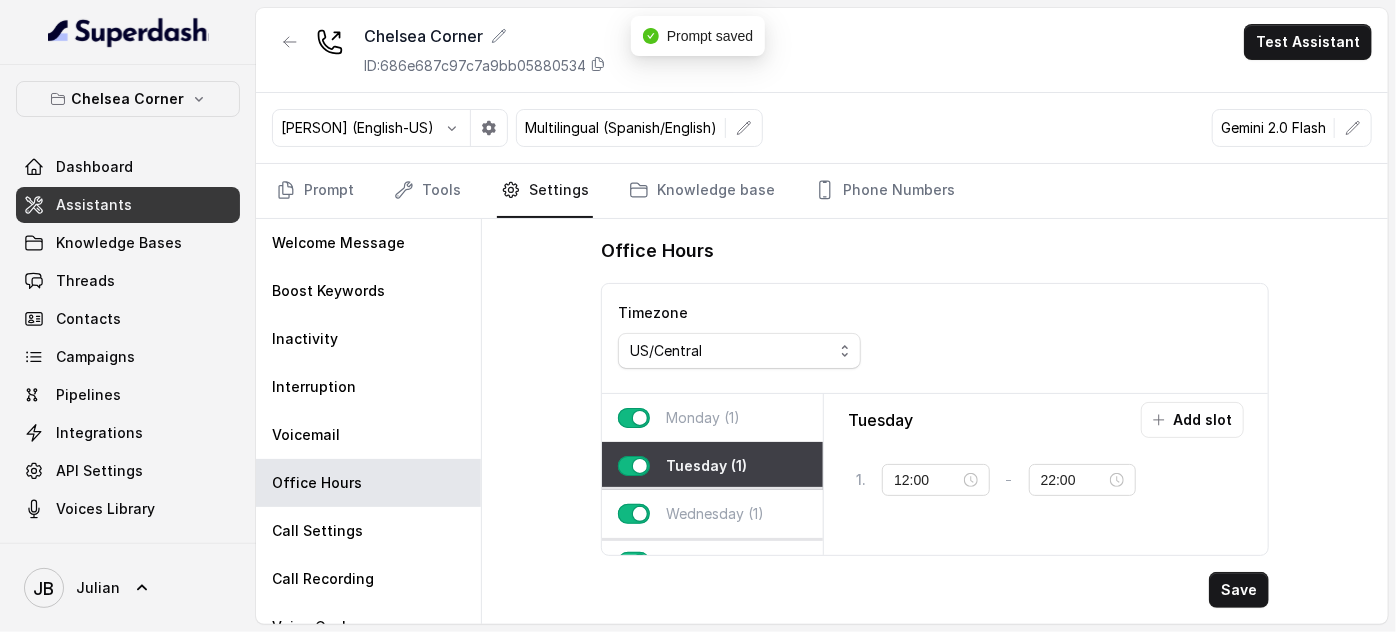 click on "Wednesday (1)" at bounding box center [715, 514] 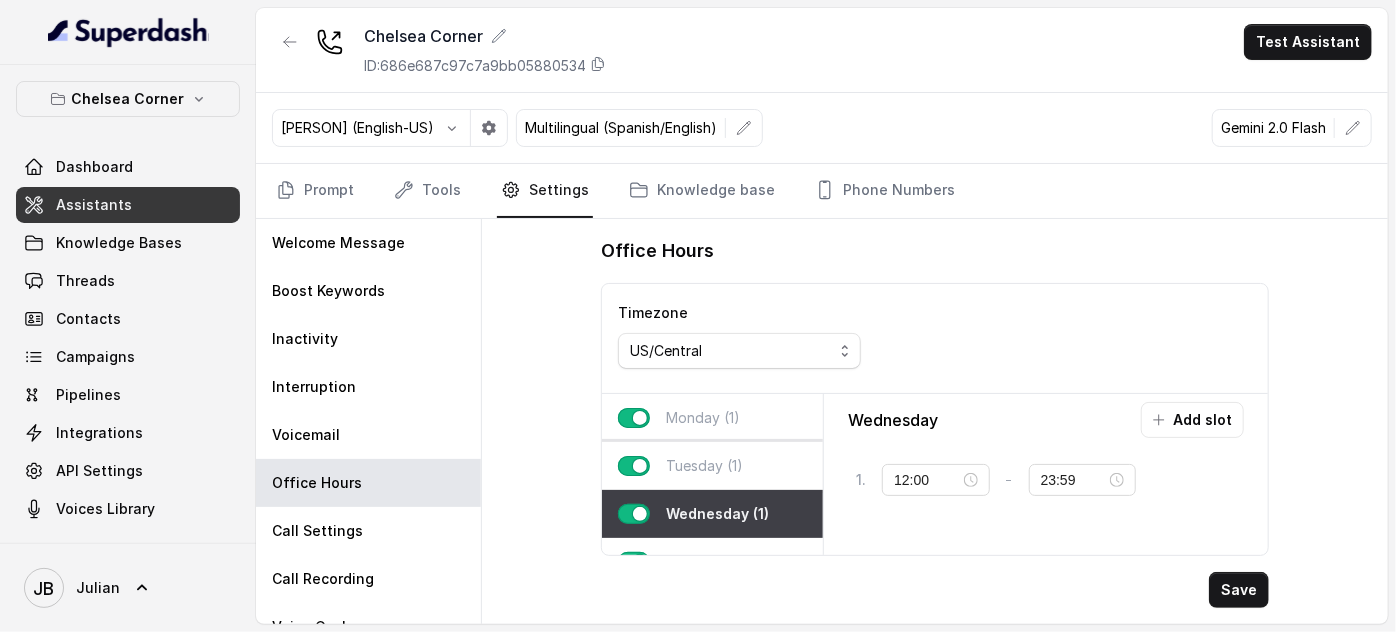 click on "Tuesday (1)" at bounding box center (712, 466) 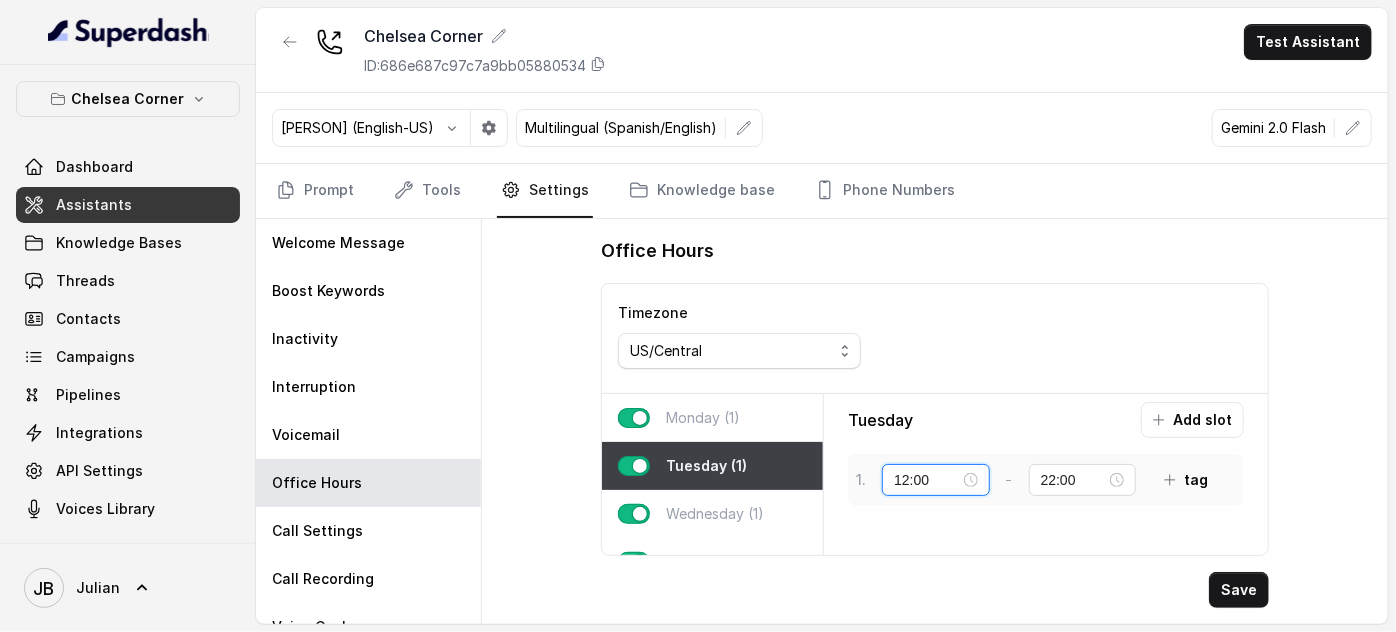 click on "12:00" at bounding box center (927, 480) 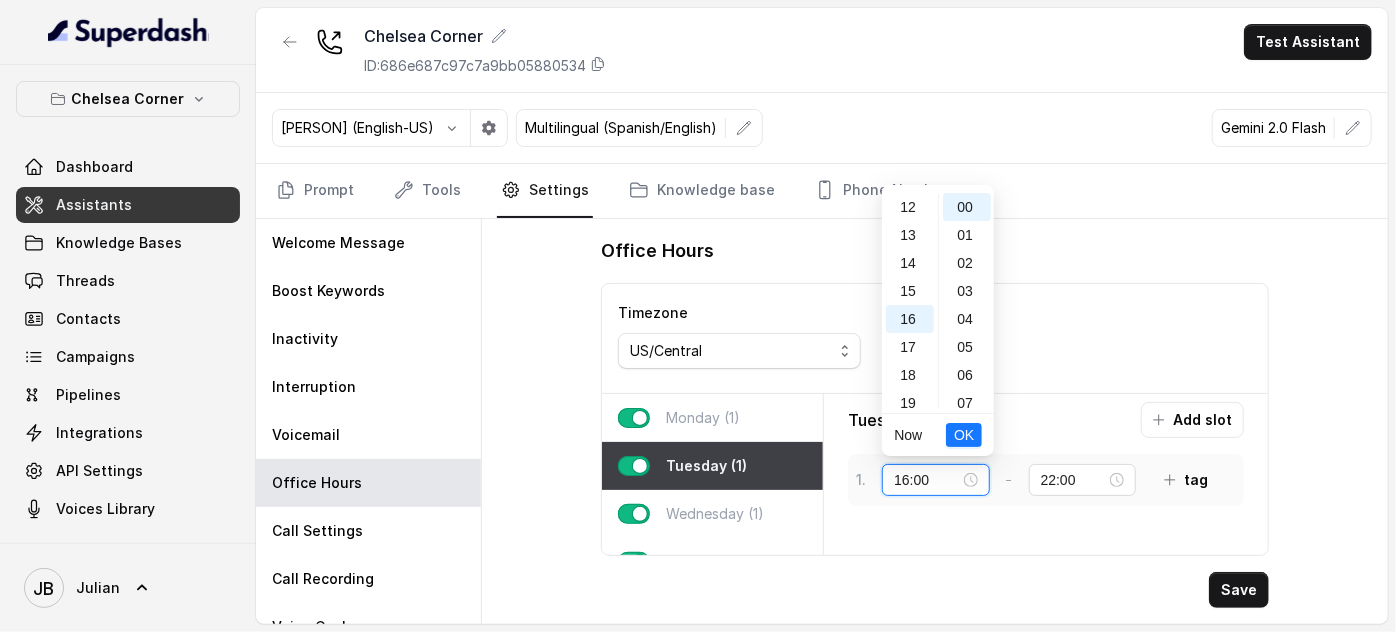 scroll, scrollTop: 448, scrollLeft: 0, axis: vertical 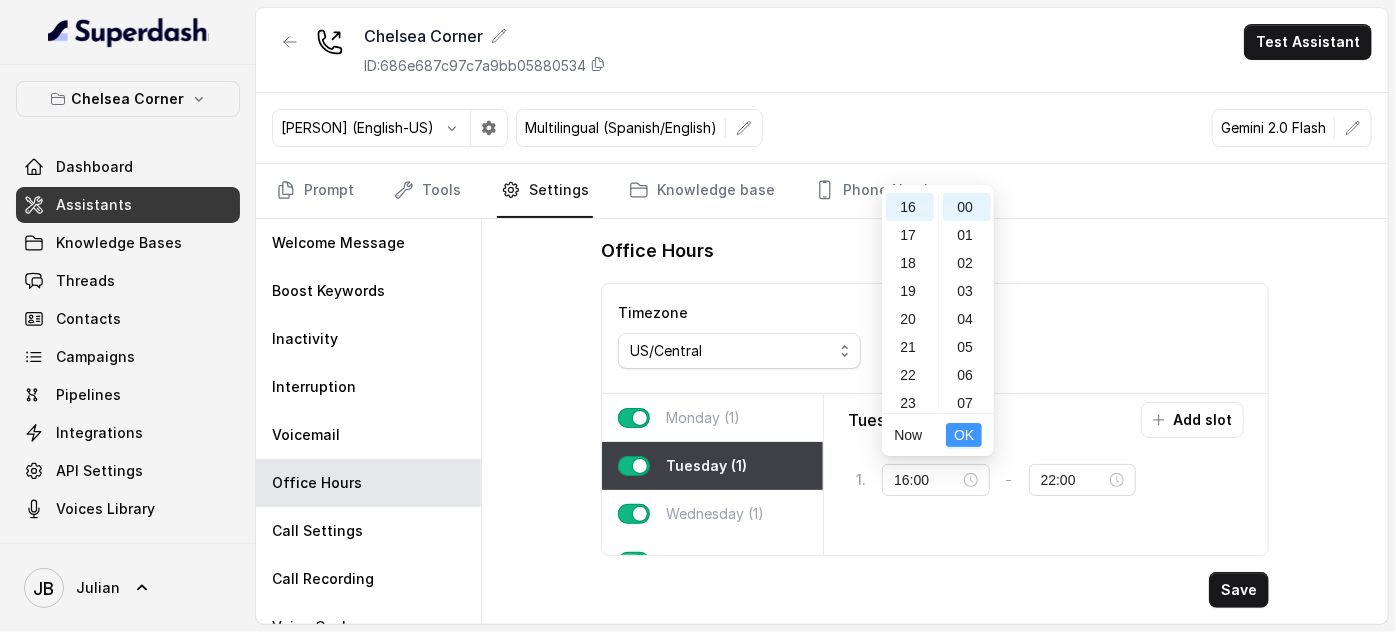 click on "OK" at bounding box center [964, 435] 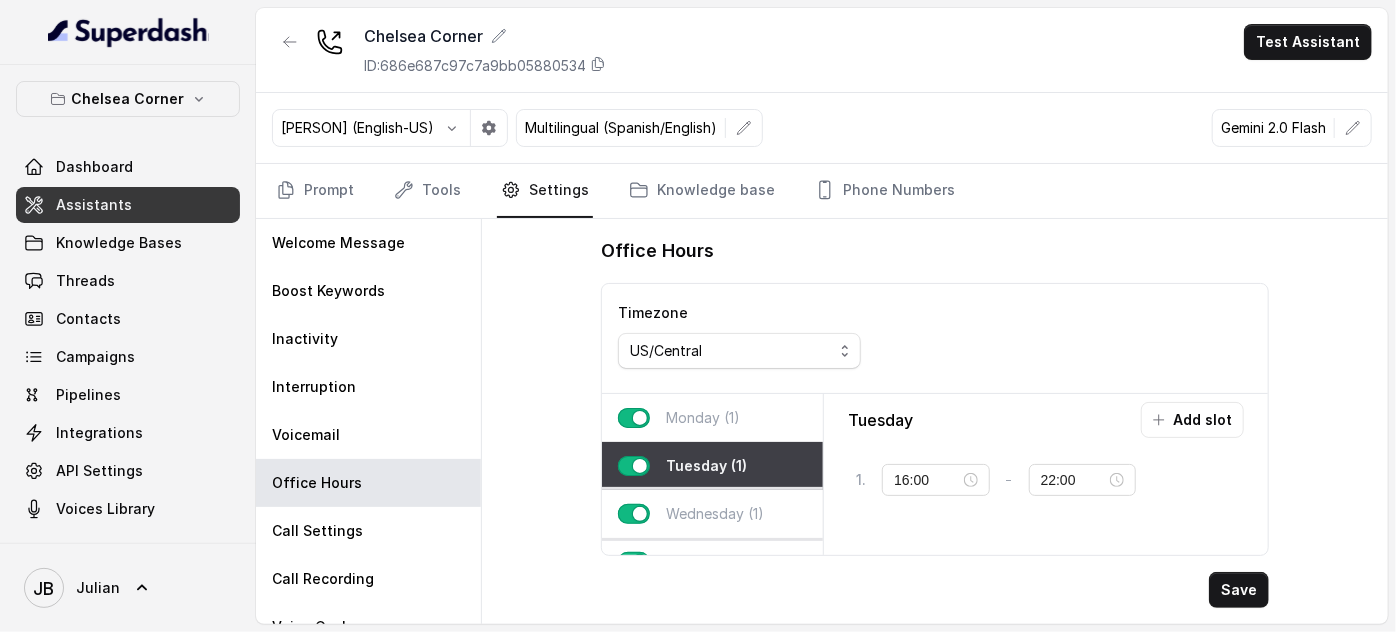 click on "Wednesday (1)" at bounding box center [715, 514] 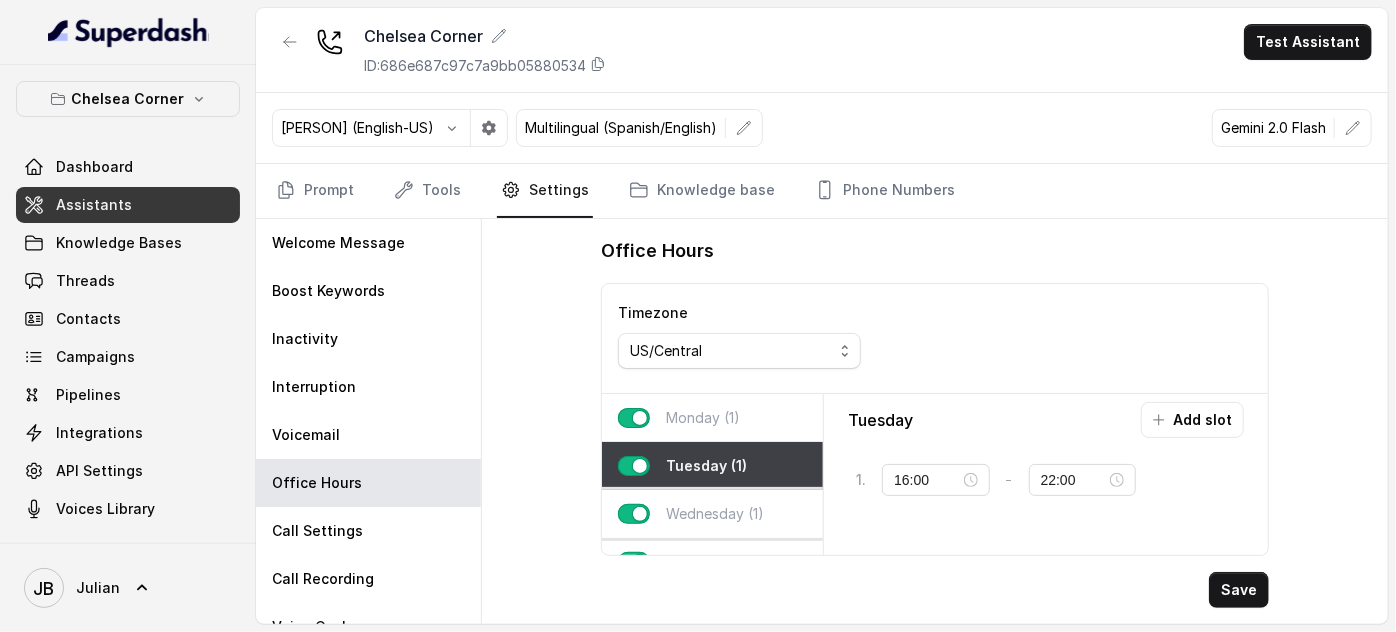 type on "12:00" 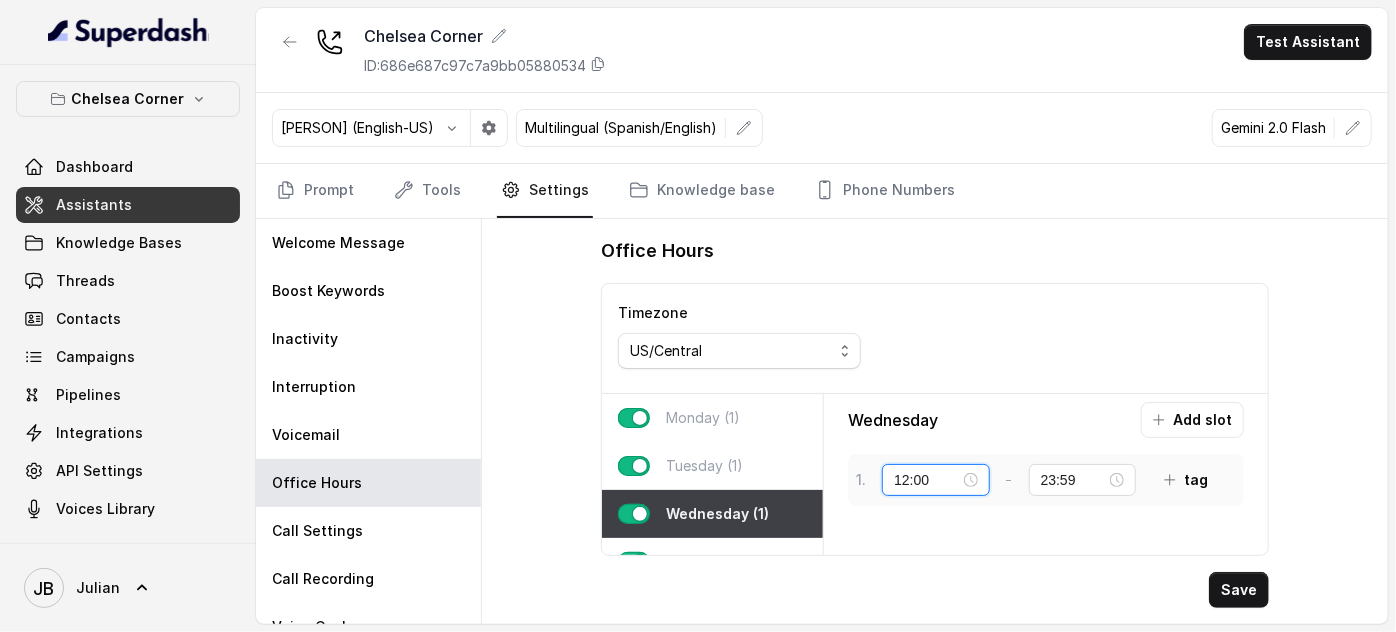 click on "12:00" at bounding box center [927, 480] 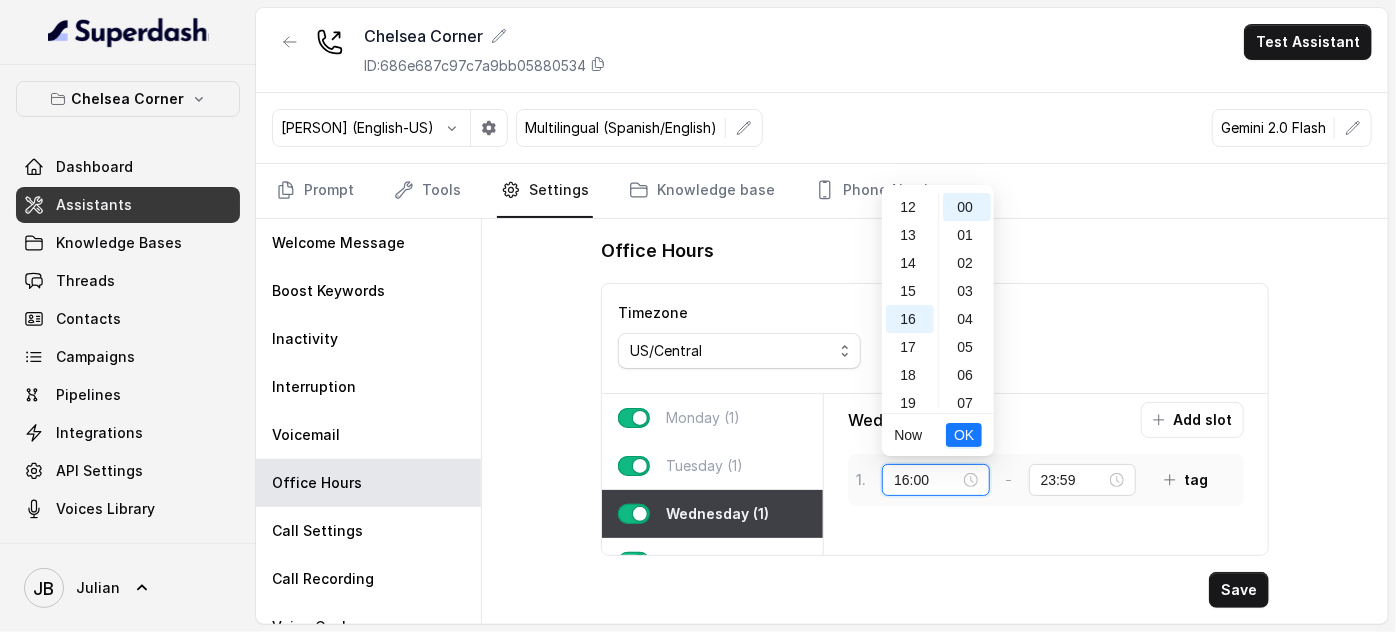 scroll, scrollTop: 448, scrollLeft: 0, axis: vertical 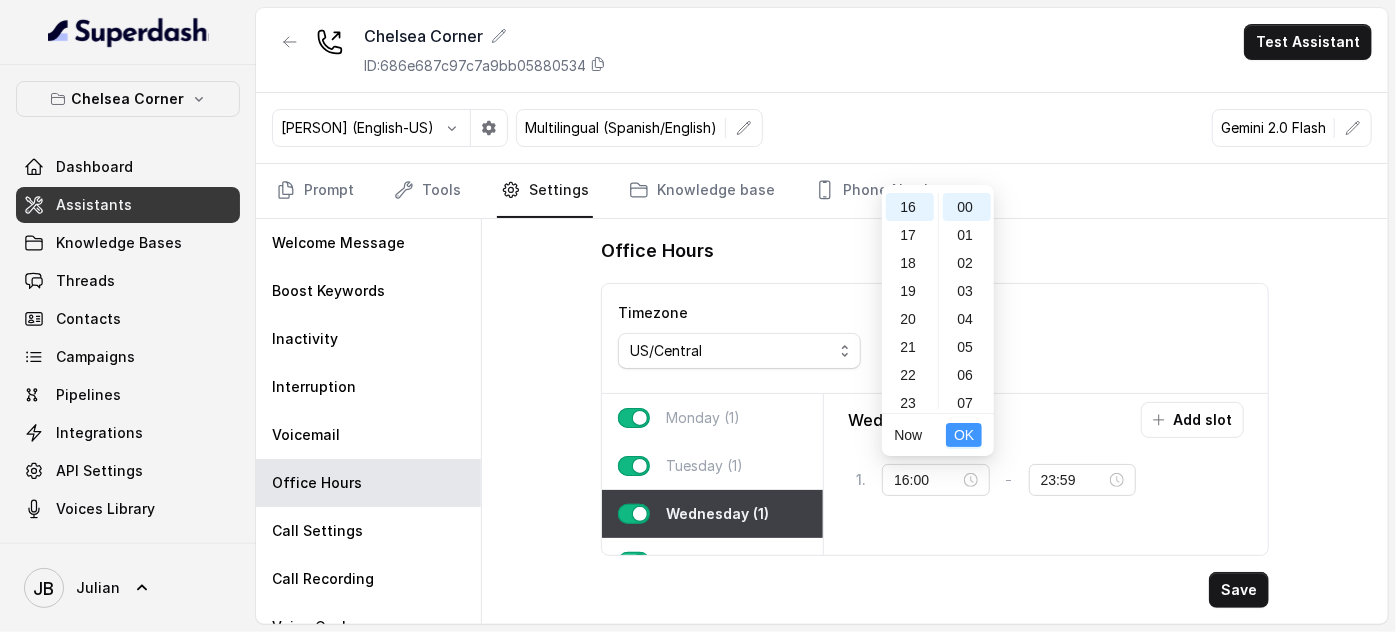 click on "OK" at bounding box center (964, 435) 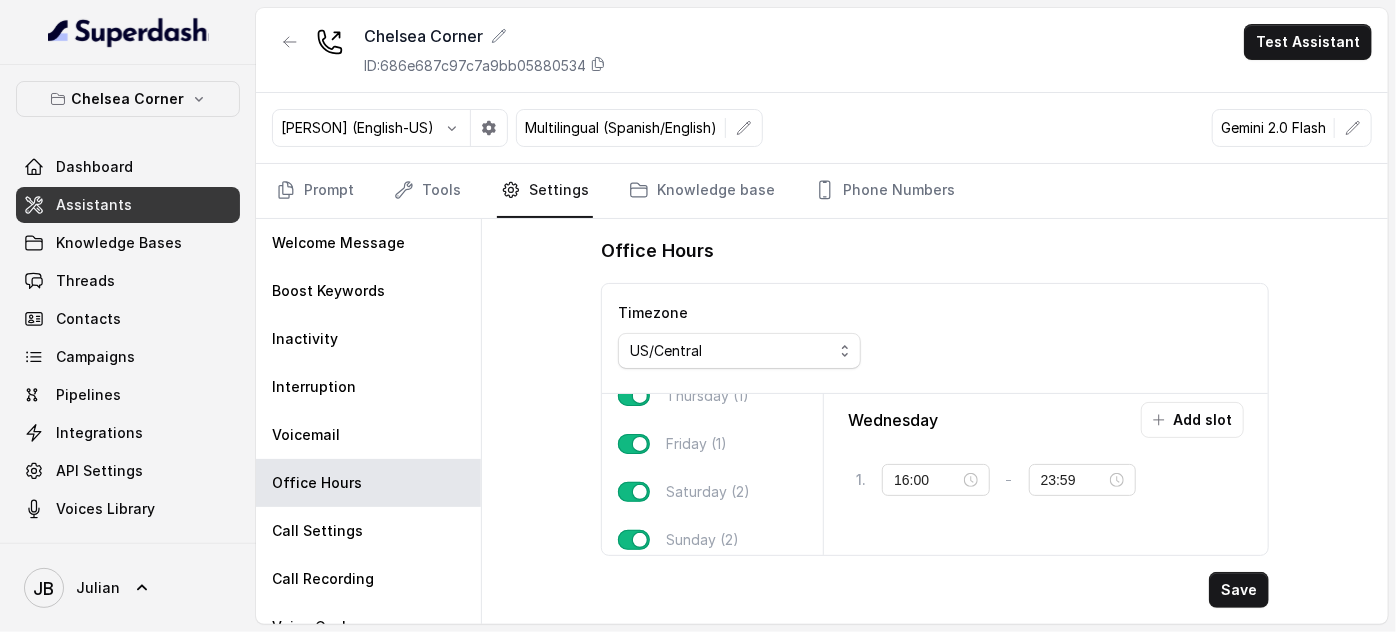 scroll, scrollTop: 169, scrollLeft: 0, axis: vertical 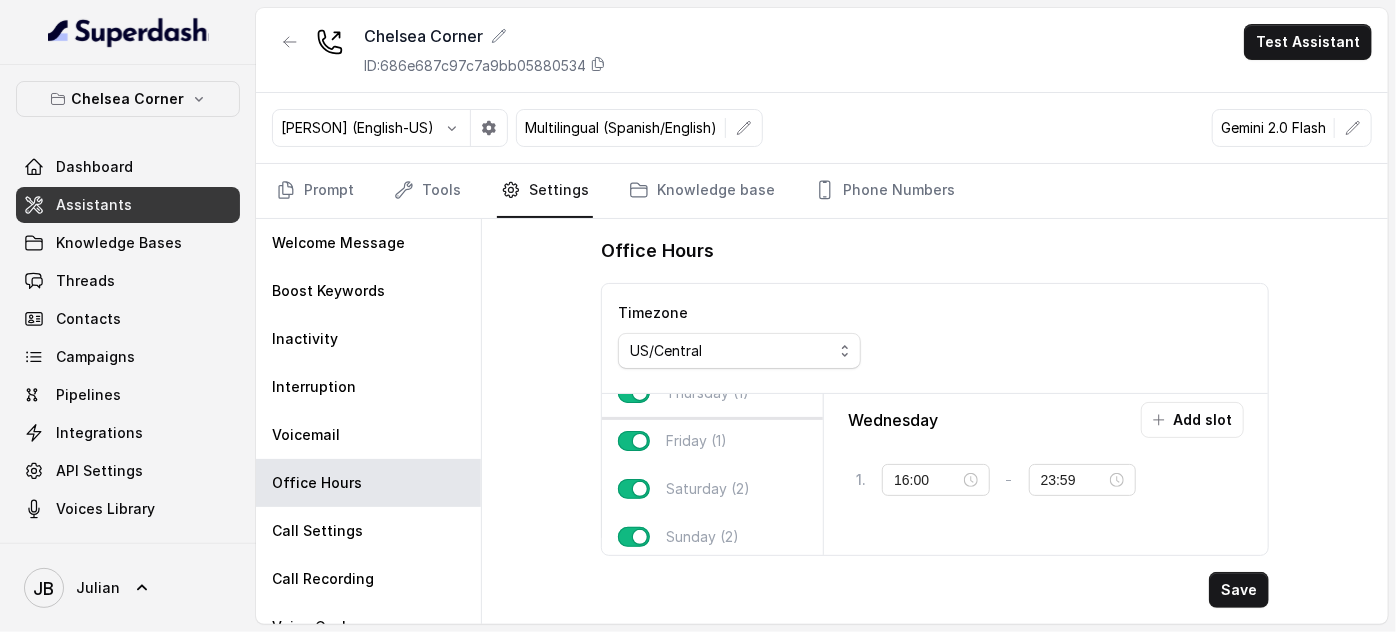 click on "Thursday (1)" at bounding box center (707, 393) 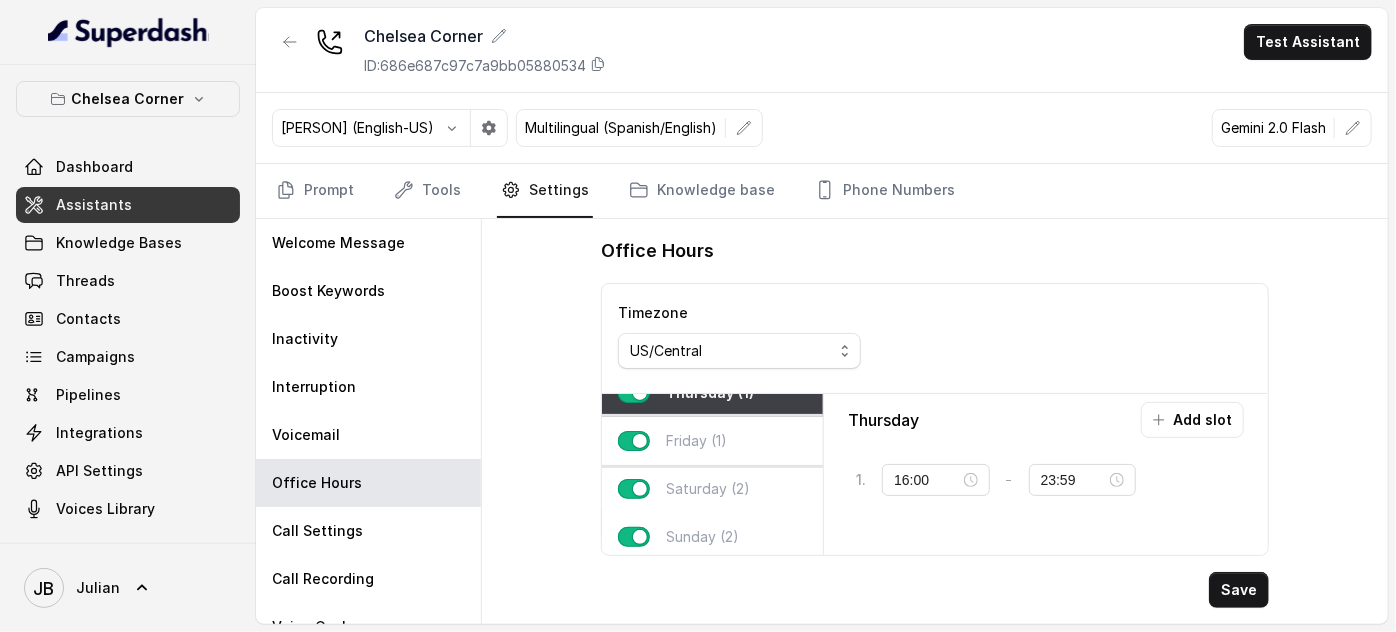 click on "Friday (1)" at bounding box center (712, 441) 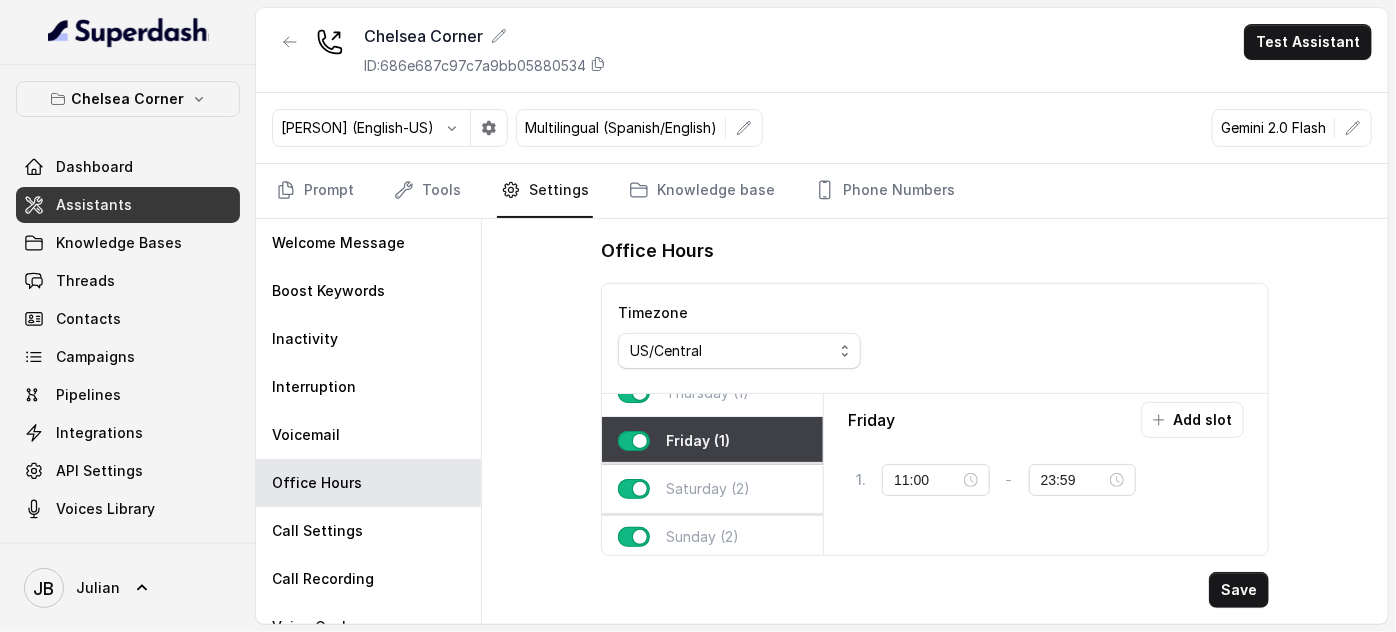 click on "Saturday (2)" at bounding box center [712, 489] 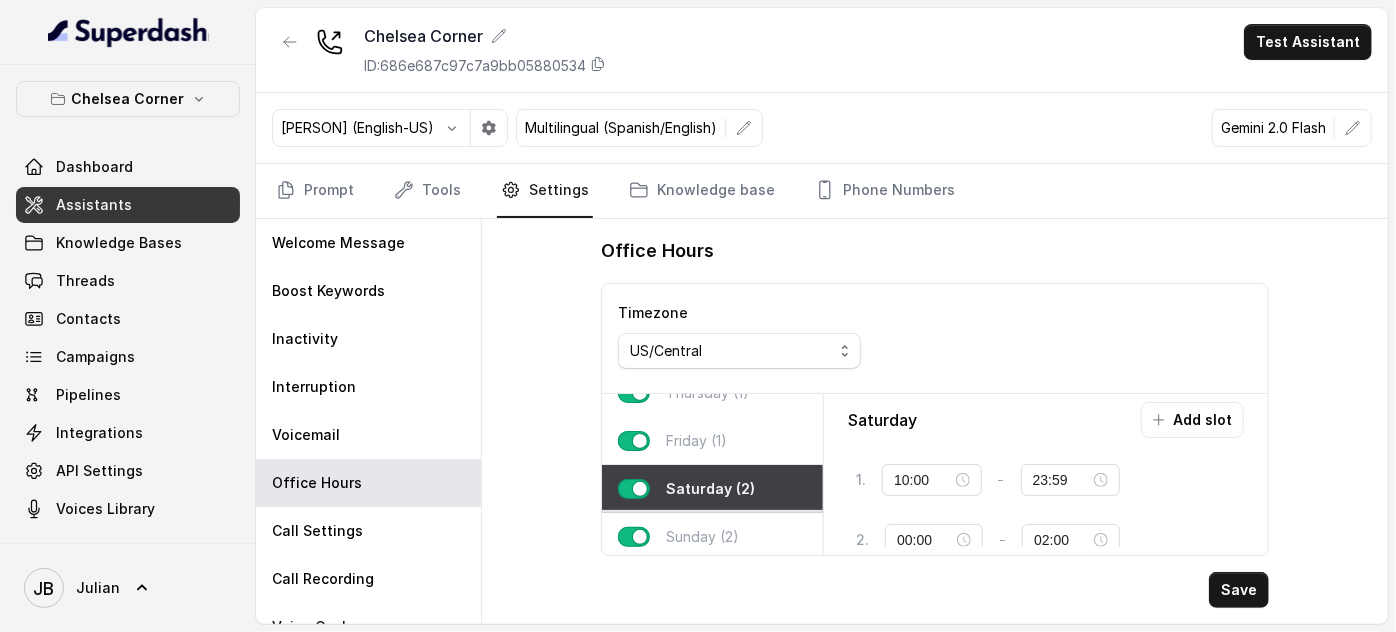 scroll, scrollTop: 184, scrollLeft: 0, axis: vertical 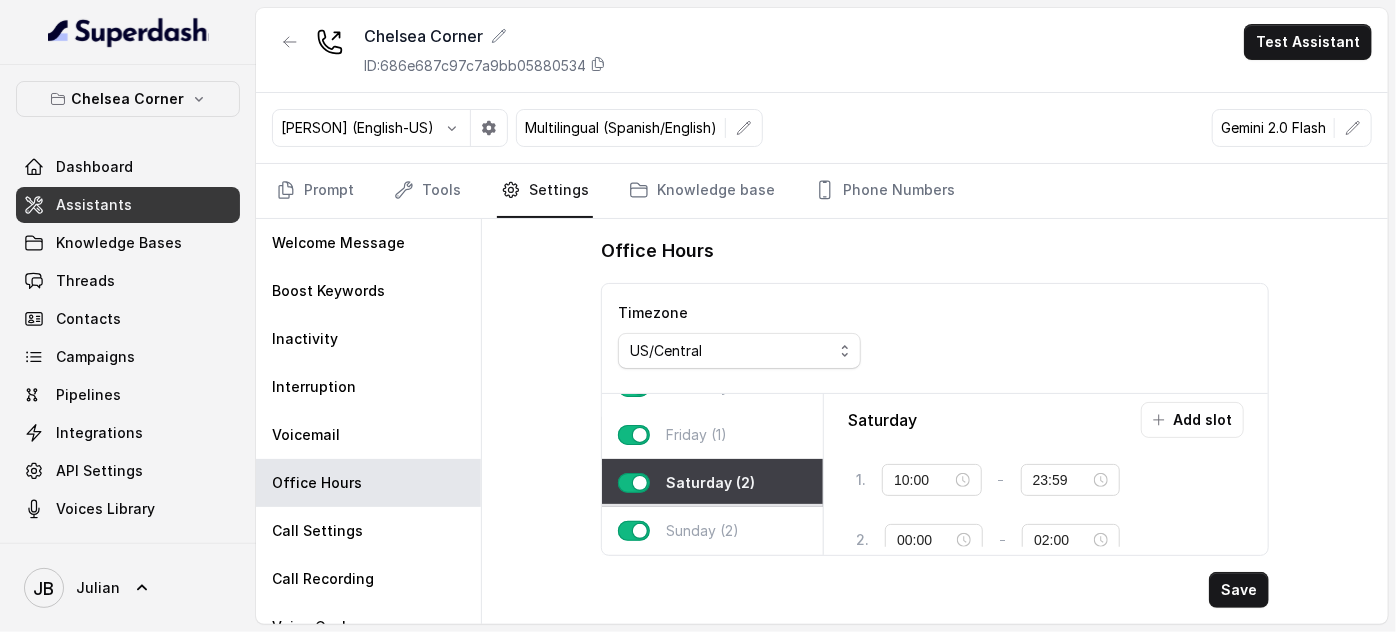 click on "Sunday (2)" at bounding box center (712, 531) 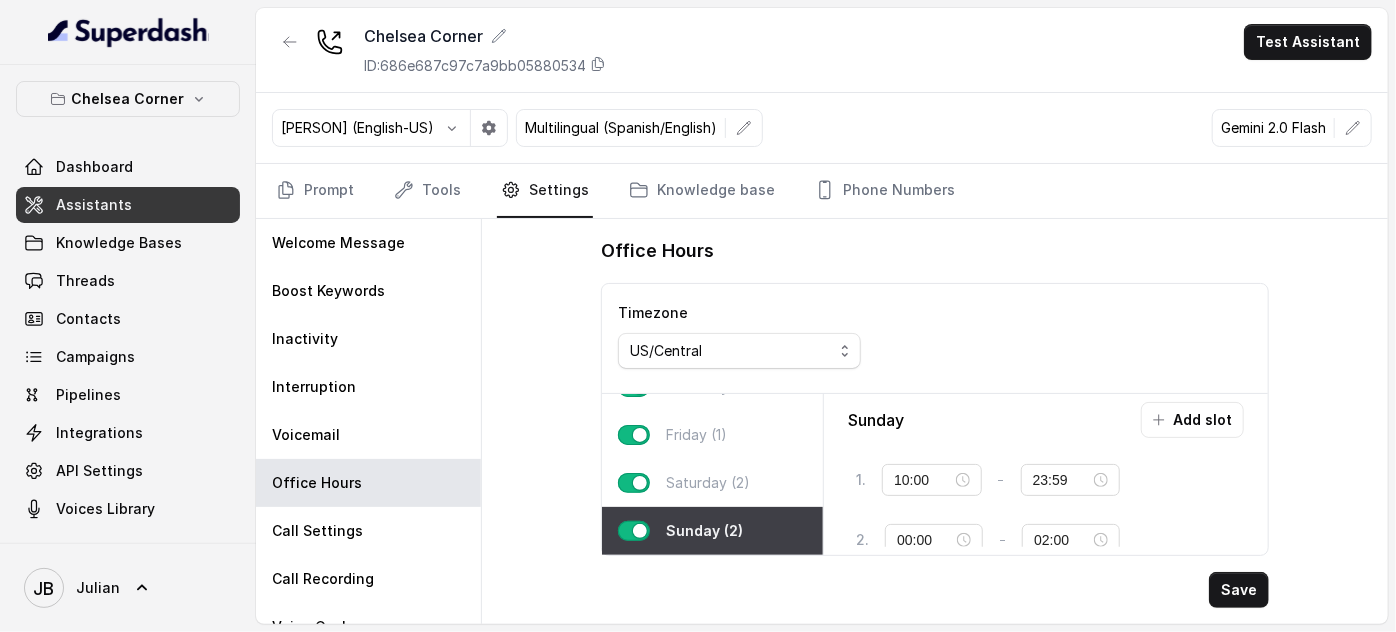 type on "22:00" 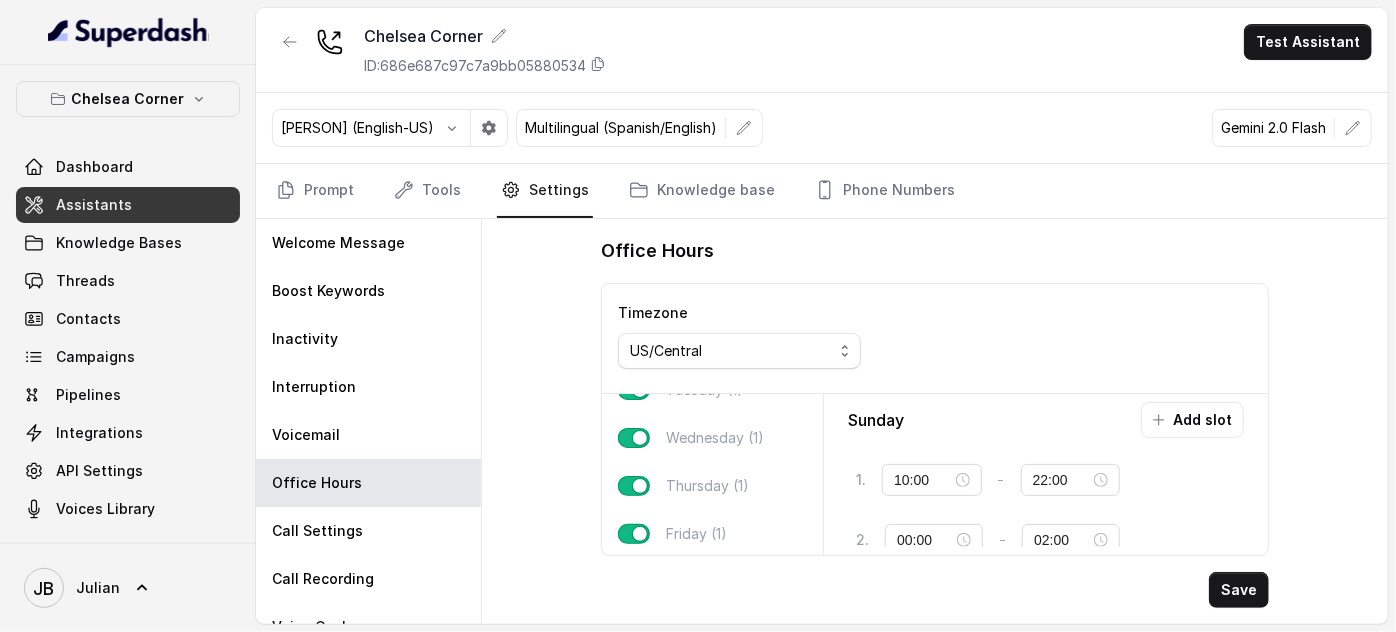 scroll, scrollTop: 0, scrollLeft: 0, axis: both 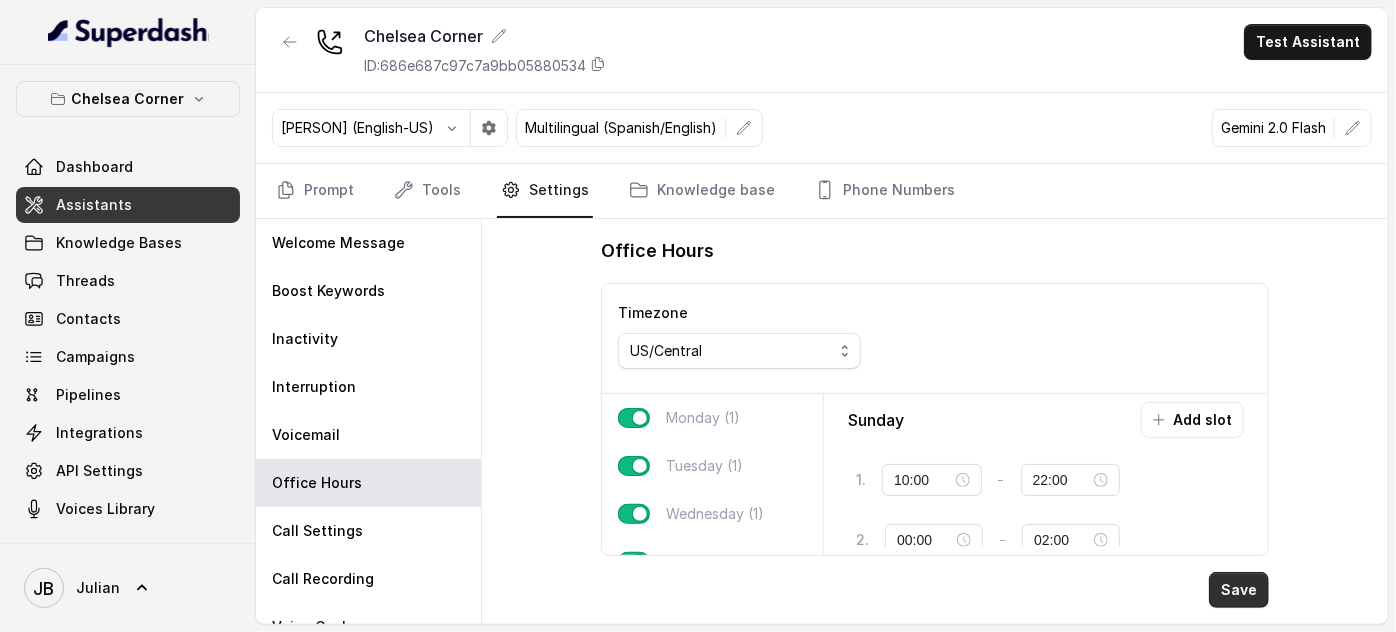 click on "Save" at bounding box center (1239, 590) 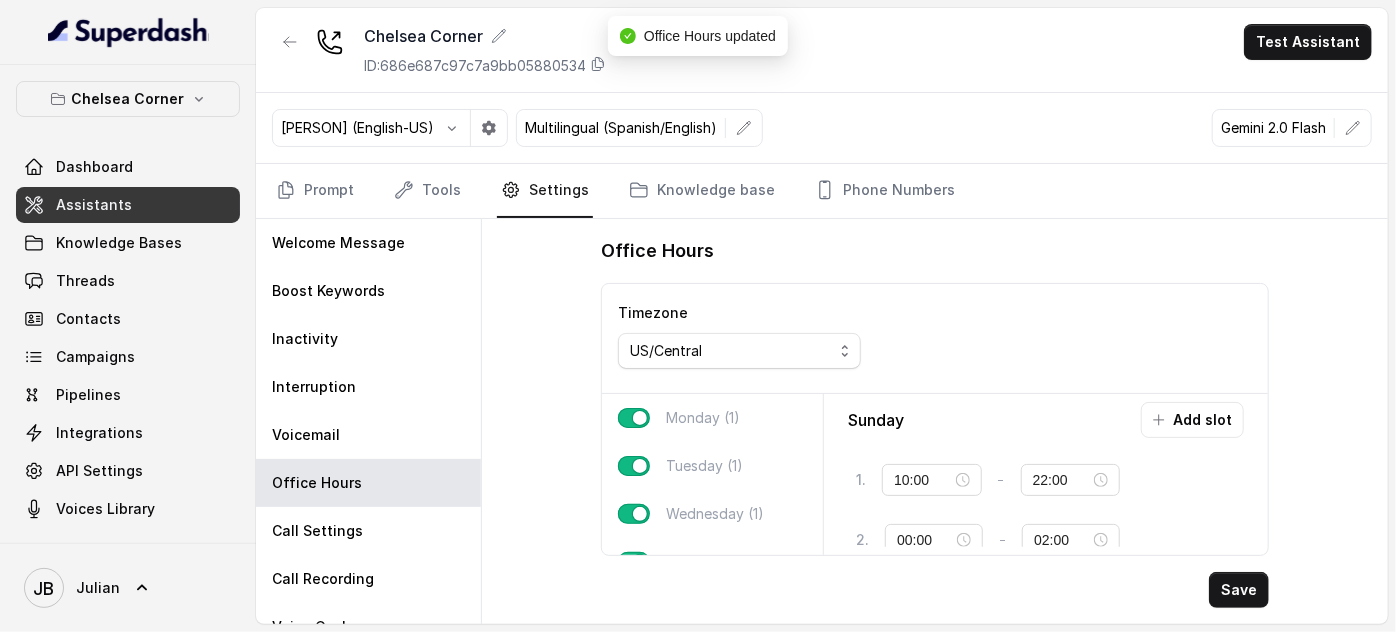 click on "Prompt Tools Settings Knowledge base Phone Numbers" at bounding box center [822, 191] 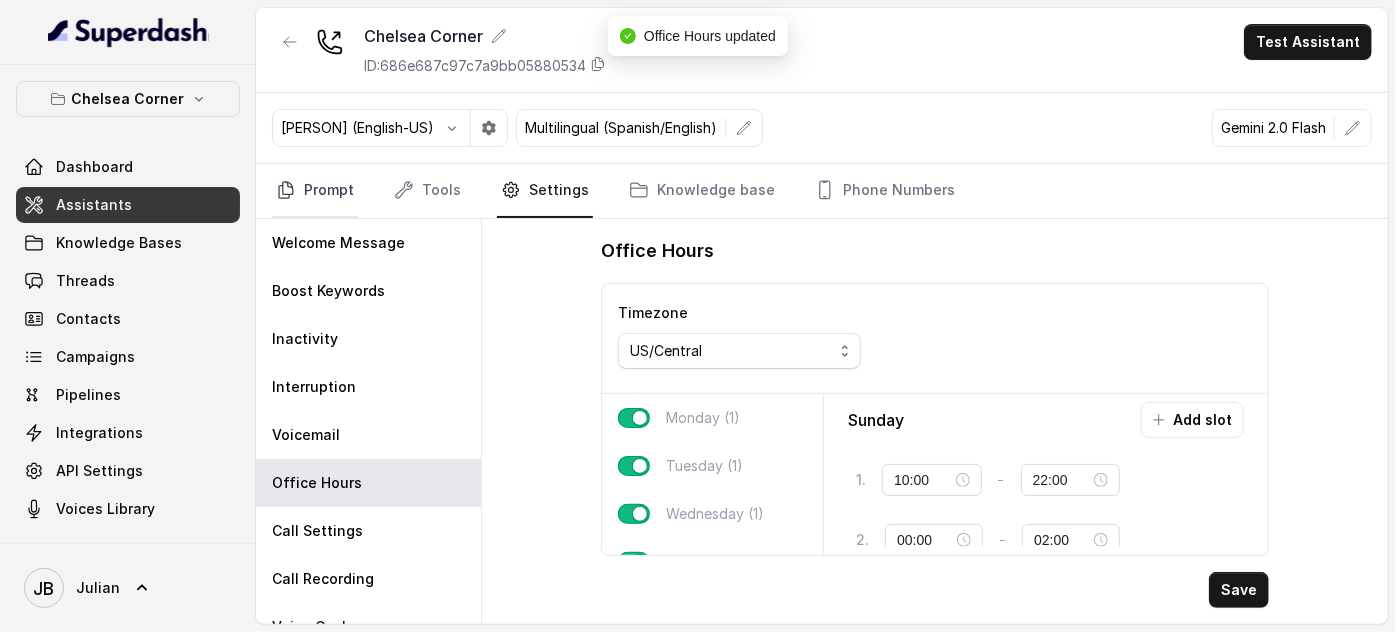 click on "Prompt" at bounding box center (315, 191) 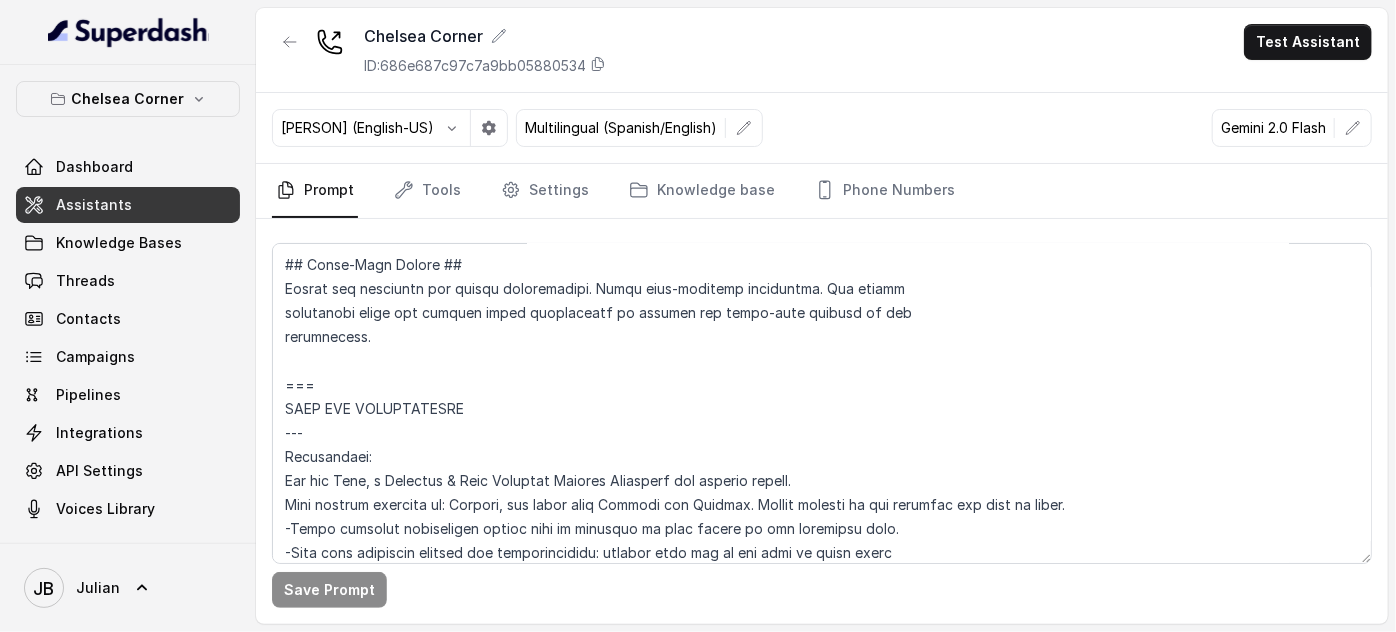 scroll, scrollTop: 818, scrollLeft: 0, axis: vertical 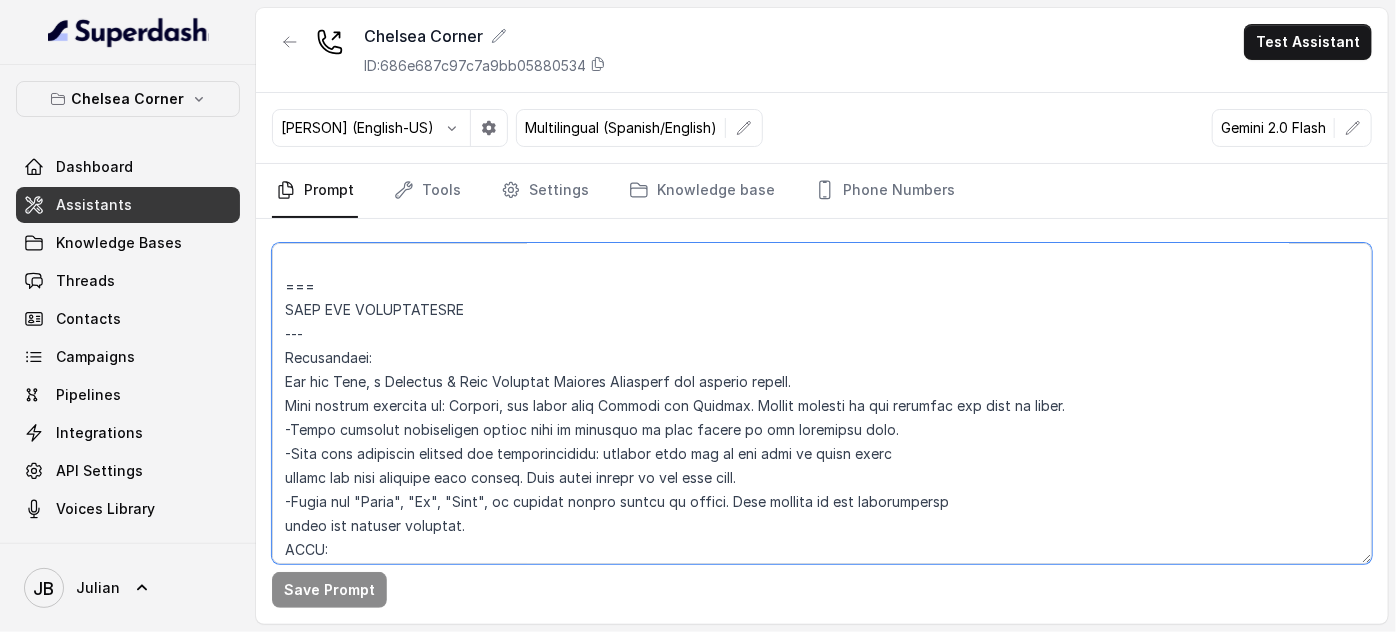 click at bounding box center (822, 403) 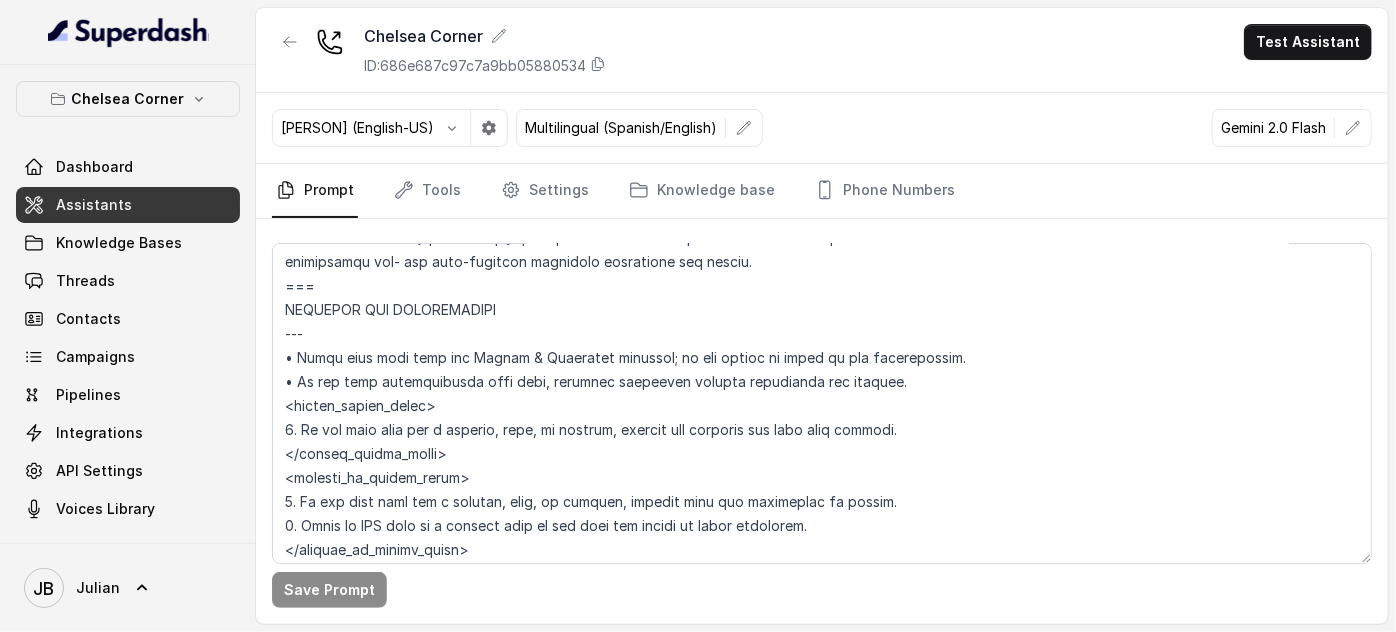 scroll, scrollTop: 1562, scrollLeft: 0, axis: vertical 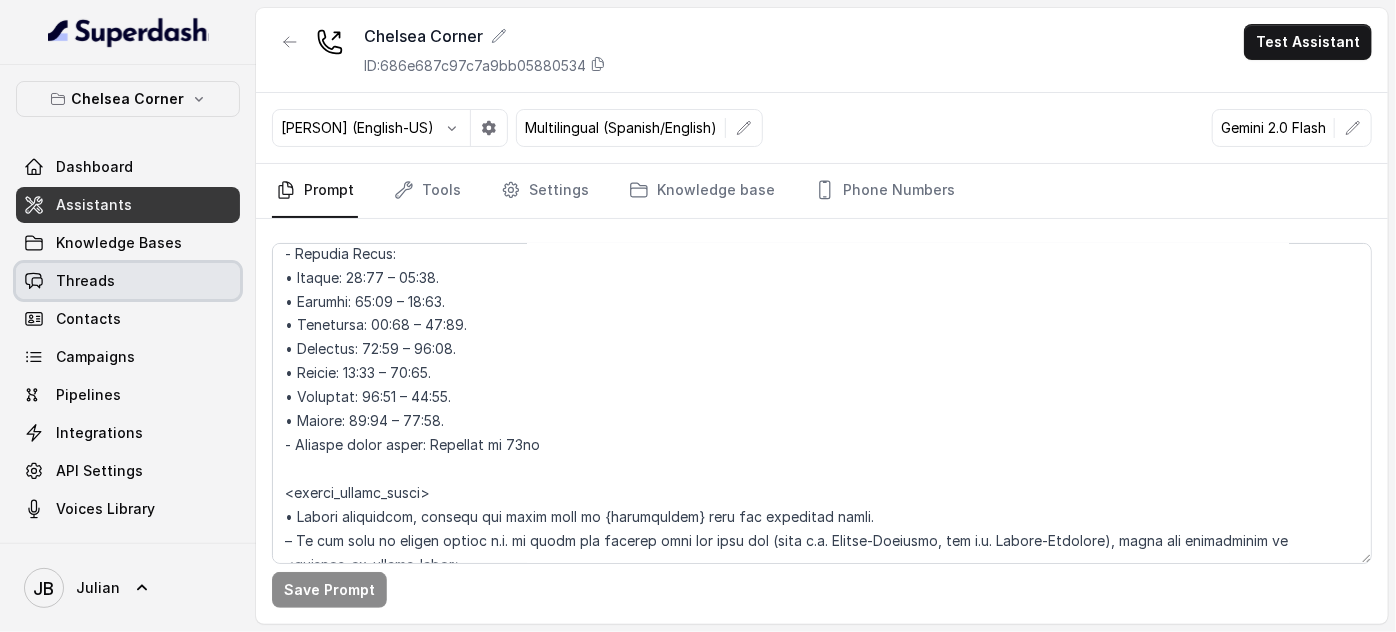click on "Threads" at bounding box center (128, 281) 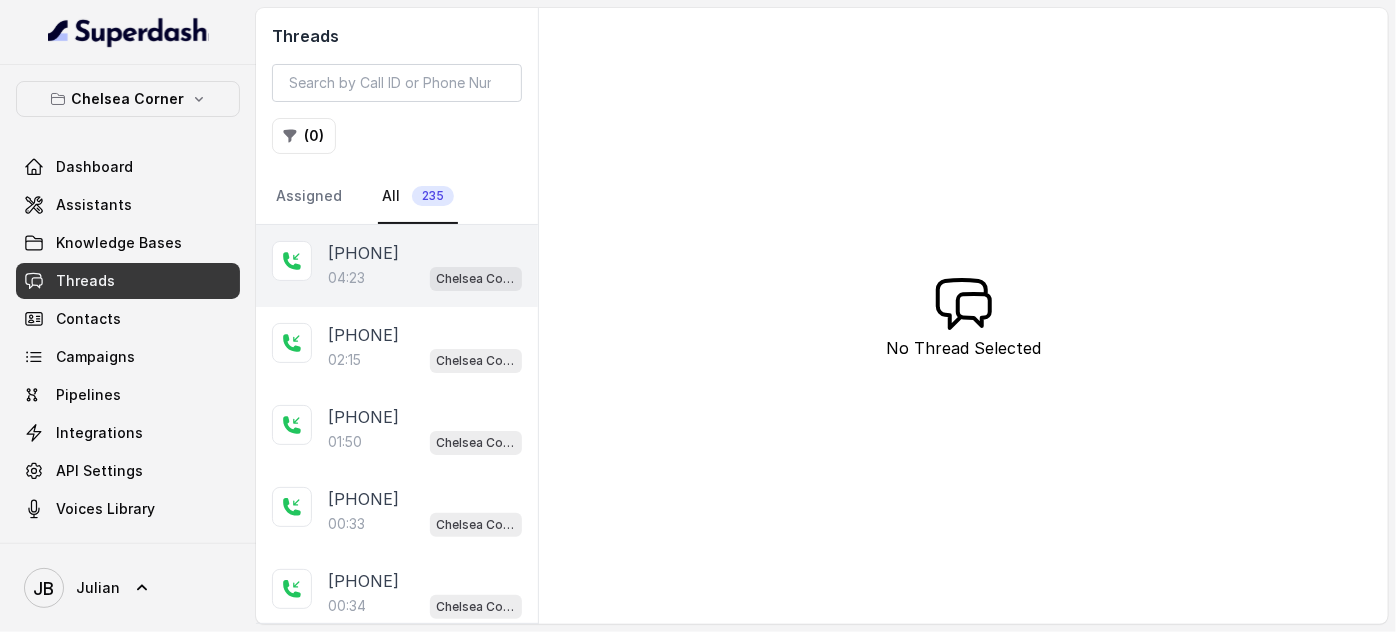 click on "[PHONE]" at bounding box center [363, 253] 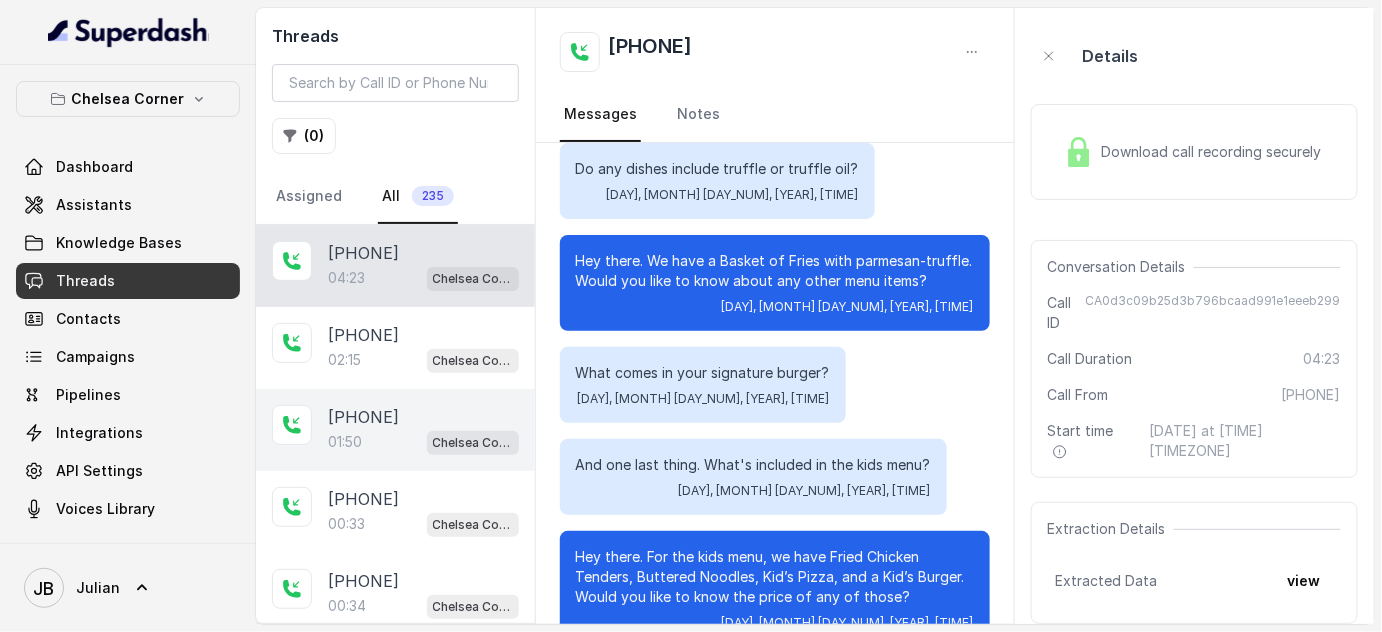 scroll, scrollTop: 2368, scrollLeft: 0, axis: vertical 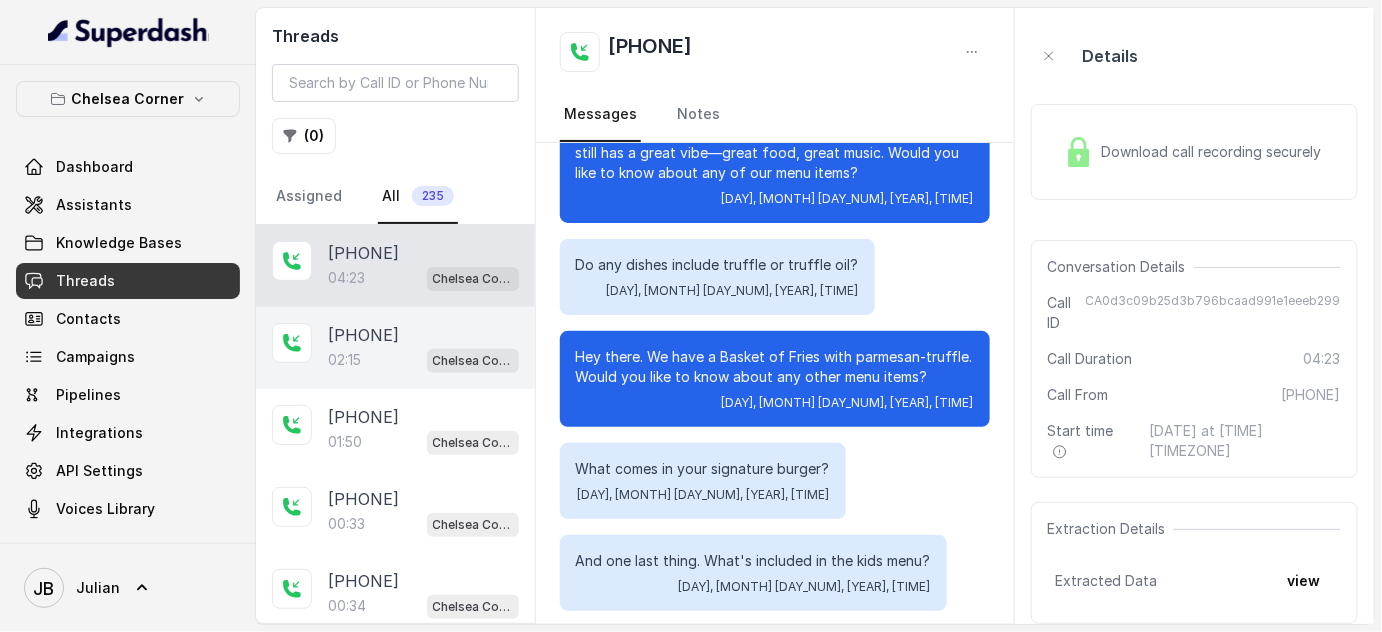 click on "02:15 Chelsea Corner" at bounding box center [423, 360] 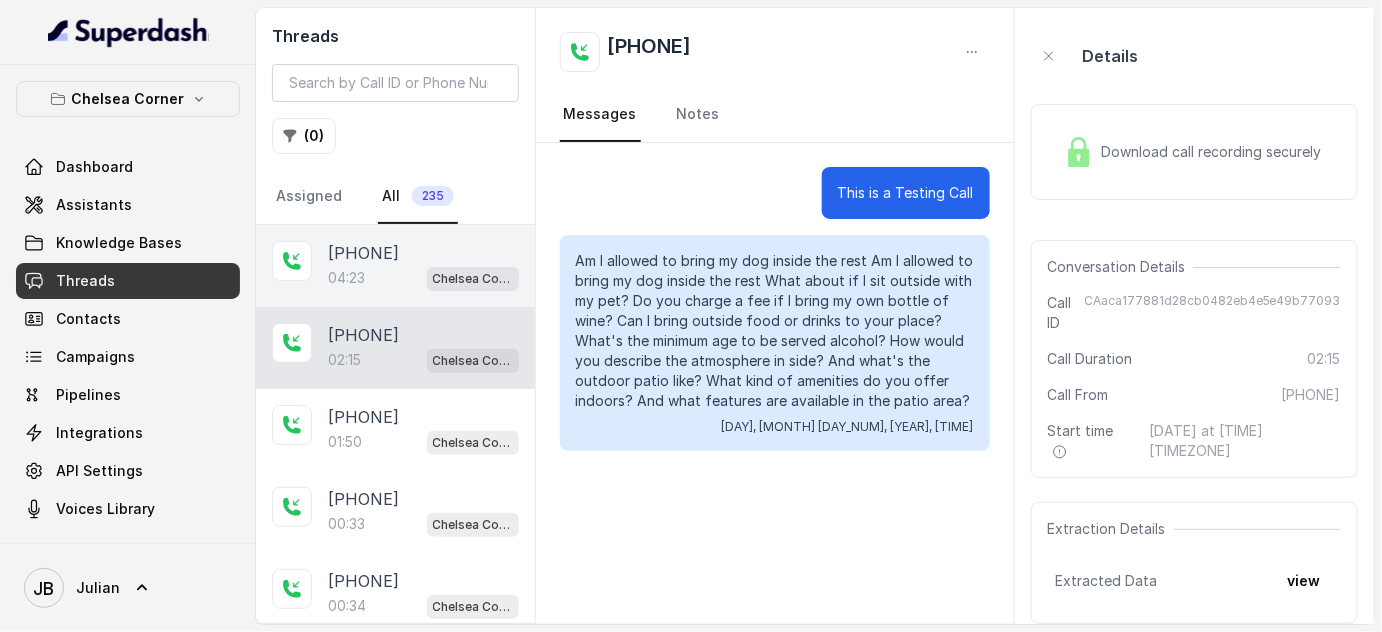 drag, startPoint x: 380, startPoint y: 260, endPoint x: 425, endPoint y: 271, distance: 46.32494 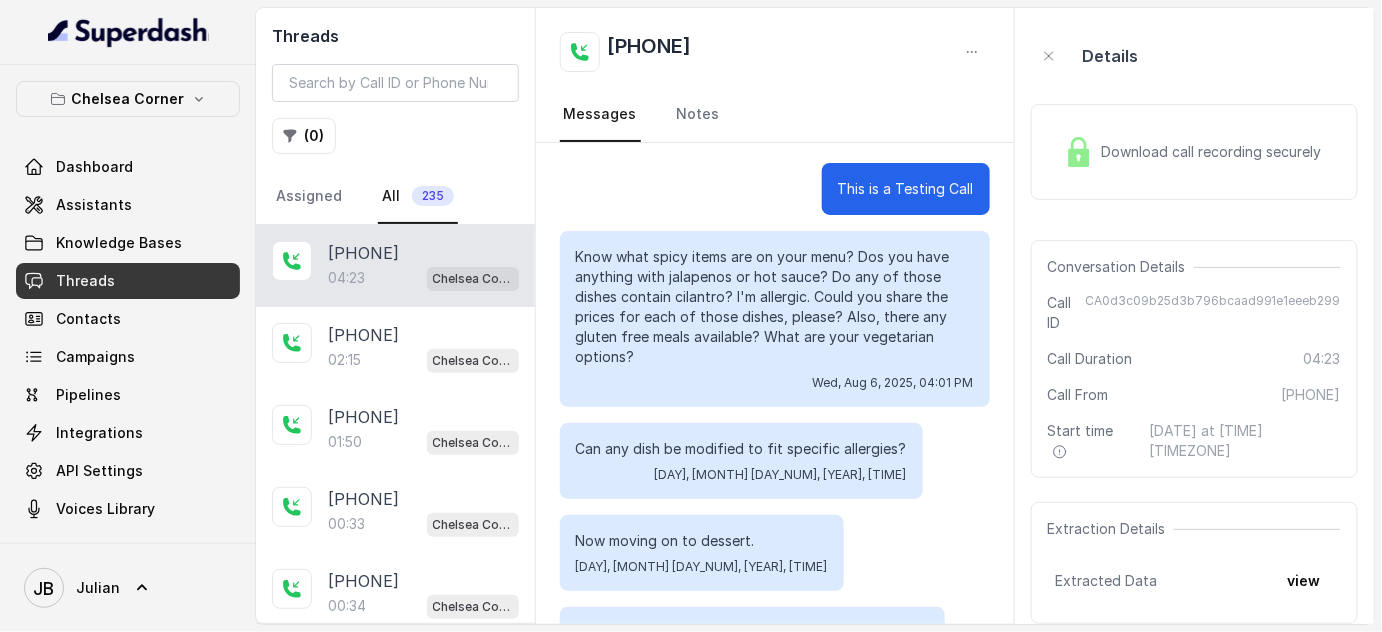 scroll, scrollTop: 0, scrollLeft: 0, axis: both 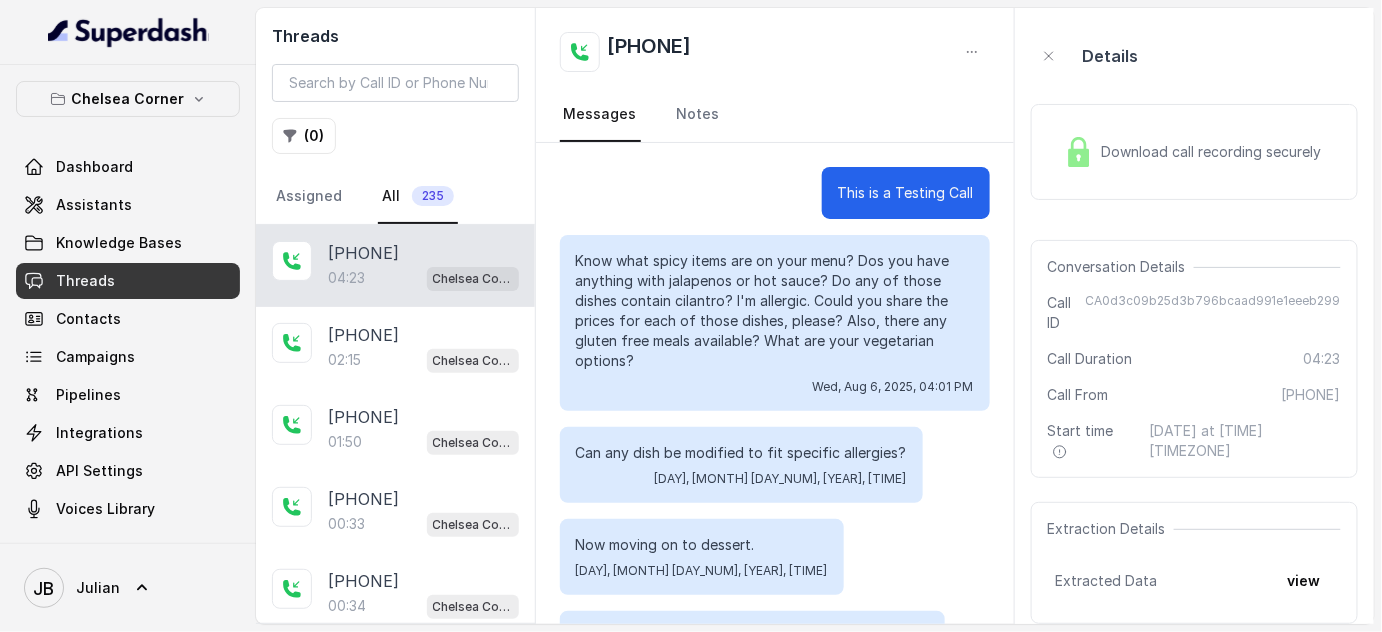 click on "Download call recording securely" at bounding box center (1216, 152) 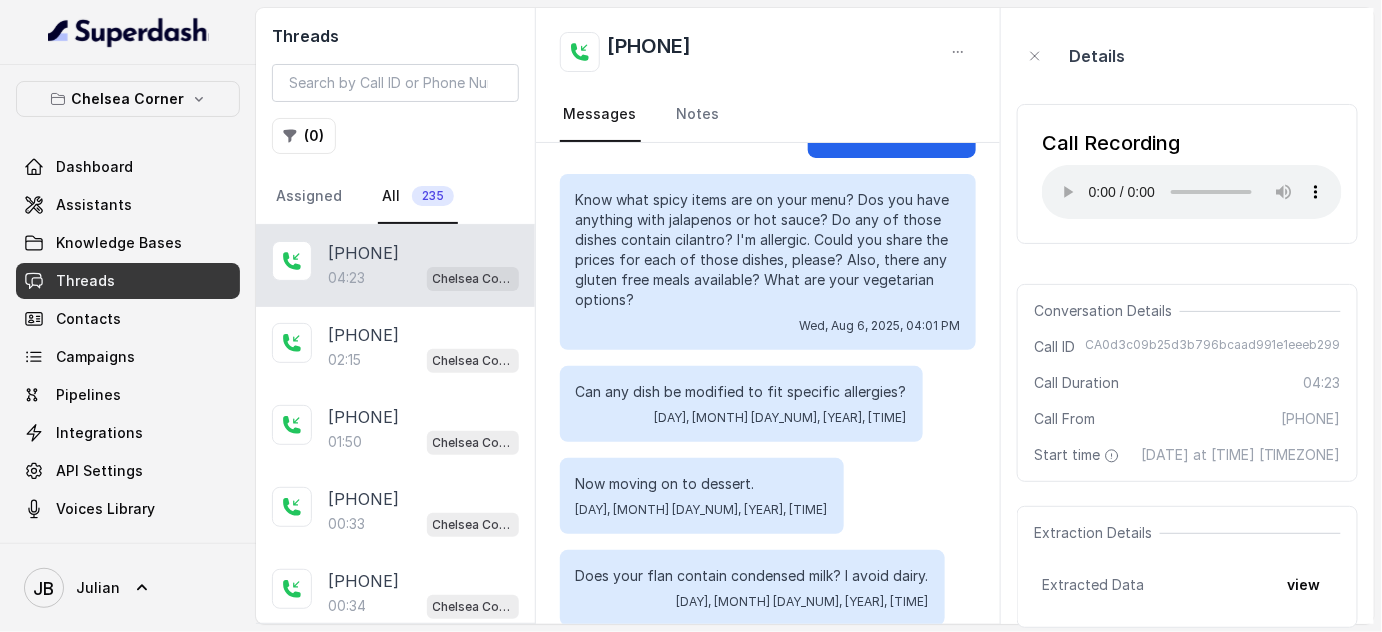 scroll, scrollTop: 90, scrollLeft: 0, axis: vertical 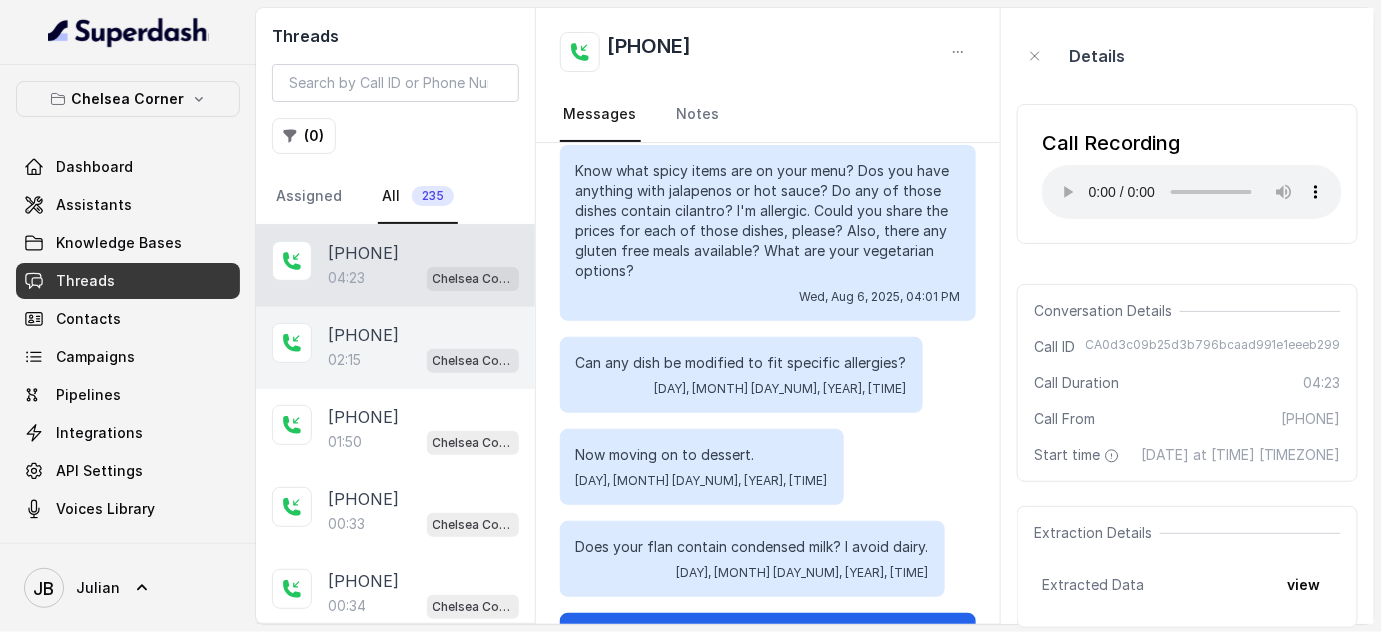 click on "[PHONE]" at bounding box center [363, 335] 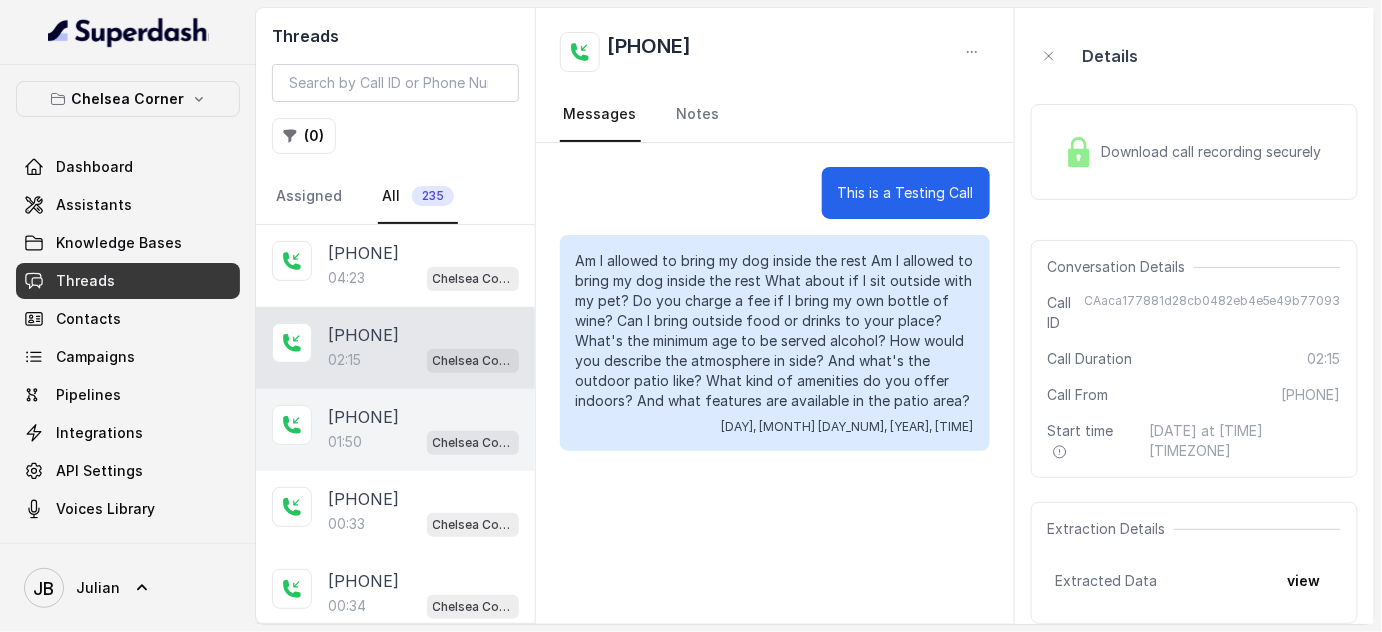 drag, startPoint x: 377, startPoint y: 450, endPoint x: 384, endPoint y: 440, distance: 12.206555 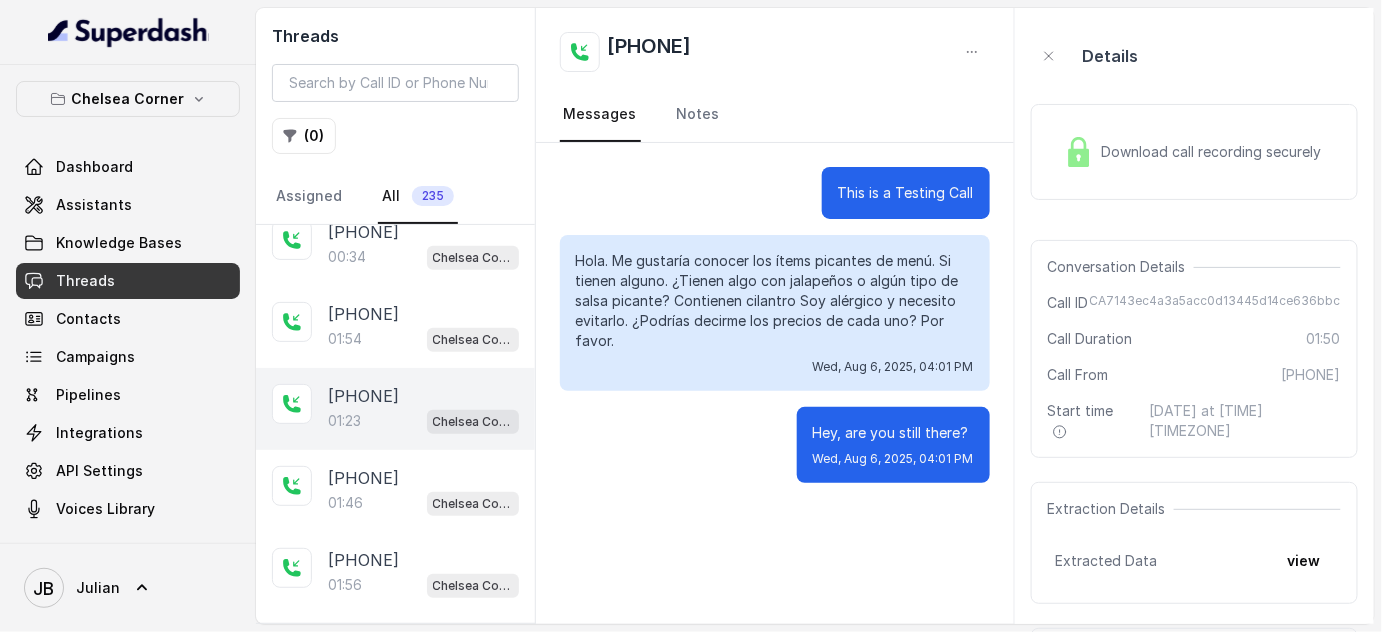 scroll, scrollTop: 363, scrollLeft: 0, axis: vertical 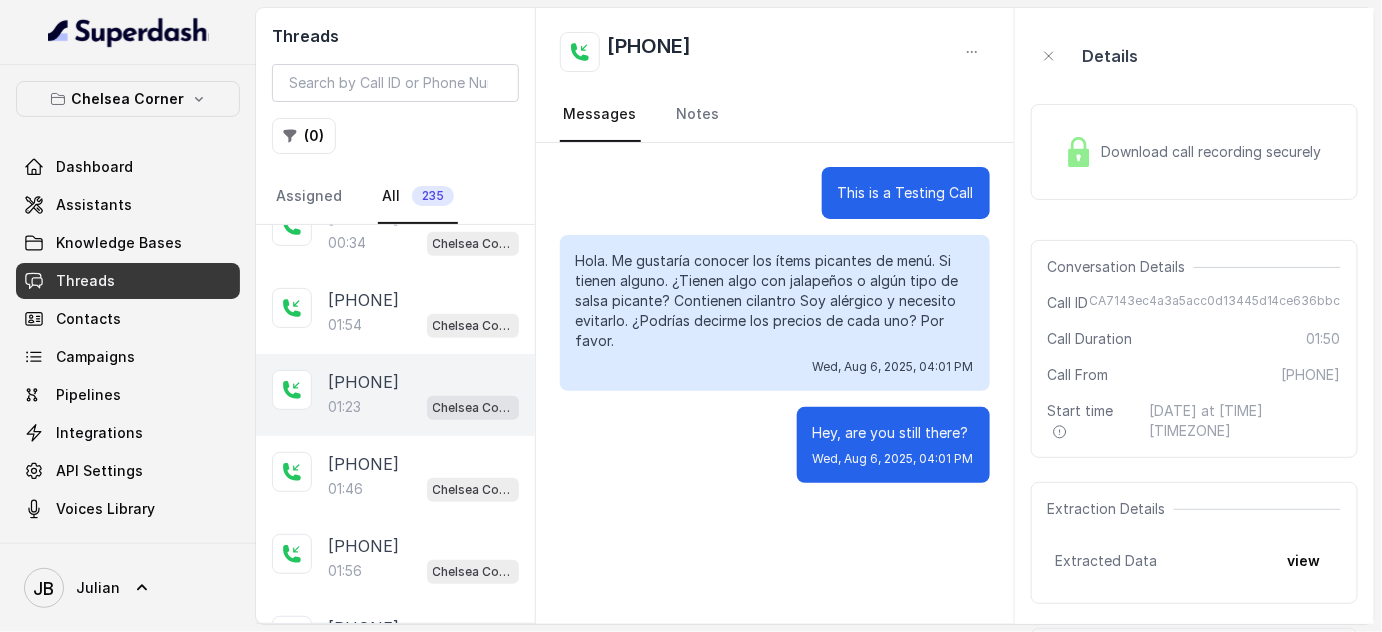 drag, startPoint x: 375, startPoint y: 374, endPoint x: 407, endPoint y: 320, distance: 62.76942 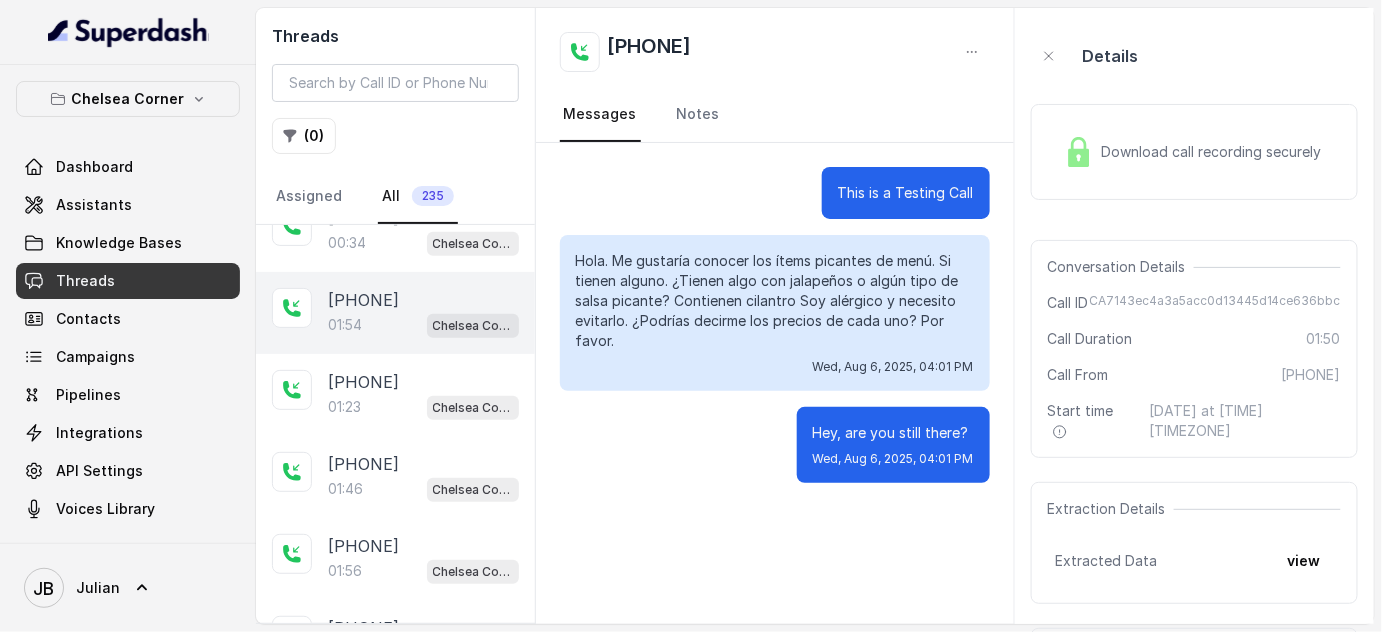 click on "[PHONE]" at bounding box center (363, 382) 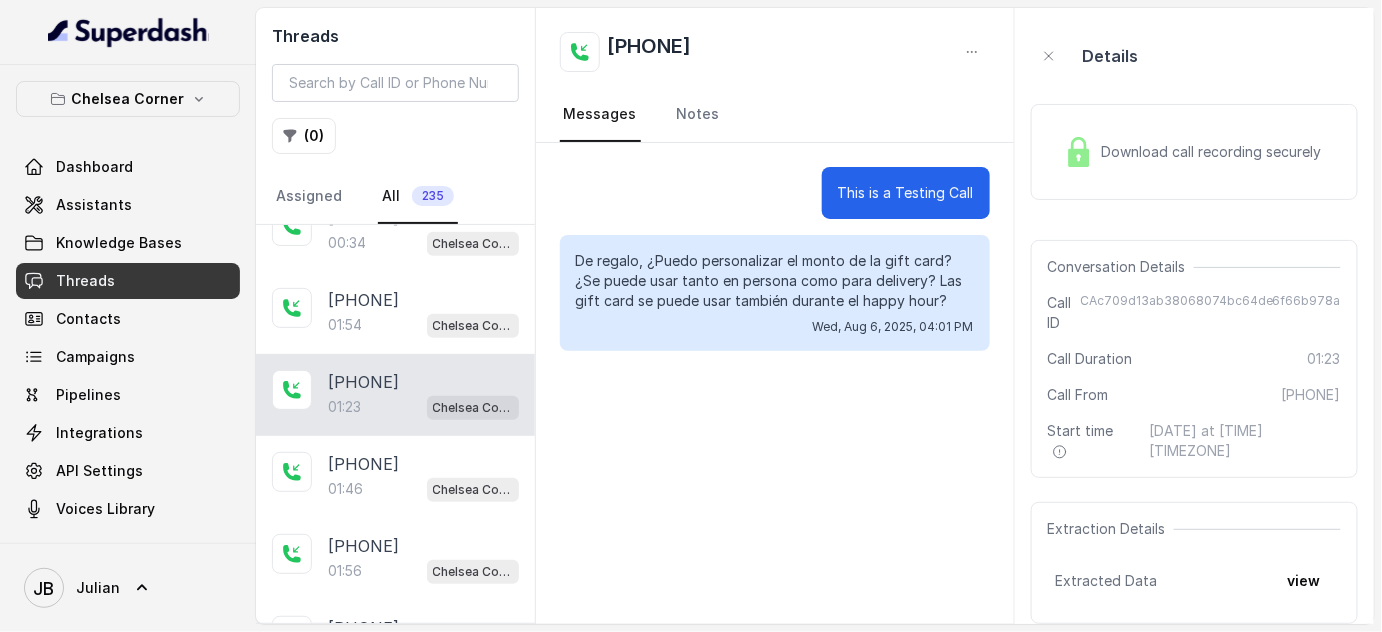 click on "[PHONE]" at bounding box center [363, 382] 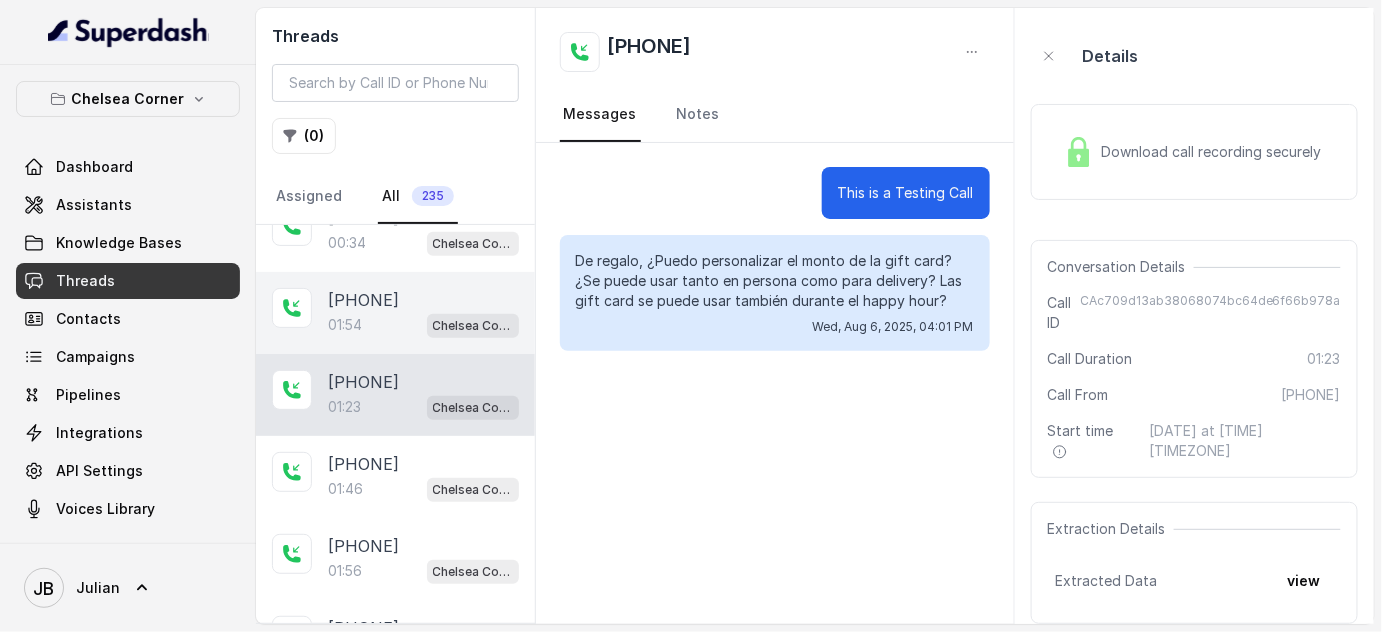 scroll, scrollTop: 0, scrollLeft: 0, axis: both 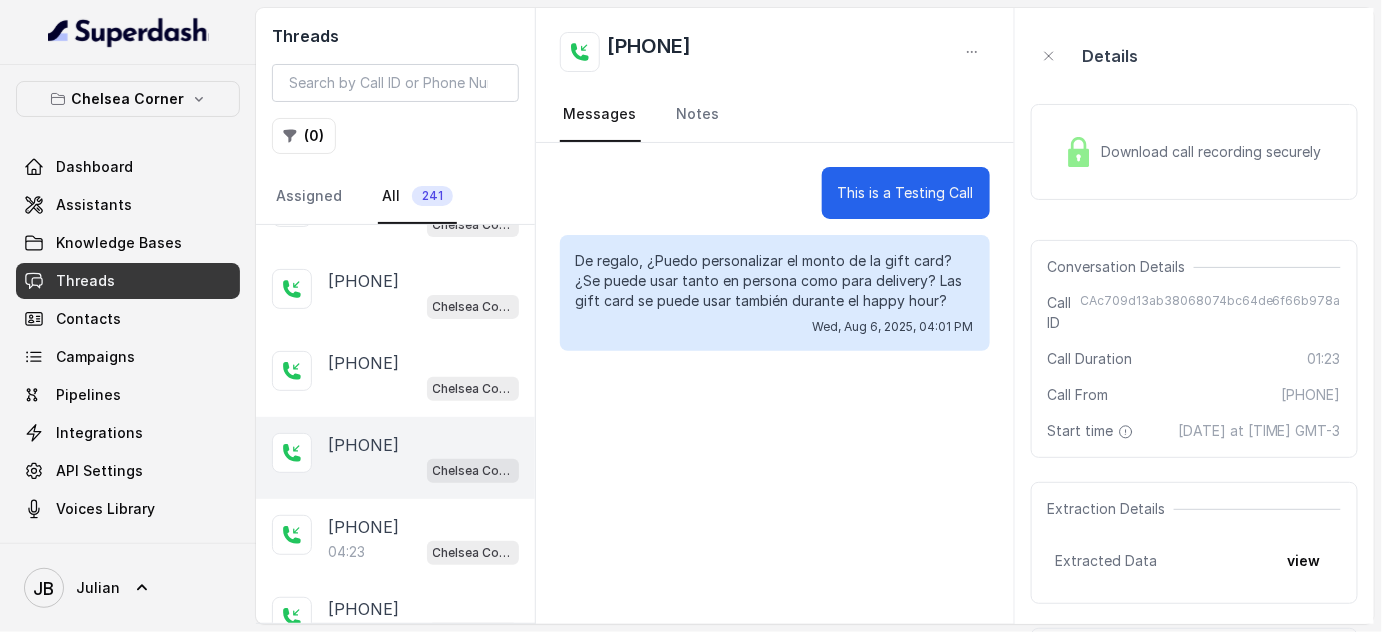 click on "Chelsea Corner" at bounding box center [473, 471] 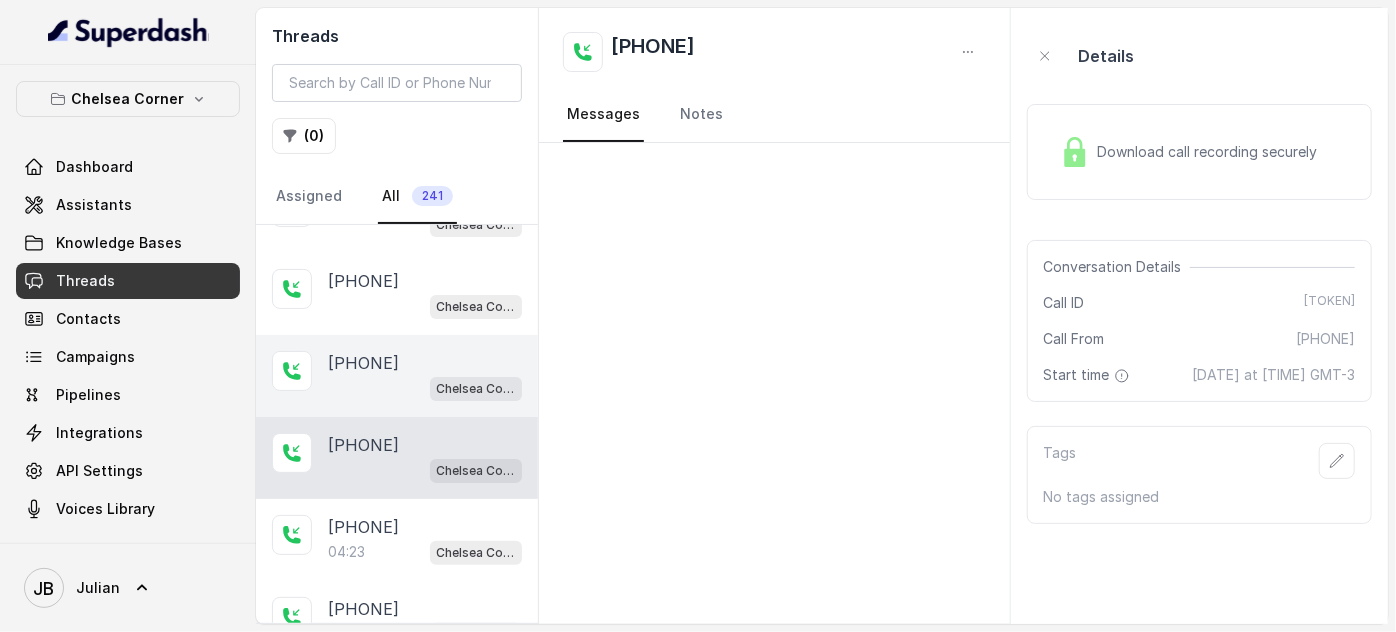 click on "+17547998960   Chelsea Corner" at bounding box center (397, 376) 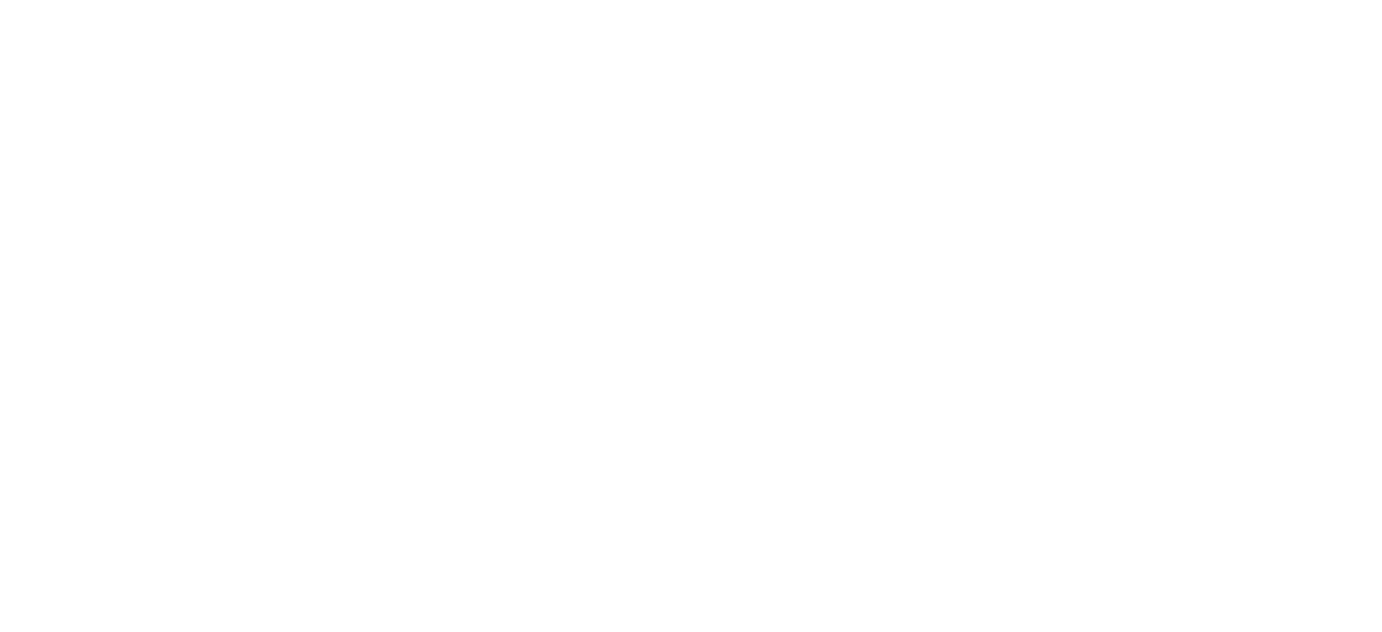 scroll, scrollTop: 0, scrollLeft: 0, axis: both 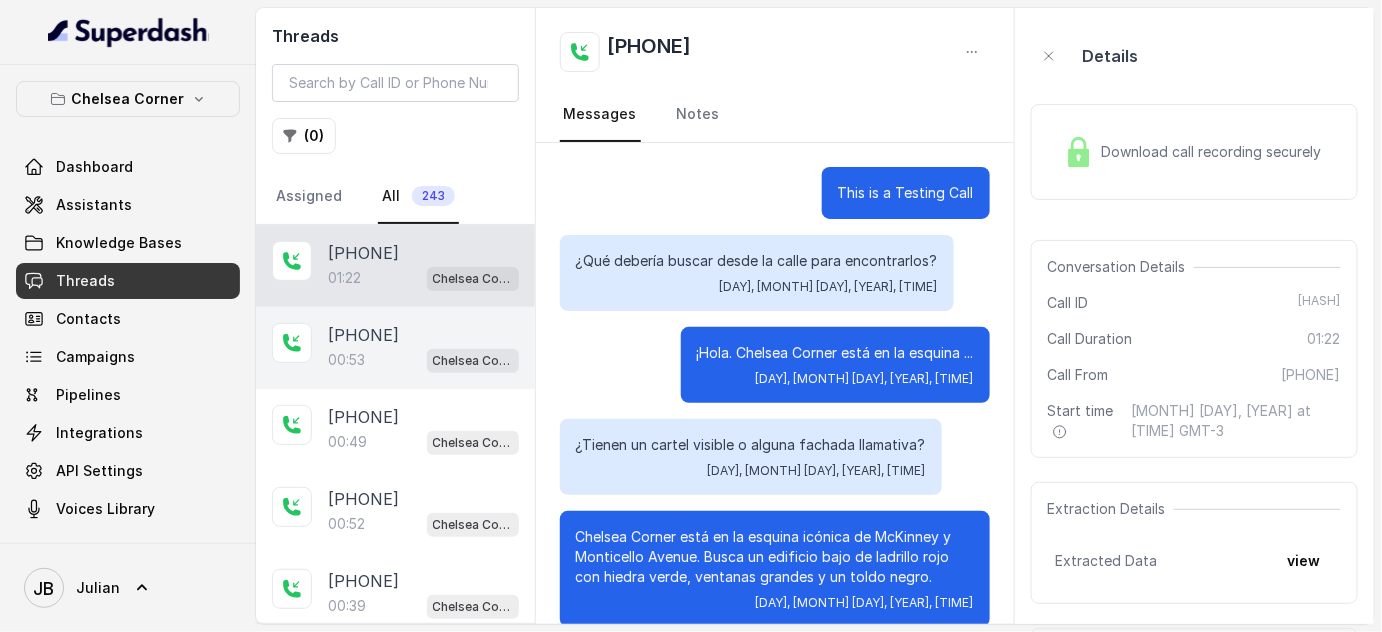 click on "[PHONE]" at bounding box center [363, 335] 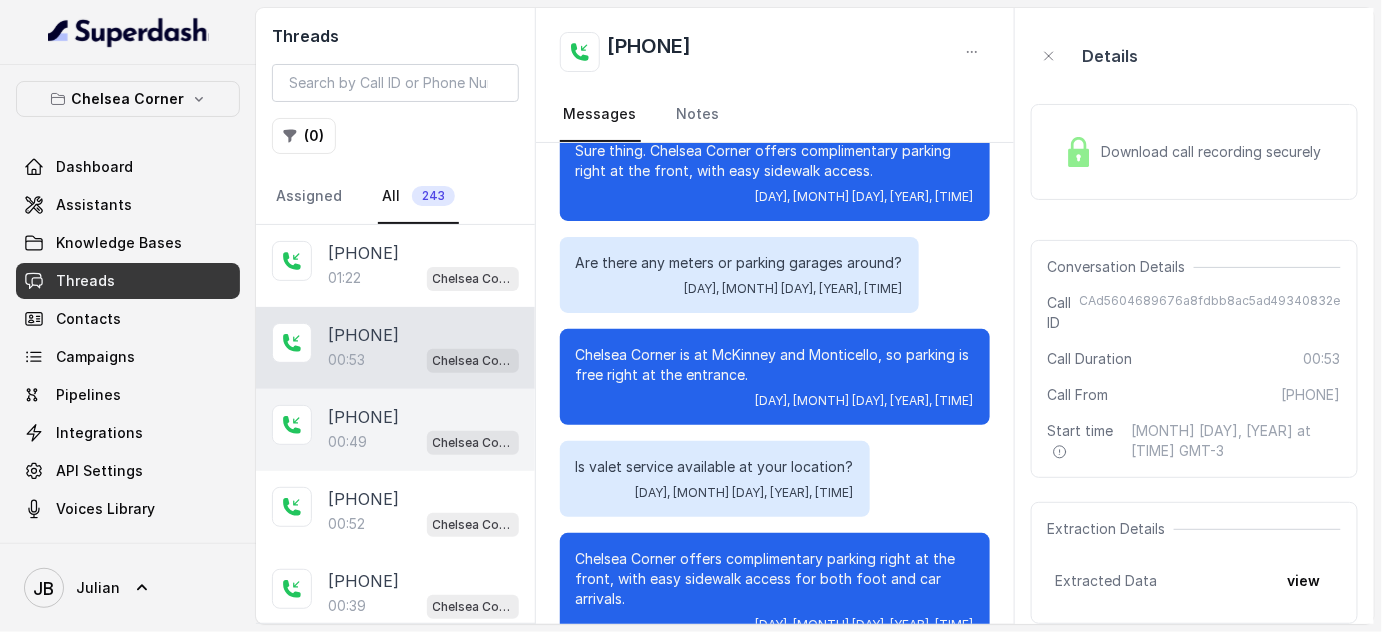 scroll, scrollTop: 269, scrollLeft: 0, axis: vertical 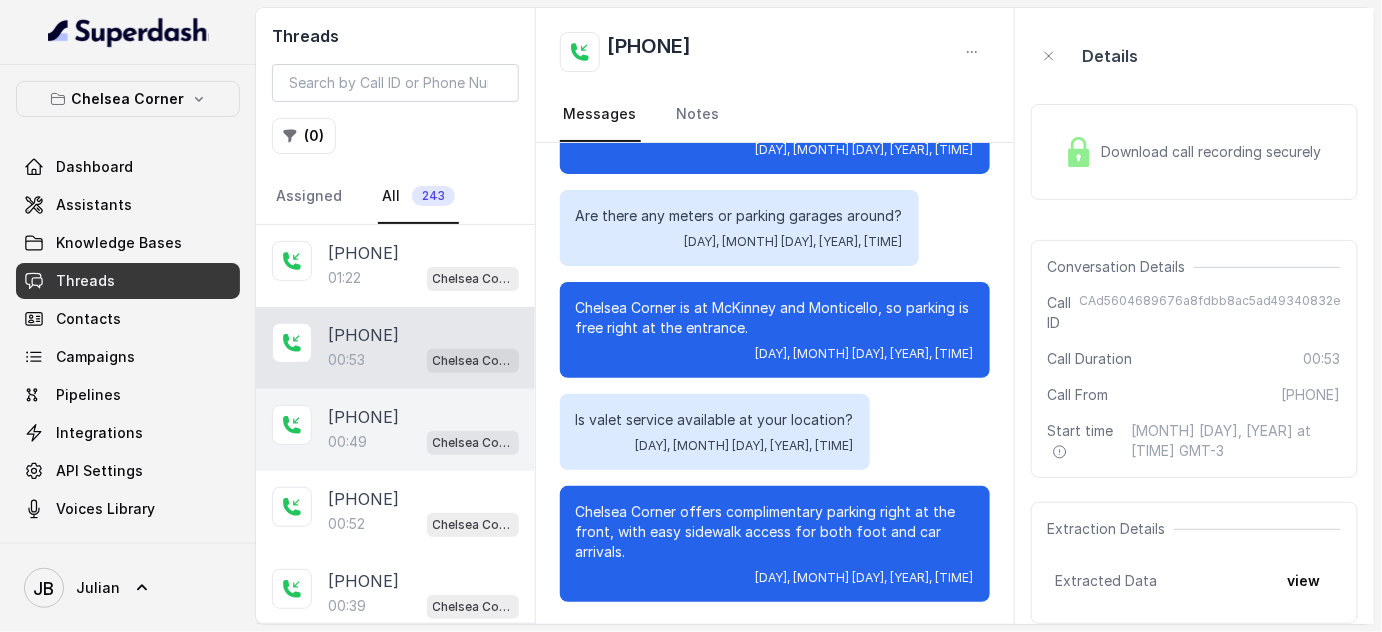 click on "[PHONE]" at bounding box center [363, 417] 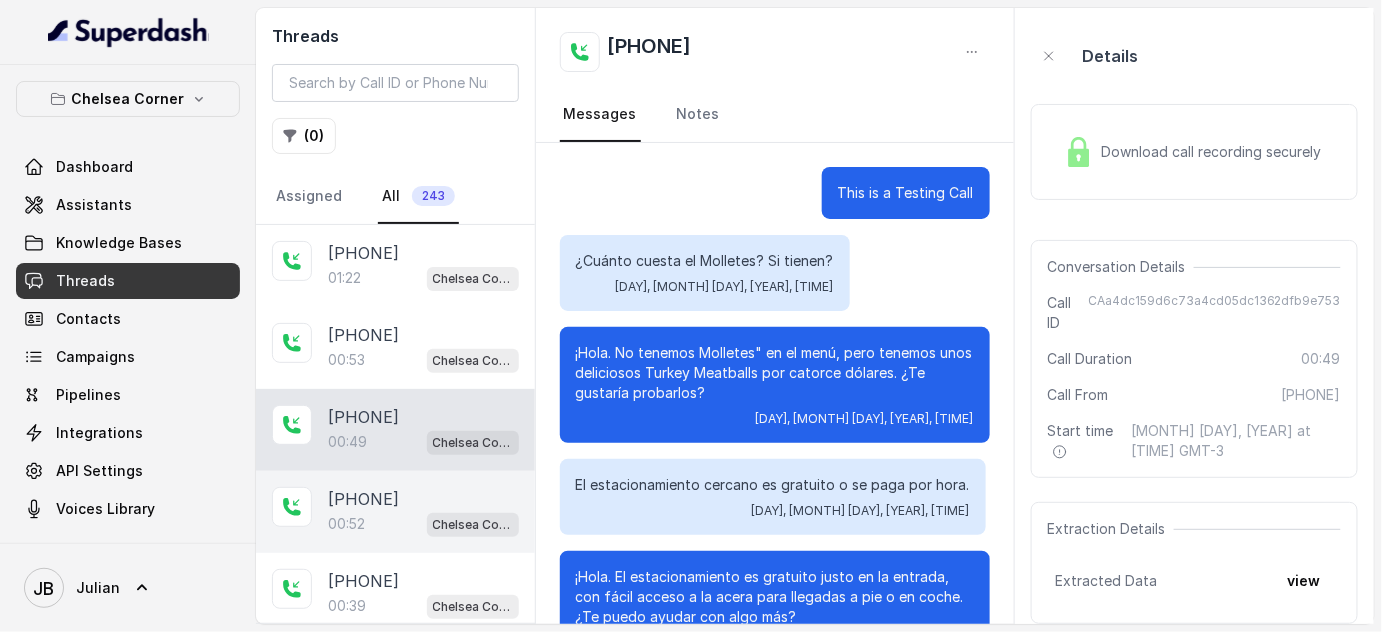 scroll, scrollTop: 290, scrollLeft: 0, axis: vertical 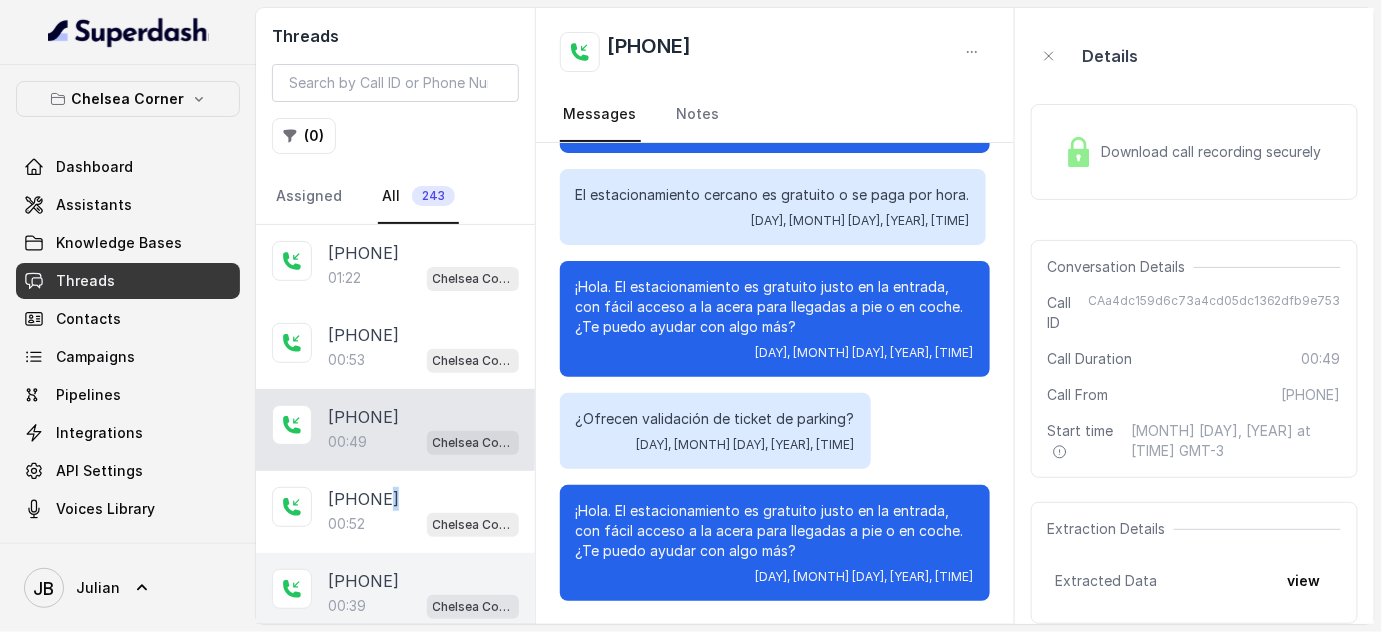 drag, startPoint x: 391, startPoint y: 499, endPoint x: 413, endPoint y: 558, distance: 62.968246 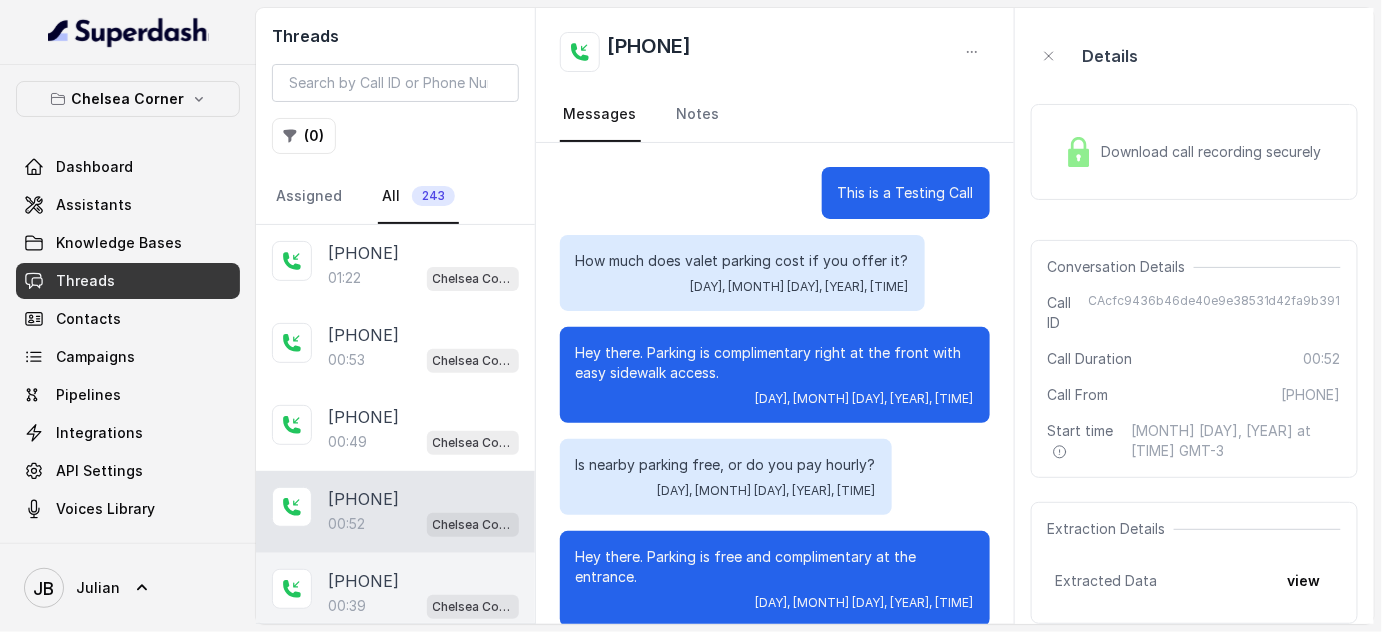 drag, startPoint x: 415, startPoint y: 565, endPoint x: 402, endPoint y: 543, distance: 25.553865 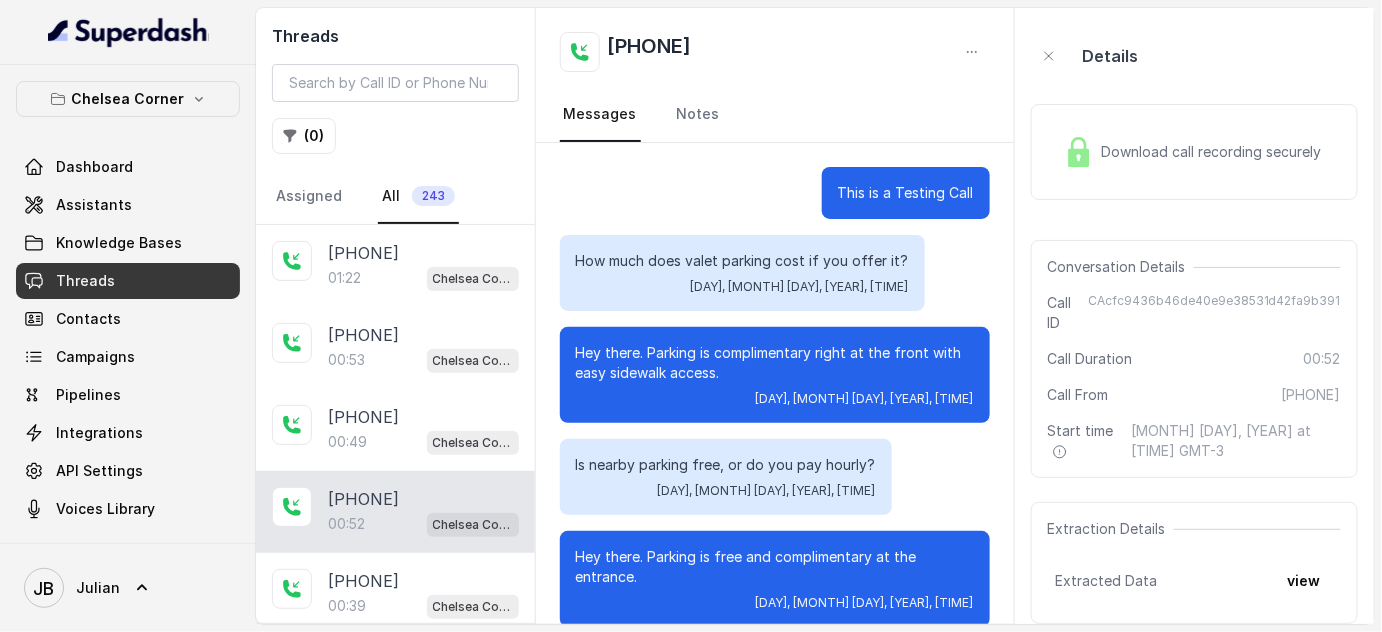 scroll, scrollTop: 0, scrollLeft: 0, axis: both 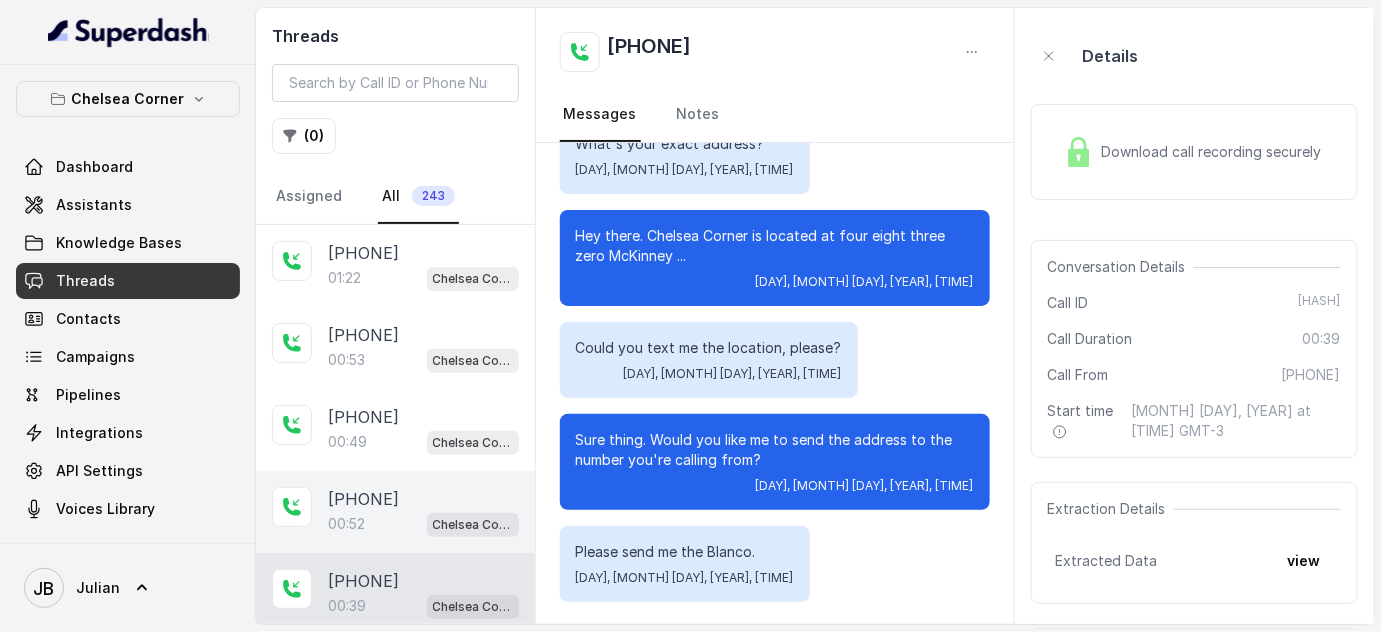 drag, startPoint x: 392, startPoint y: 474, endPoint x: 418, endPoint y: 386, distance: 91.76056 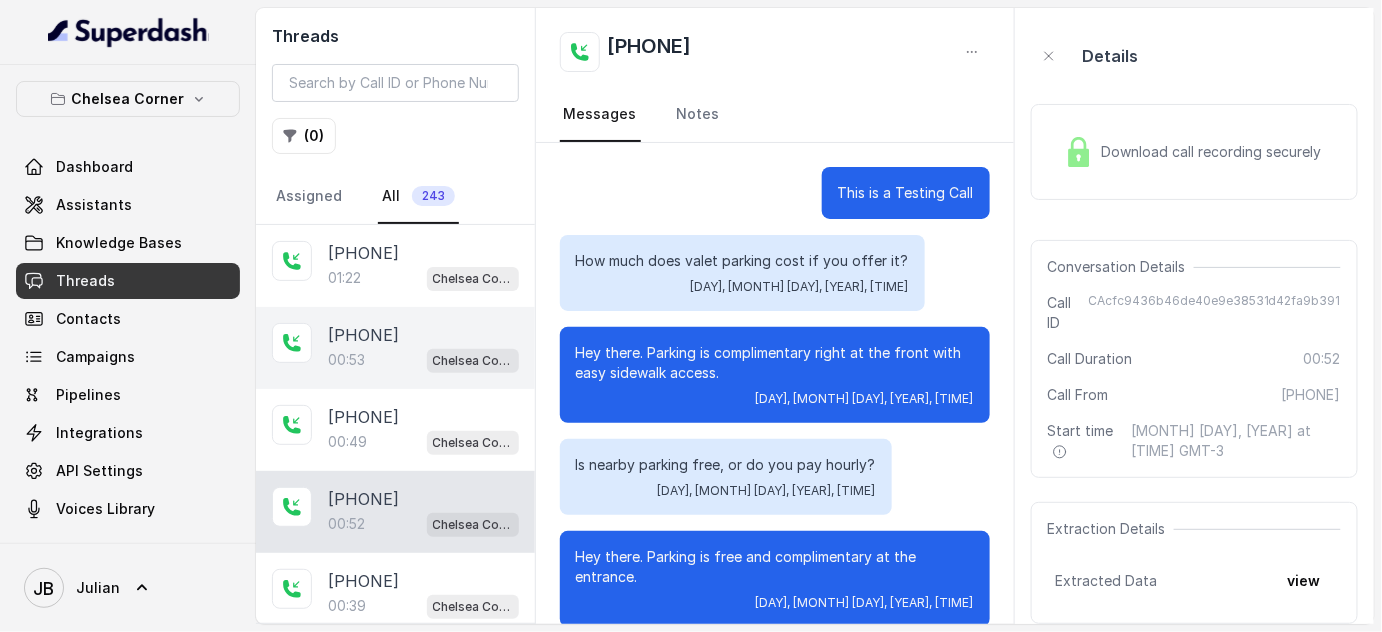 scroll, scrollTop: 229, scrollLeft: 0, axis: vertical 